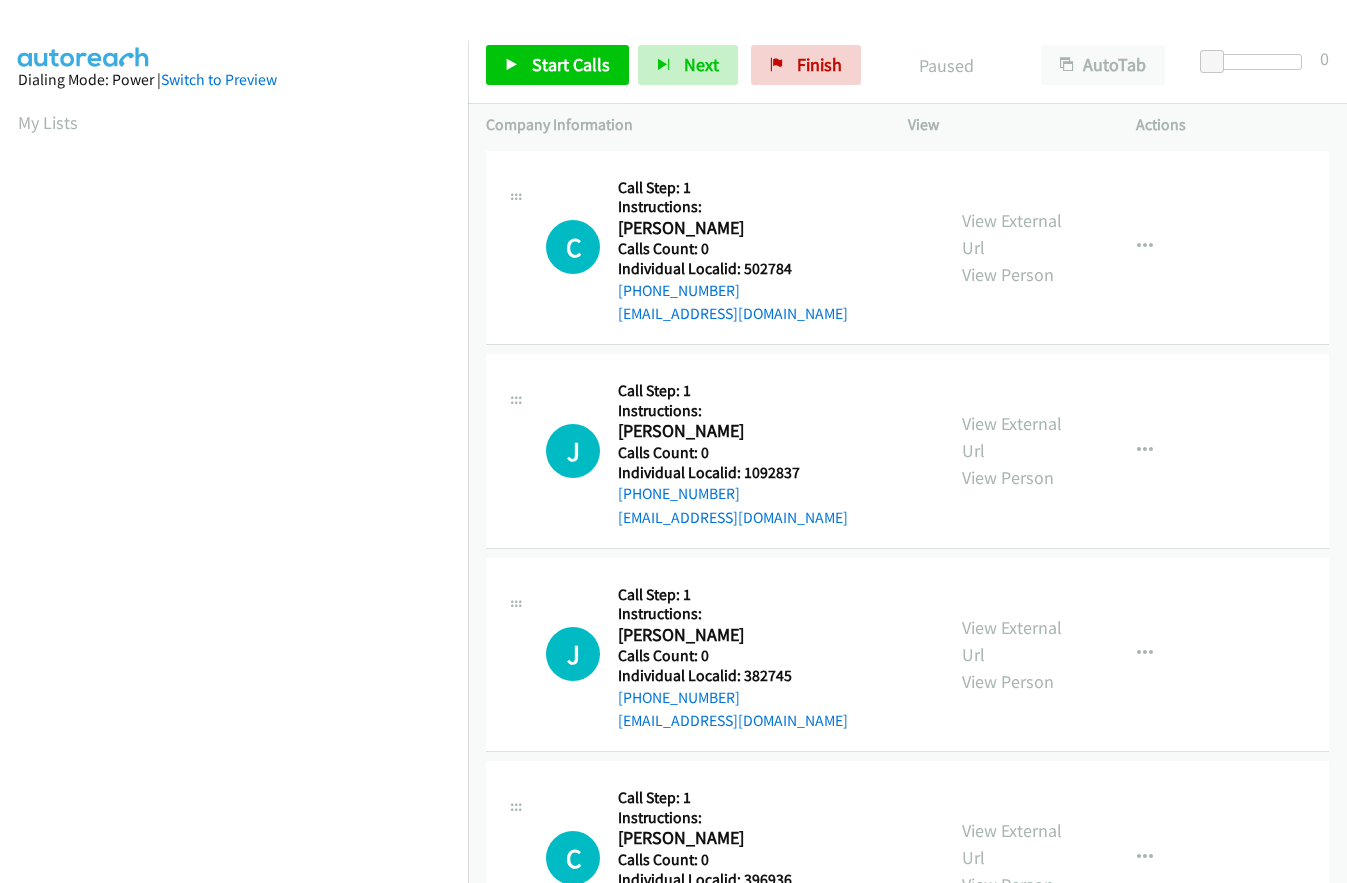scroll, scrollTop: 0, scrollLeft: 0, axis: both 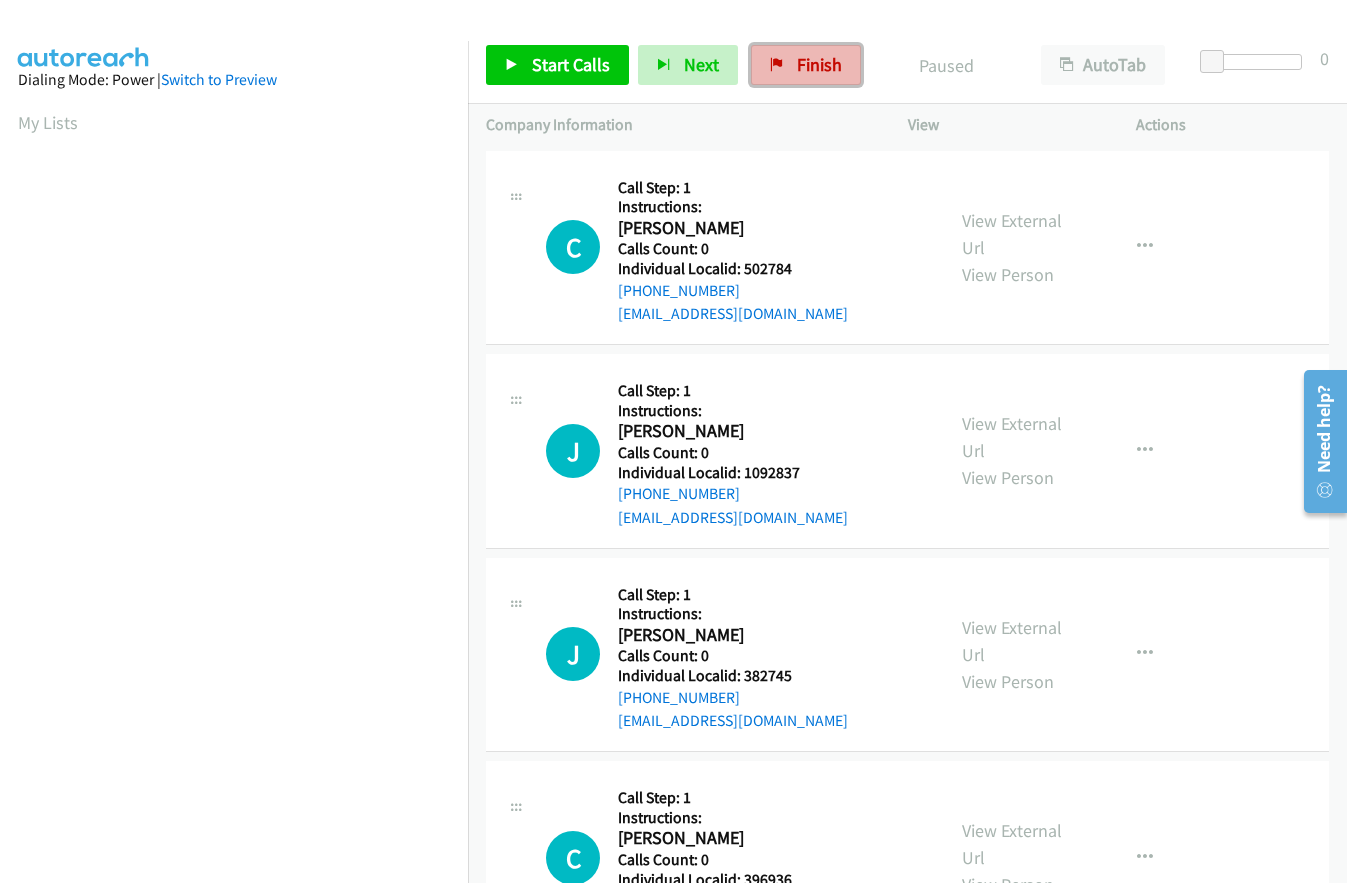 drag, startPoint x: 794, startPoint y: 63, endPoint x: 853, endPoint y: 56, distance: 59.413803 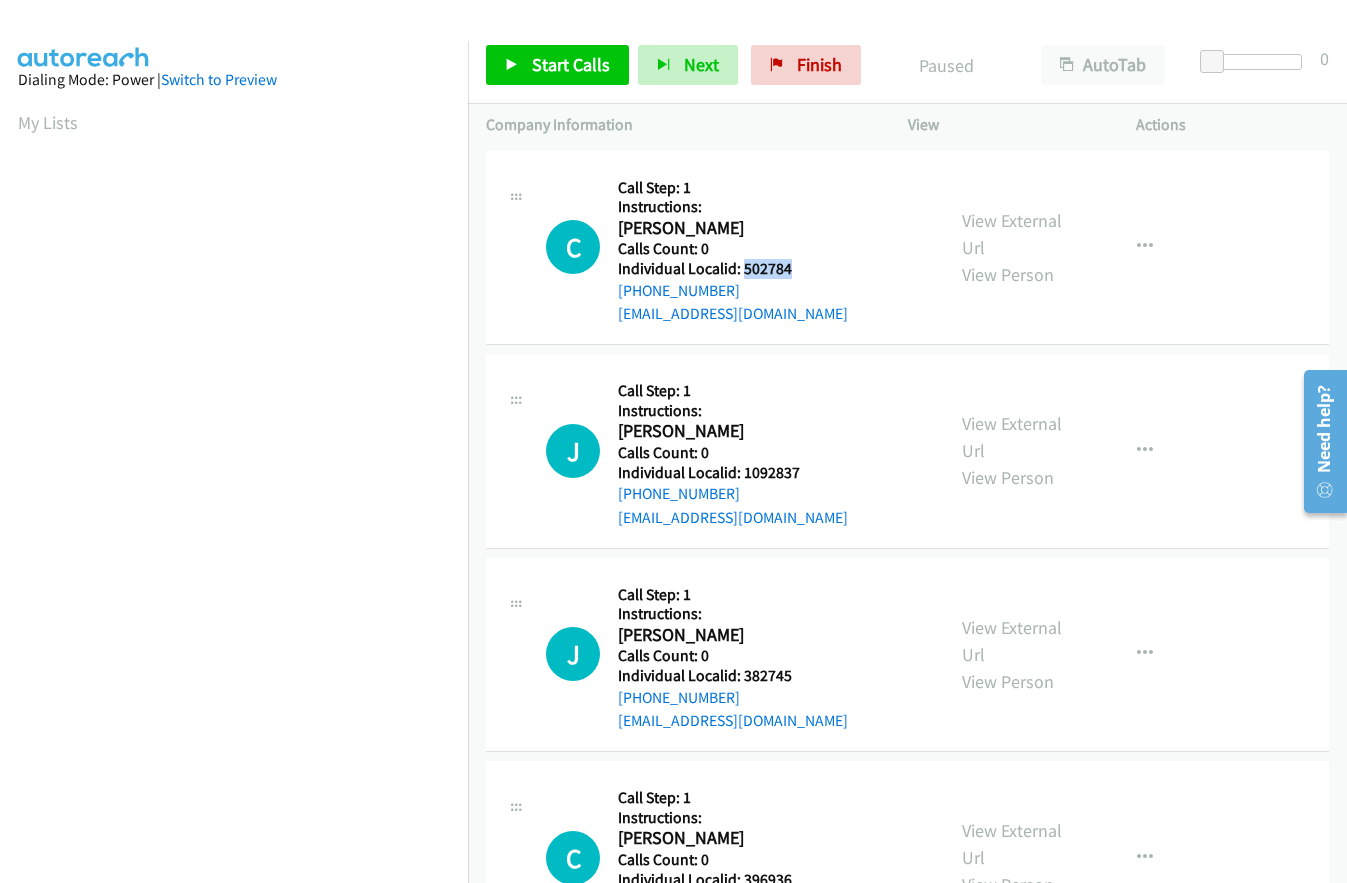 drag, startPoint x: 741, startPoint y: 270, endPoint x: 802, endPoint y: 271, distance: 61.008198 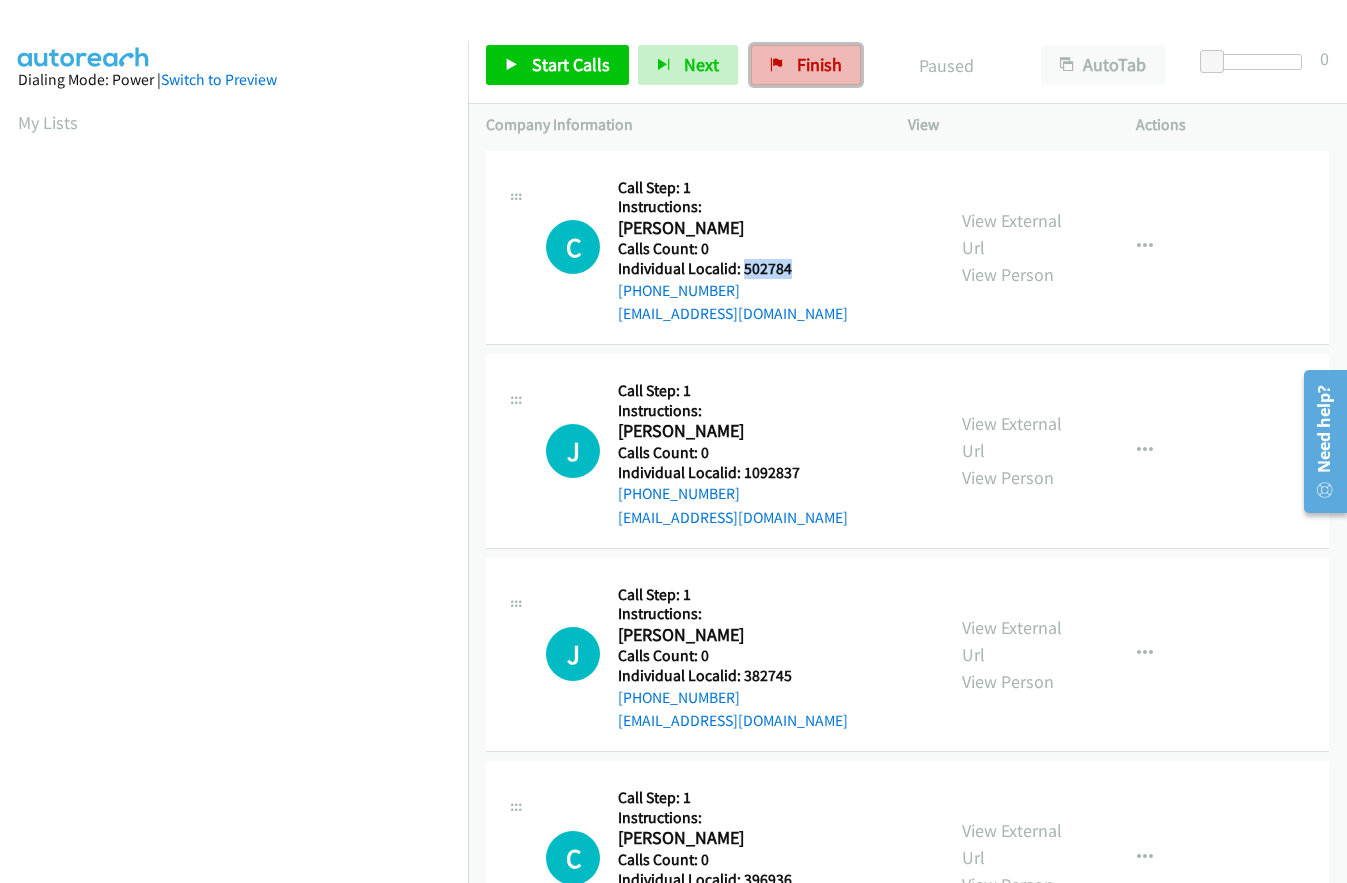 click on "Finish" at bounding box center (819, 64) 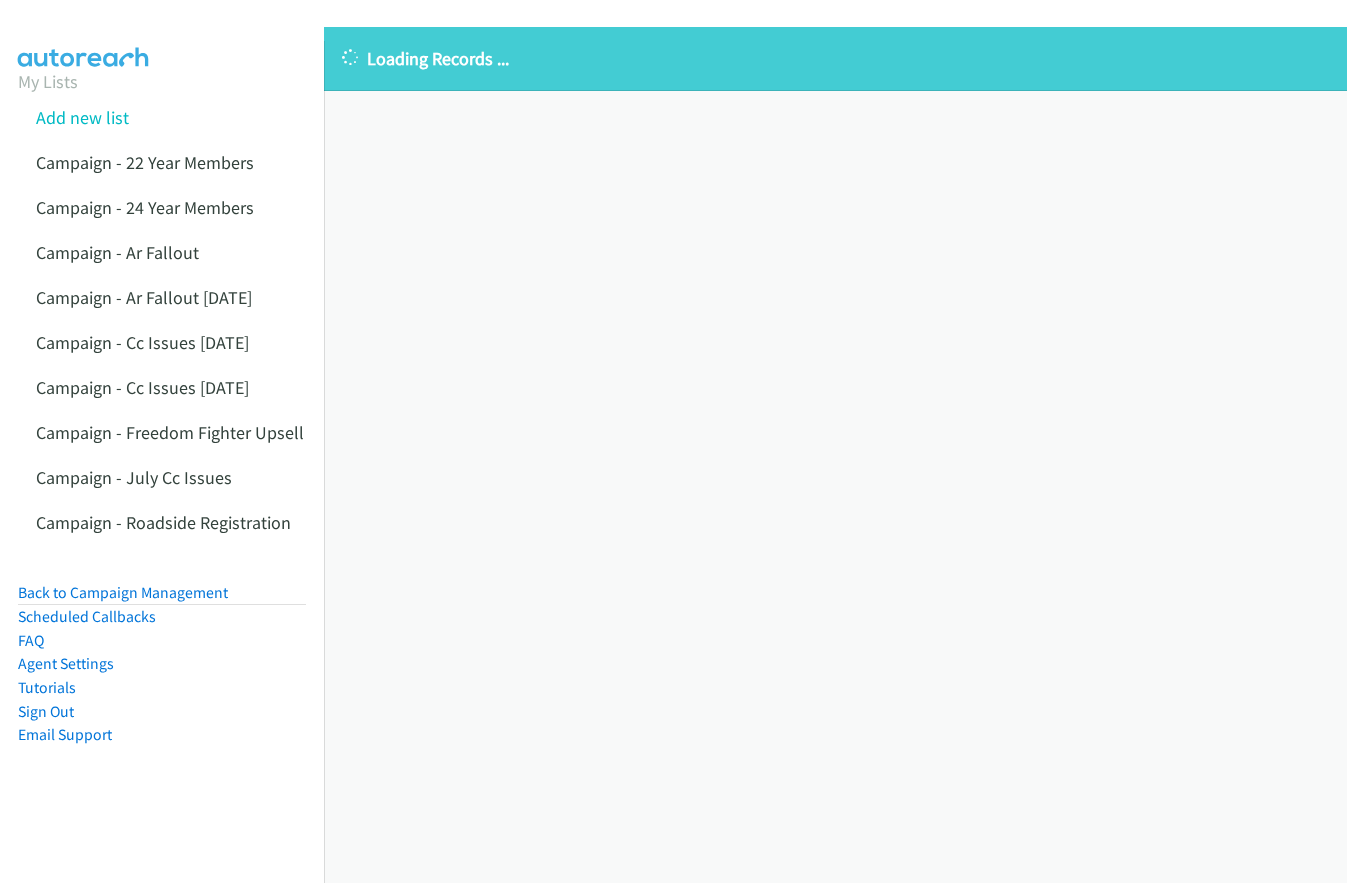 scroll, scrollTop: 0, scrollLeft: 0, axis: both 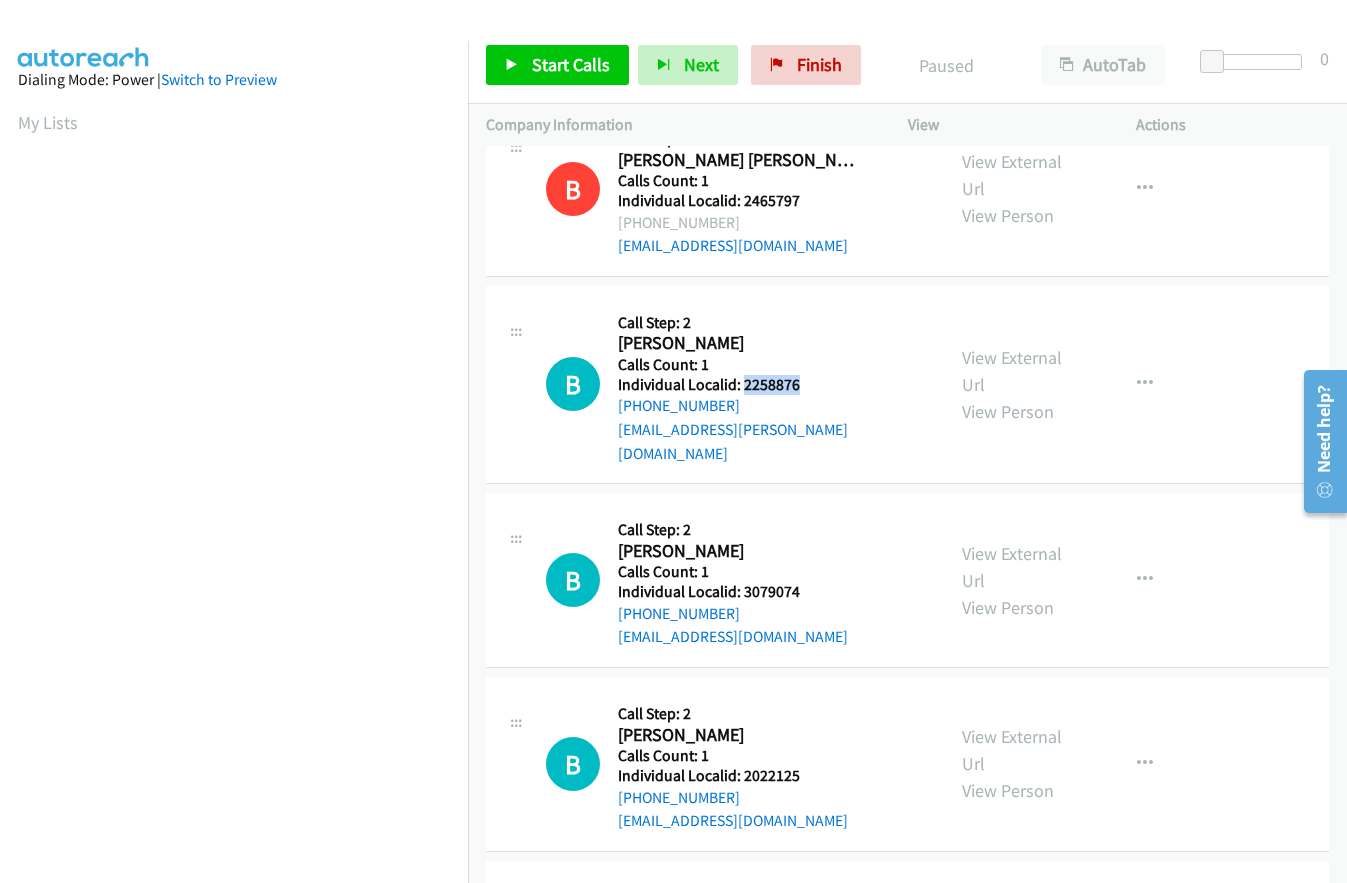 drag, startPoint x: 740, startPoint y: 383, endPoint x: 806, endPoint y: 385, distance: 66.0303 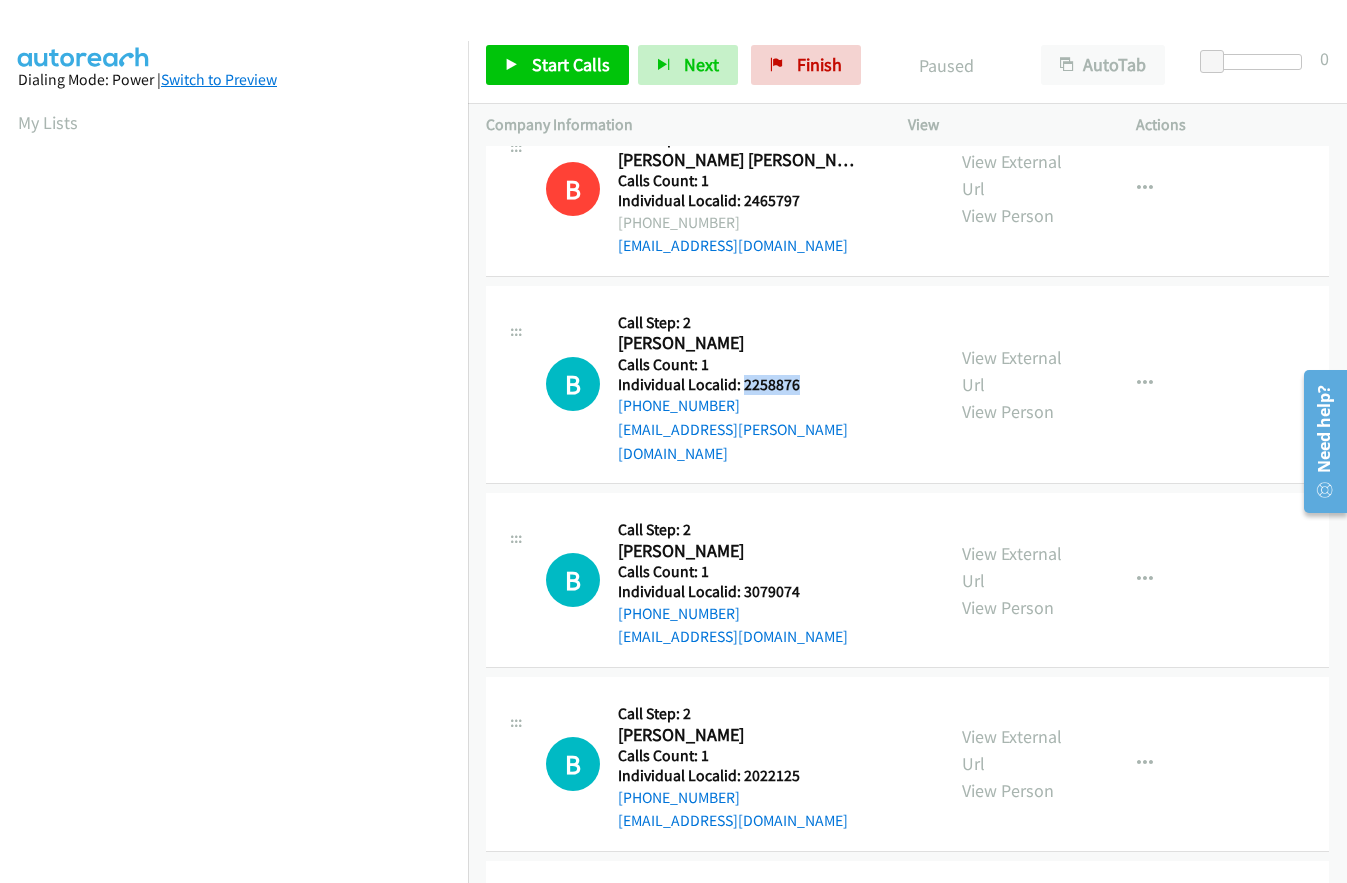 click on "Switch to Preview" at bounding box center (219, 79) 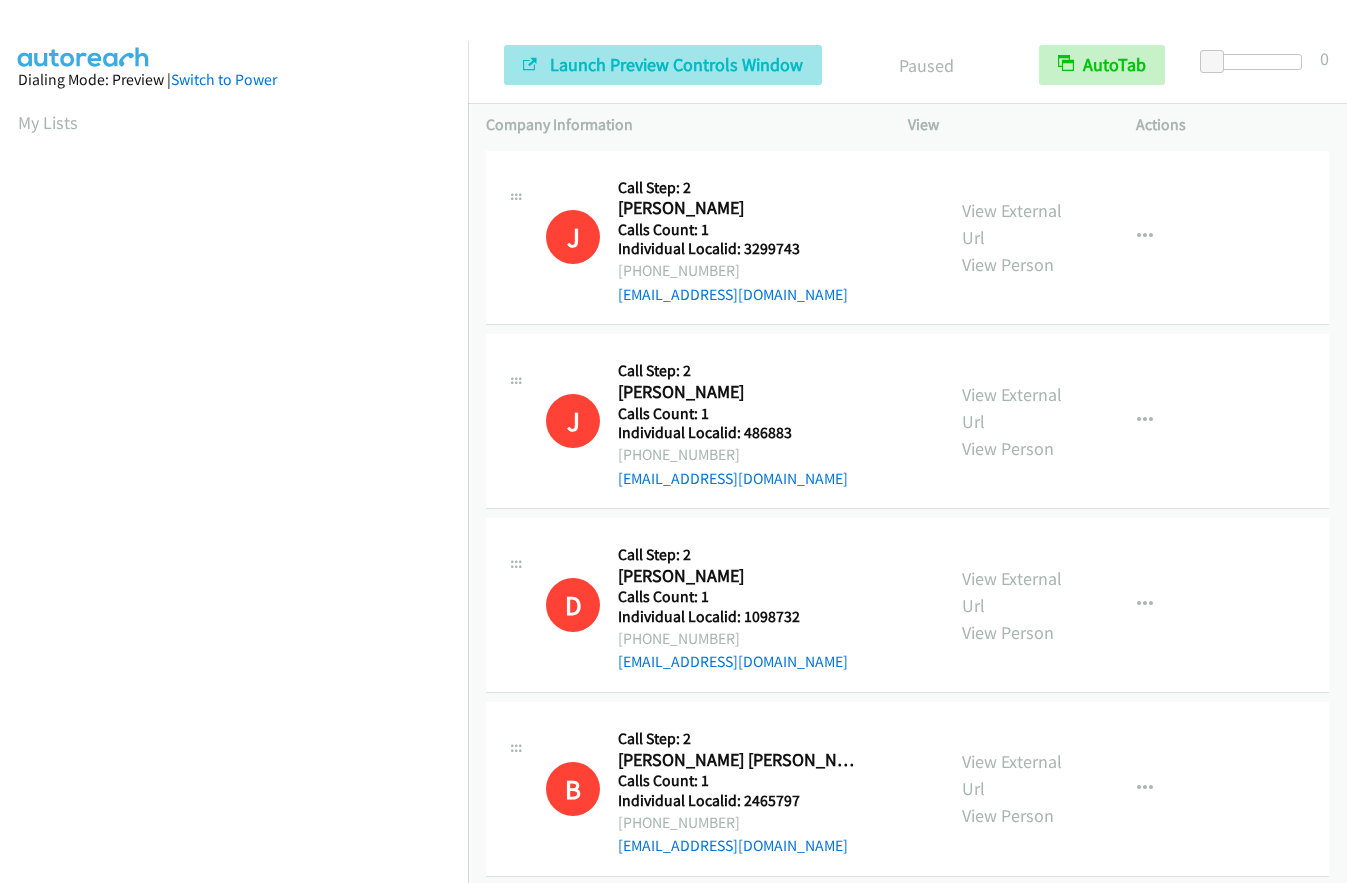 scroll, scrollTop: 0, scrollLeft: 0, axis: both 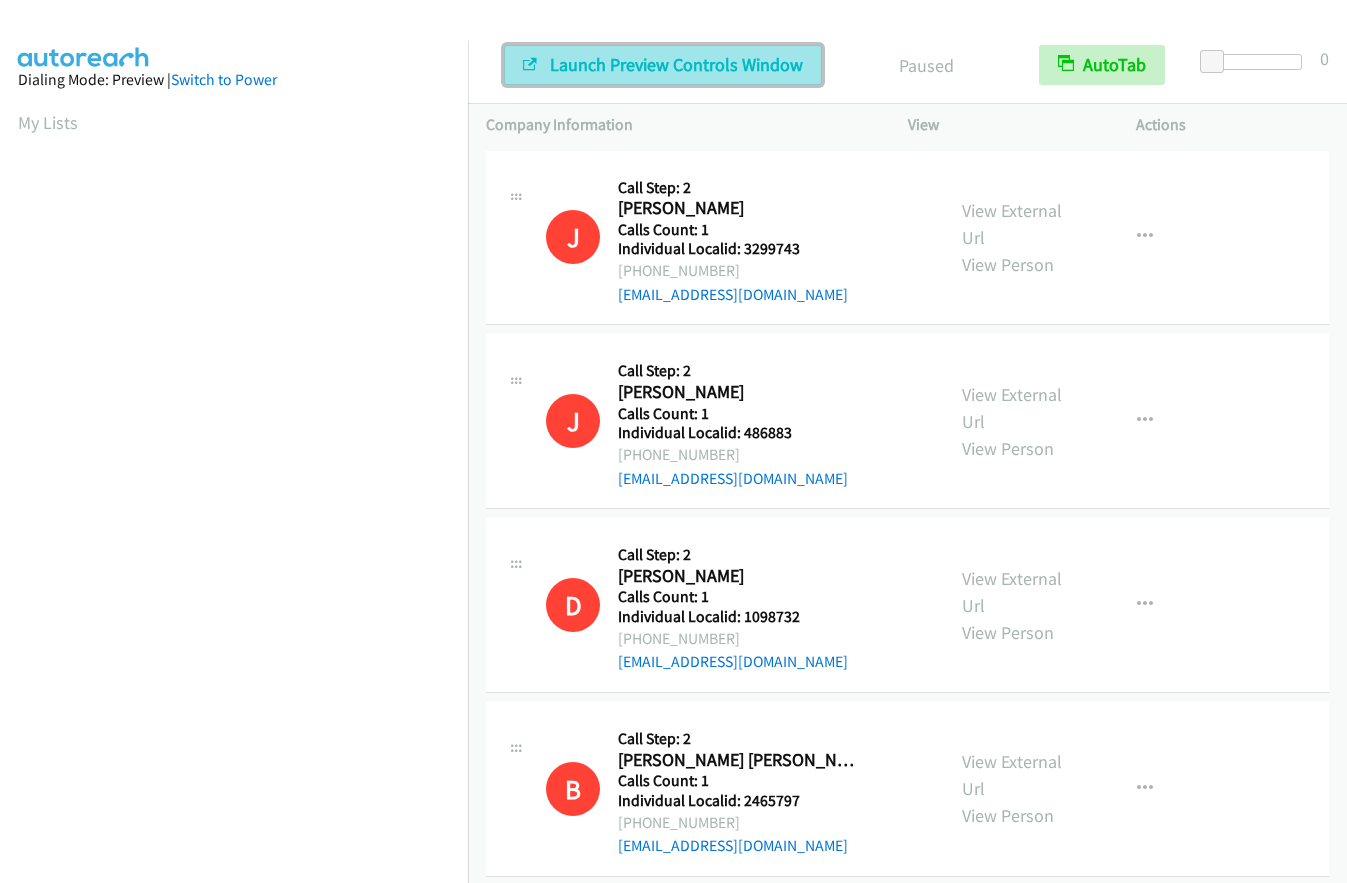 click on "Launch Preview Controls Window" at bounding box center [676, 64] 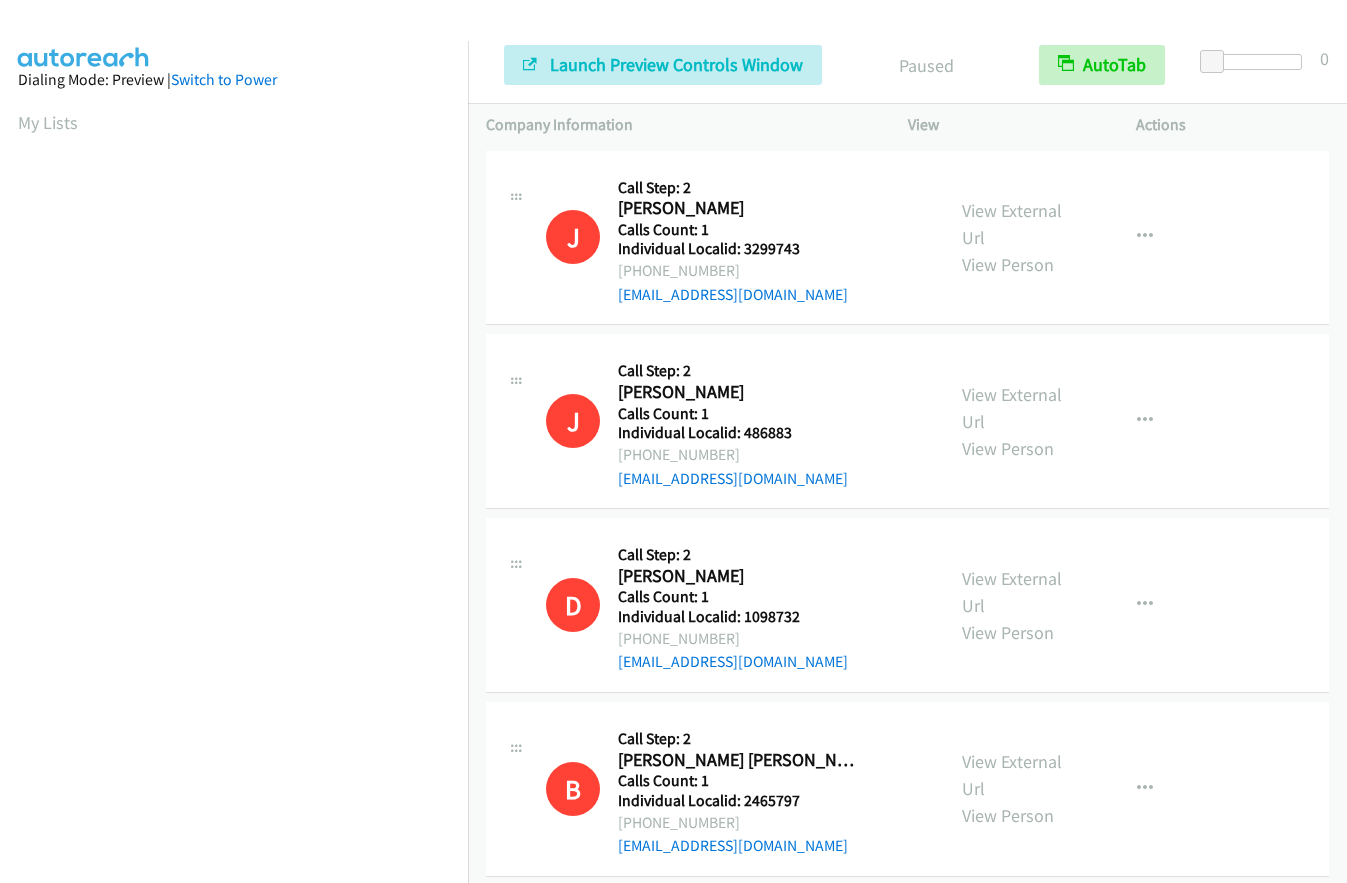 scroll, scrollTop: 0, scrollLeft: 0, axis: both 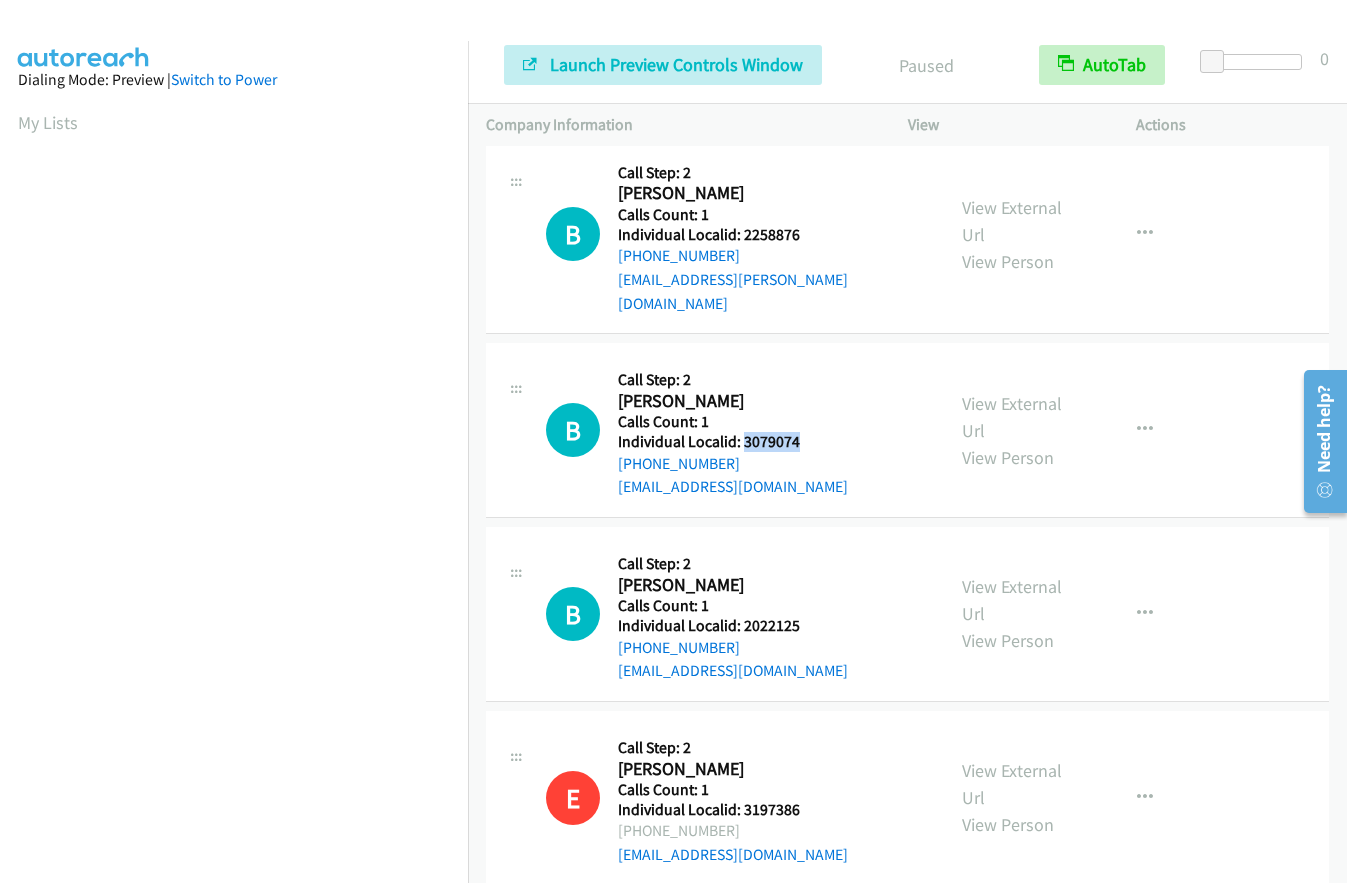 drag, startPoint x: 741, startPoint y: 417, endPoint x: 804, endPoint y: 417, distance: 63 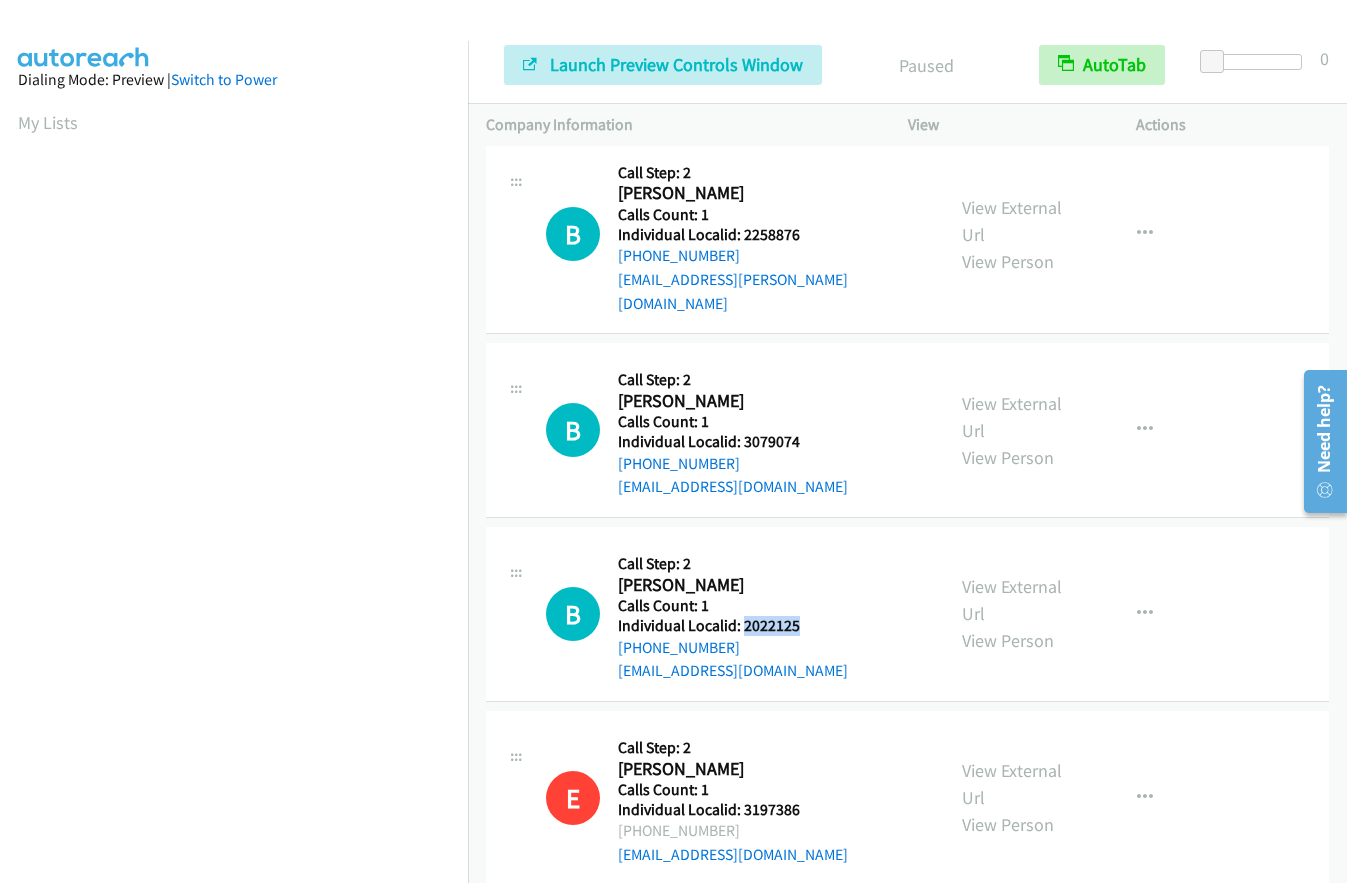 drag, startPoint x: 740, startPoint y: 599, endPoint x: 789, endPoint y: 602, distance: 49.09175 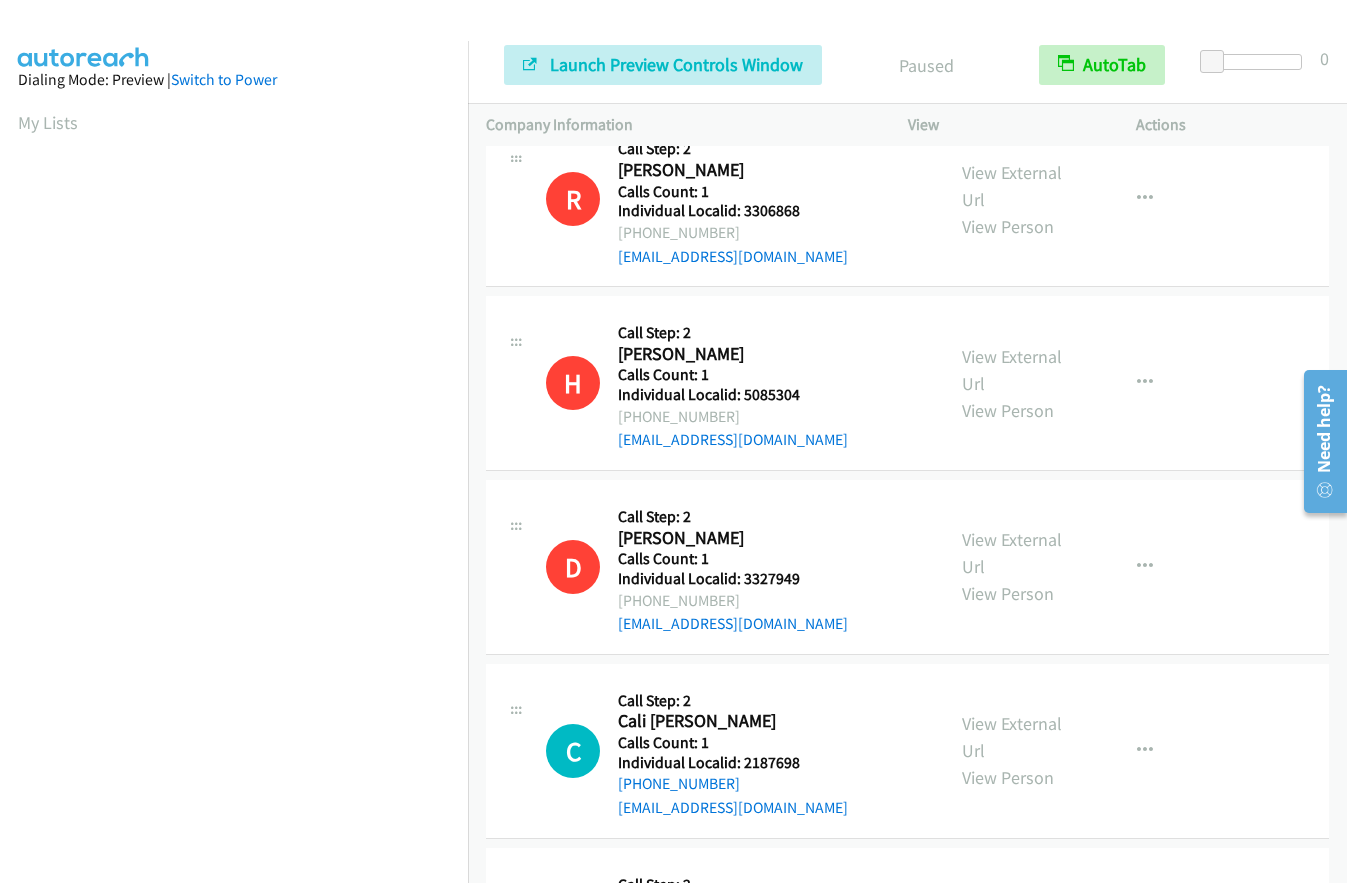 scroll, scrollTop: 2900, scrollLeft: 0, axis: vertical 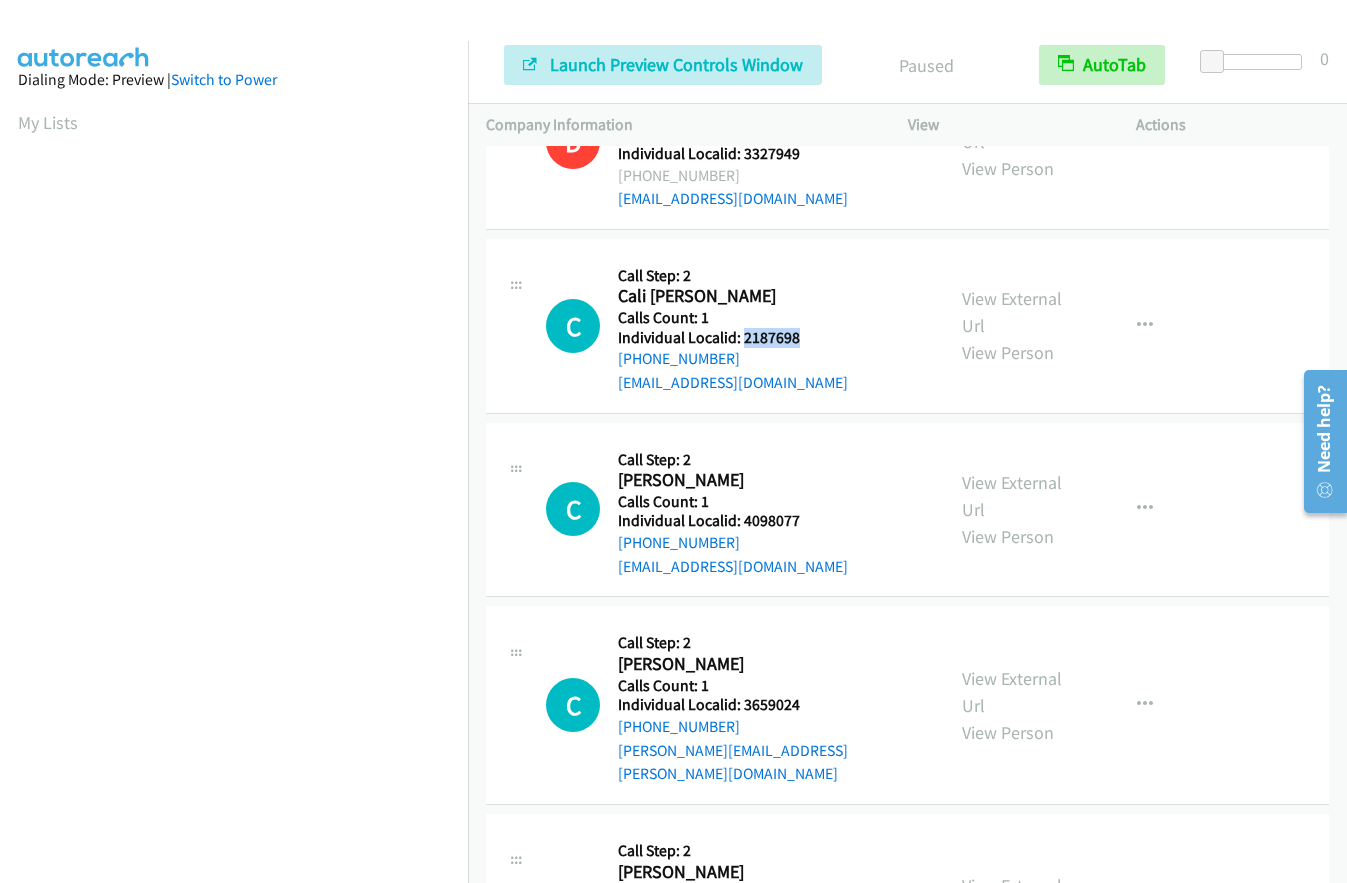 drag, startPoint x: 743, startPoint y: 288, endPoint x: 814, endPoint y: 283, distance: 71.17584 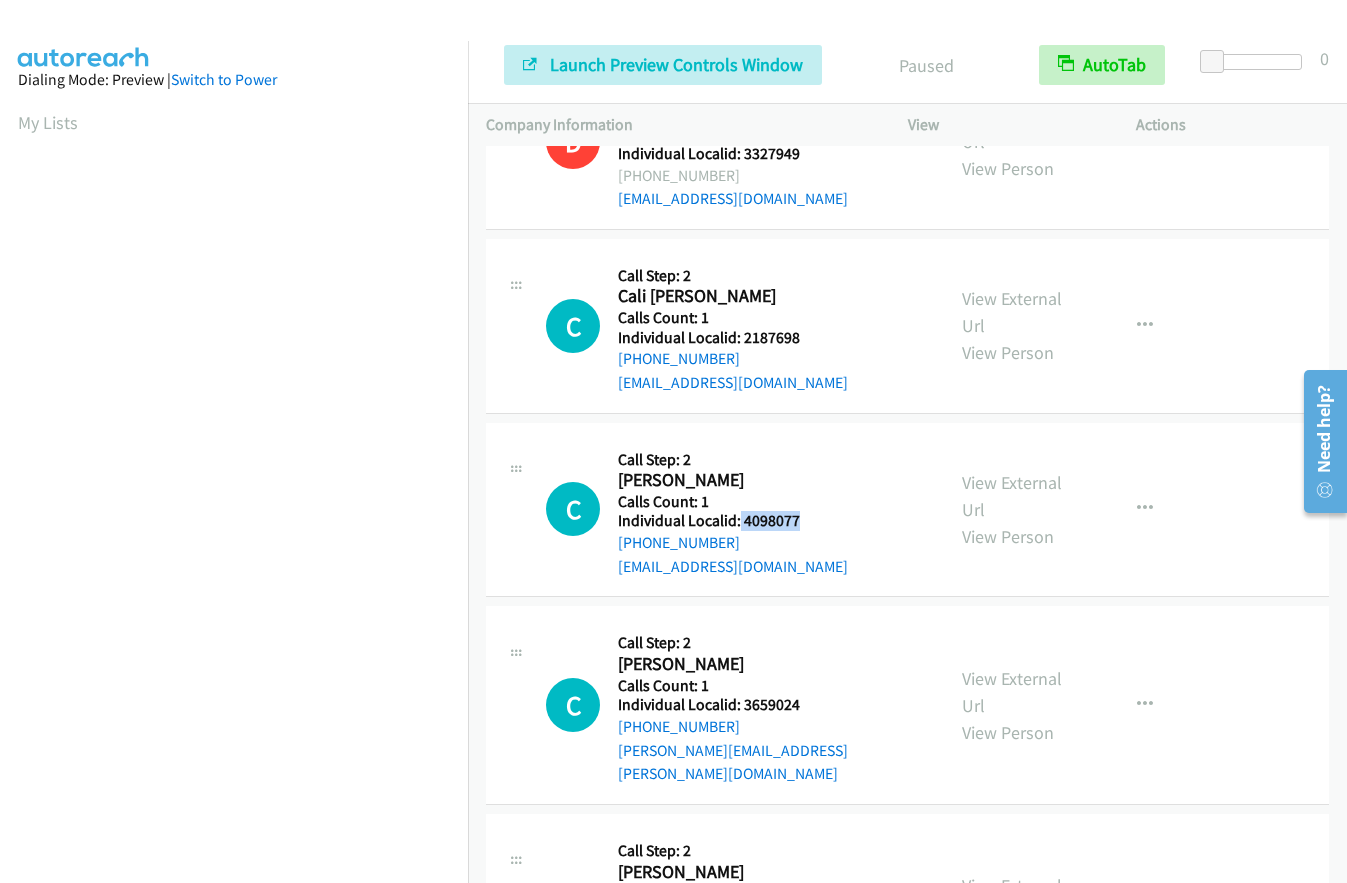 drag, startPoint x: 739, startPoint y: 474, endPoint x: 807, endPoint y: 472, distance: 68.0294 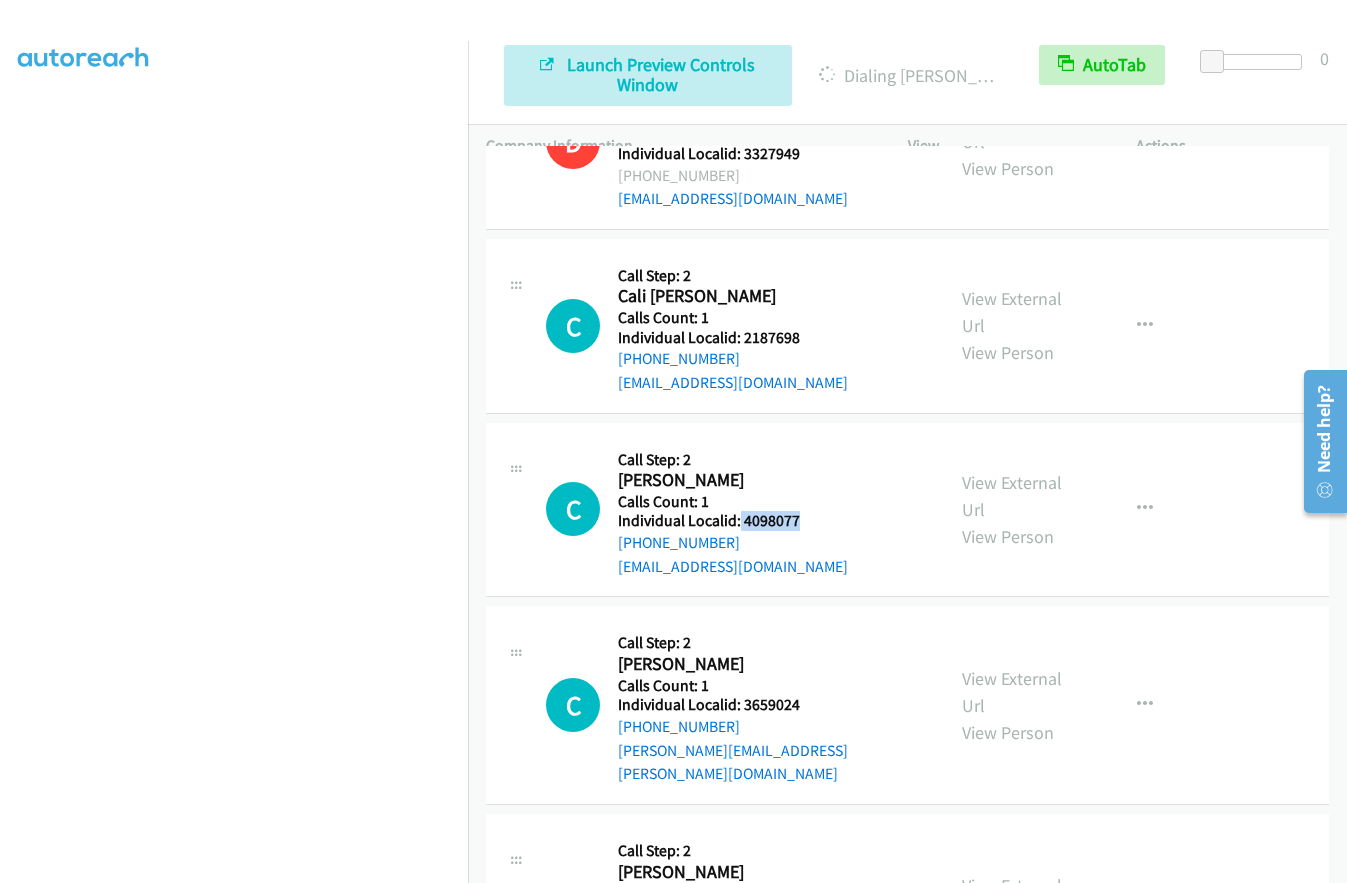 scroll, scrollTop: 234, scrollLeft: 0, axis: vertical 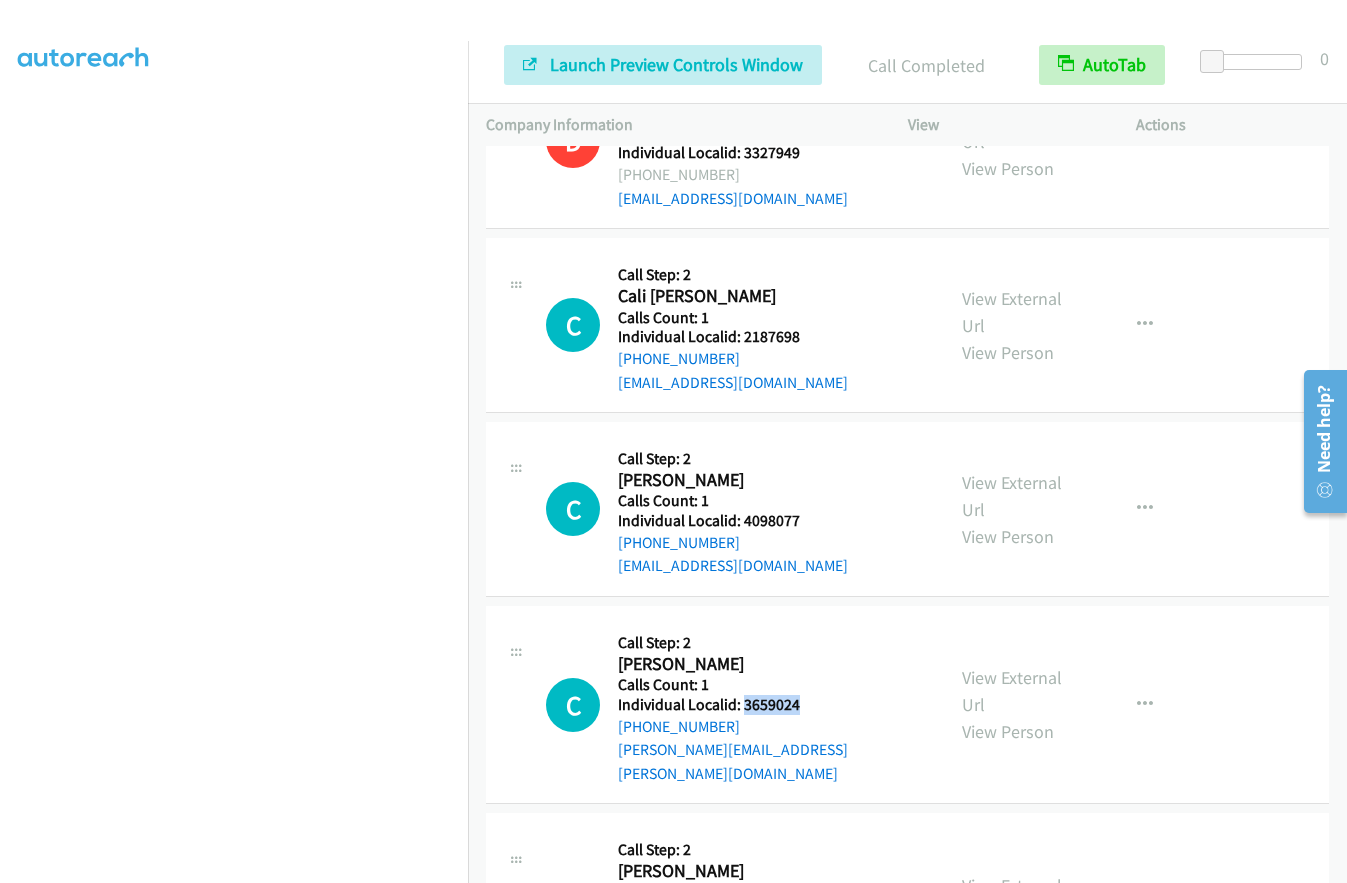 drag, startPoint x: 744, startPoint y: 661, endPoint x: 812, endPoint y: 662, distance: 68.007355 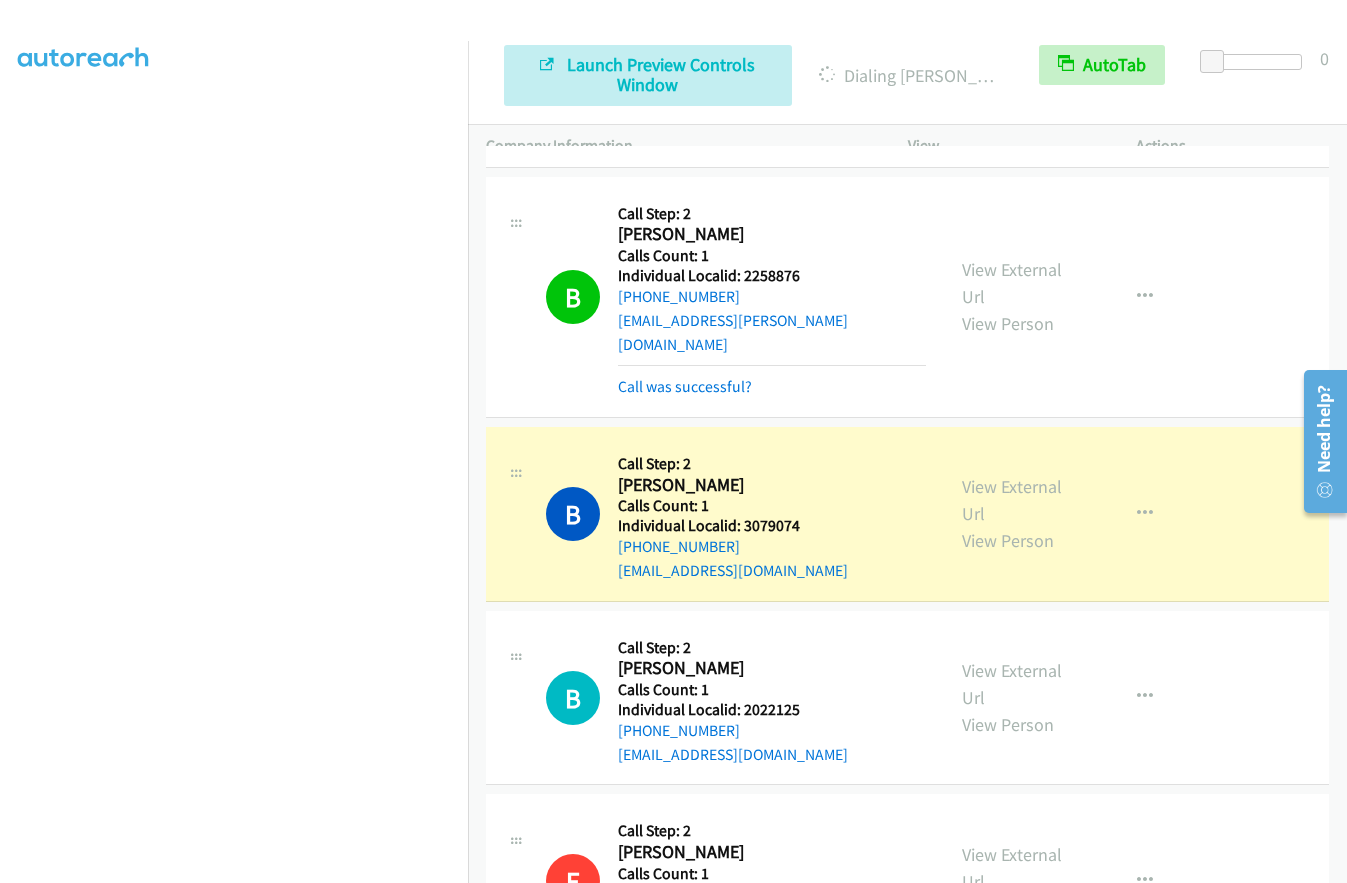 scroll, scrollTop: 700, scrollLeft: 0, axis: vertical 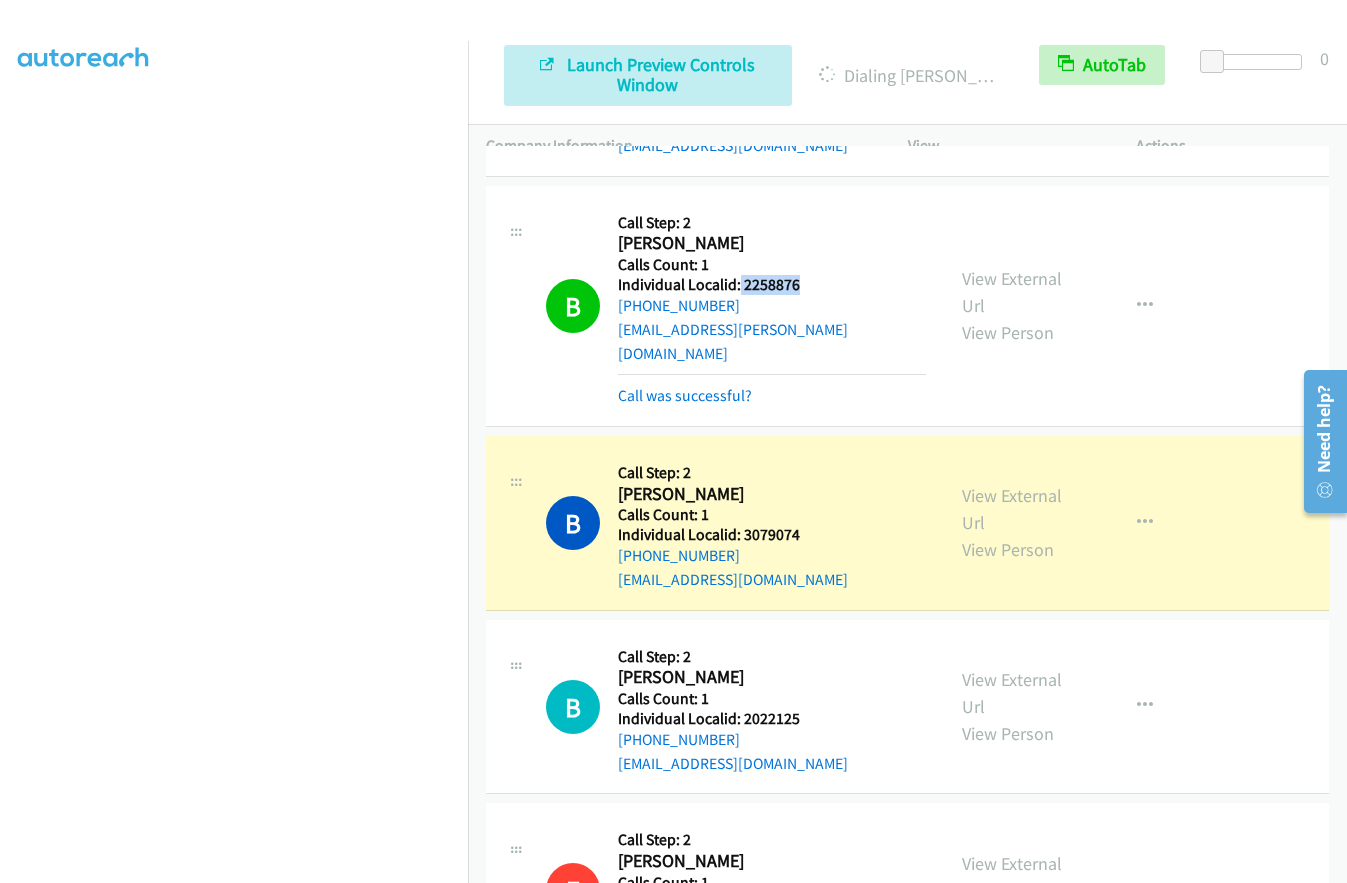drag, startPoint x: 738, startPoint y: 281, endPoint x: 801, endPoint y: 283, distance: 63.03174 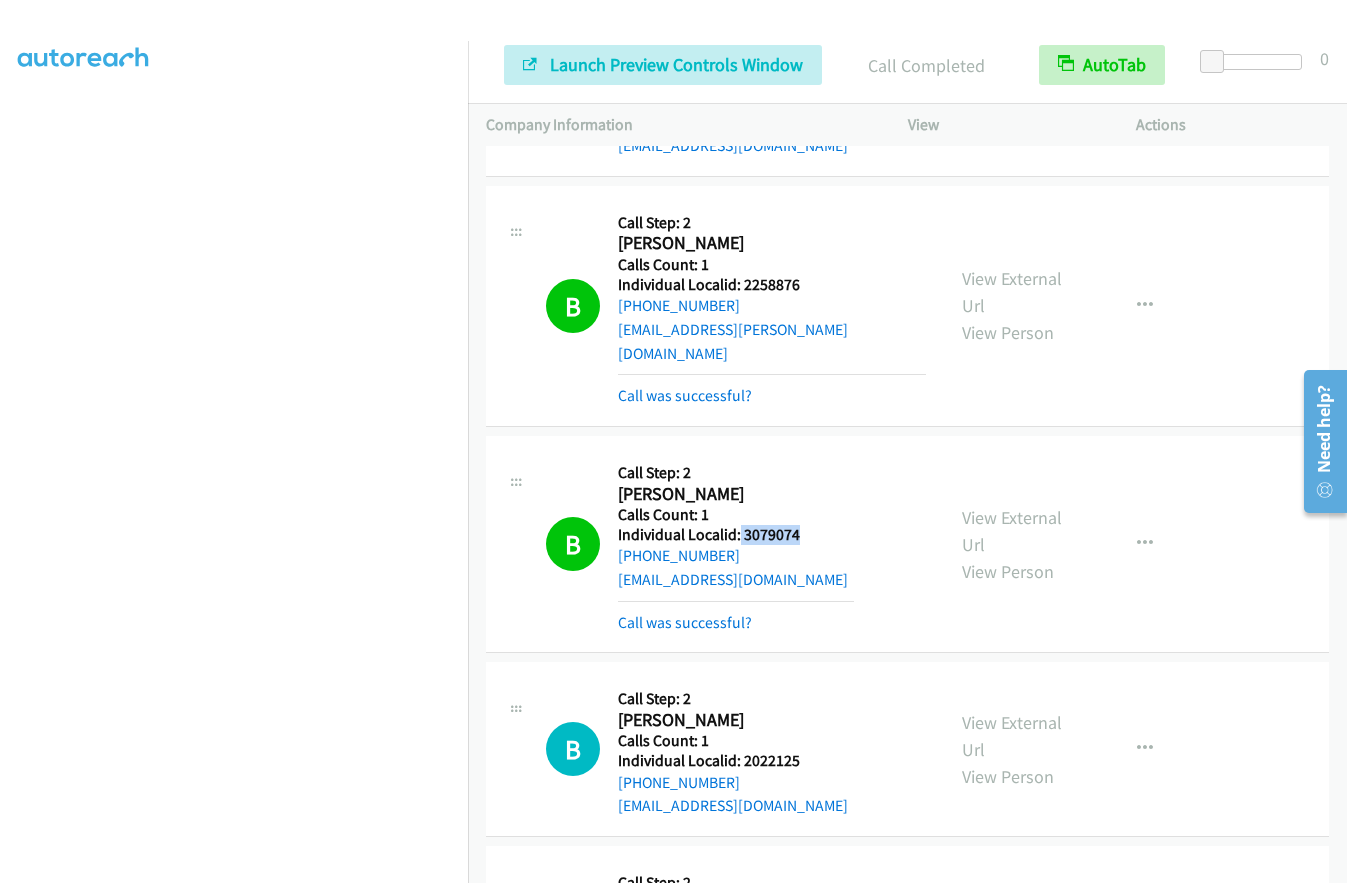 drag, startPoint x: 738, startPoint y: 509, endPoint x: 805, endPoint y: 509, distance: 67 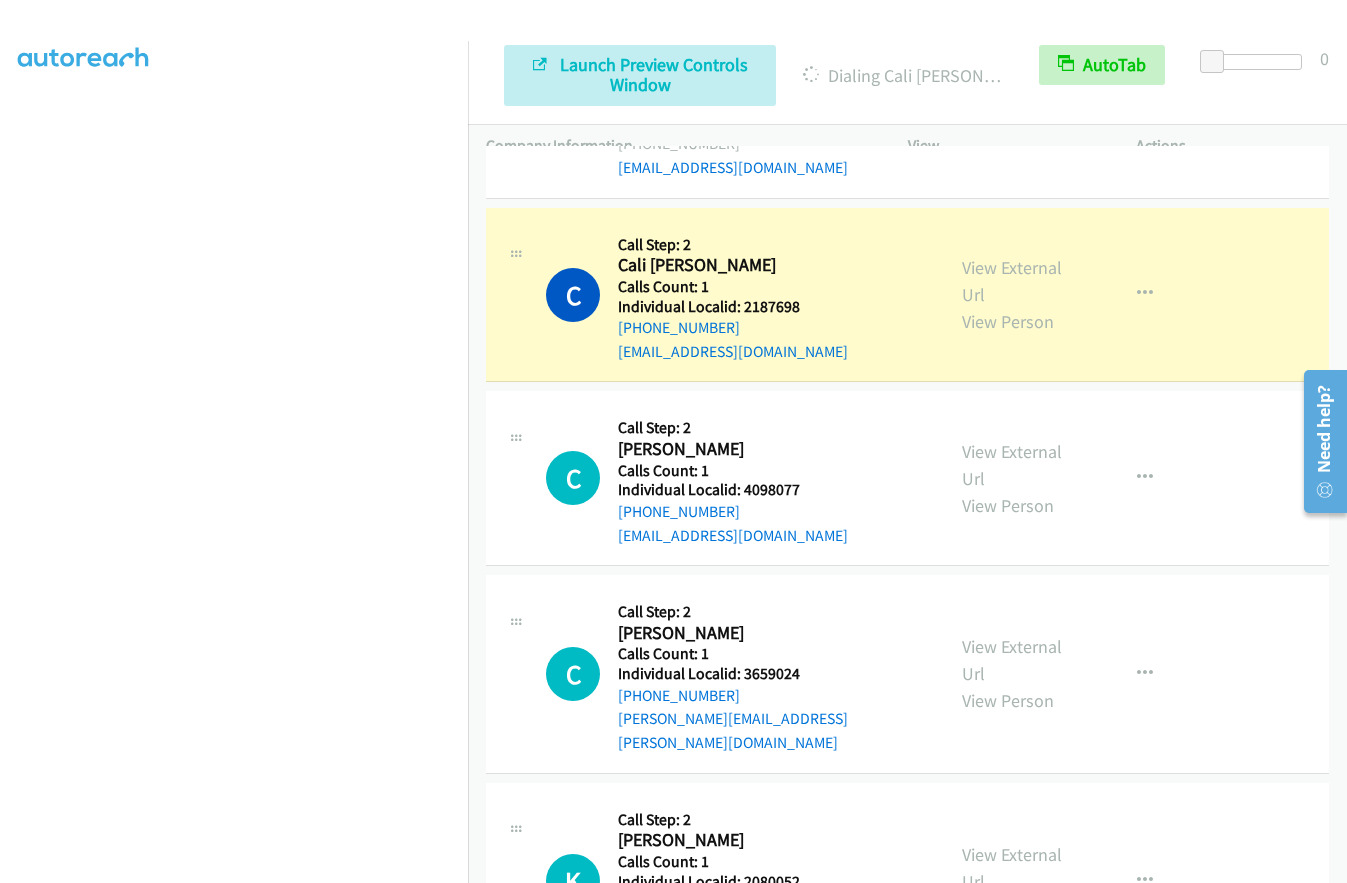 scroll, scrollTop: 3075, scrollLeft: 0, axis: vertical 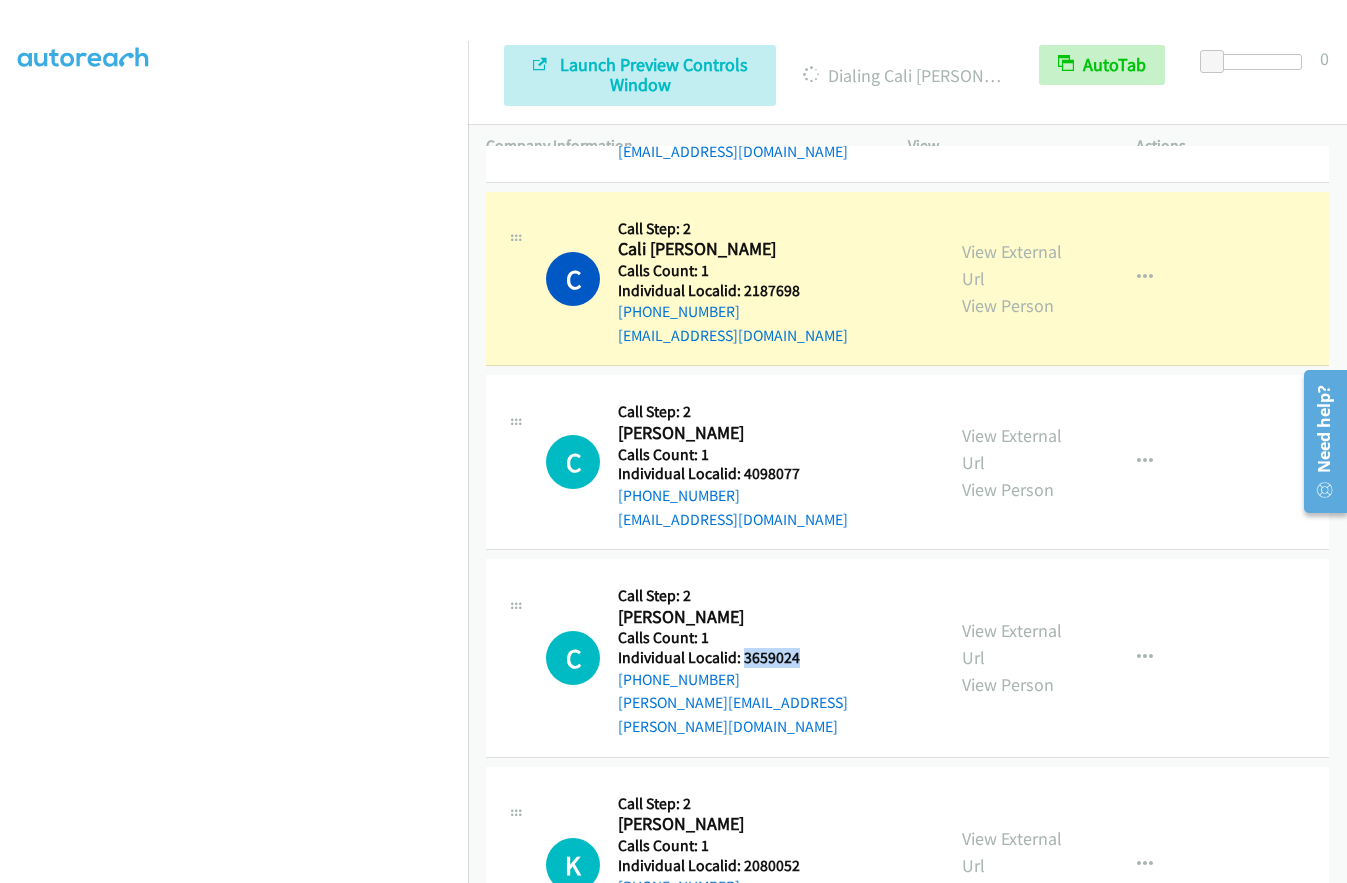 drag, startPoint x: 740, startPoint y: 610, endPoint x: 802, endPoint y: 609, distance: 62.008064 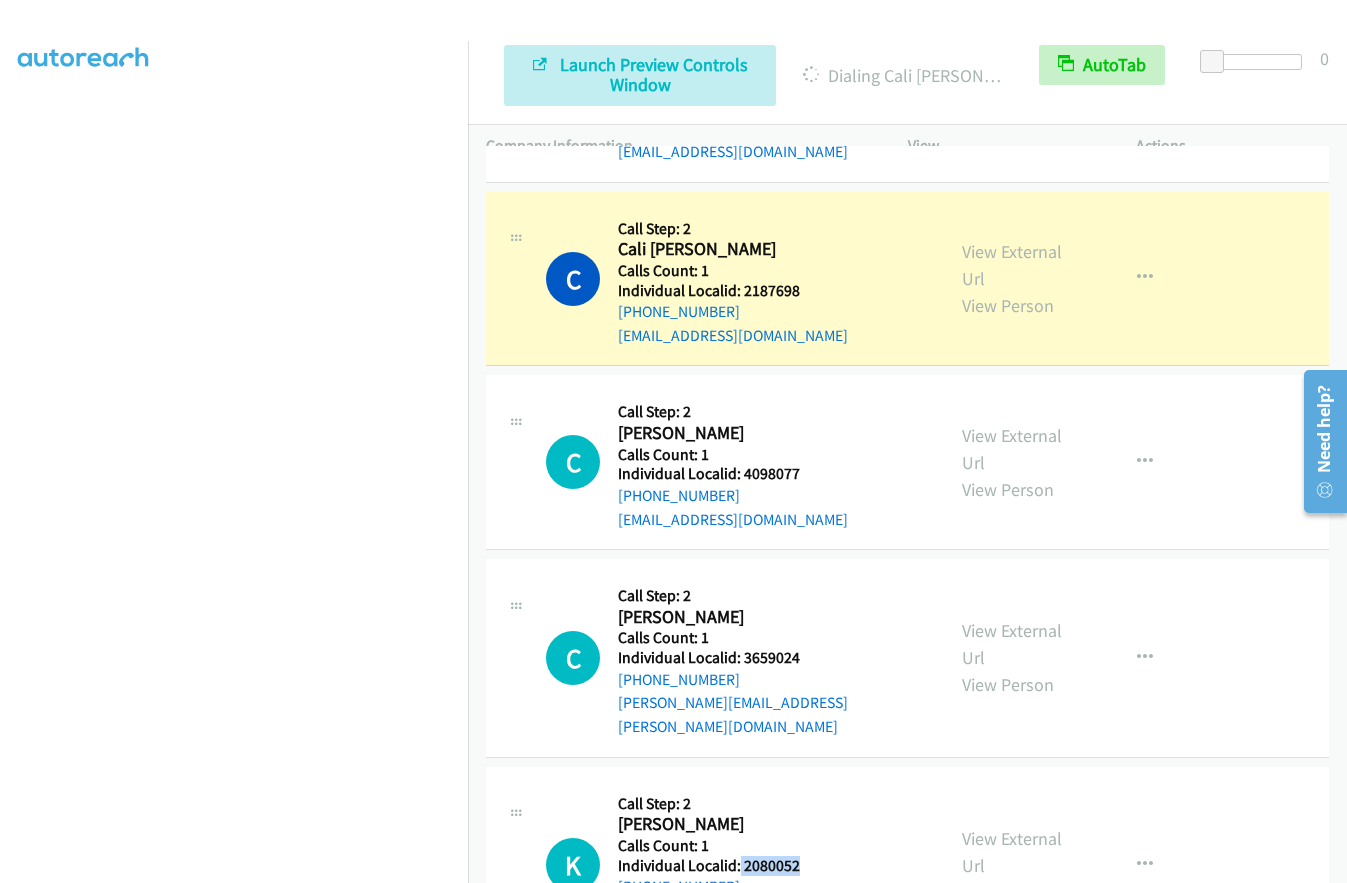 drag, startPoint x: 737, startPoint y: 791, endPoint x: 808, endPoint y: 793, distance: 71.02816 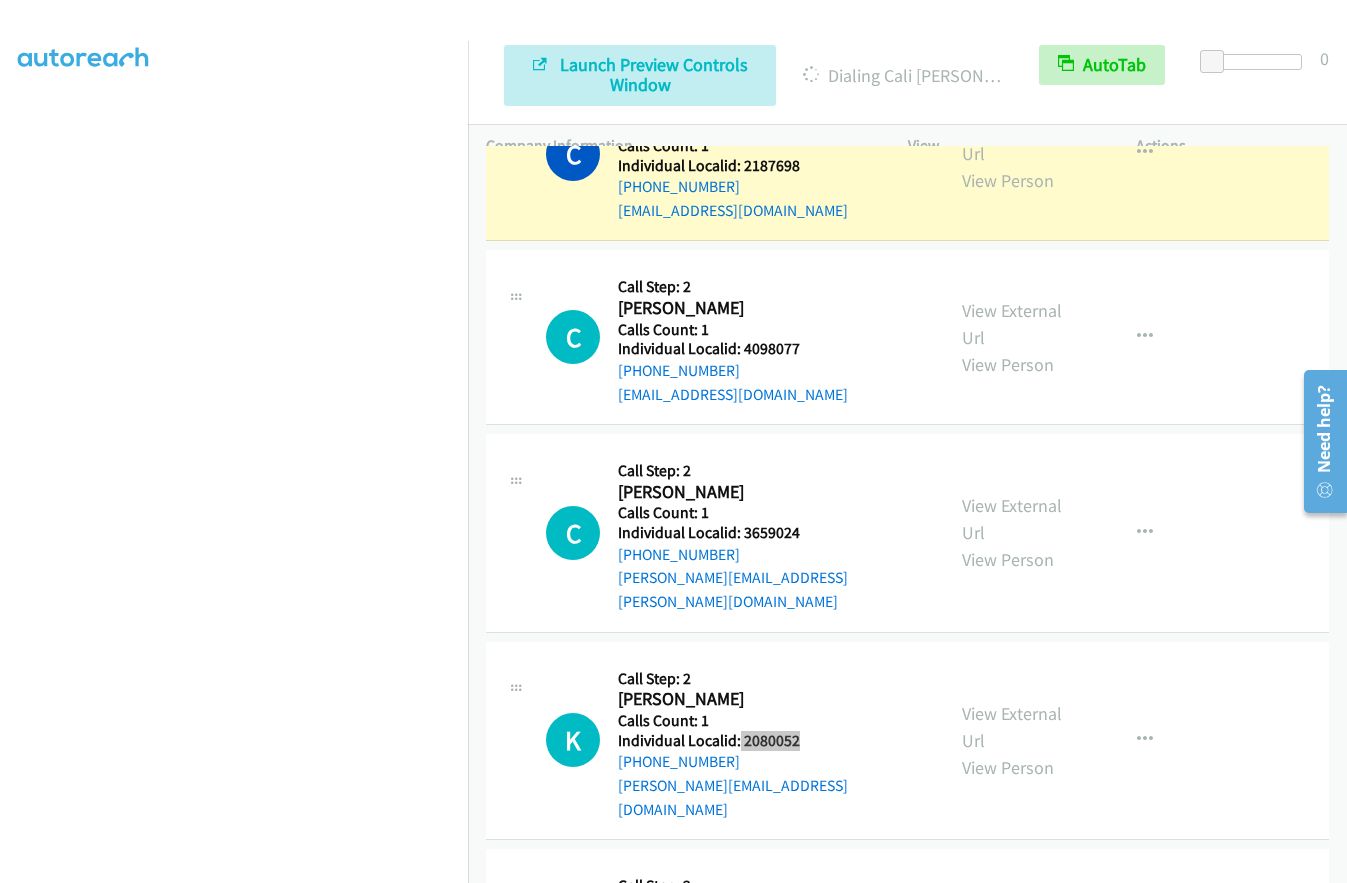 scroll, scrollTop: 3275, scrollLeft: 0, axis: vertical 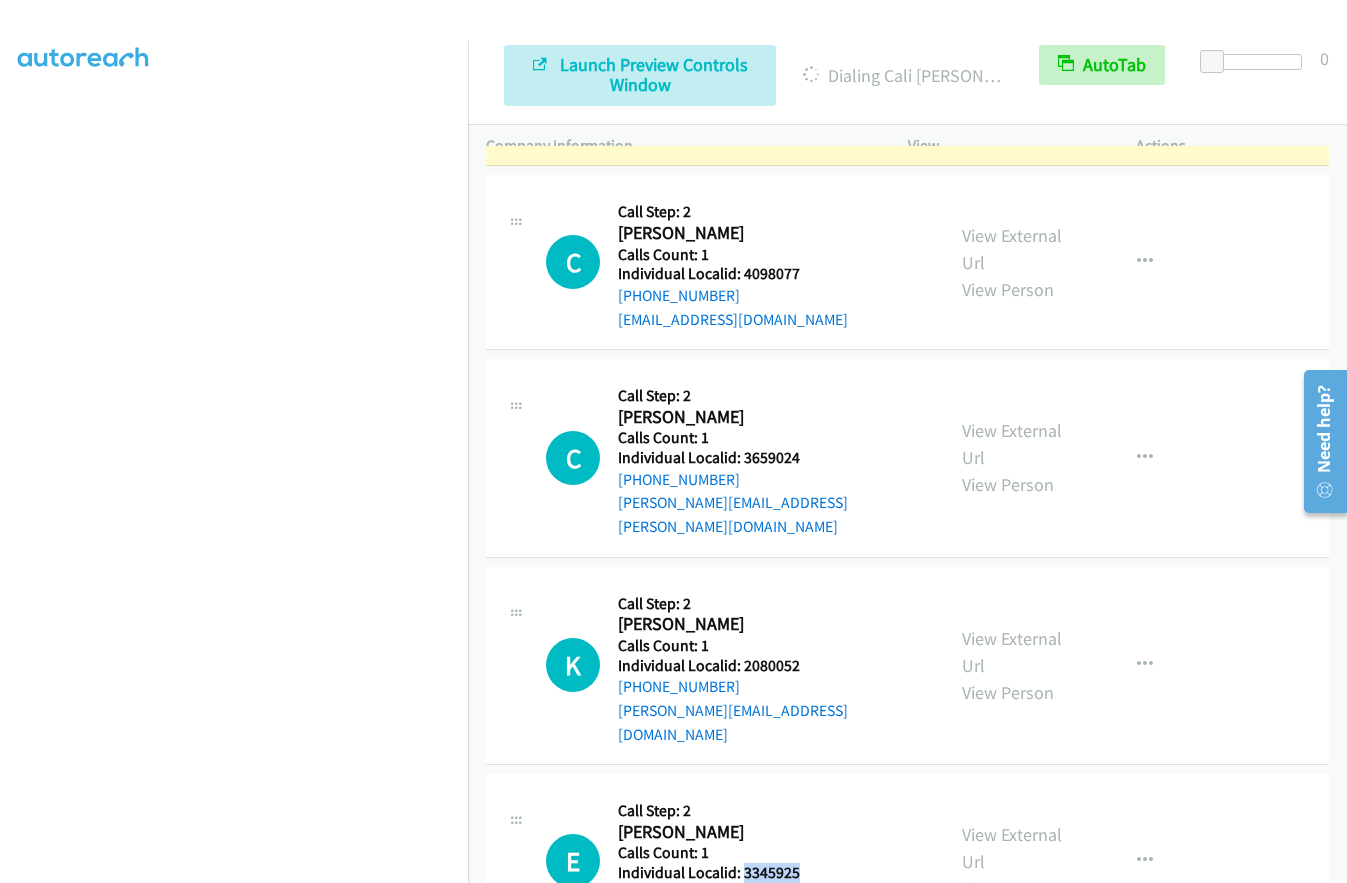 drag, startPoint x: 742, startPoint y: 777, endPoint x: 812, endPoint y: 784, distance: 70.34913 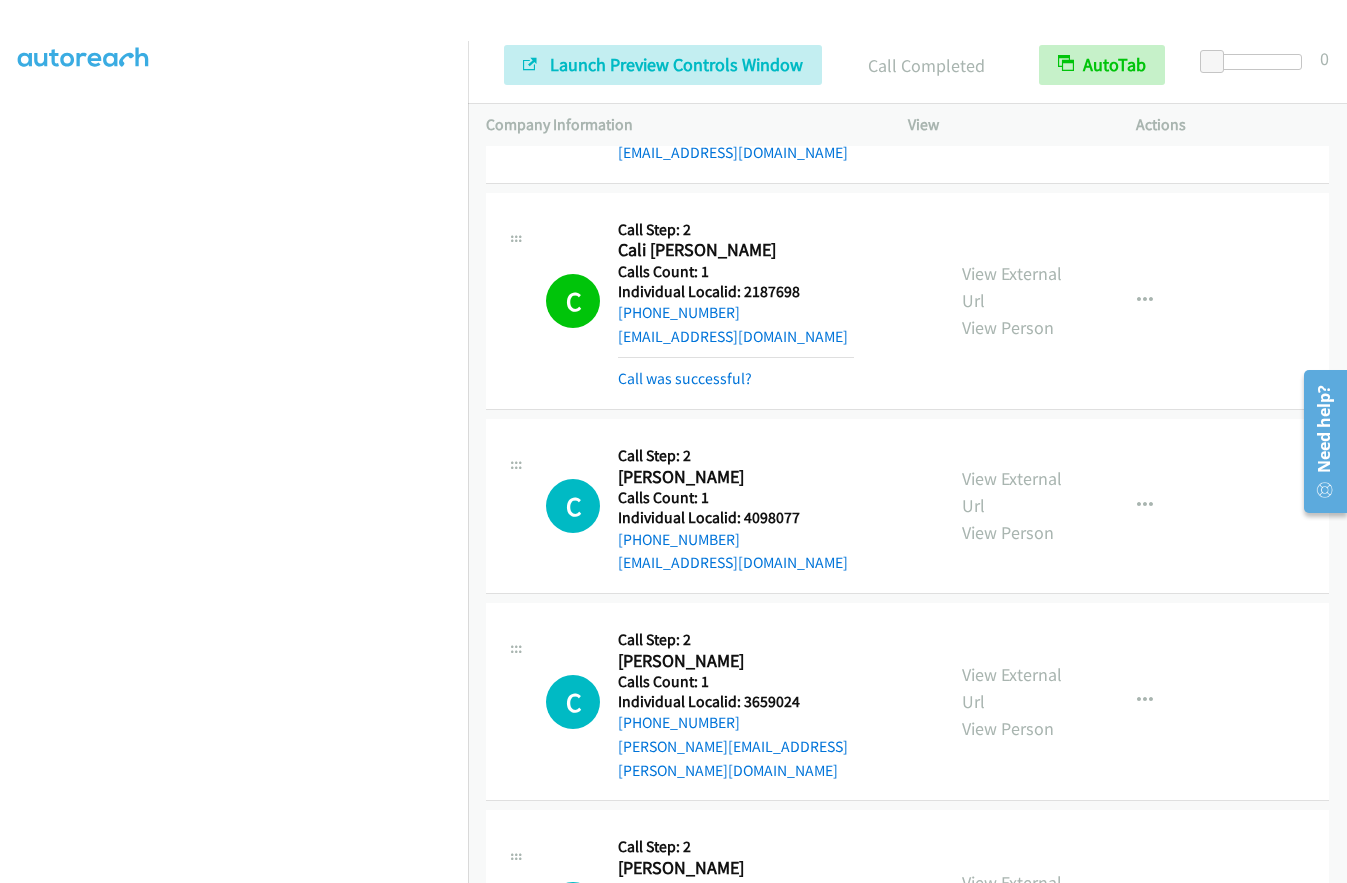 scroll, scrollTop: 3068, scrollLeft: 0, axis: vertical 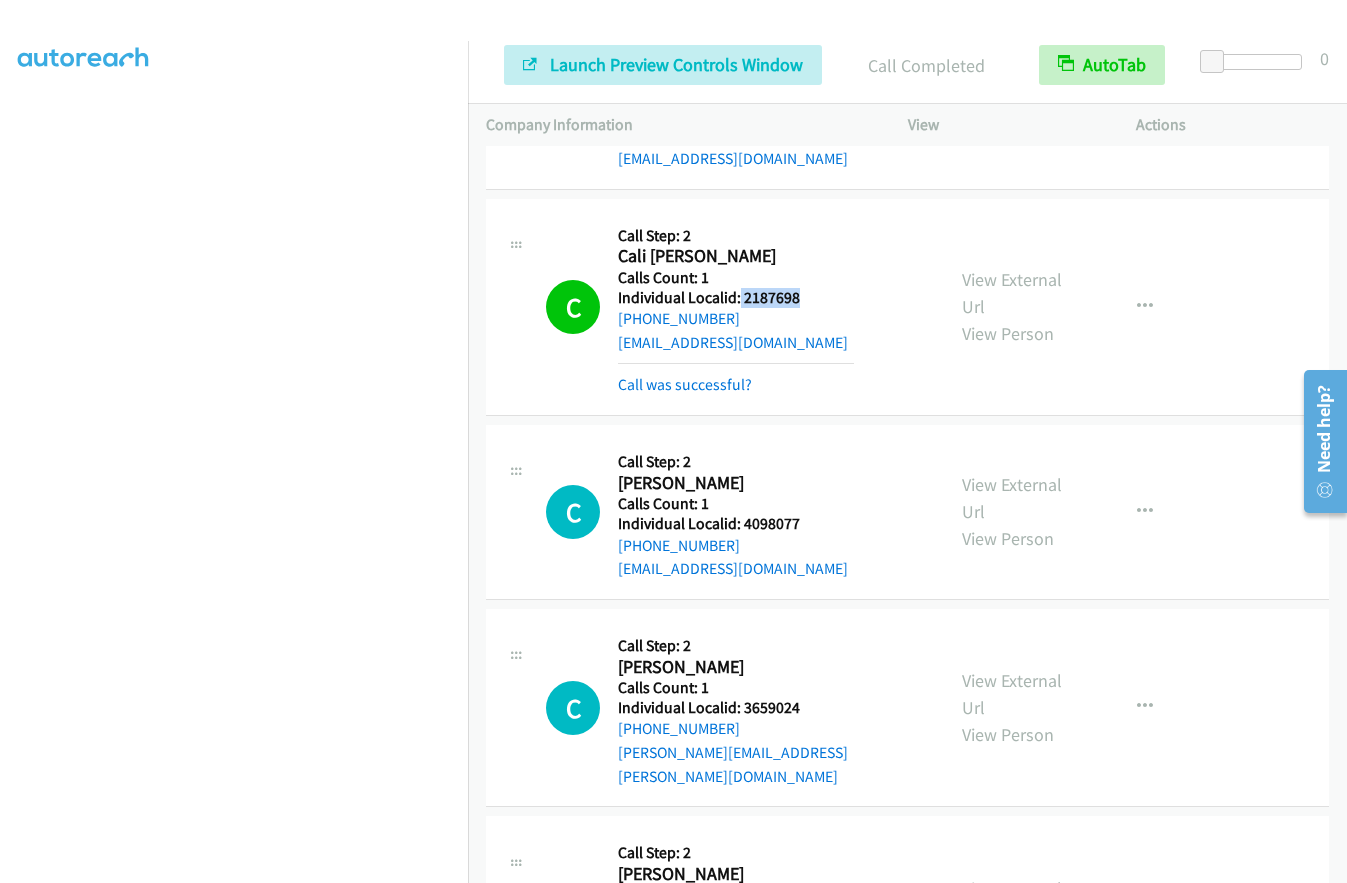 drag, startPoint x: 739, startPoint y: 250, endPoint x: 802, endPoint y: 250, distance: 63 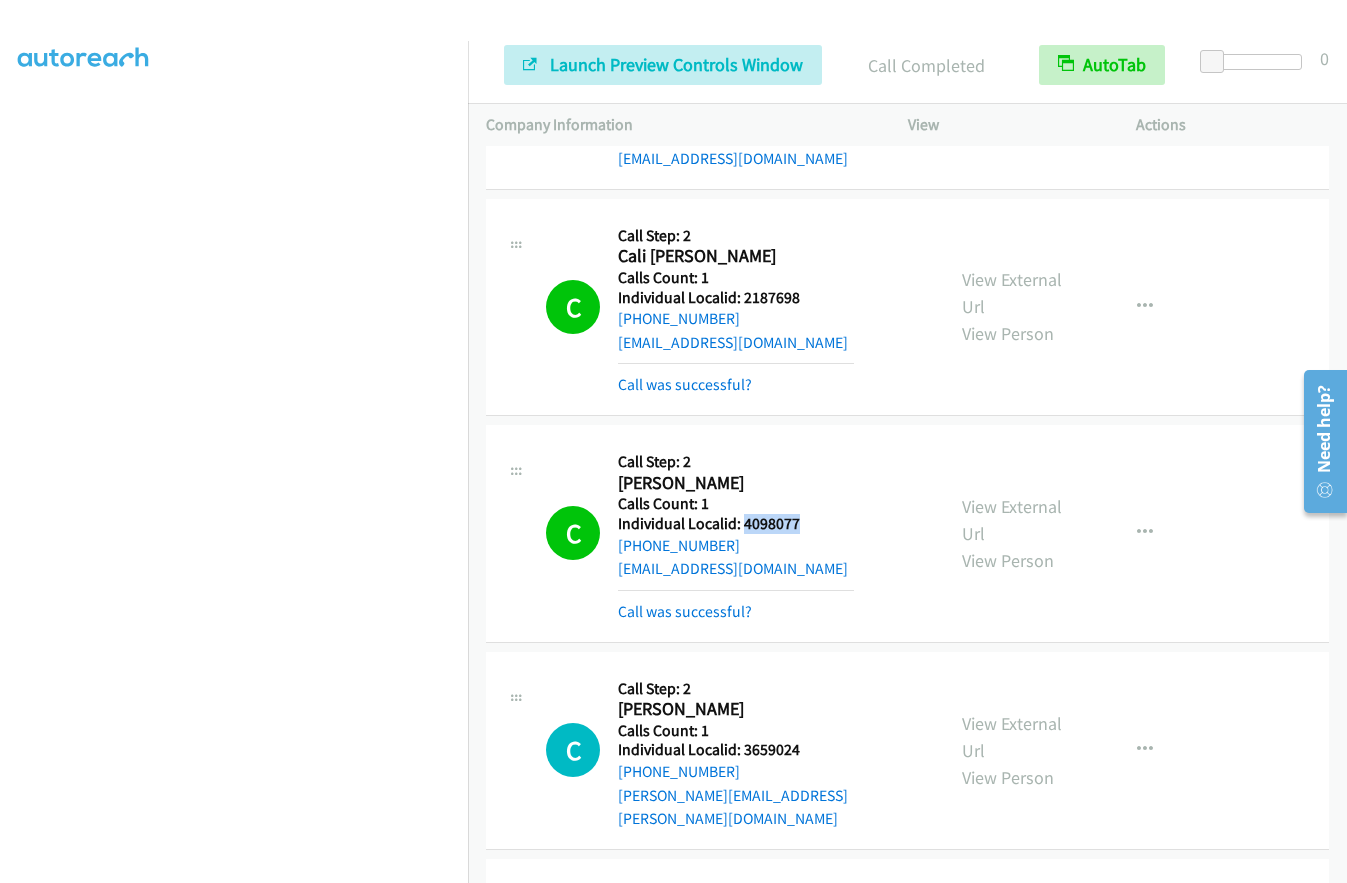 drag, startPoint x: 742, startPoint y: 475, endPoint x: 810, endPoint y: 478, distance: 68.06615 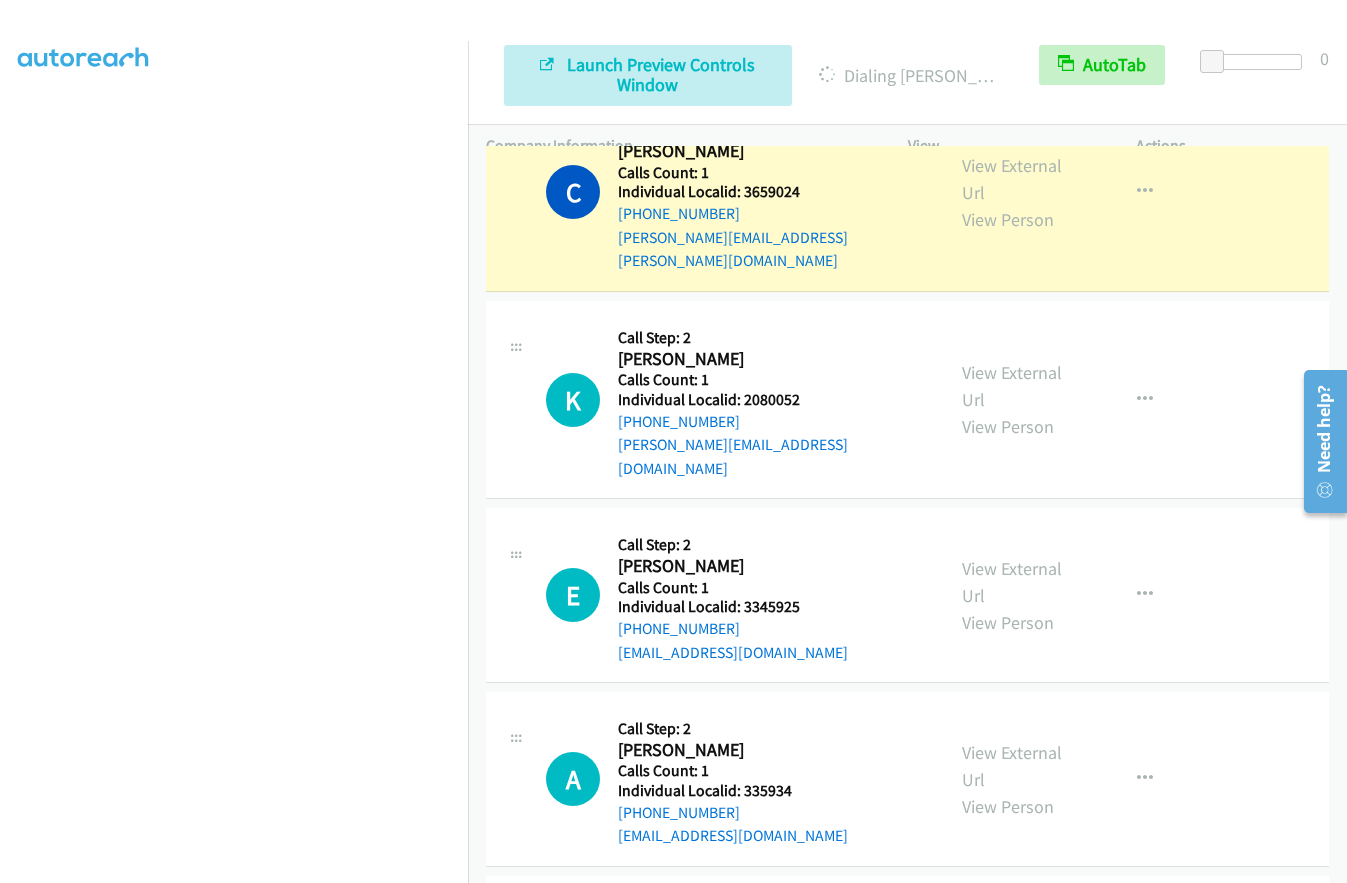 scroll, scrollTop: 3643, scrollLeft: 0, axis: vertical 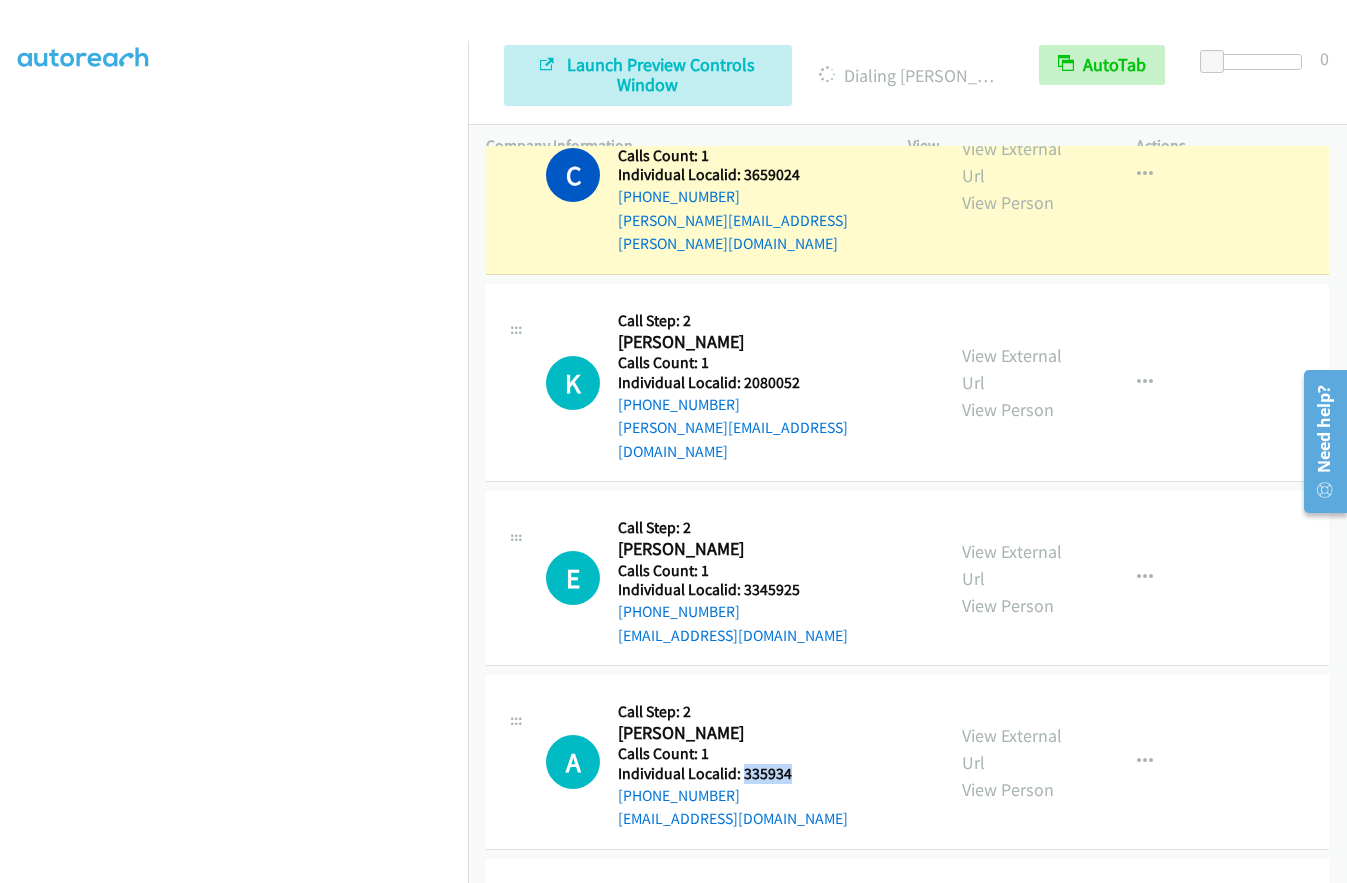 drag, startPoint x: 745, startPoint y: 680, endPoint x: 814, endPoint y: 679, distance: 69.00725 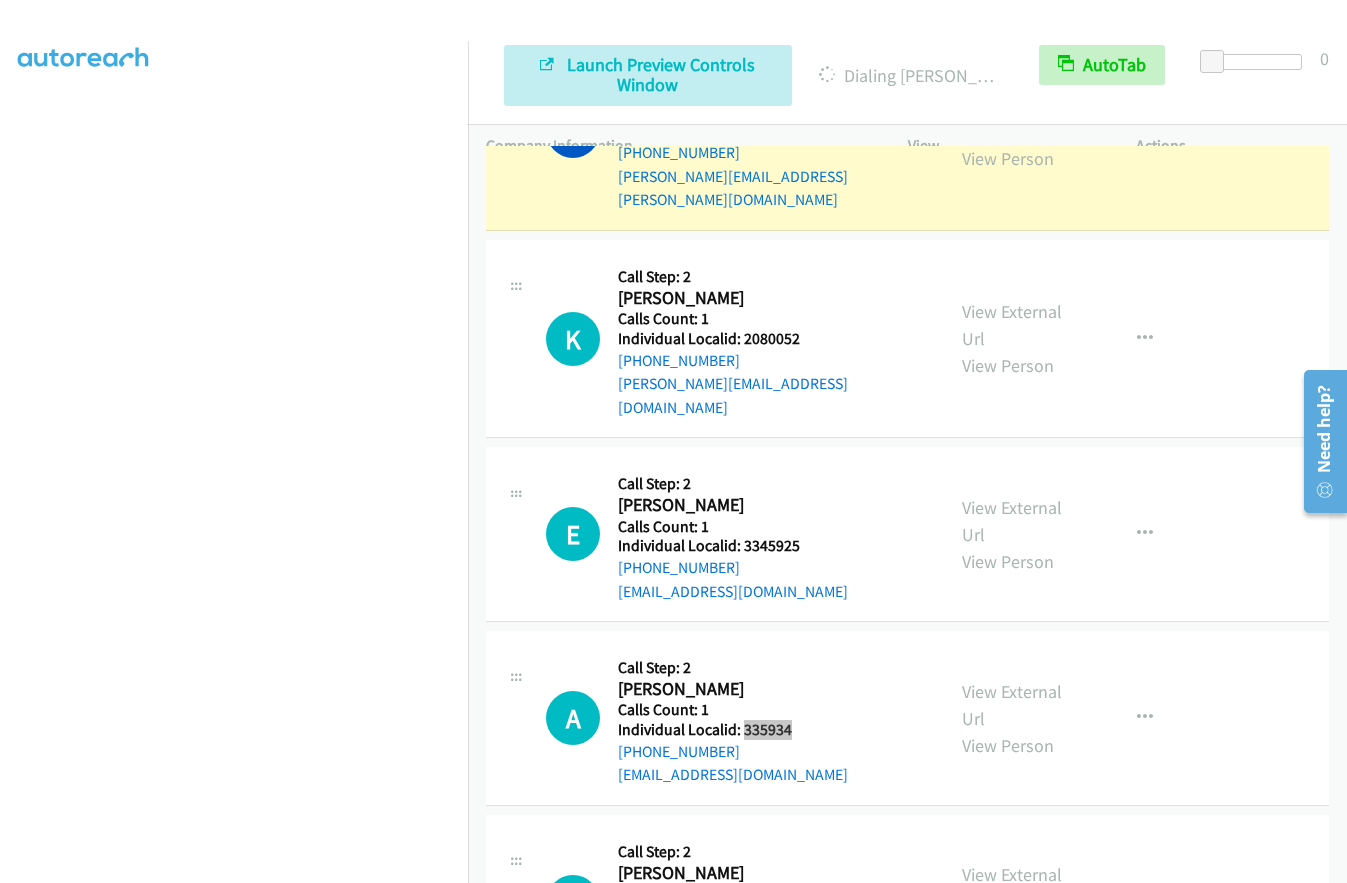 scroll, scrollTop: 3693, scrollLeft: 0, axis: vertical 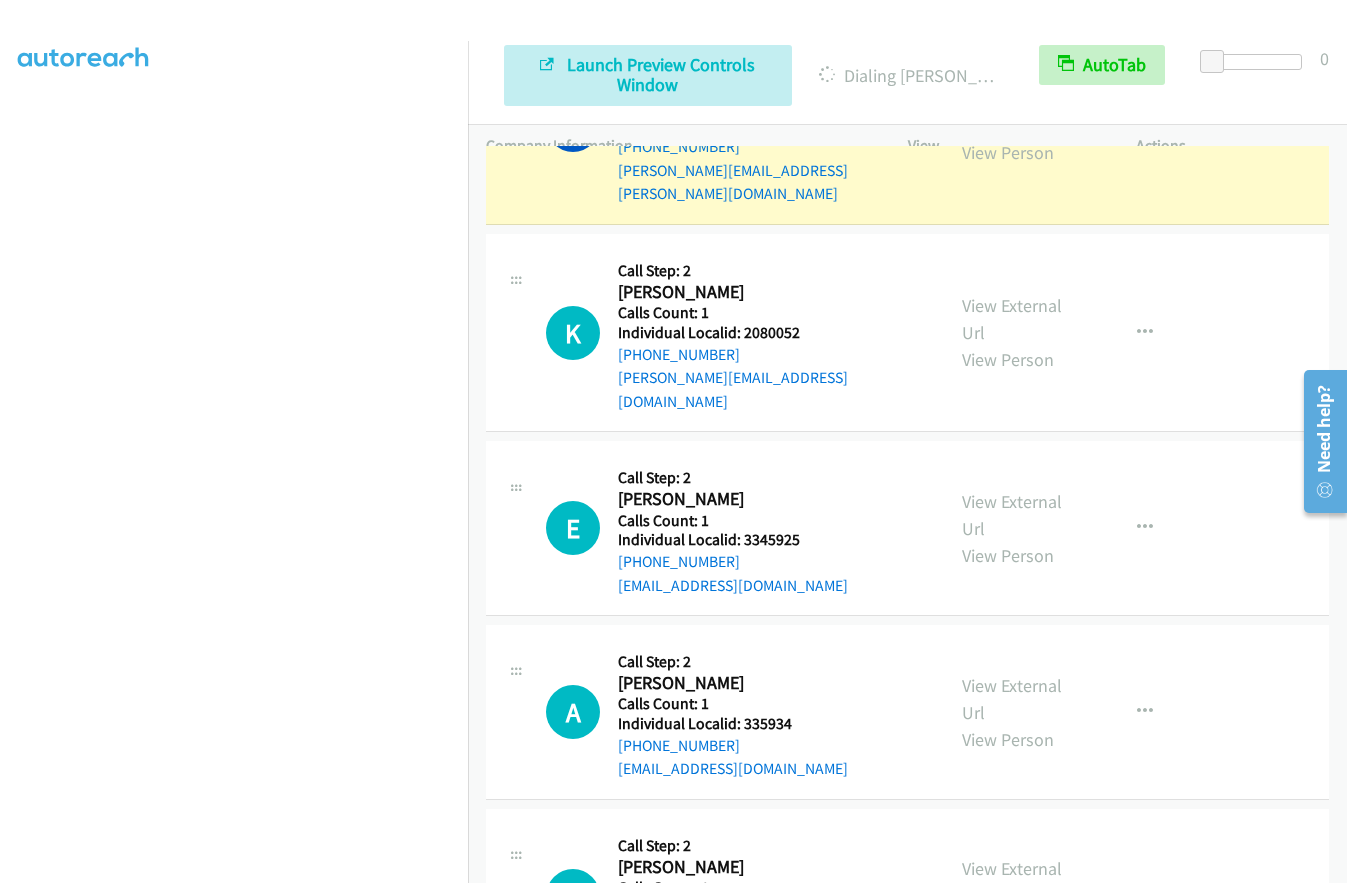 drag, startPoint x: 741, startPoint y: 810, endPoint x: 834, endPoint y: 814, distance: 93.08598 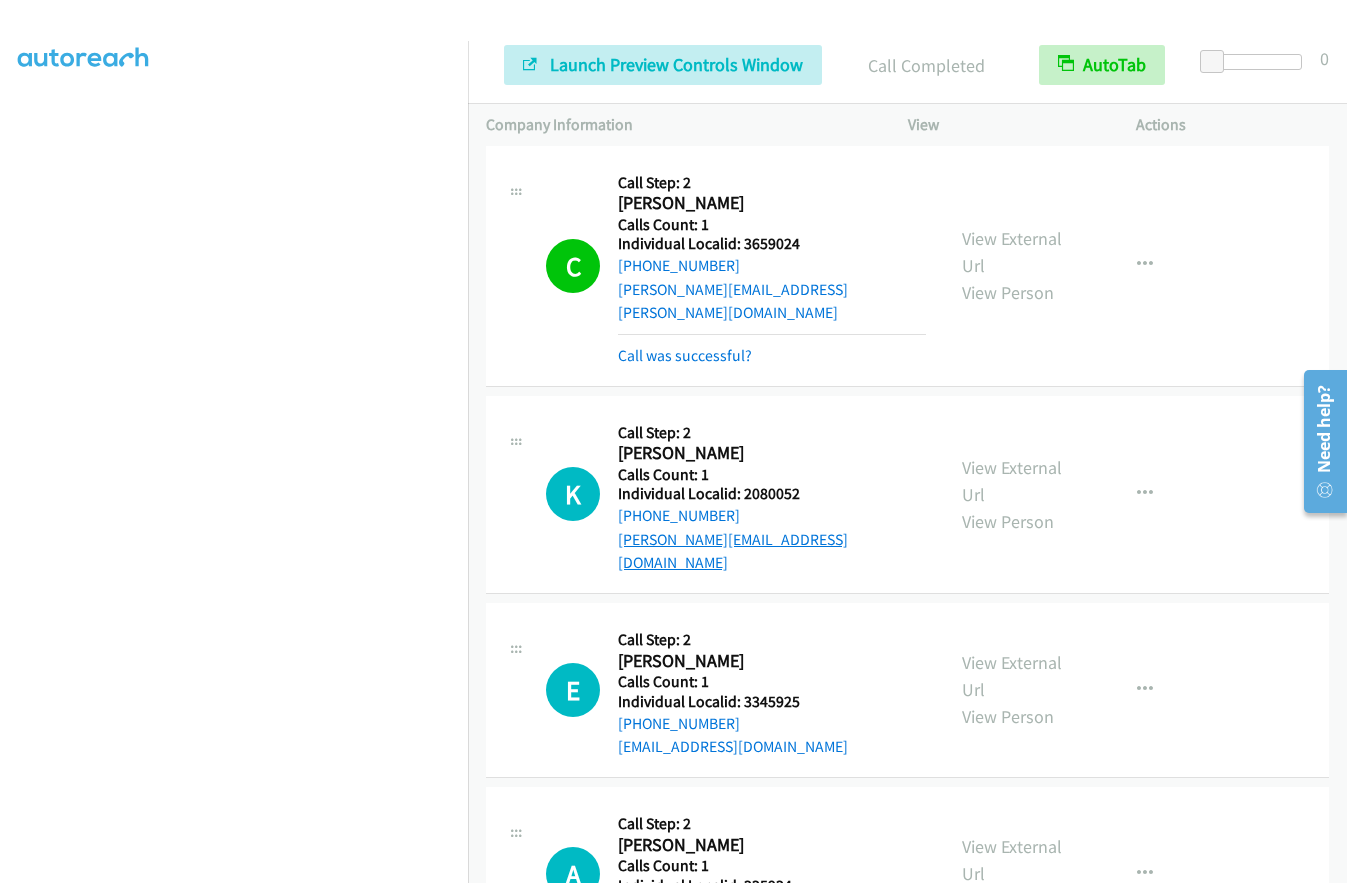 scroll, scrollTop: 3468, scrollLeft: 0, axis: vertical 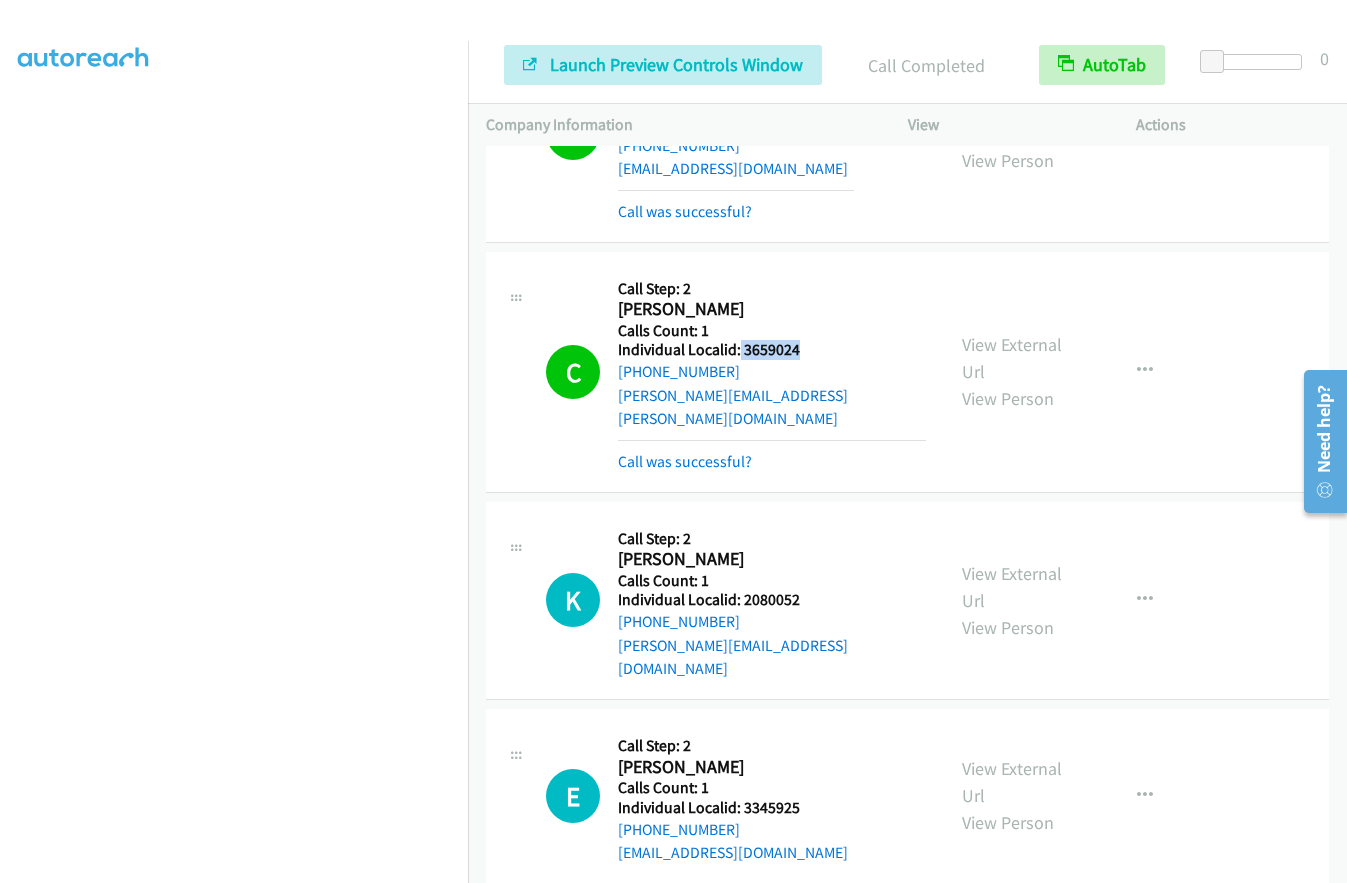 drag, startPoint x: 739, startPoint y: 300, endPoint x: 796, endPoint y: 301, distance: 57.00877 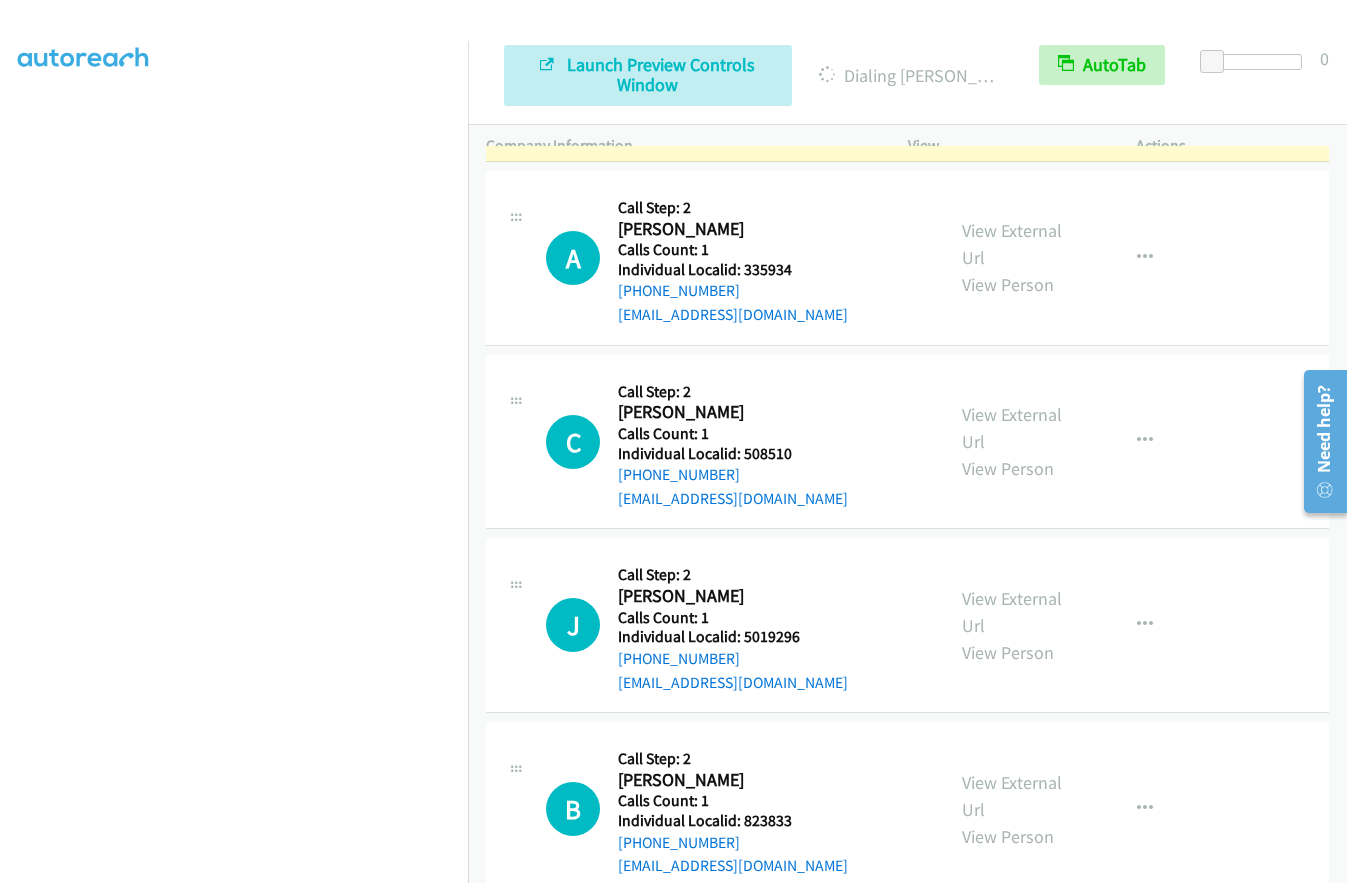 scroll, scrollTop: 4218, scrollLeft: 0, axis: vertical 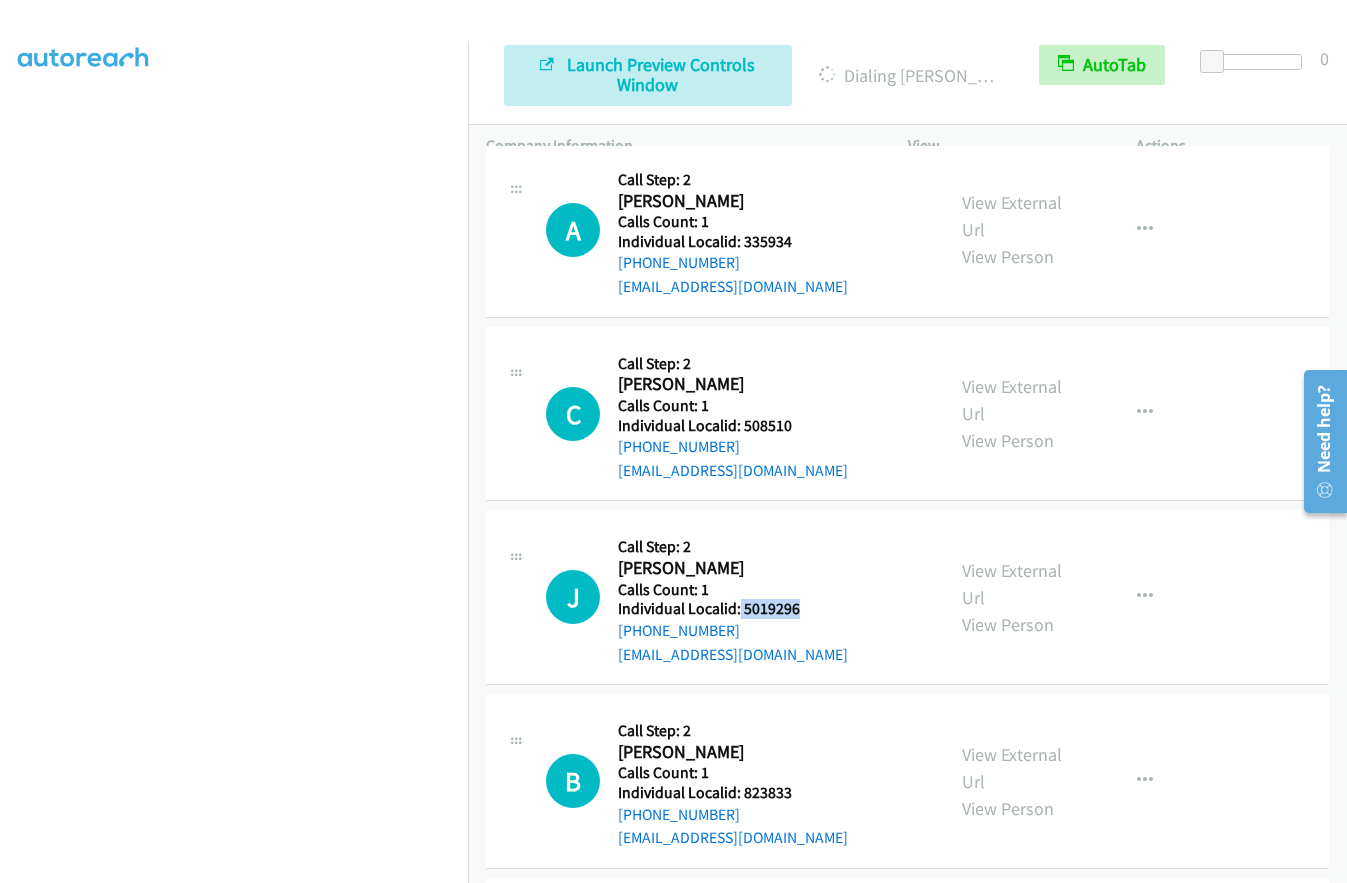 drag, startPoint x: 738, startPoint y: 516, endPoint x: 800, endPoint y: 518, distance: 62.03225 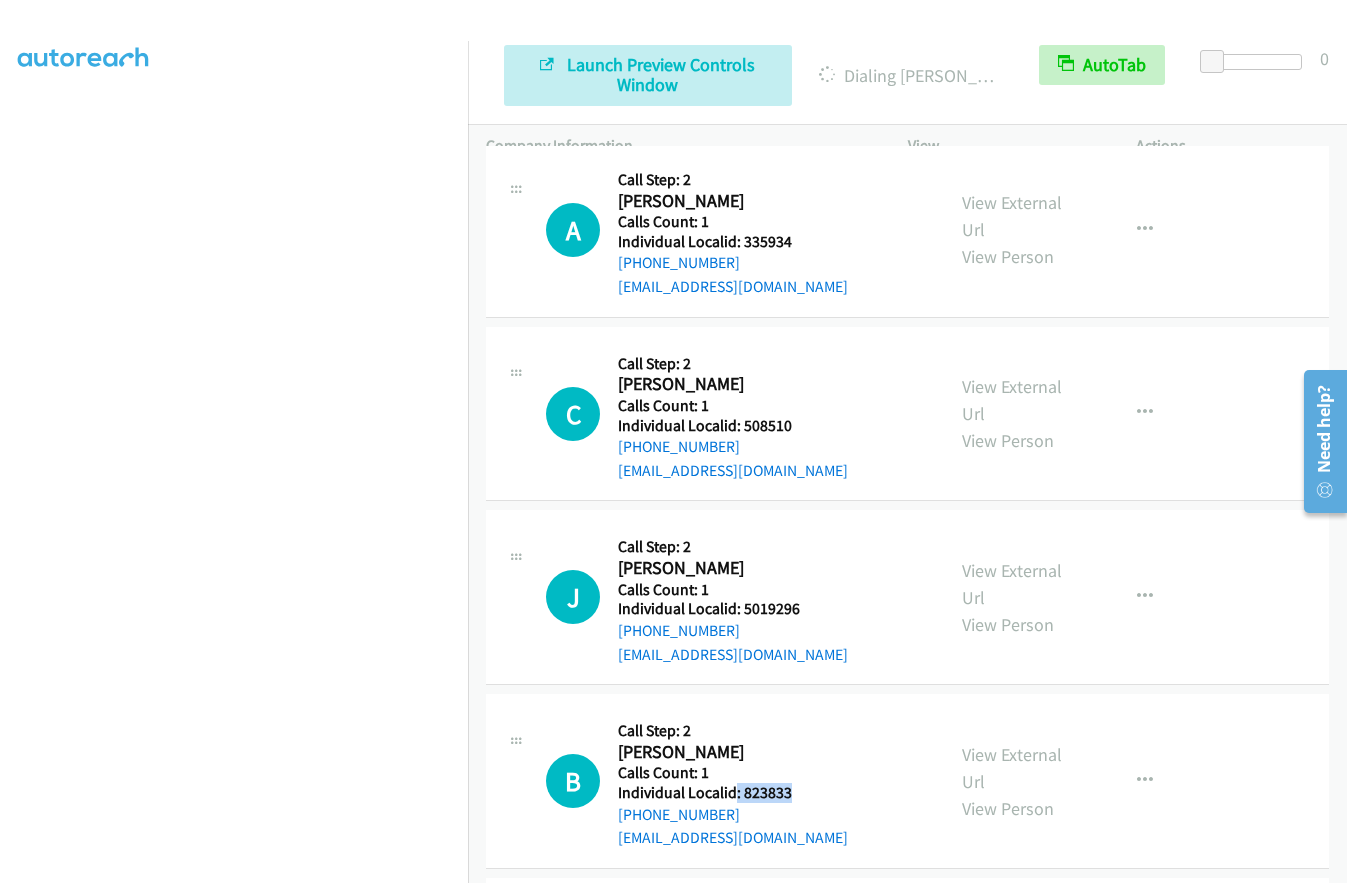 drag, startPoint x: 736, startPoint y: 693, endPoint x: 798, endPoint y: 693, distance: 62 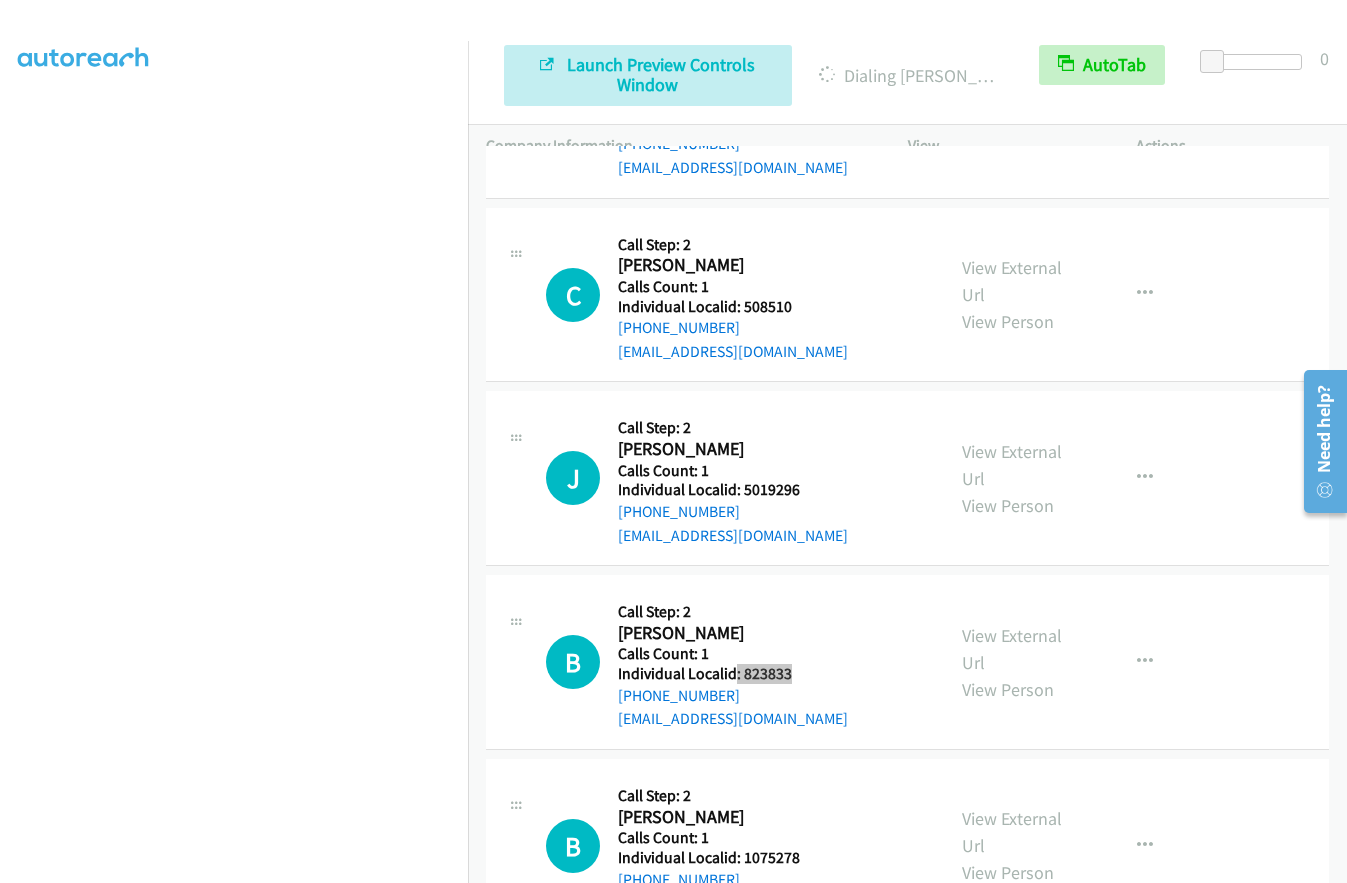 scroll, scrollTop: 4393, scrollLeft: 0, axis: vertical 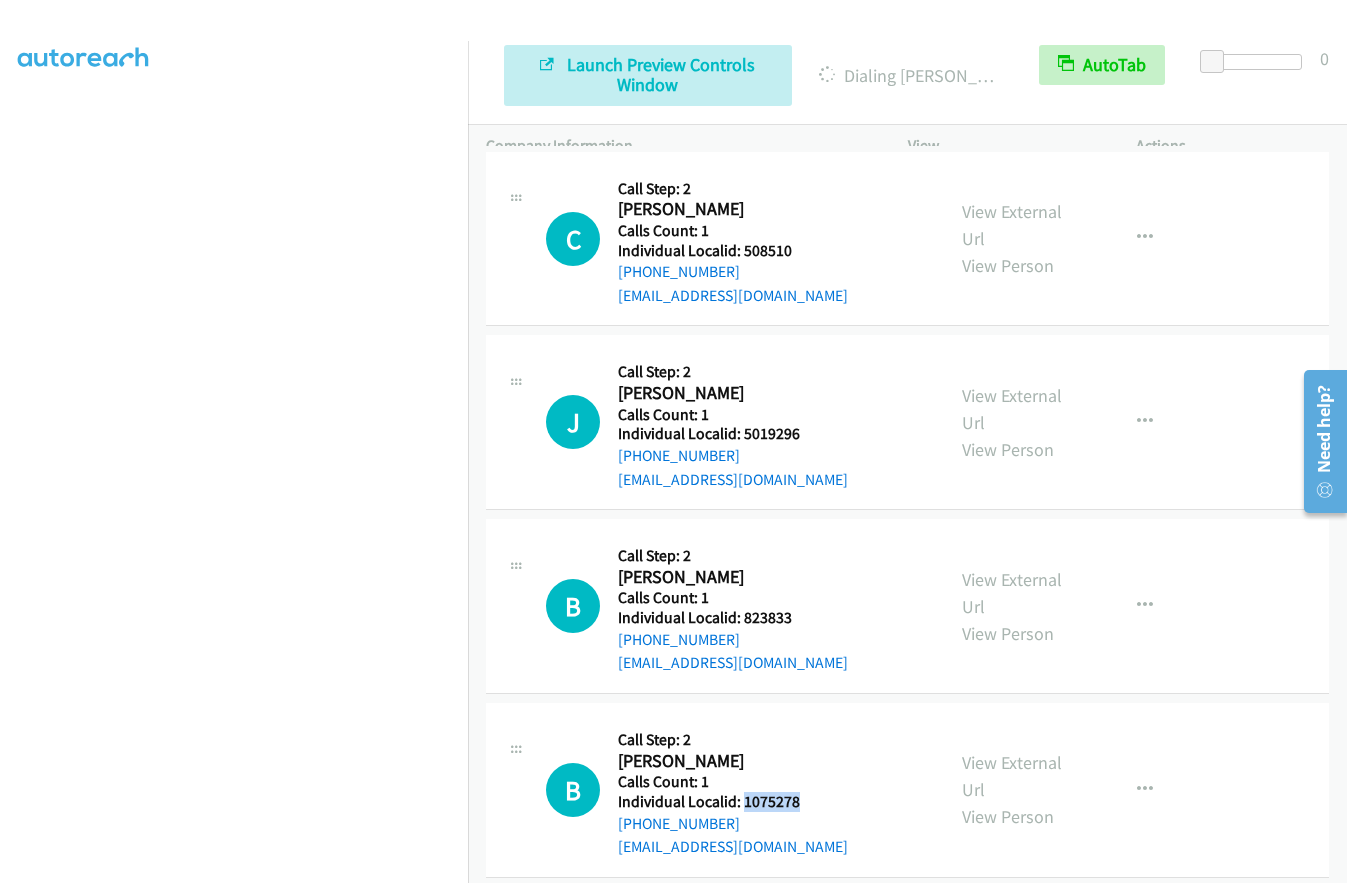 drag, startPoint x: 742, startPoint y: 712, endPoint x: 810, endPoint y: 710, distance: 68.0294 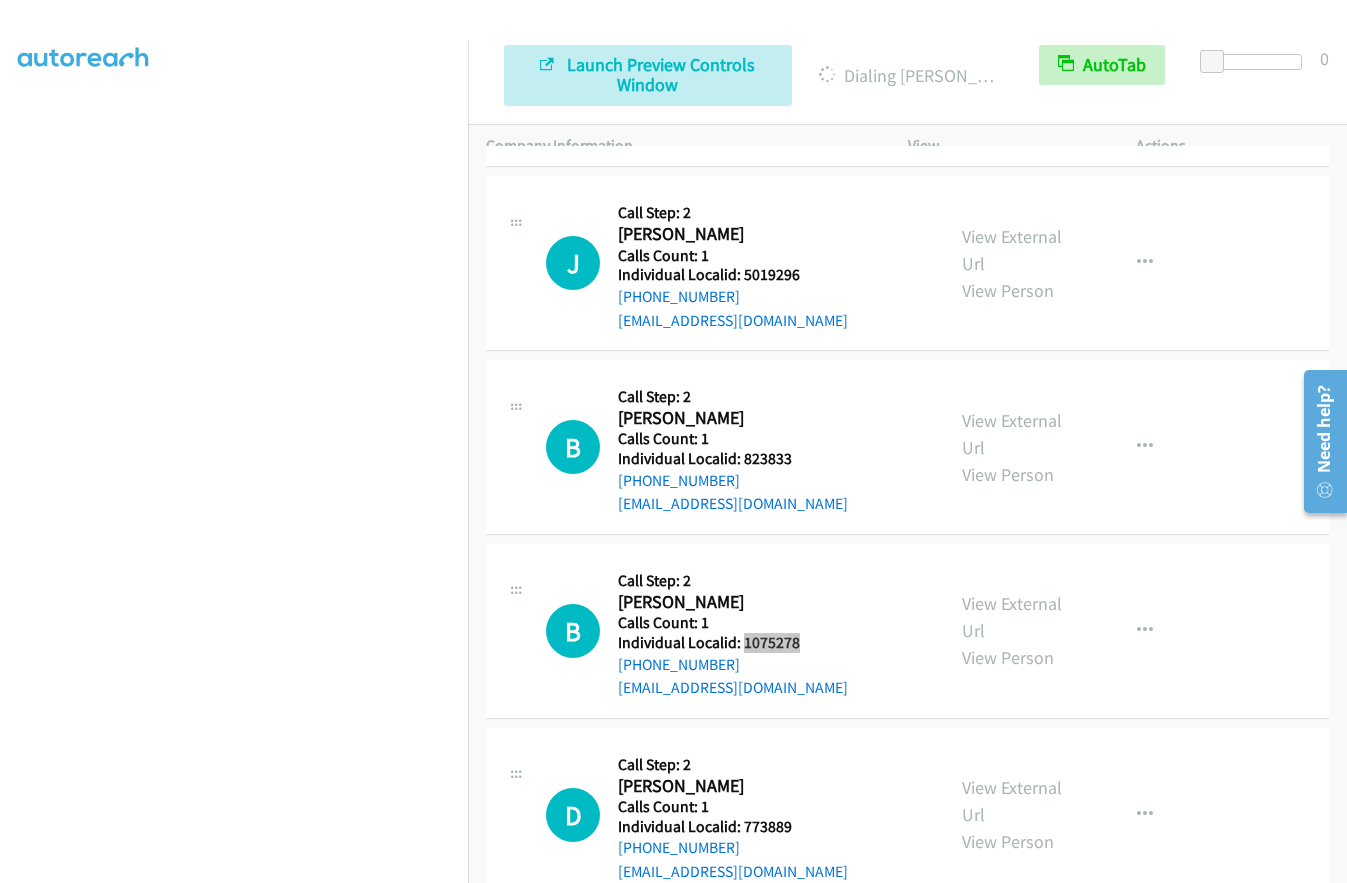 scroll, scrollTop: 4568, scrollLeft: 0, axis: vertical 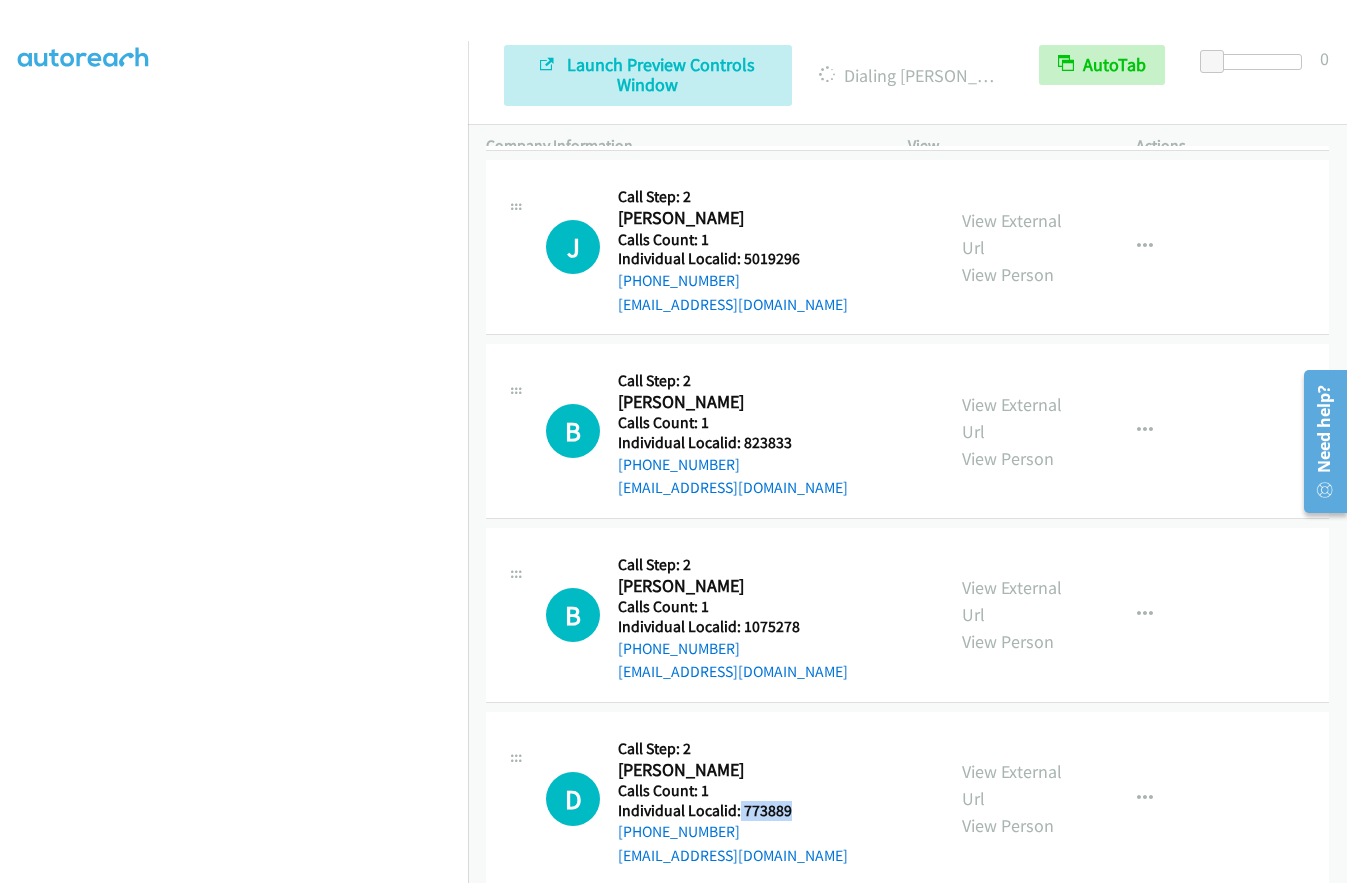 drag, startPoint x: 741, startPoint y: 711, endPoint x: 804, endPoint y: 714, distance: 63.07139 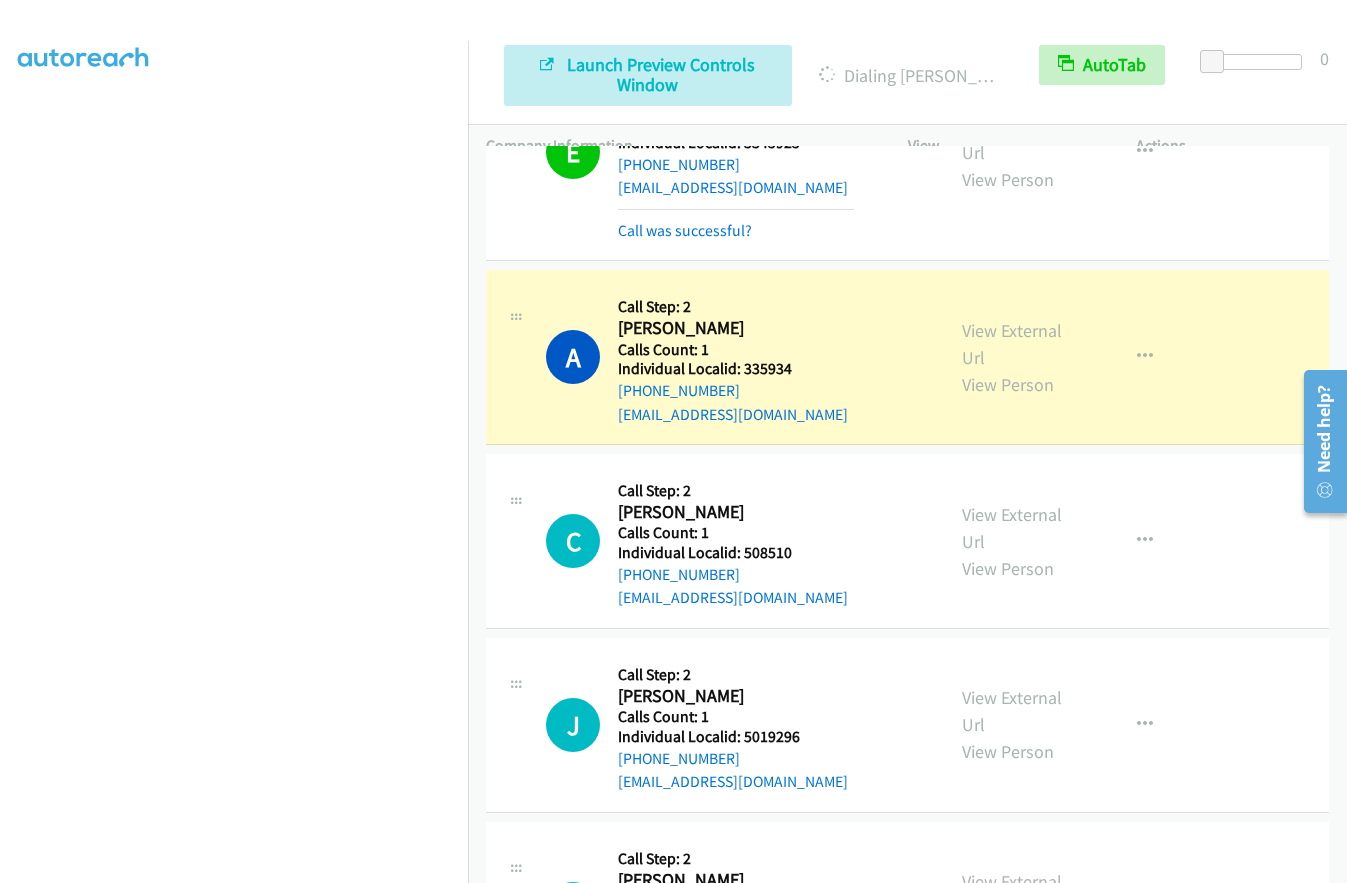 scroll, scrollTop: 3985, scrollLeft: 0, axis: vertical 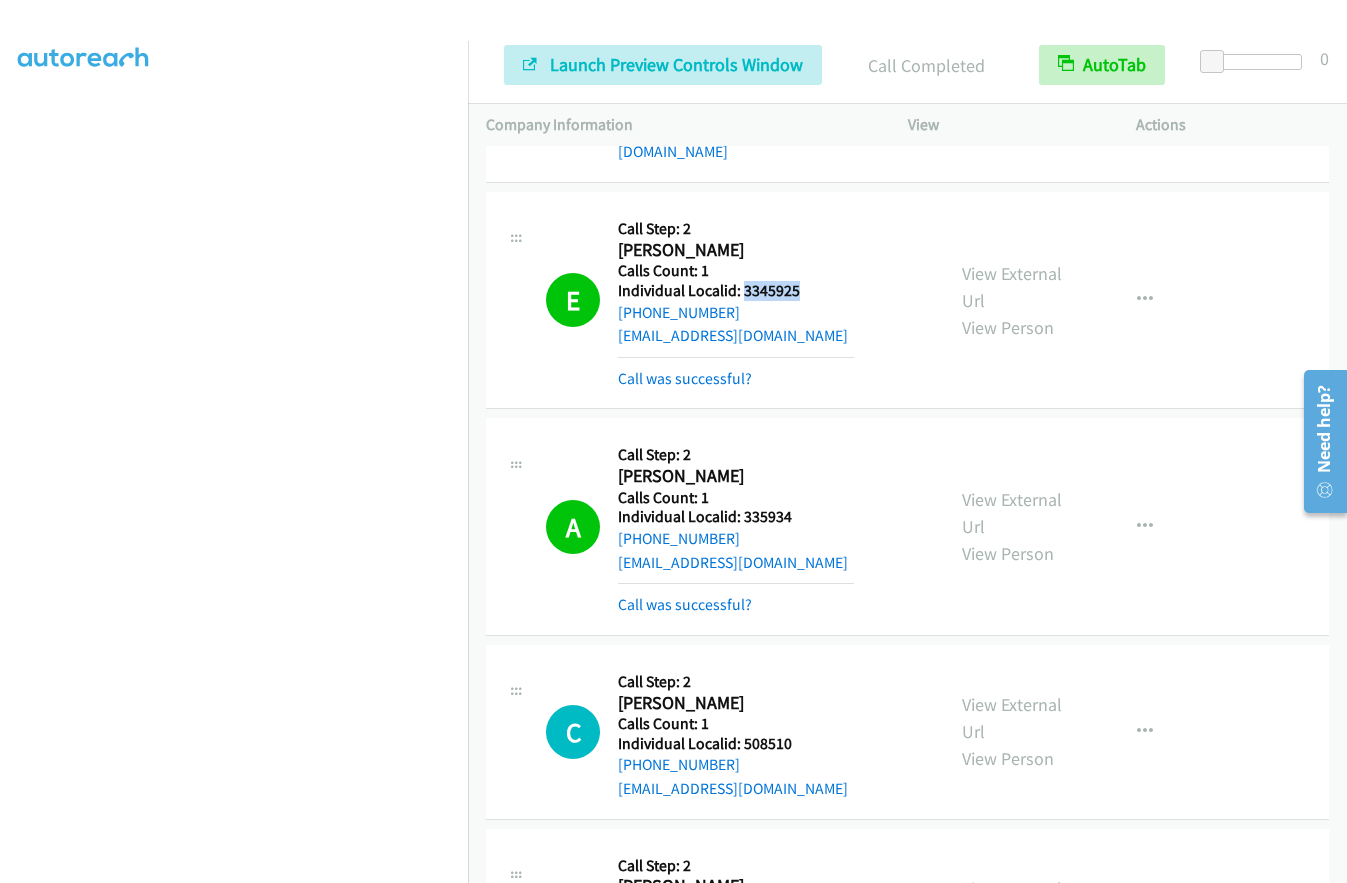 drag, startPoint x: 742, startPoint y: 192, endPoint x: 790, endPoint y: 196, distance: 48.166378 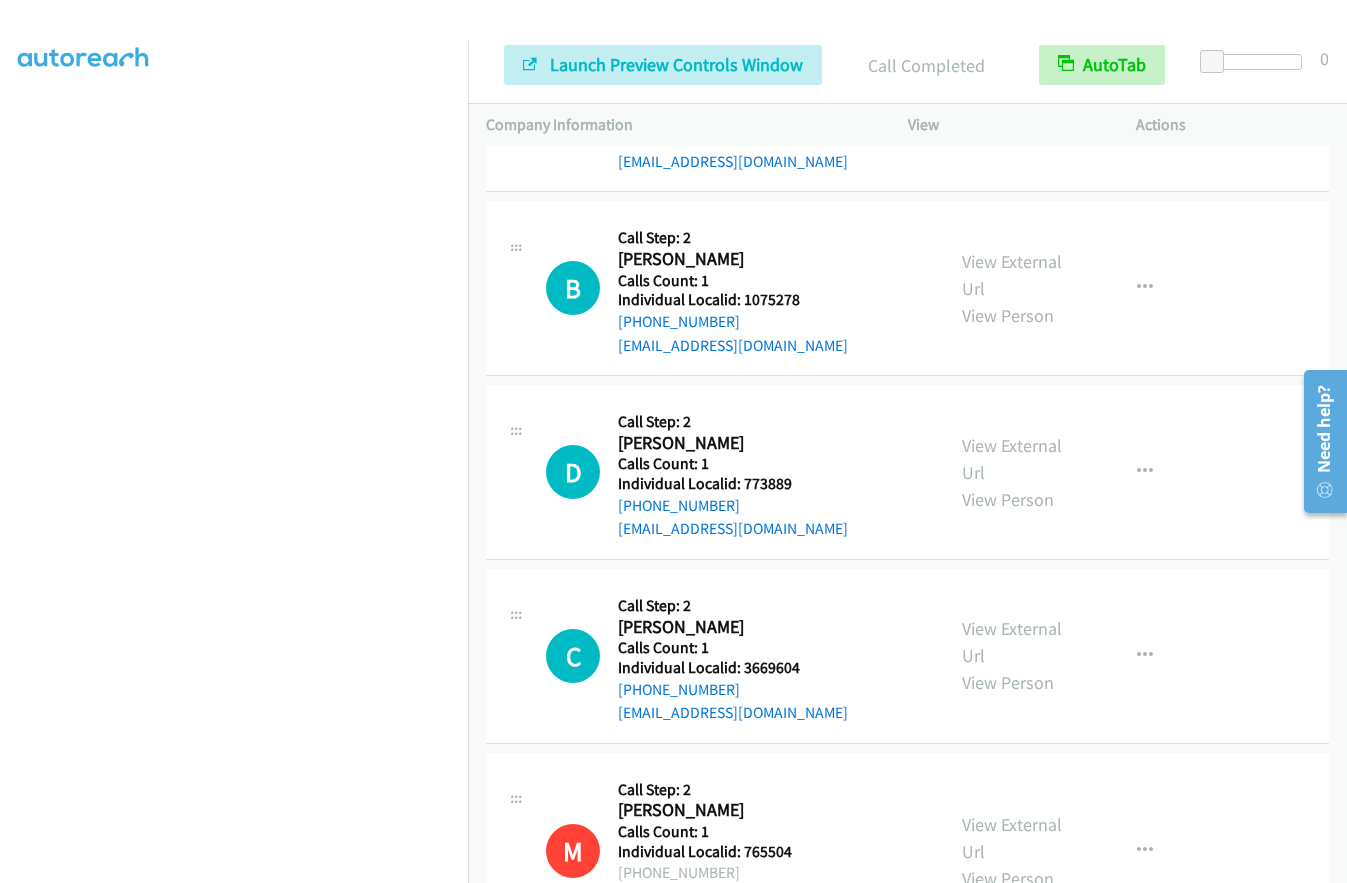 scroll, scrollTop: 5160, scrollLeft: 0, axis: vertical 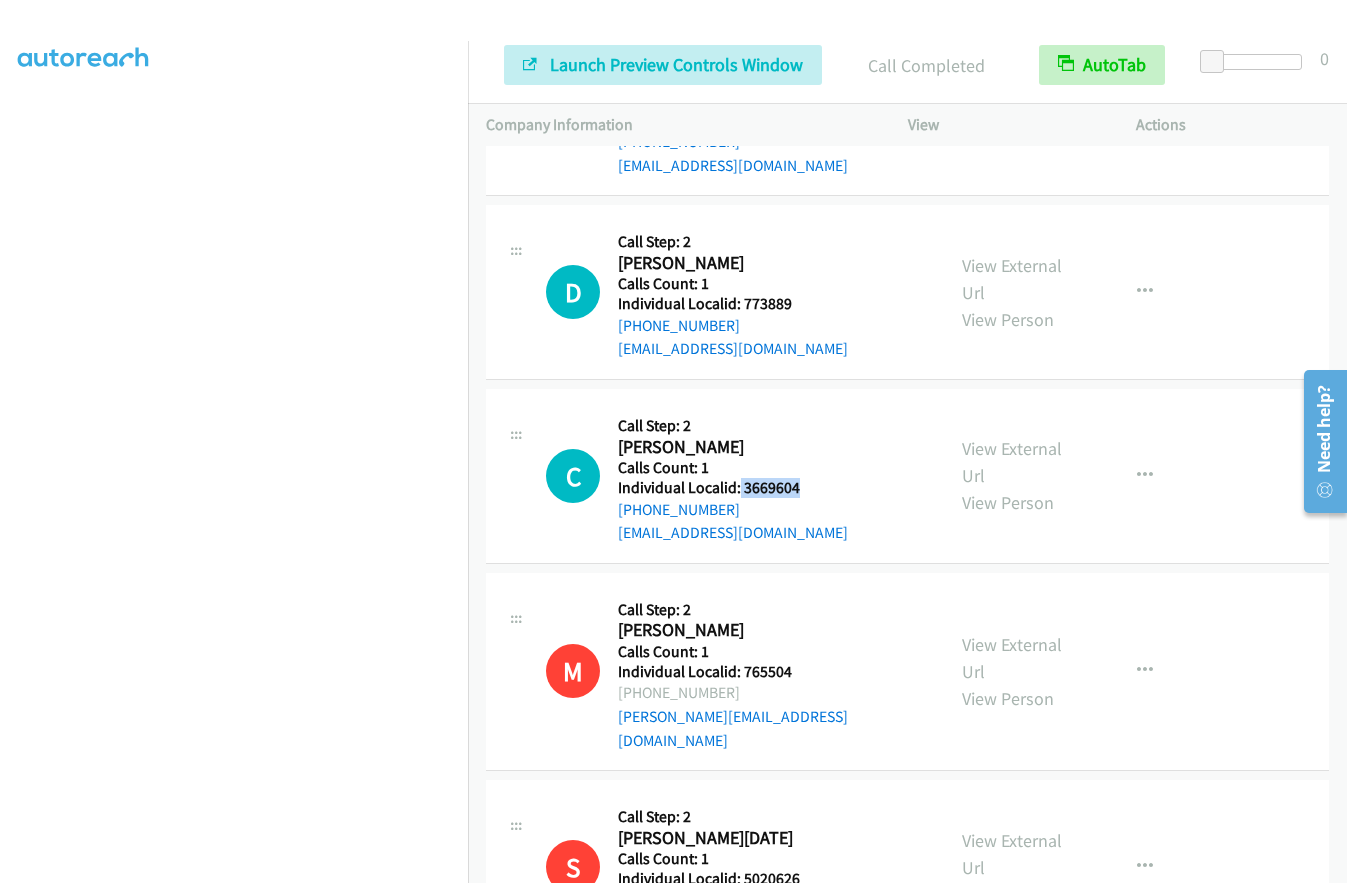 drag, startPoint x: 739, startPoint y: 391, endPoint x: 803, endPoint y: 391, distance: 64 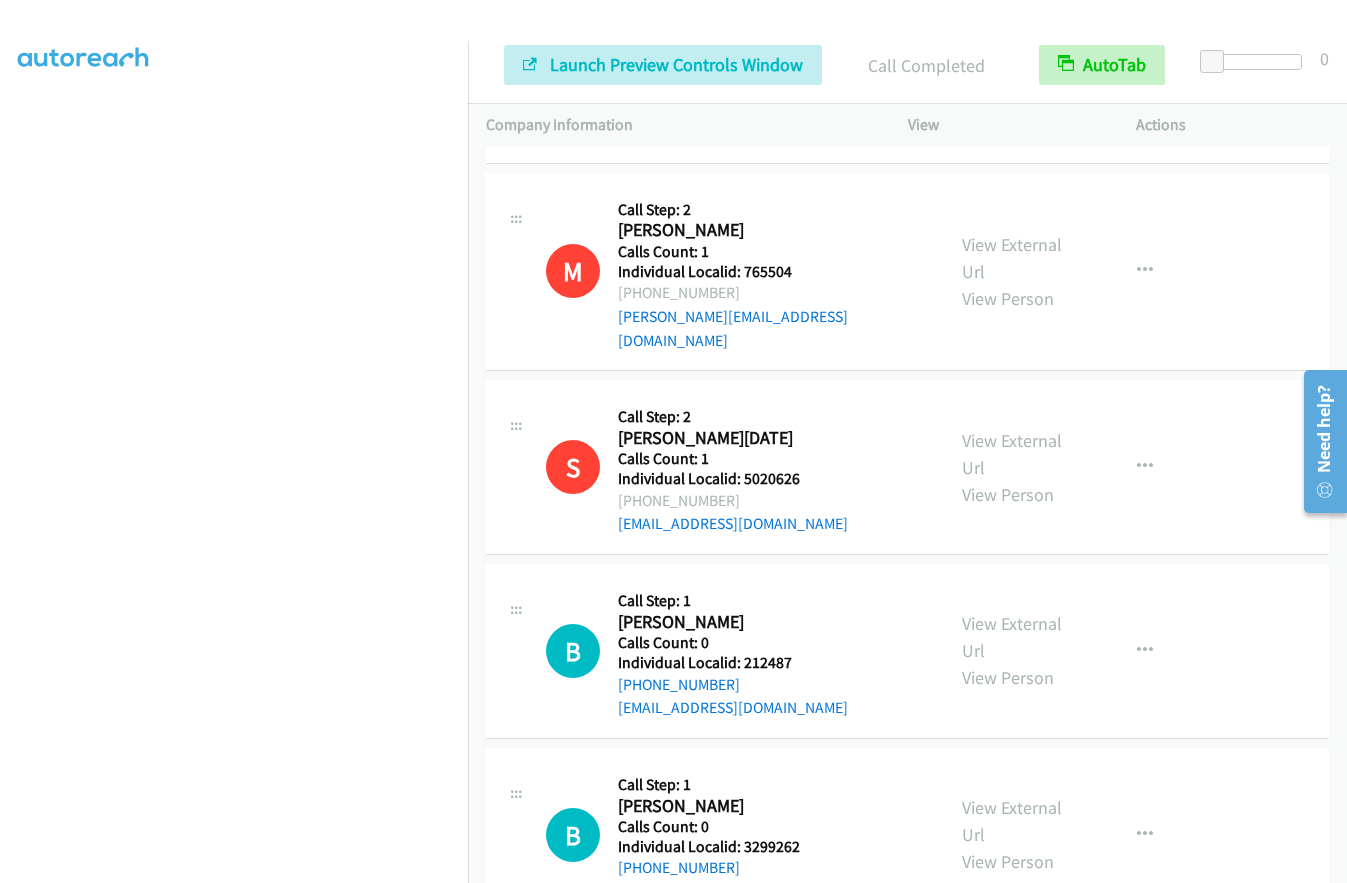 scroll, scrollTop: 5585, scrollLeft: 0, axis: vertical 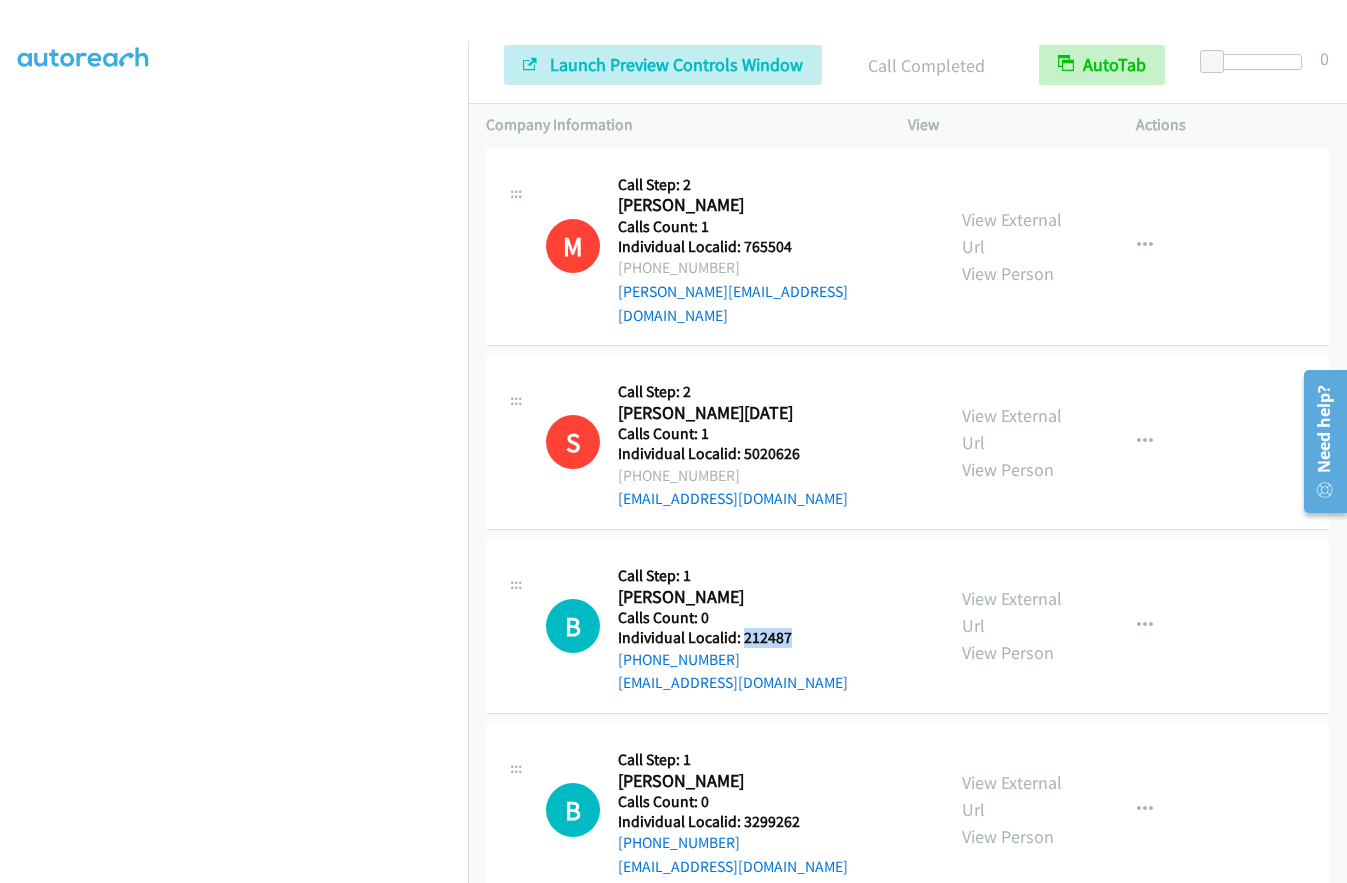 drag, startPoint x: 741, startPoint y: 515, endPoint x: 802, endPoint y: 515, distance: 61 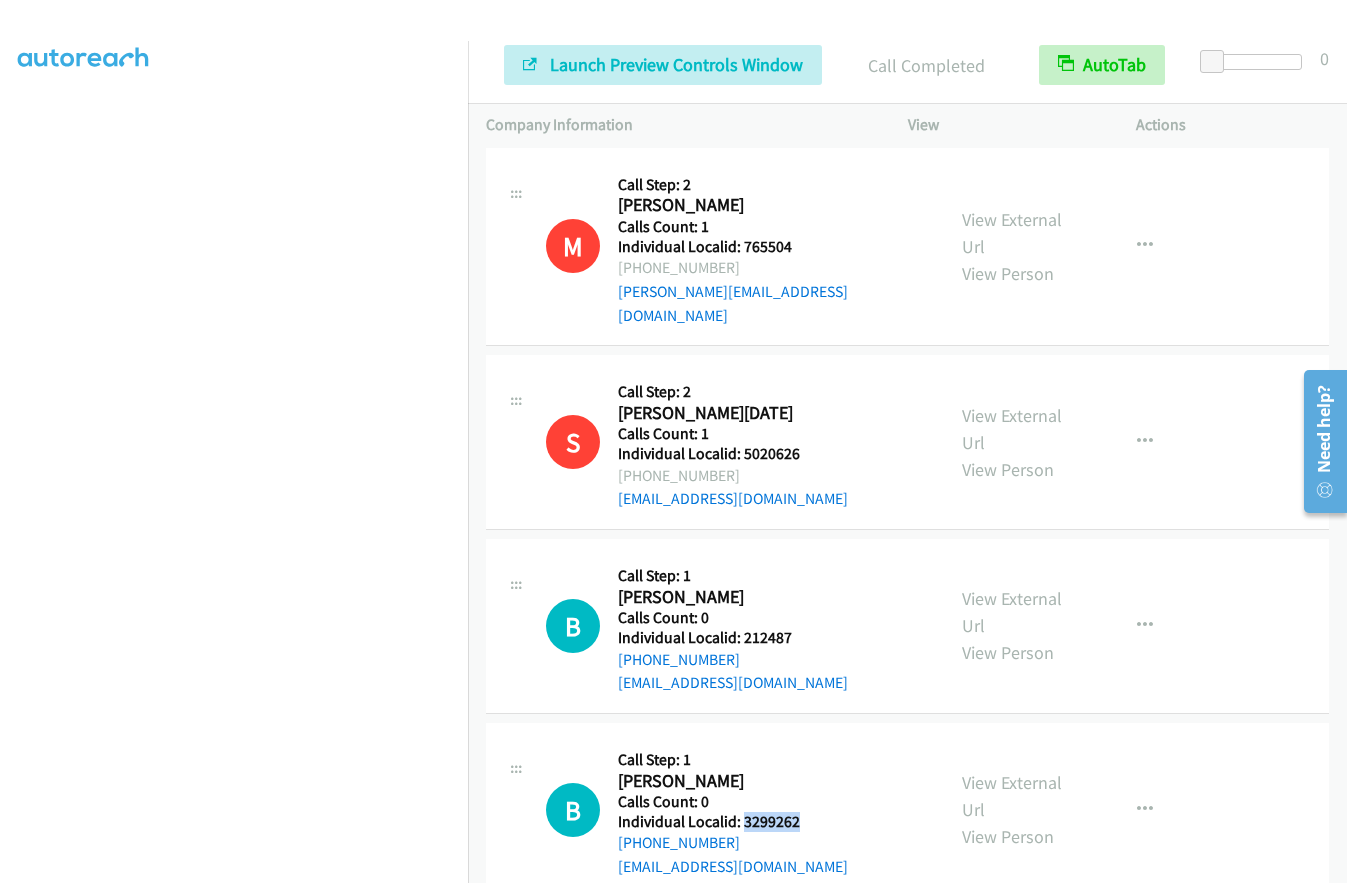 drag, startPoint x: 741, startPoint y: 697, endPoint x: 792, endPoint y: 700, distance: 51.088158 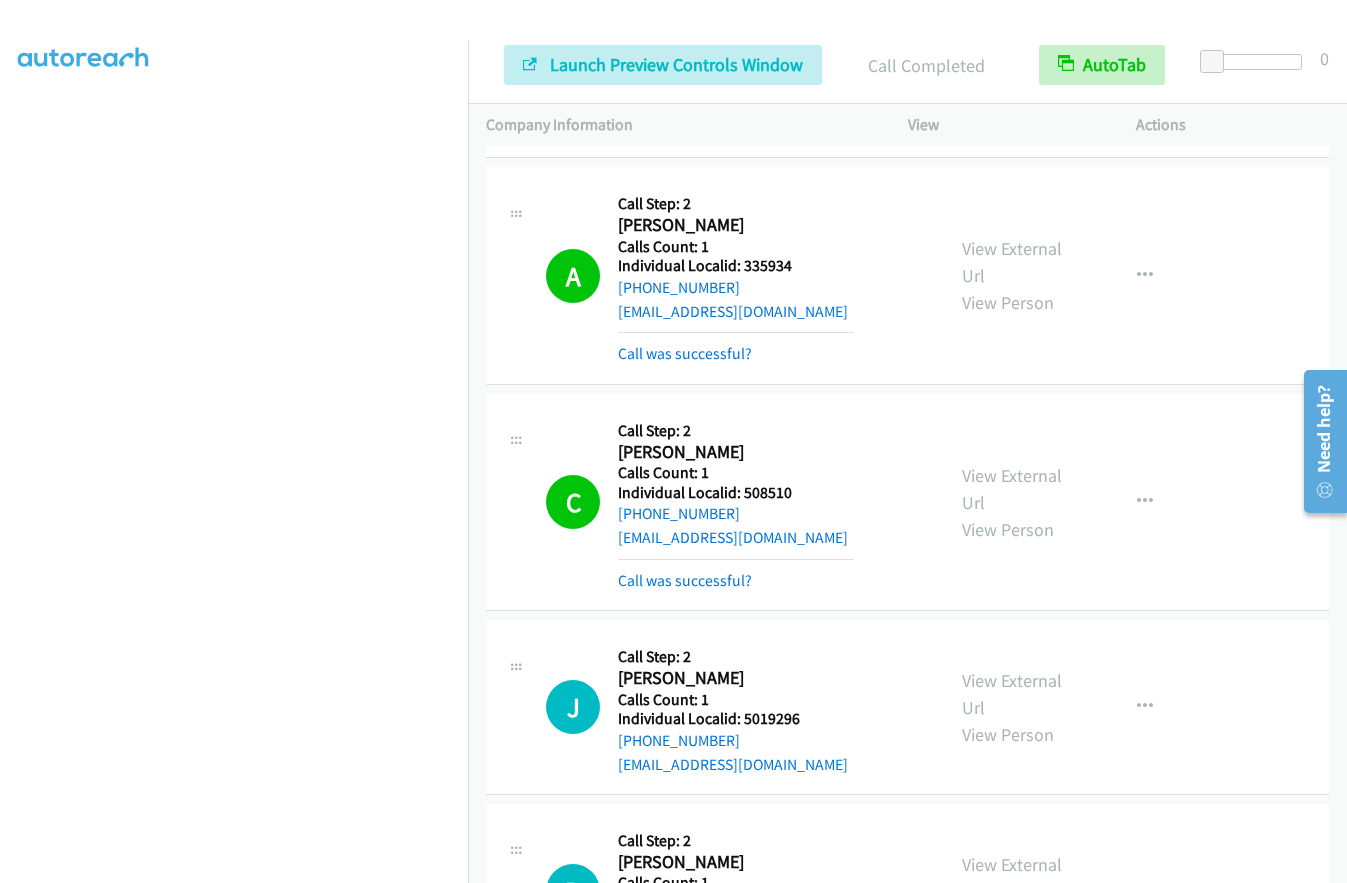 scroll, scrollTop: 4227, scrollLeft: 0, axis: vertical 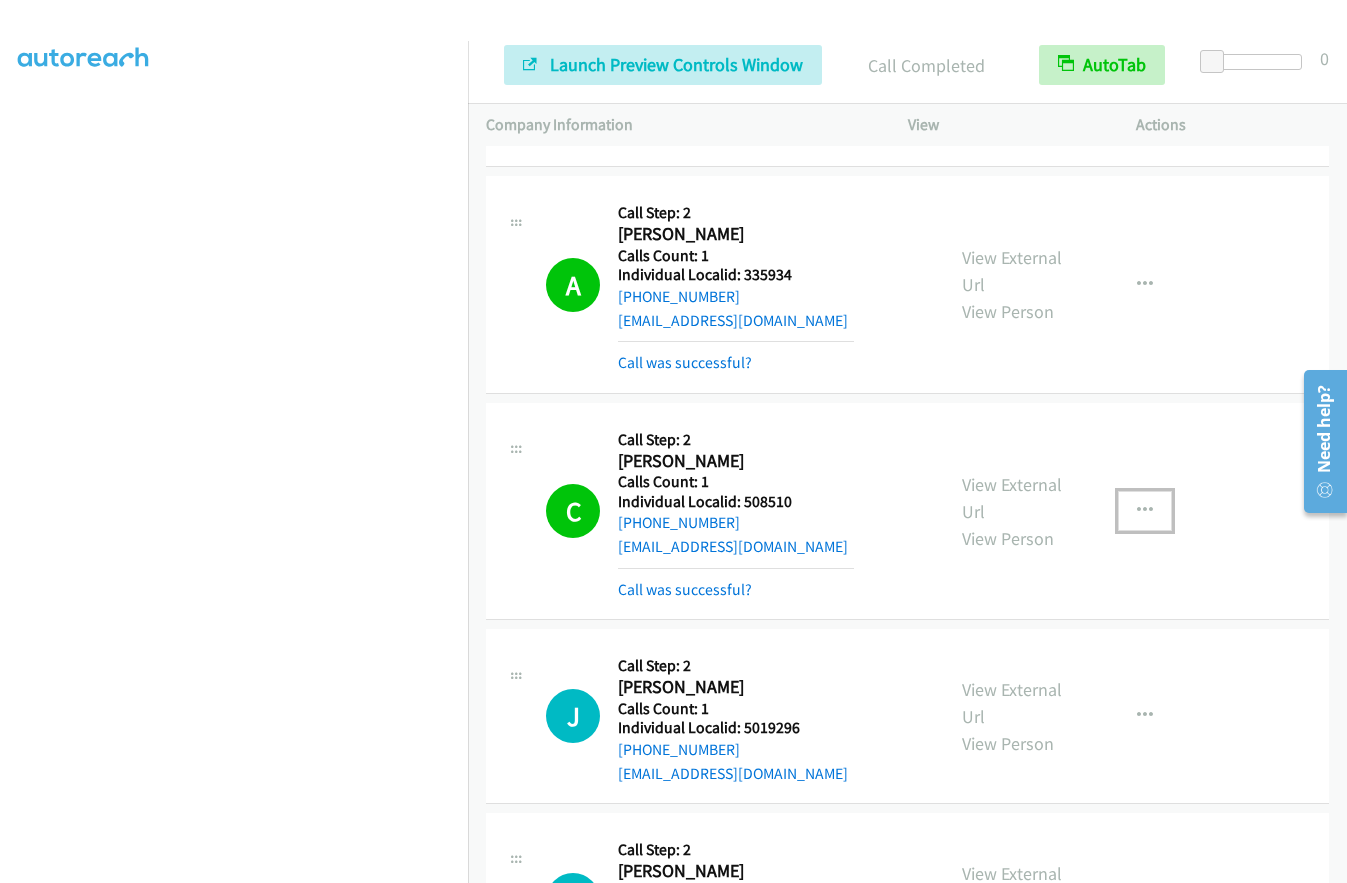 click at bounding box center [1145, 511] 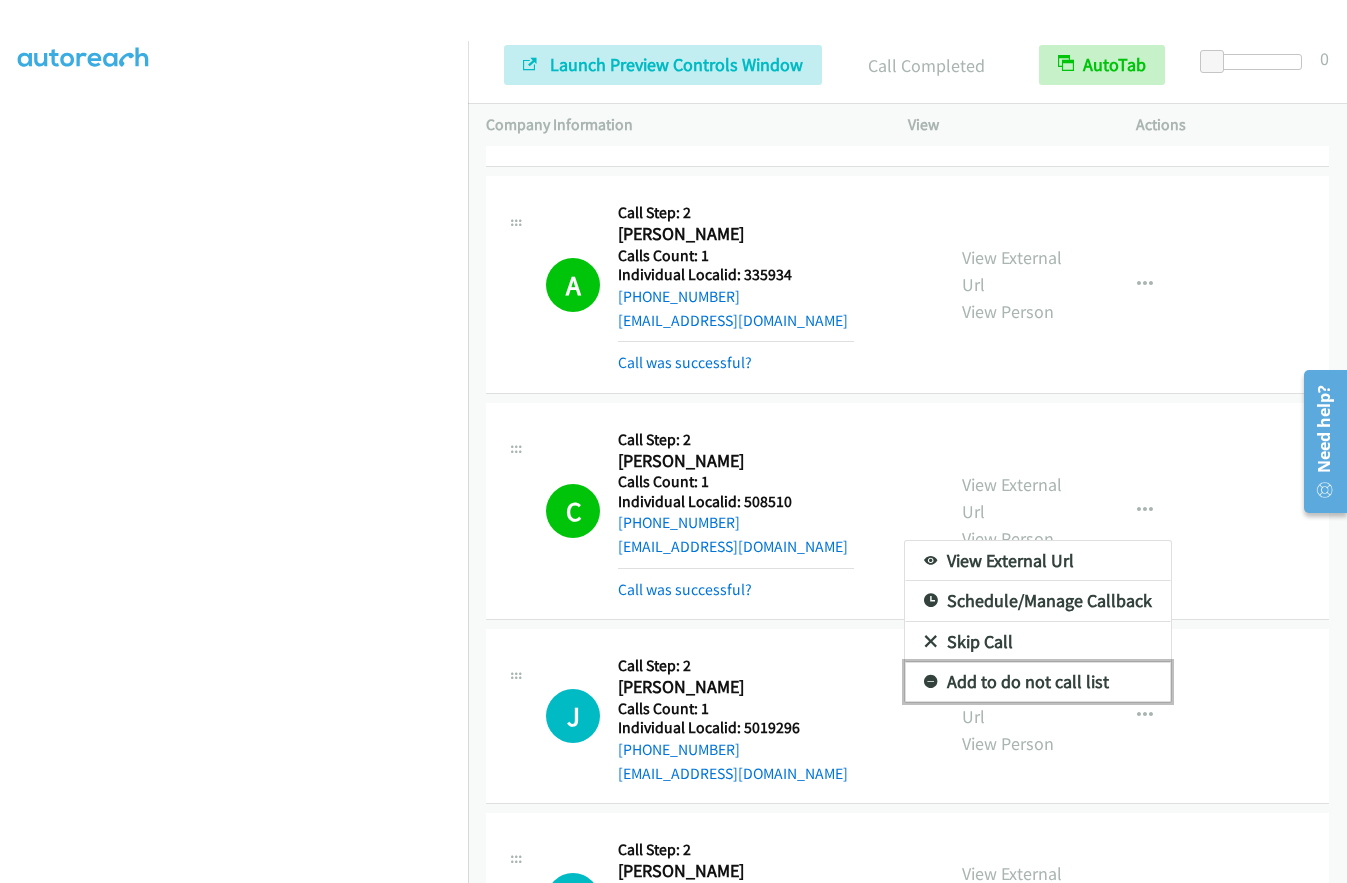 click at bounding box center [931, 683] 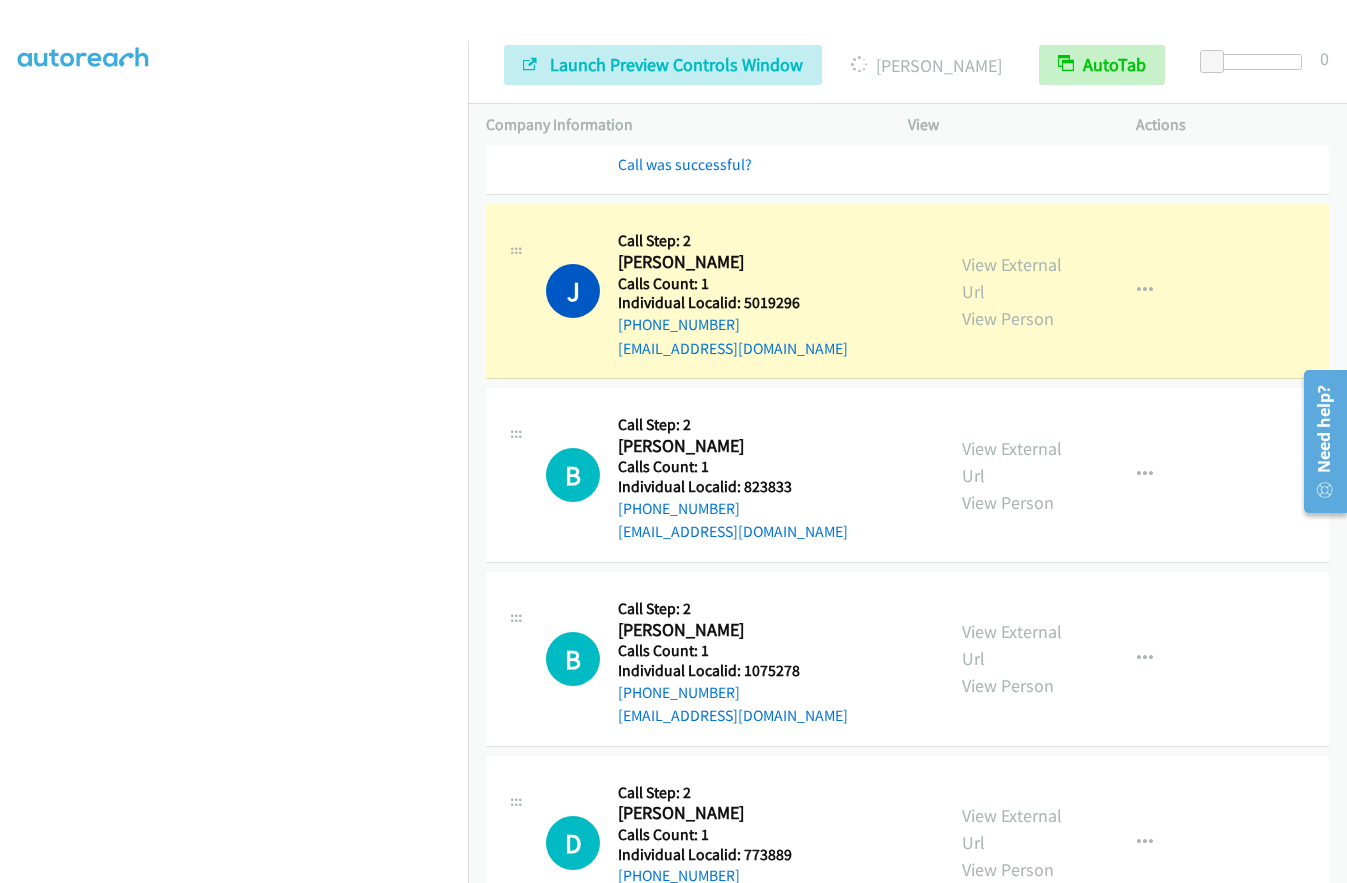 scroll, scrollTop: 4627, scrollLeft: 0, axis: vertical 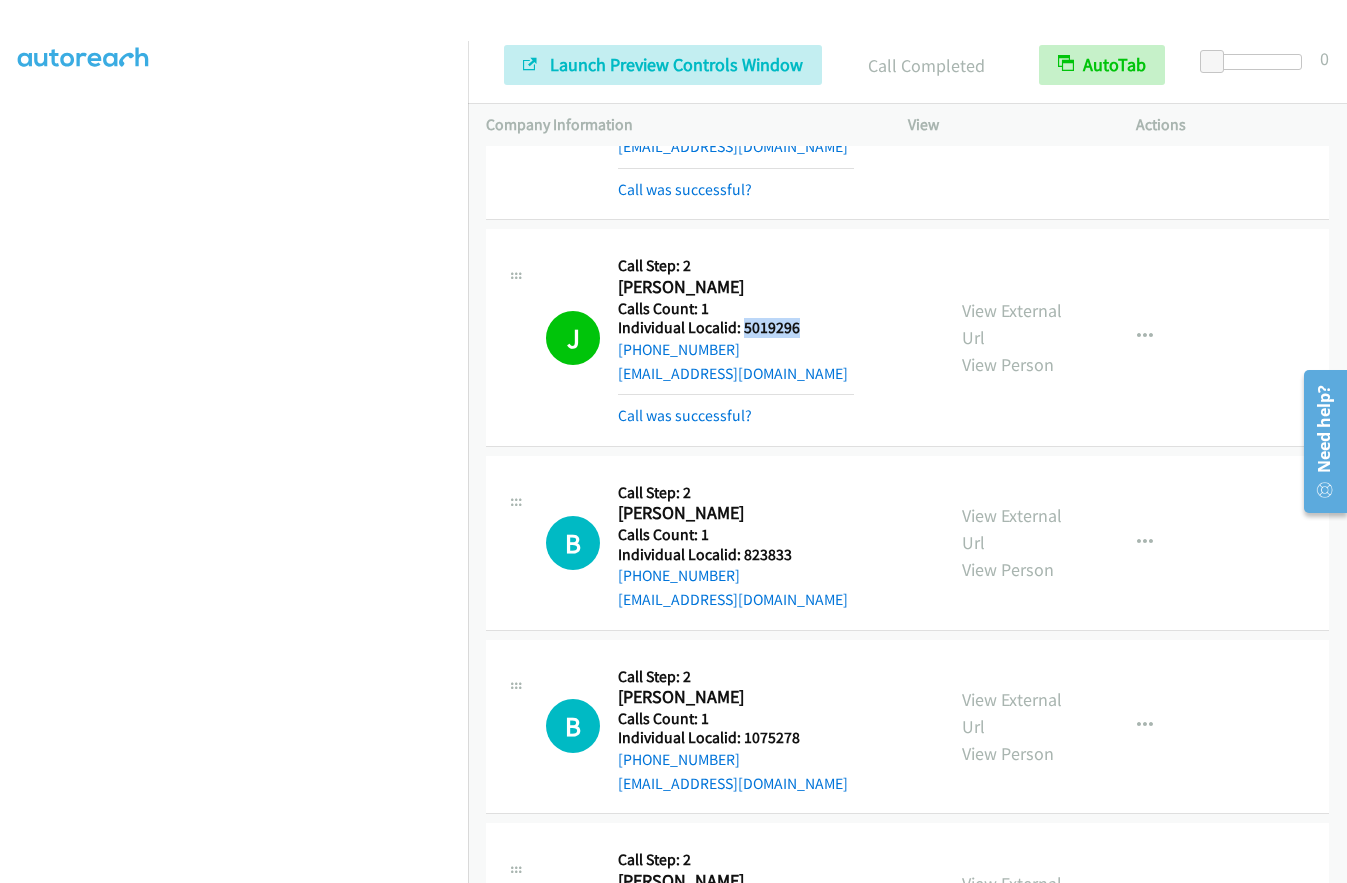 drag, startPoint x: 741, startPoint y: 234, endPoint x: 802, endPoint y: 231, distance: 61.073727 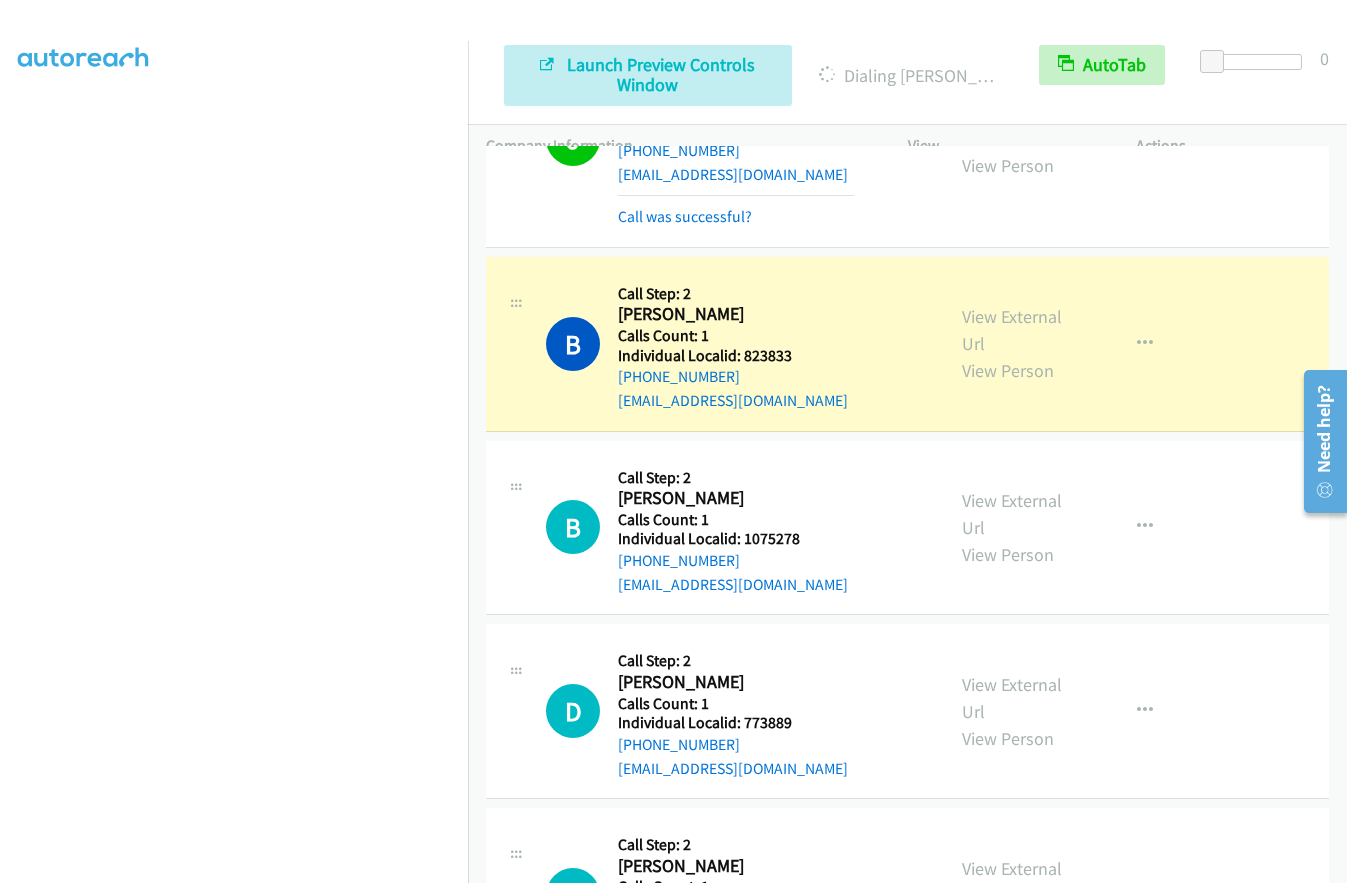 scroll, scrollTop: 4827, scrollLeft: 0, axis: vertical 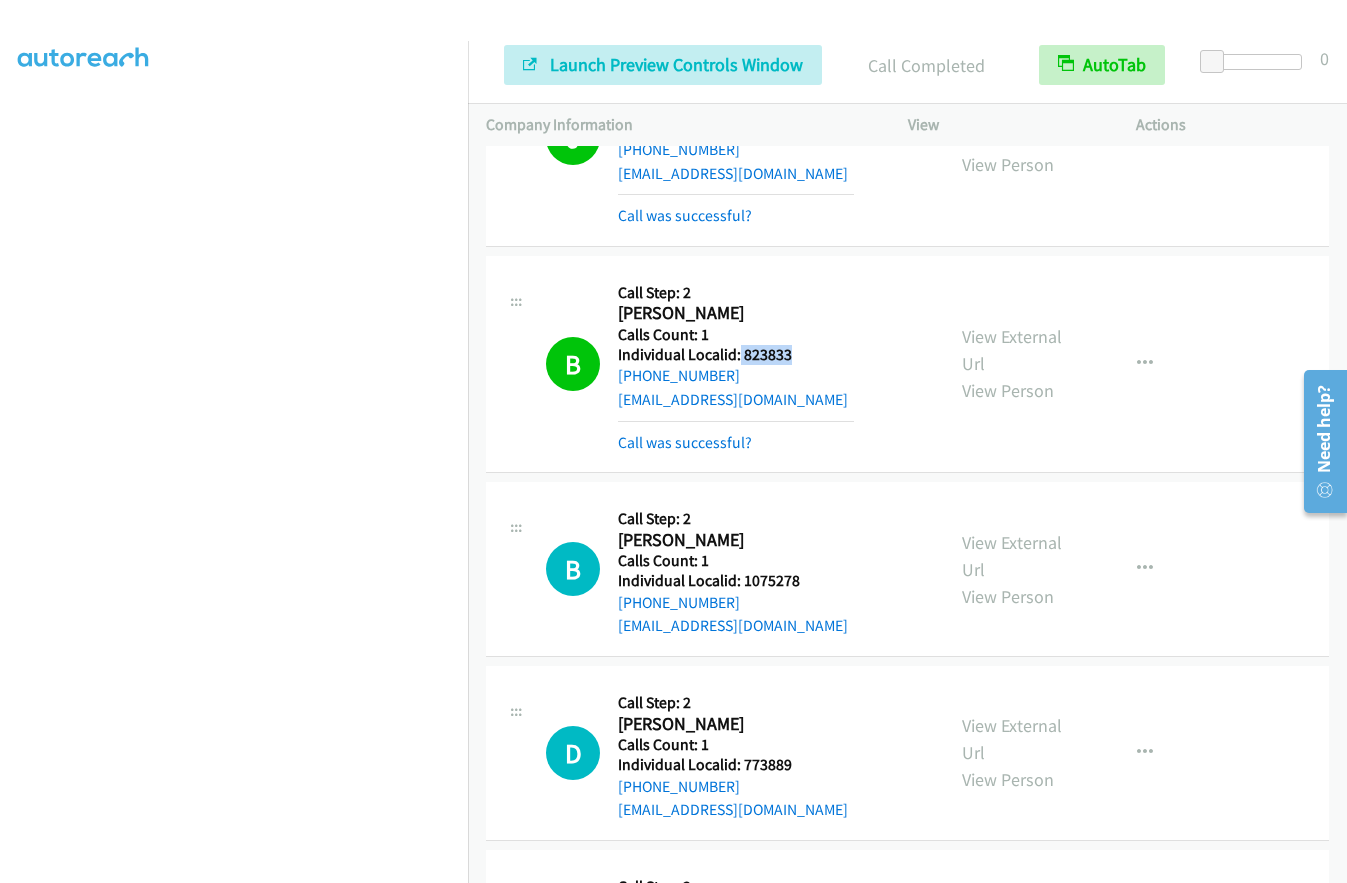 drag, startPoint x: 739, startPoint y: 261, endPoint x: 795, endPoint y: 267, distance: 56.32051 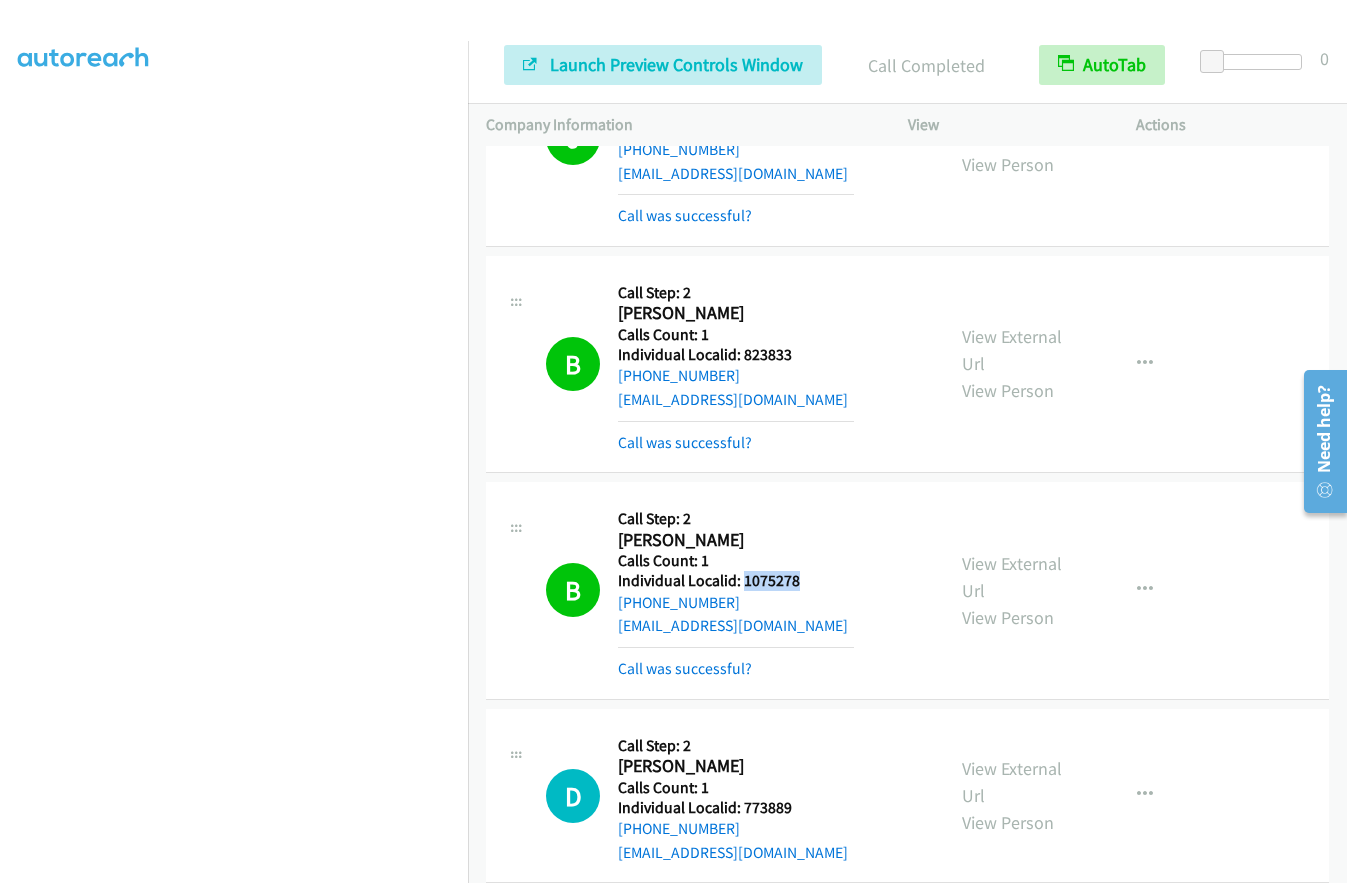 drag, startPoint x: 744, startPoint y: 482, endPoint x: 796, endPoint y: 481, distance: 52.009613 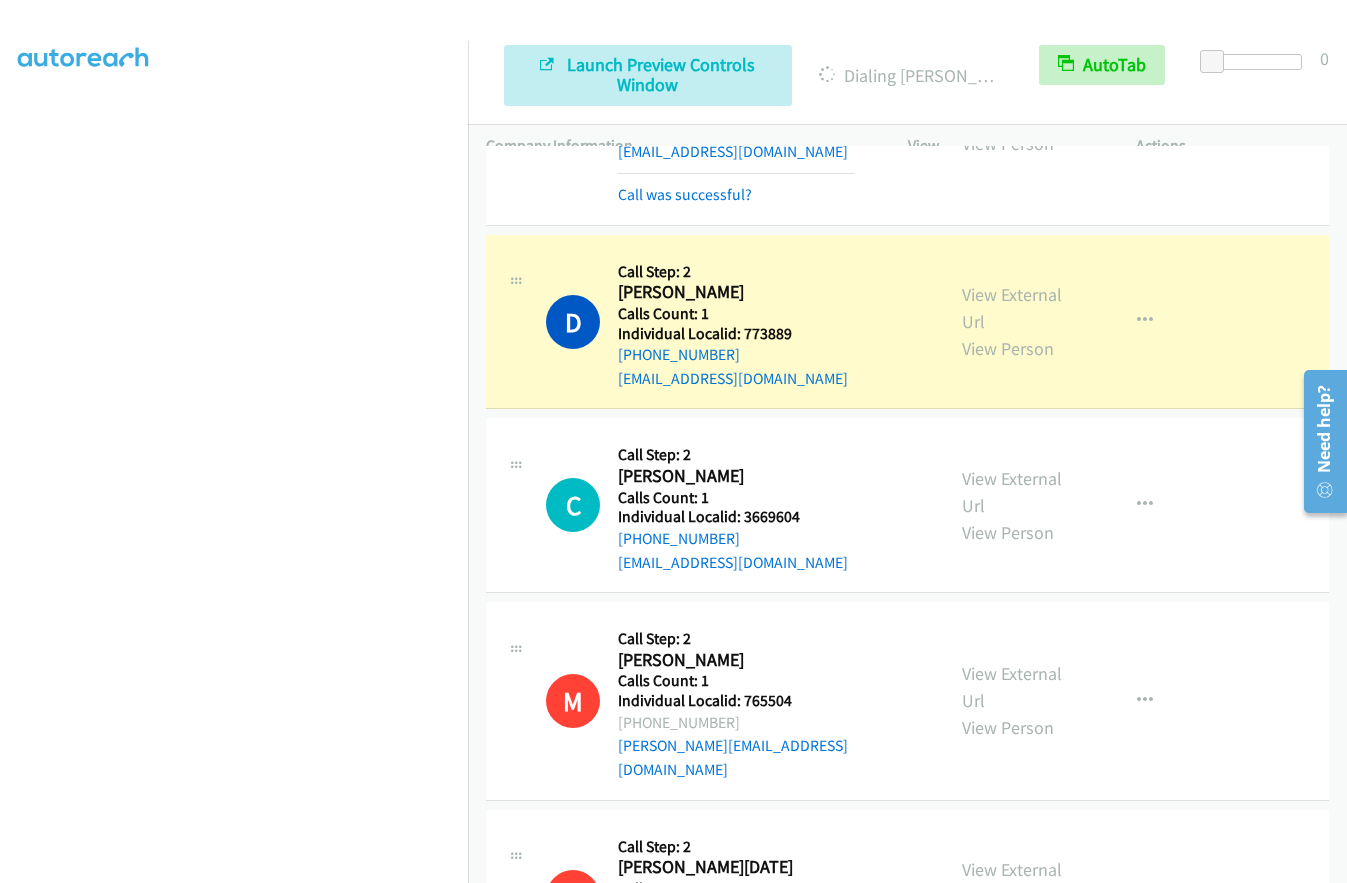 scroll, scrollTop: 5302, scrollLeft: 0, axis: vertical 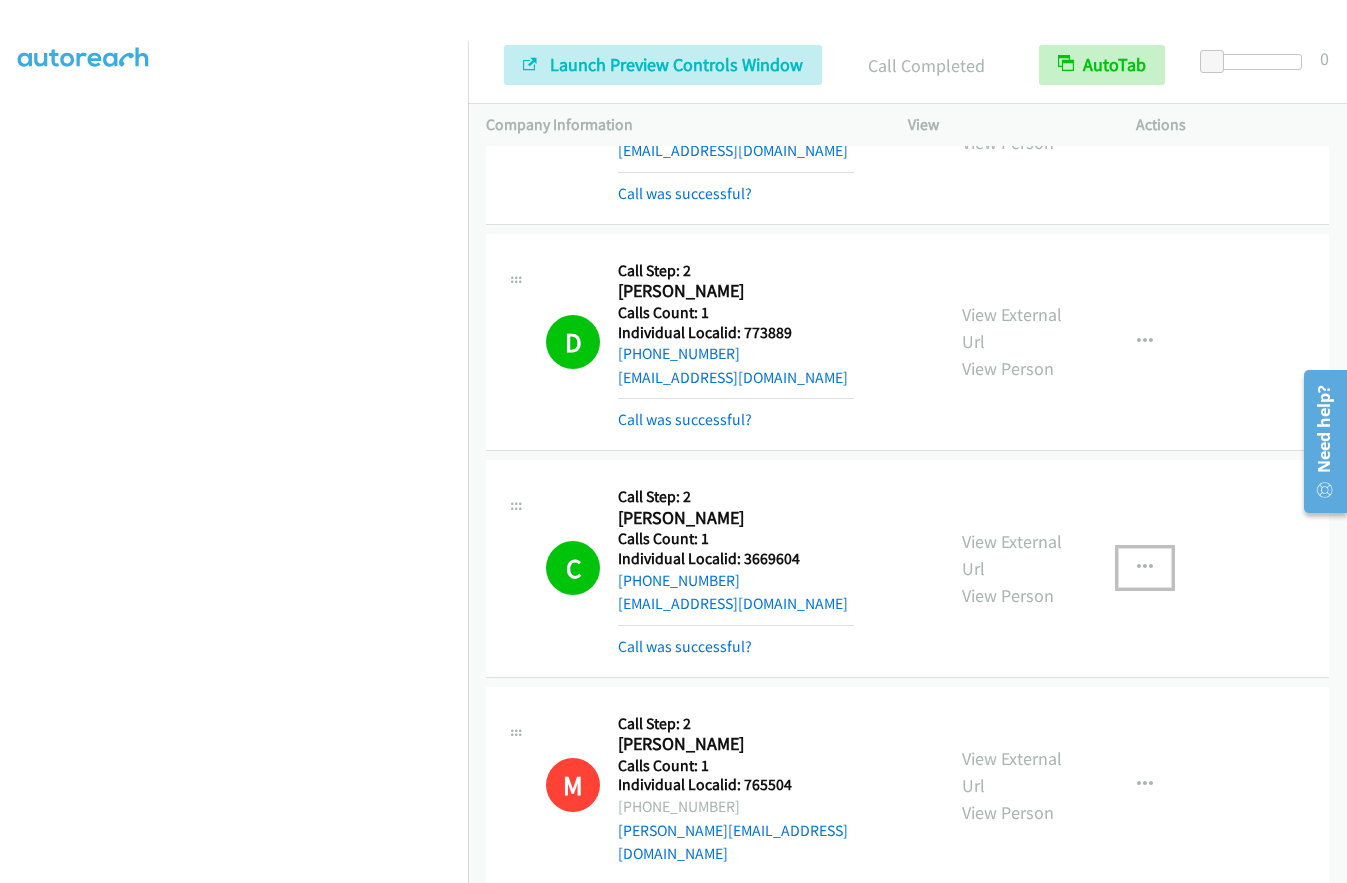 click at bounding box center [1145, 568] 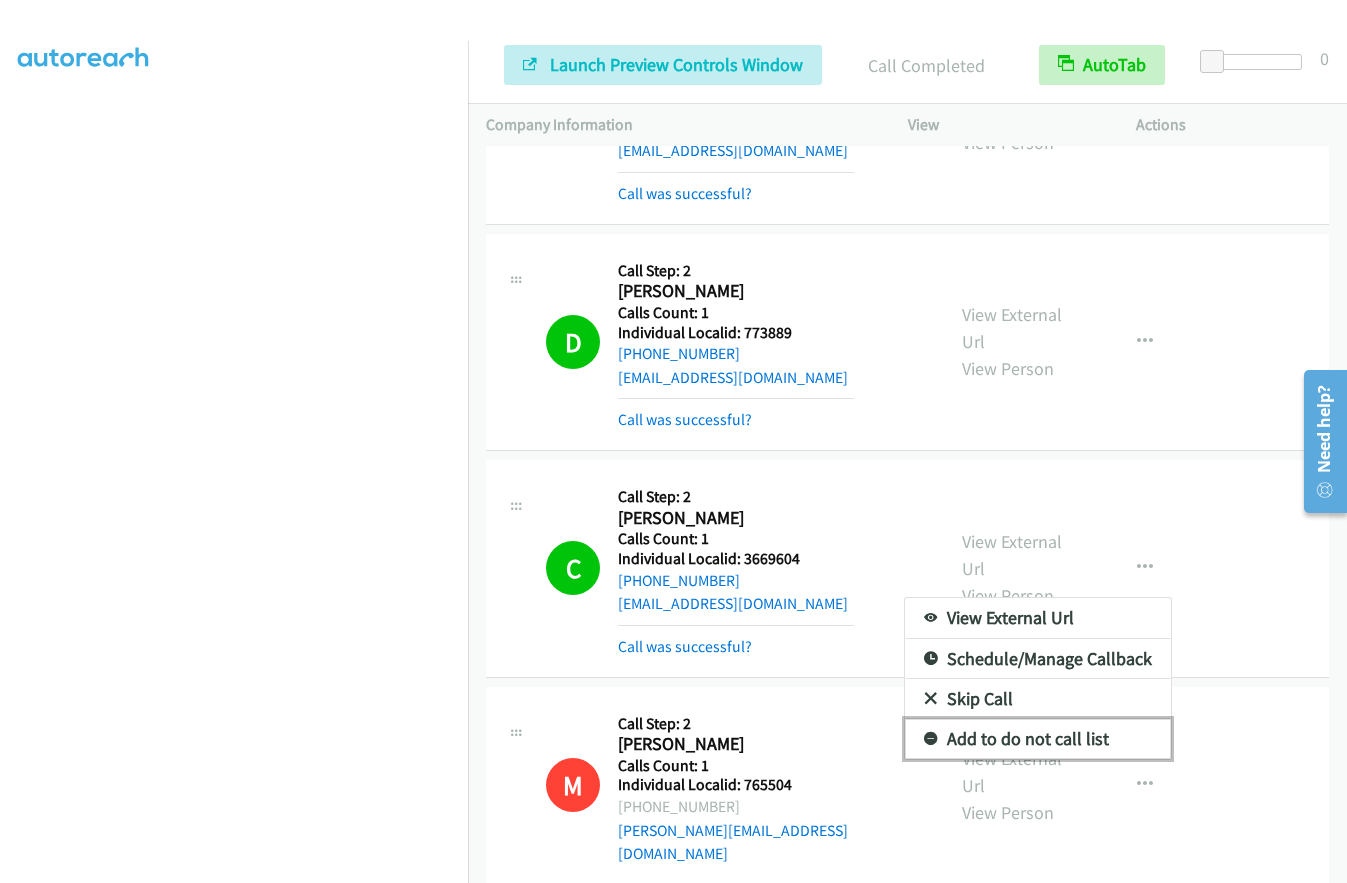 click at bounding box center [931, 740] 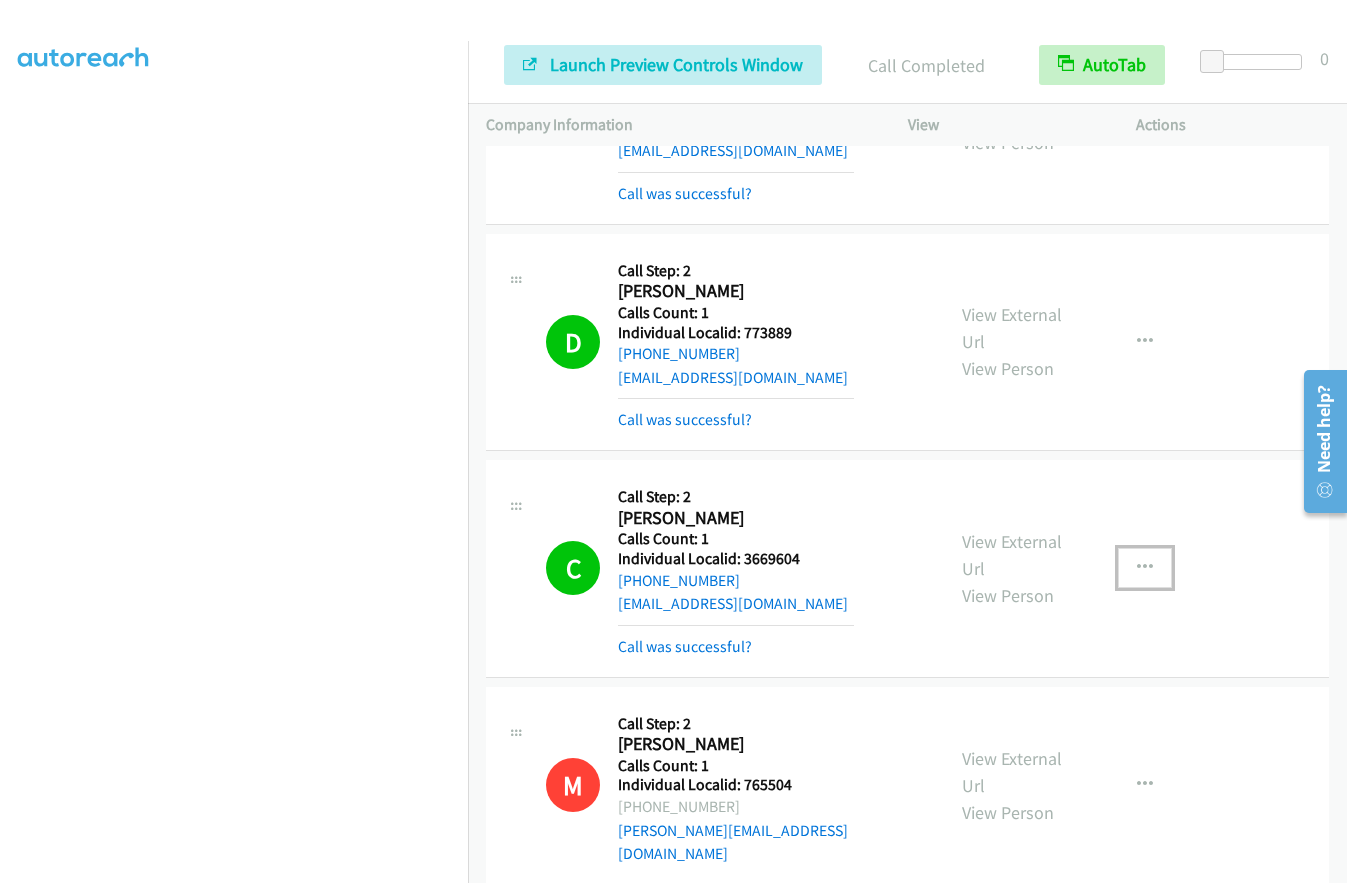 click at bounding box center (1145, 568) 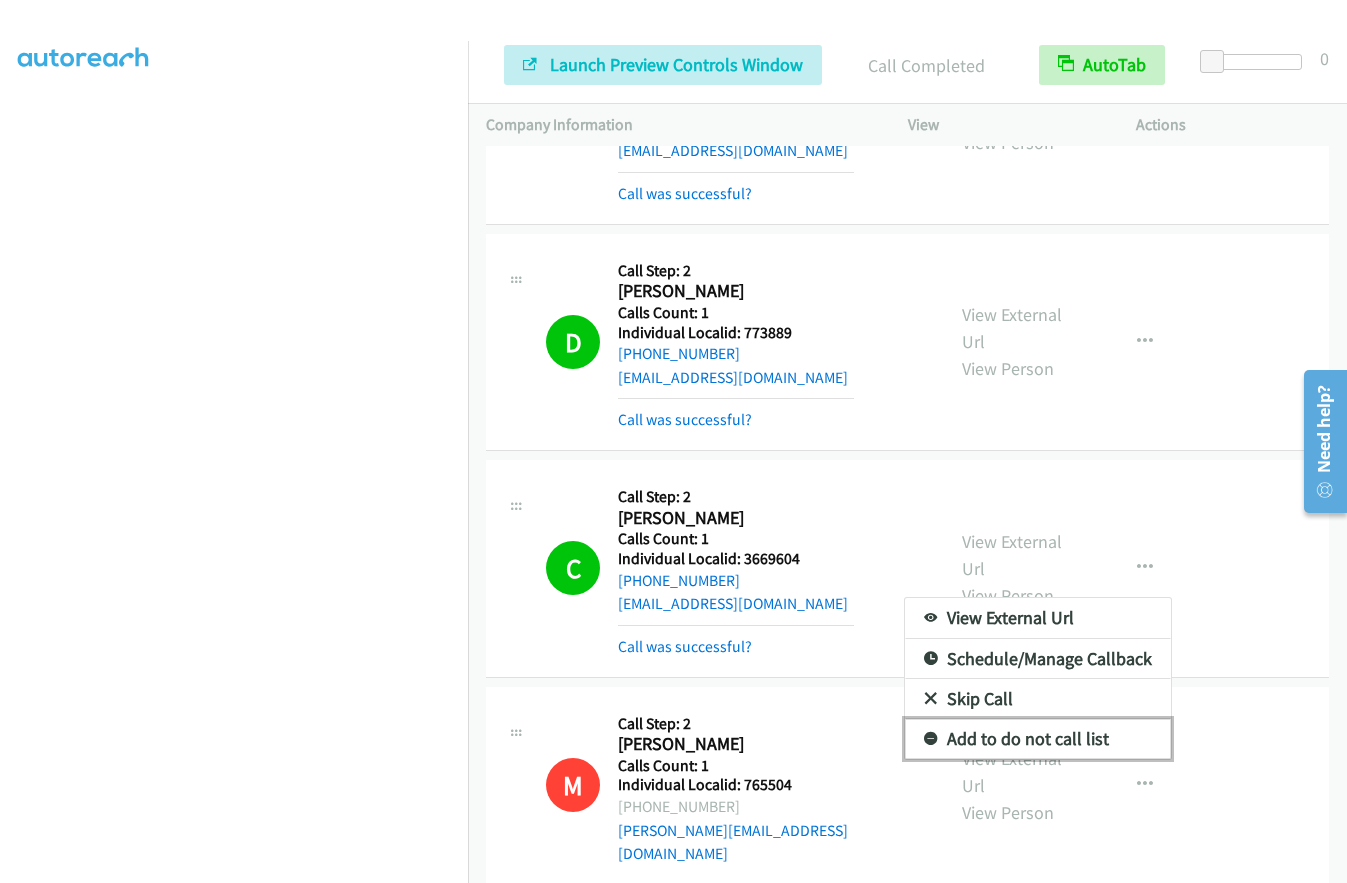 click at bounding box center [931, 740] 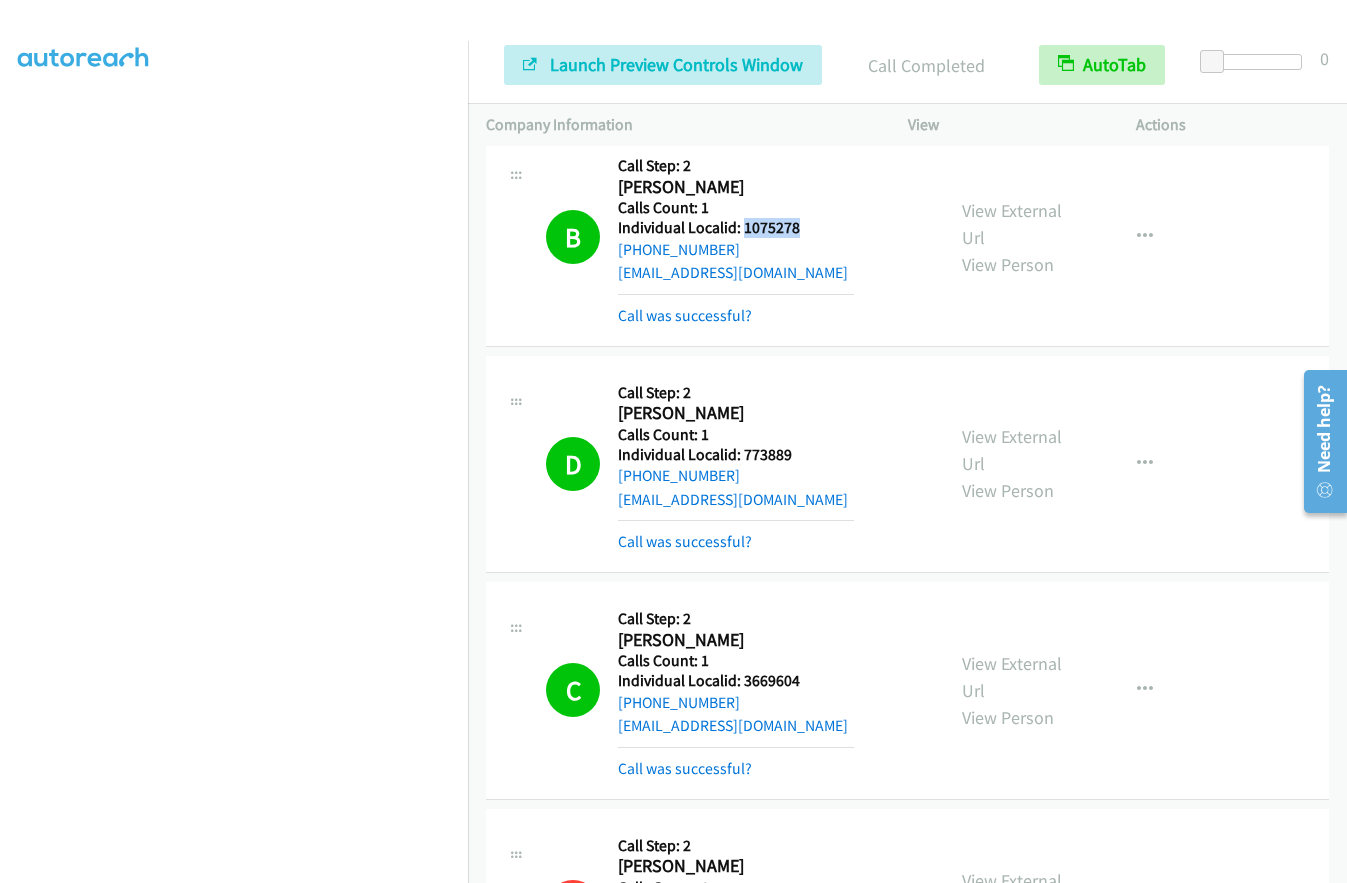 scroll, scrollTop: 5177, scrollLeft: 0, axis: vertical 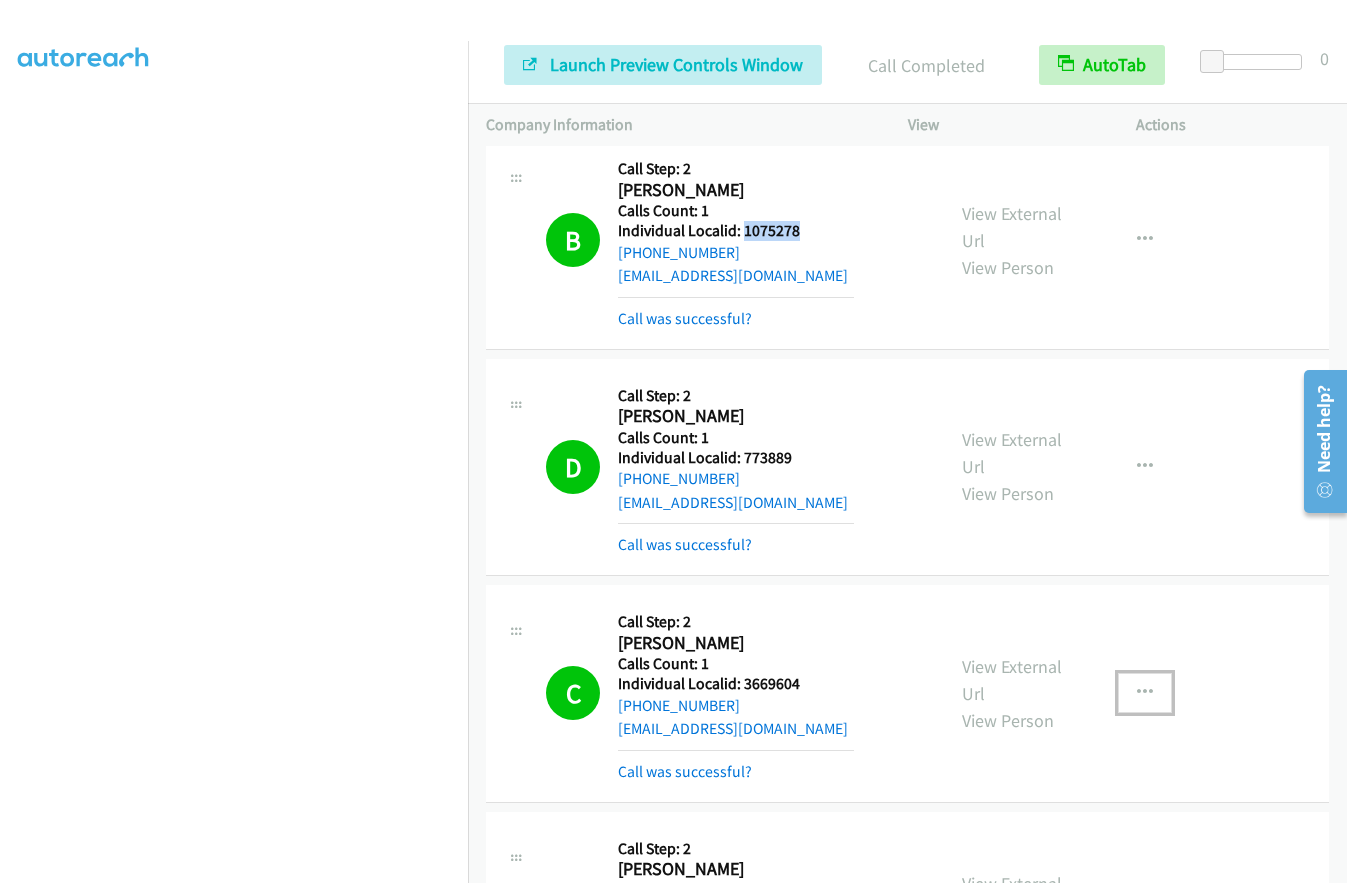 click at bounding box center (1145, 693) 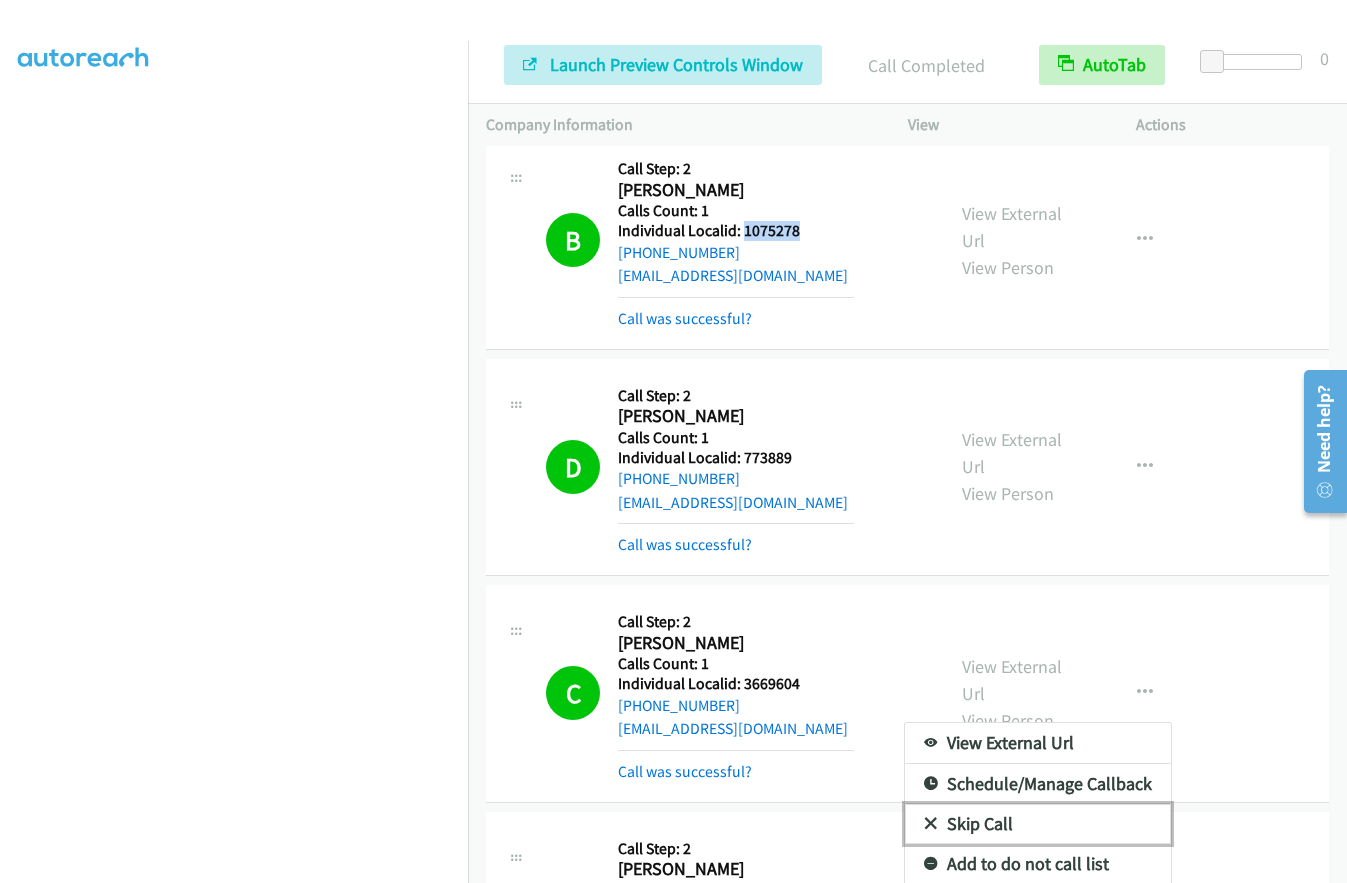 click at bounding box center (931, 825) 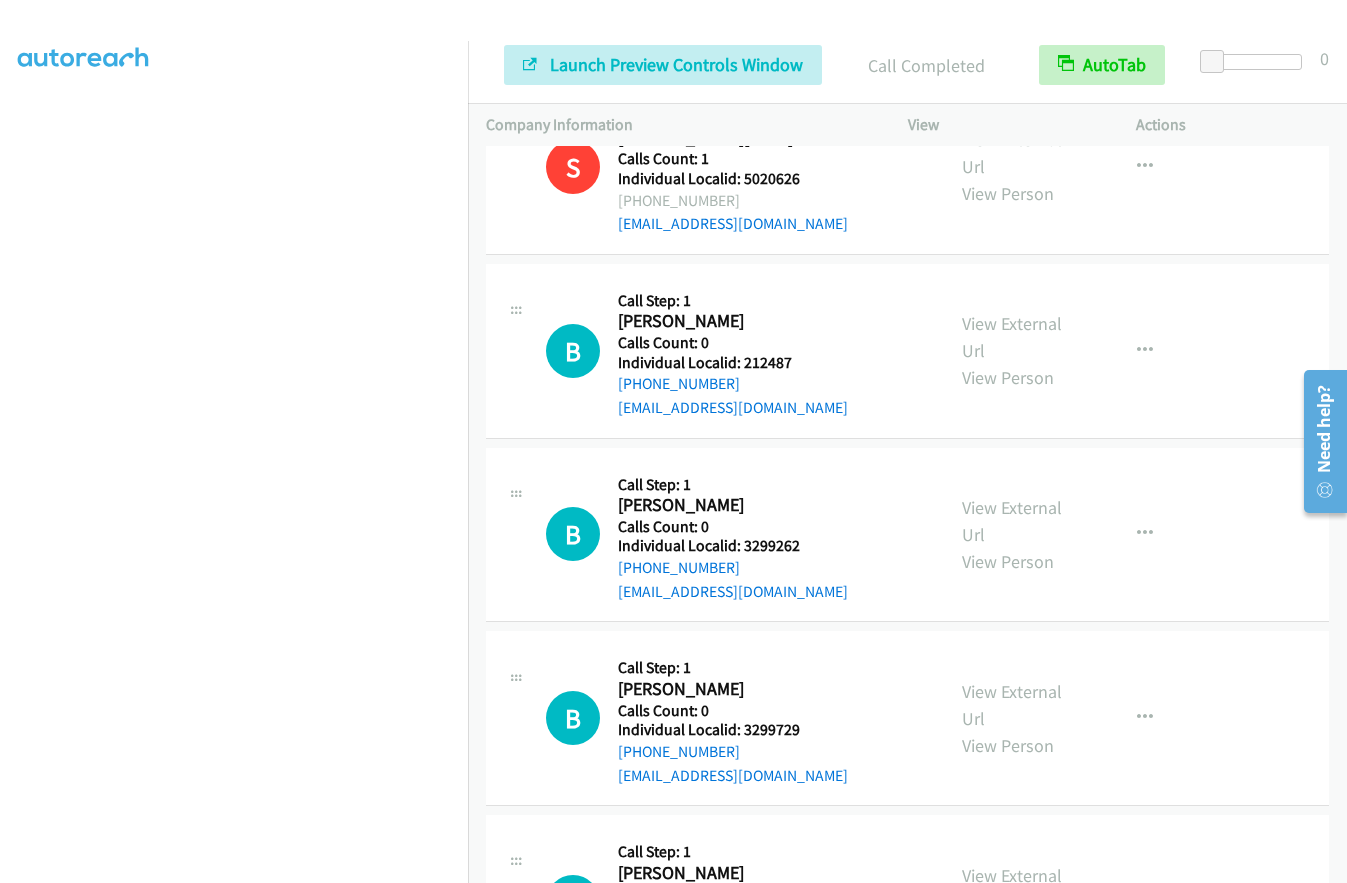 scroll, scrollTop: 6127, scrollLeft: 0, axis: vertical 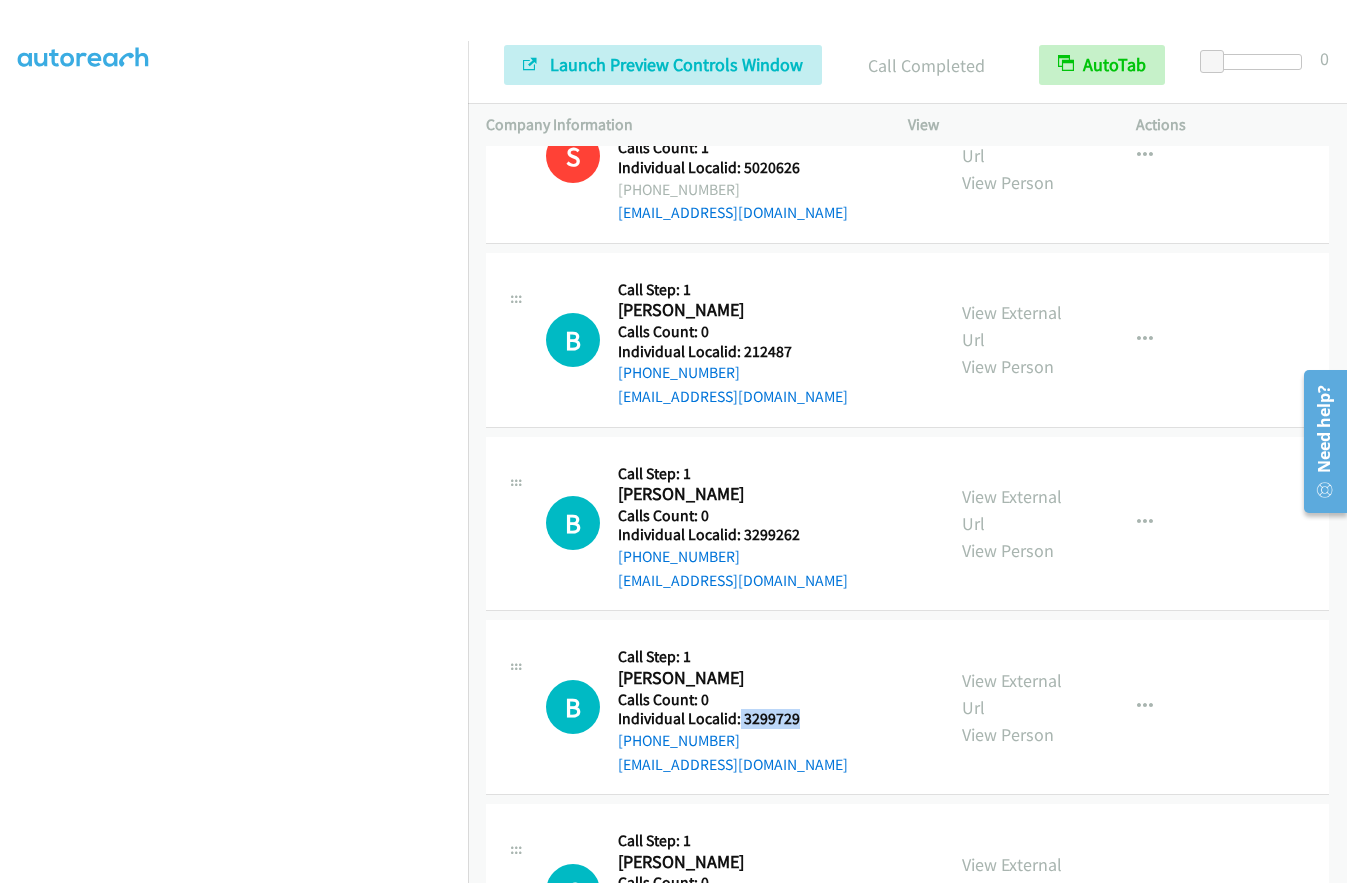 drag, startPoint x: 739, startPoint y: 602, endPoint x: 804, endPoint y: 602, distance: 65 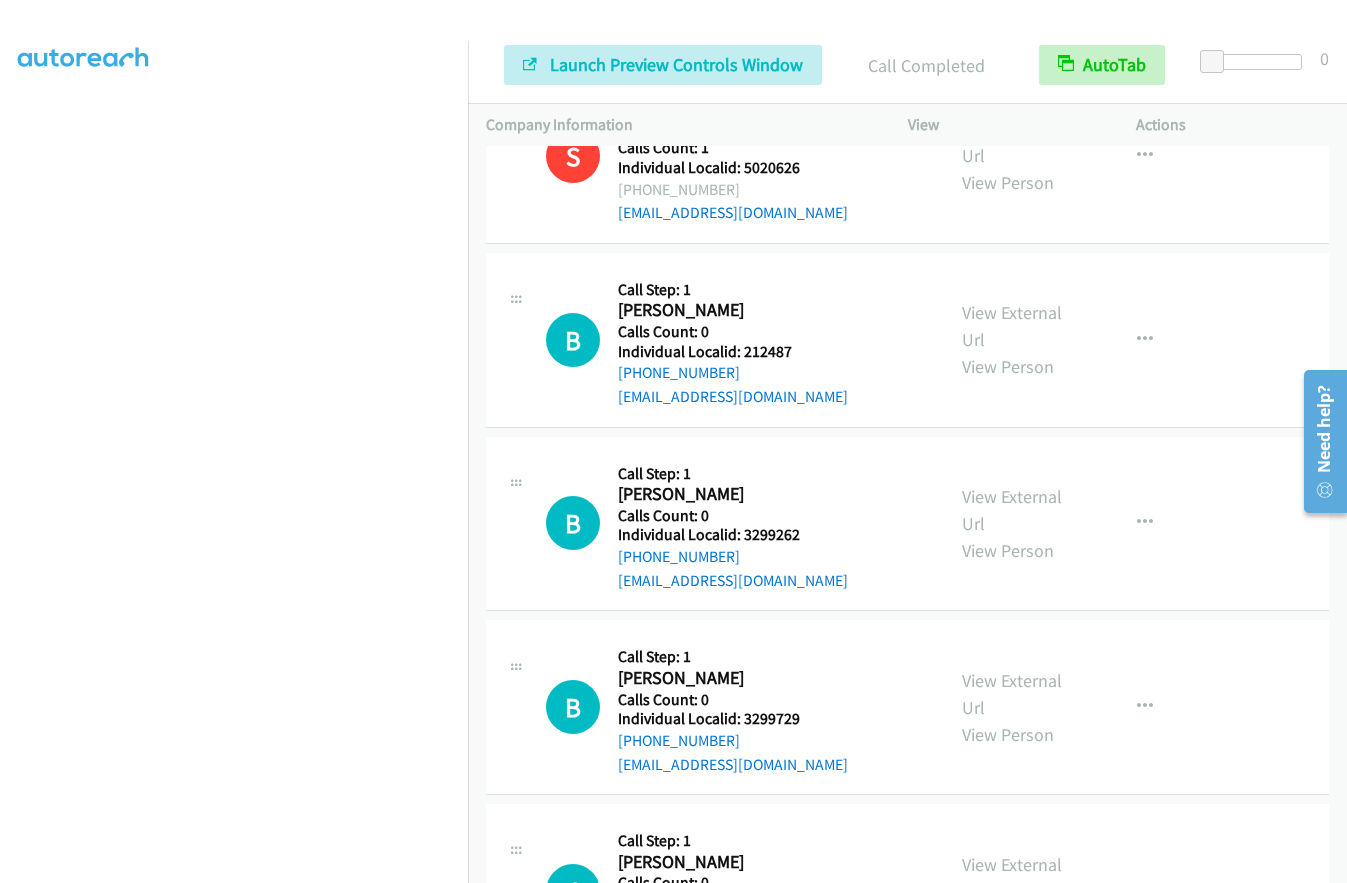 drag, startPoint x: 742, startPoint y: 785, endPoint x: 785, endPoint y: 789, distance: 43.185646 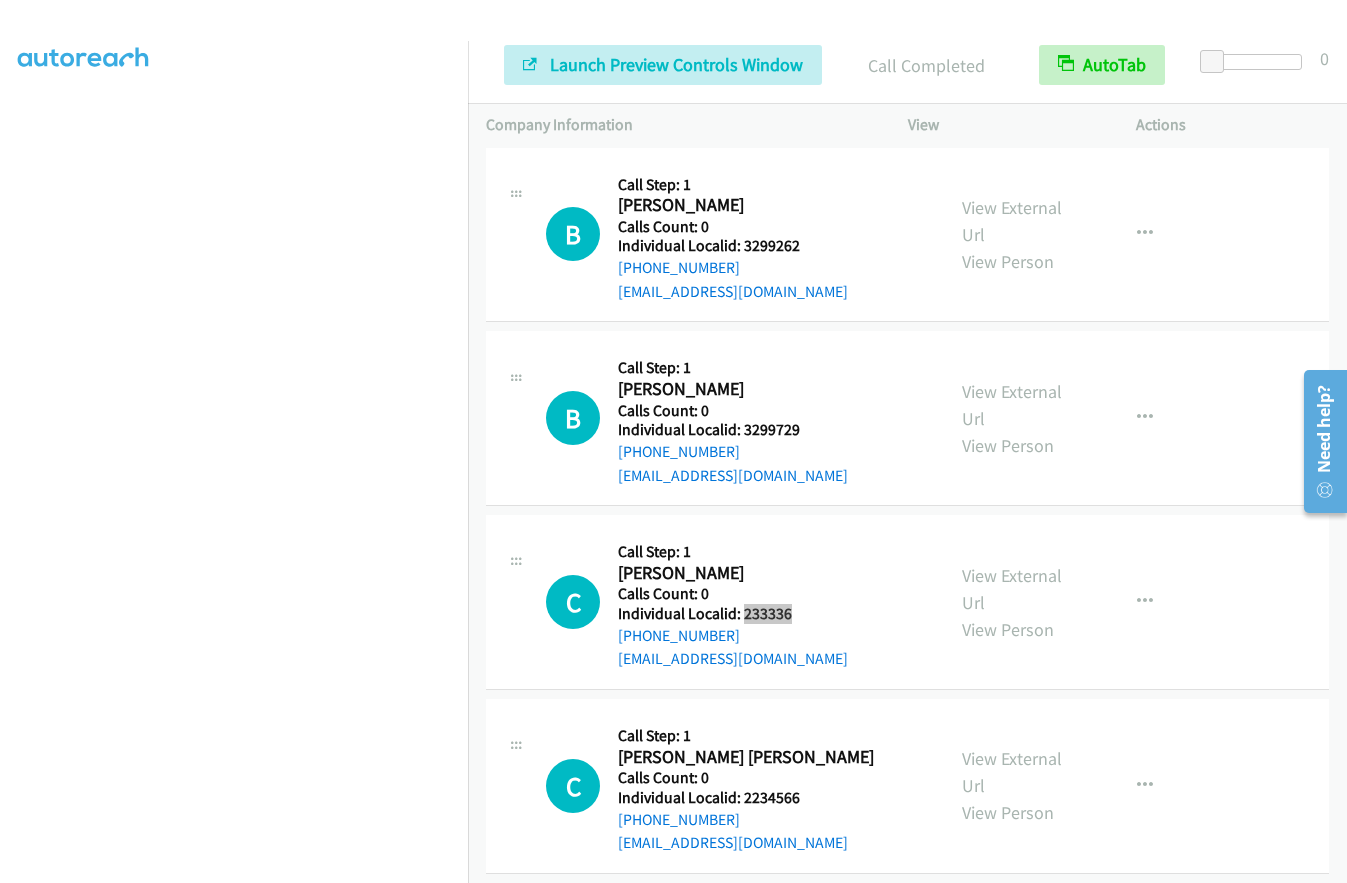 scroll, scrollTop: 6427, scrollLeft: 0, axis: vertical 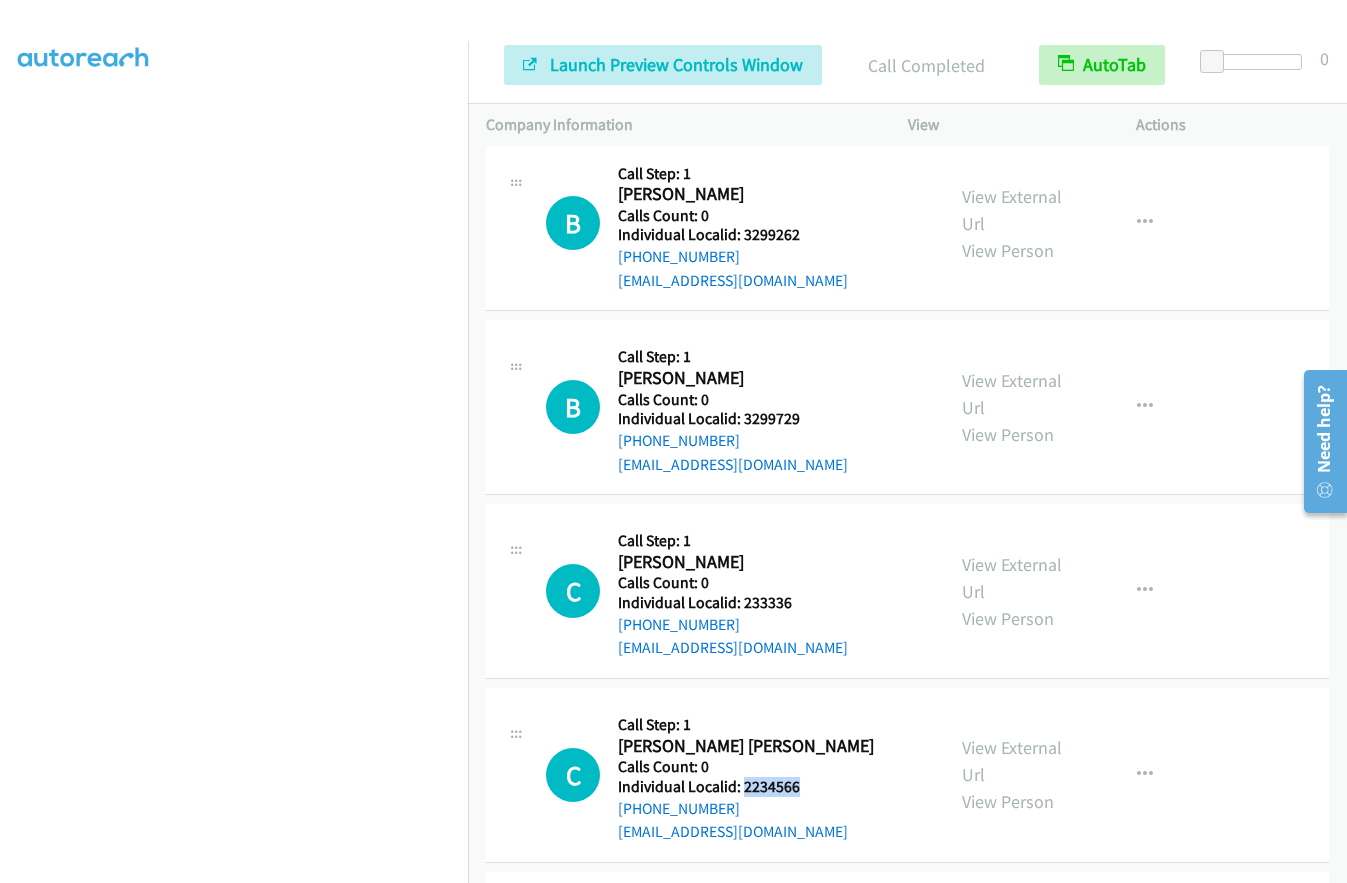 drag, startPoint x: 740, startPoint y: 666, endPoint x: 805, endPoint y: 669, distance: 65.06919 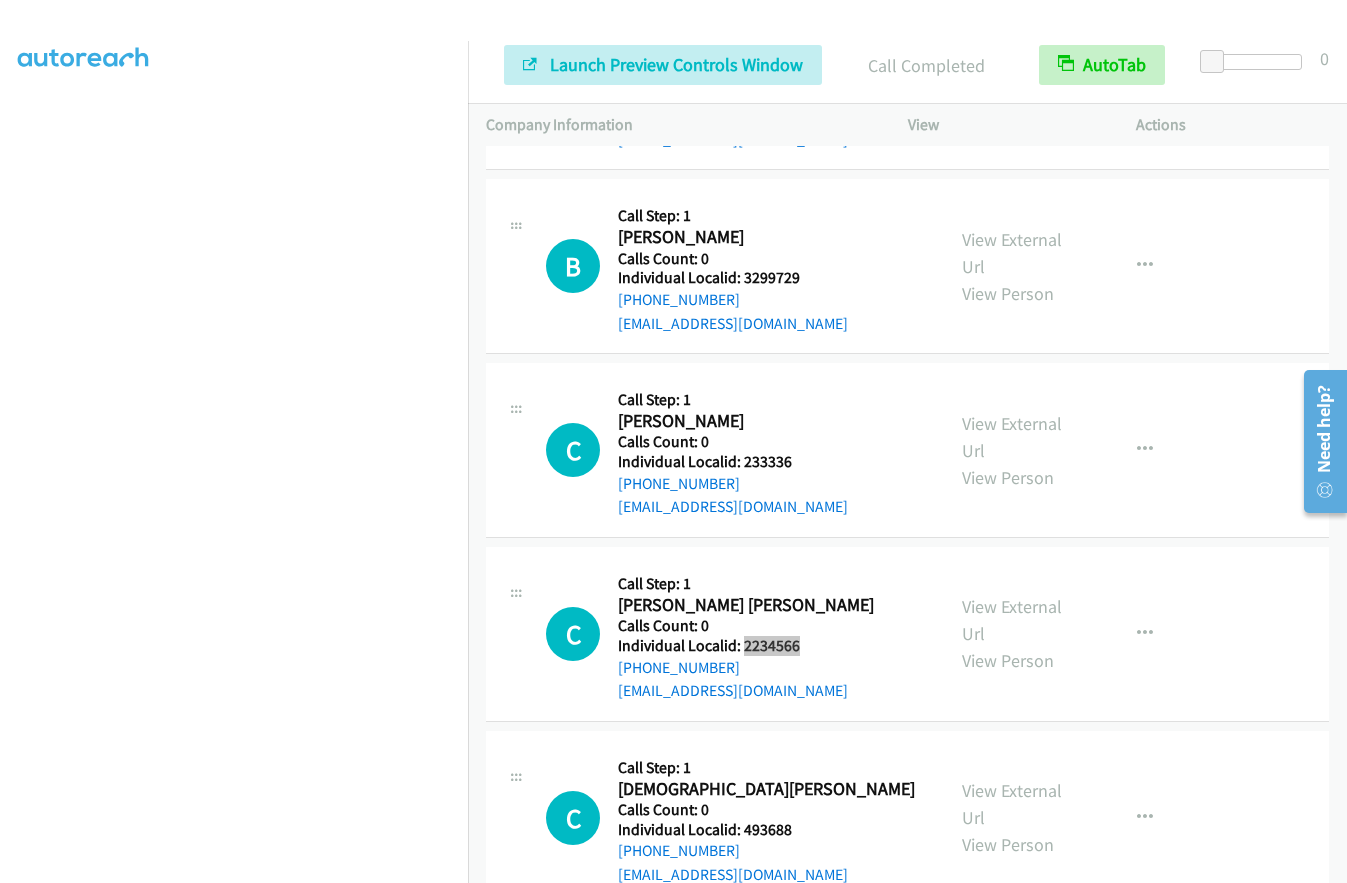 scroll, scrollTop: 6577, scrollLeft: 0, axis: vertical 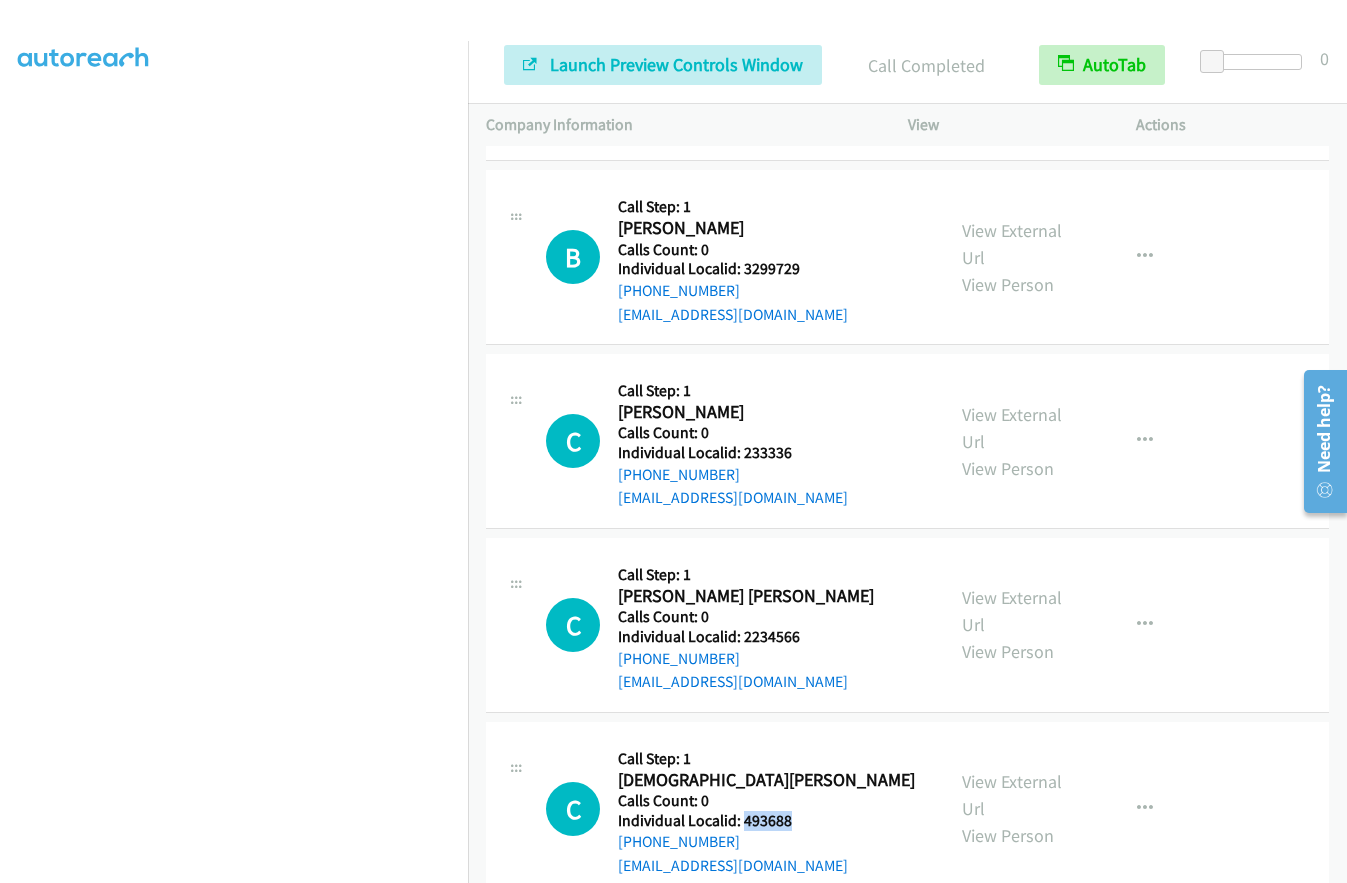 drag, startPoint x: 741, startPoint y: 702, endPoint x: 796, endPoint y: 700, distance: 55.03635 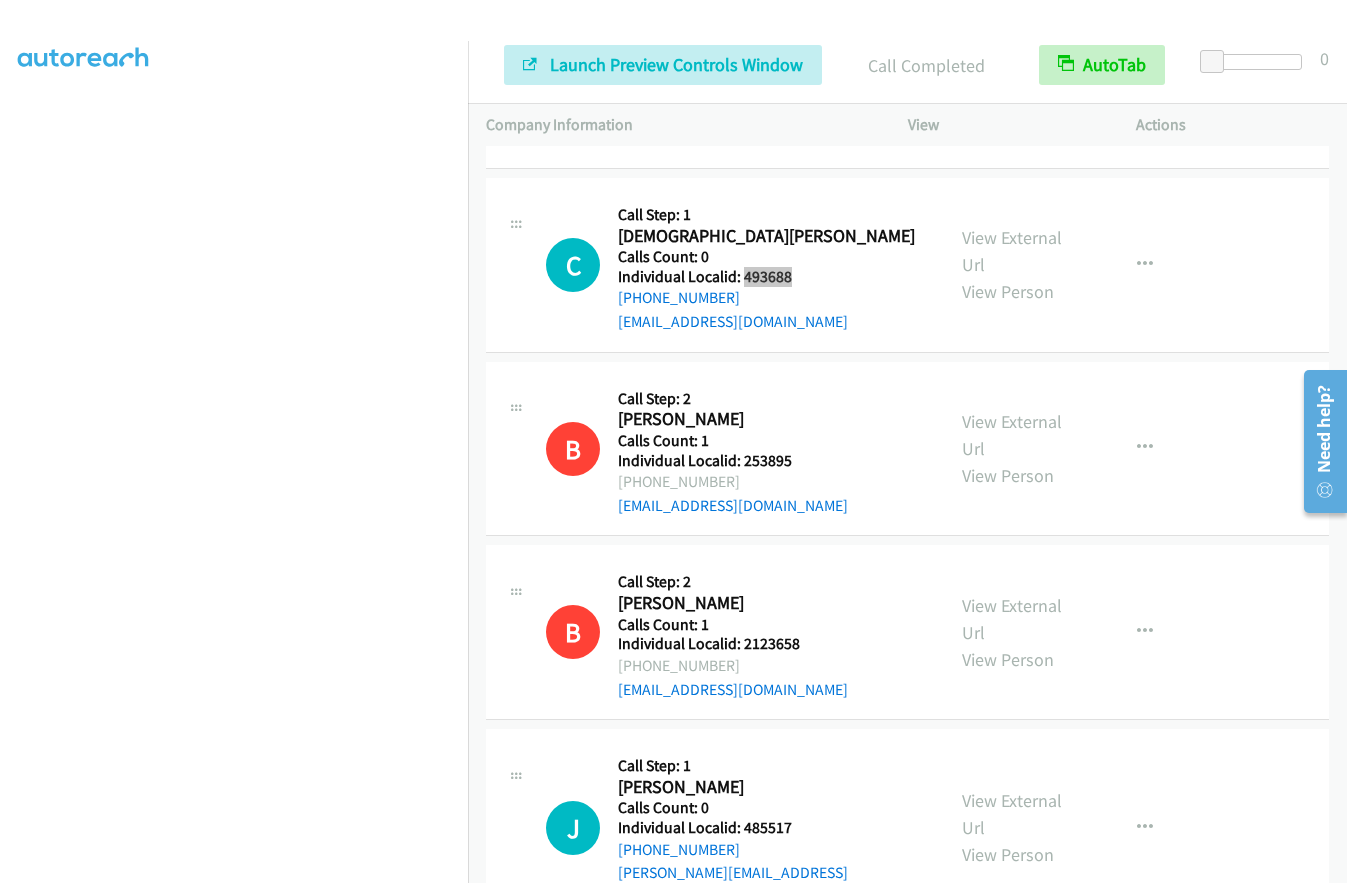 scroll, scrollTop: 7152, scrollLeft: 0, axis: vertical 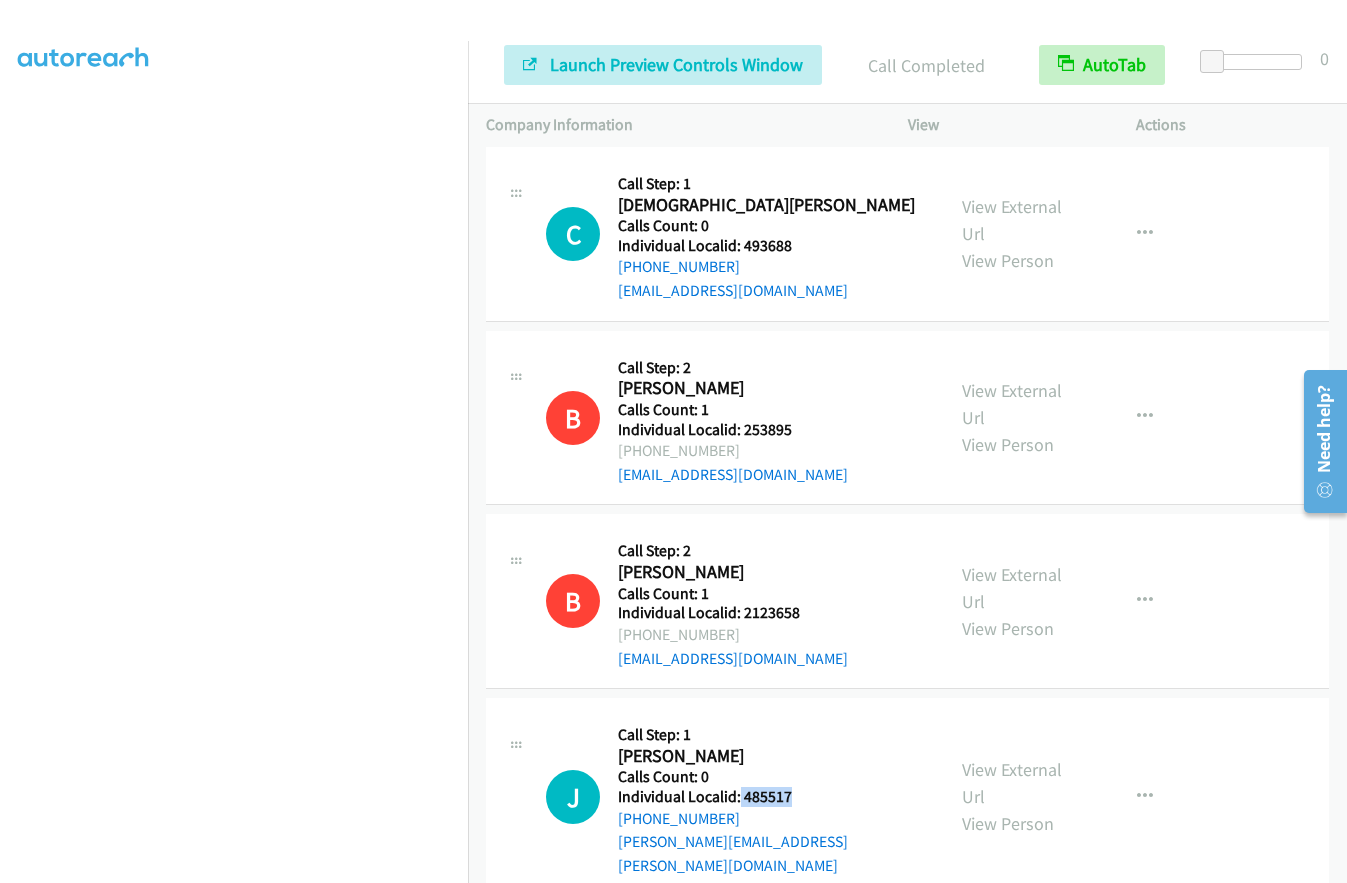 drag, startPoint x: 739, startPoint y: 678, endPoint x: 802, endPoint y: 679, distance: 63.007935 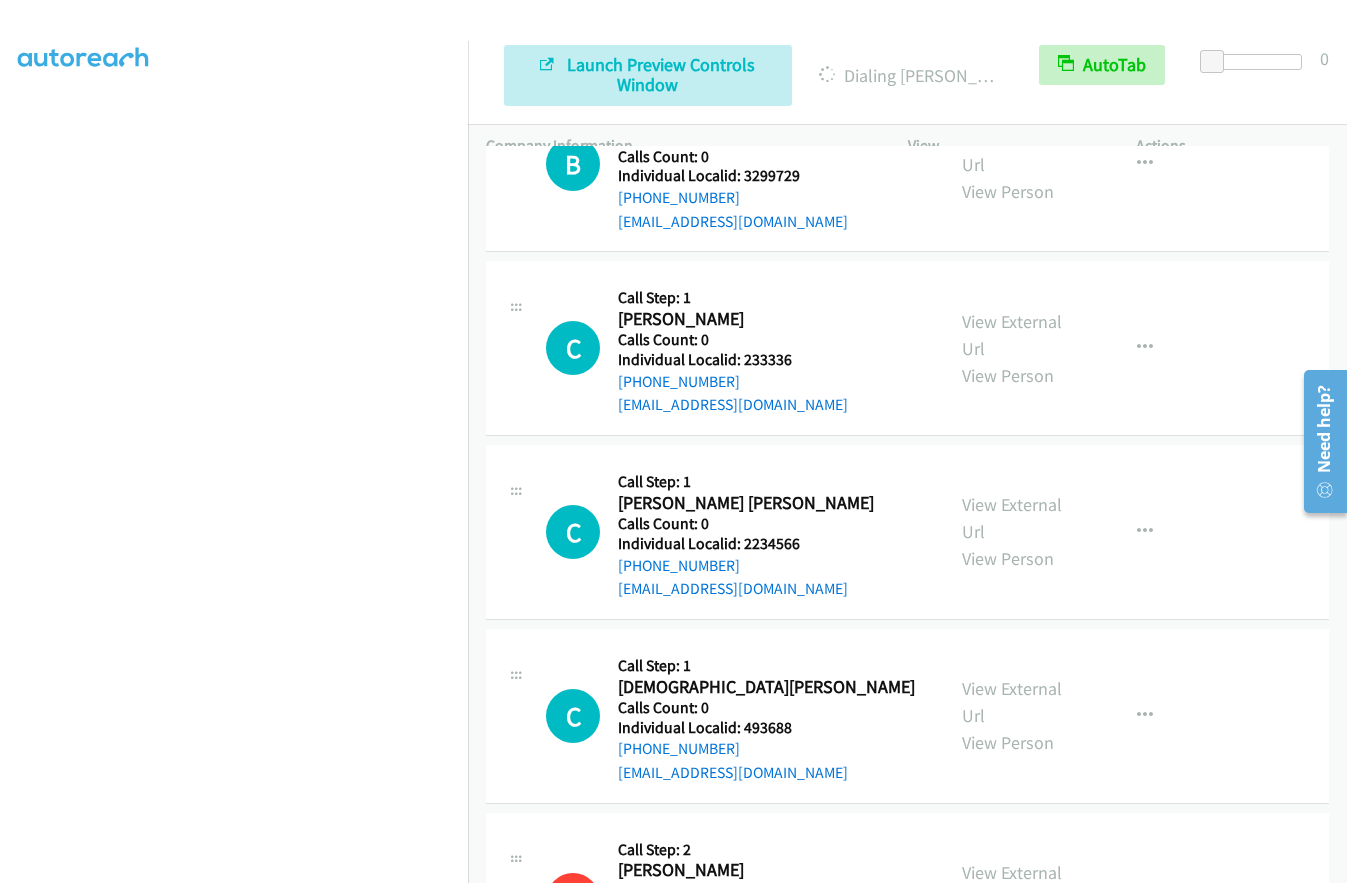 scroll, scrollTop: 6648, scrollLeft: 0, axis: vertical 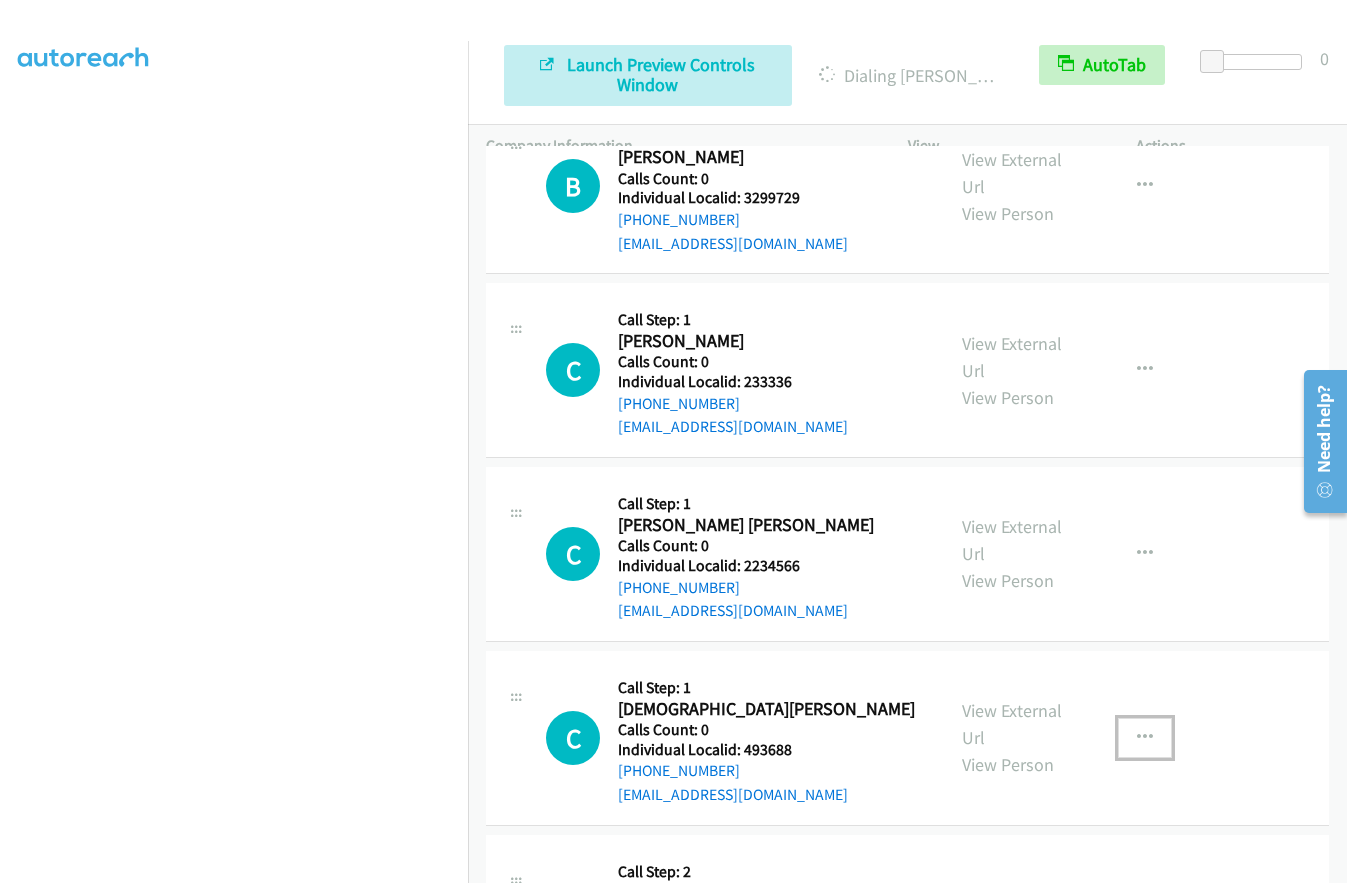 click at bounding box center (1145, 738) 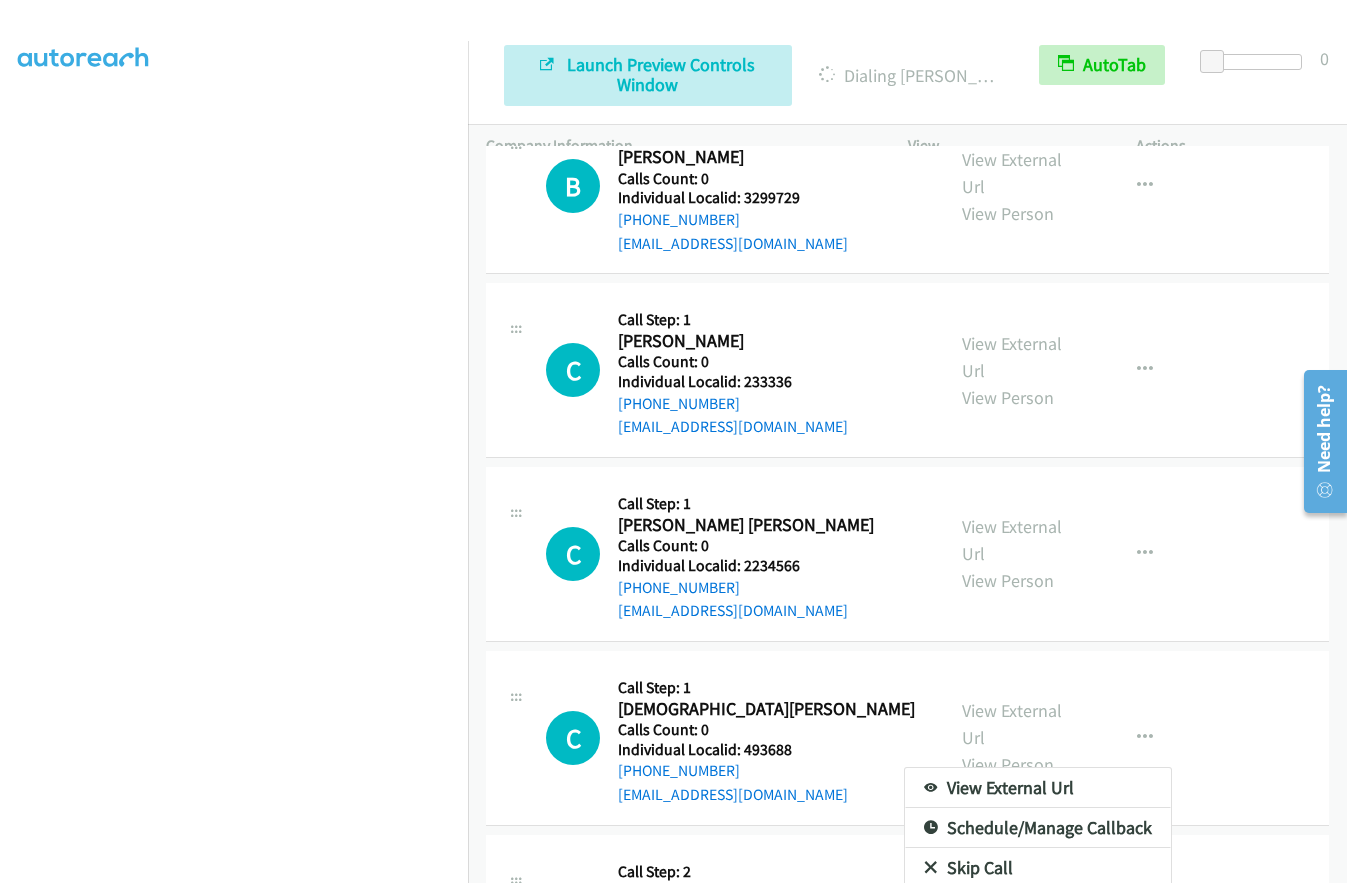 click at bounding box center (931, 910) 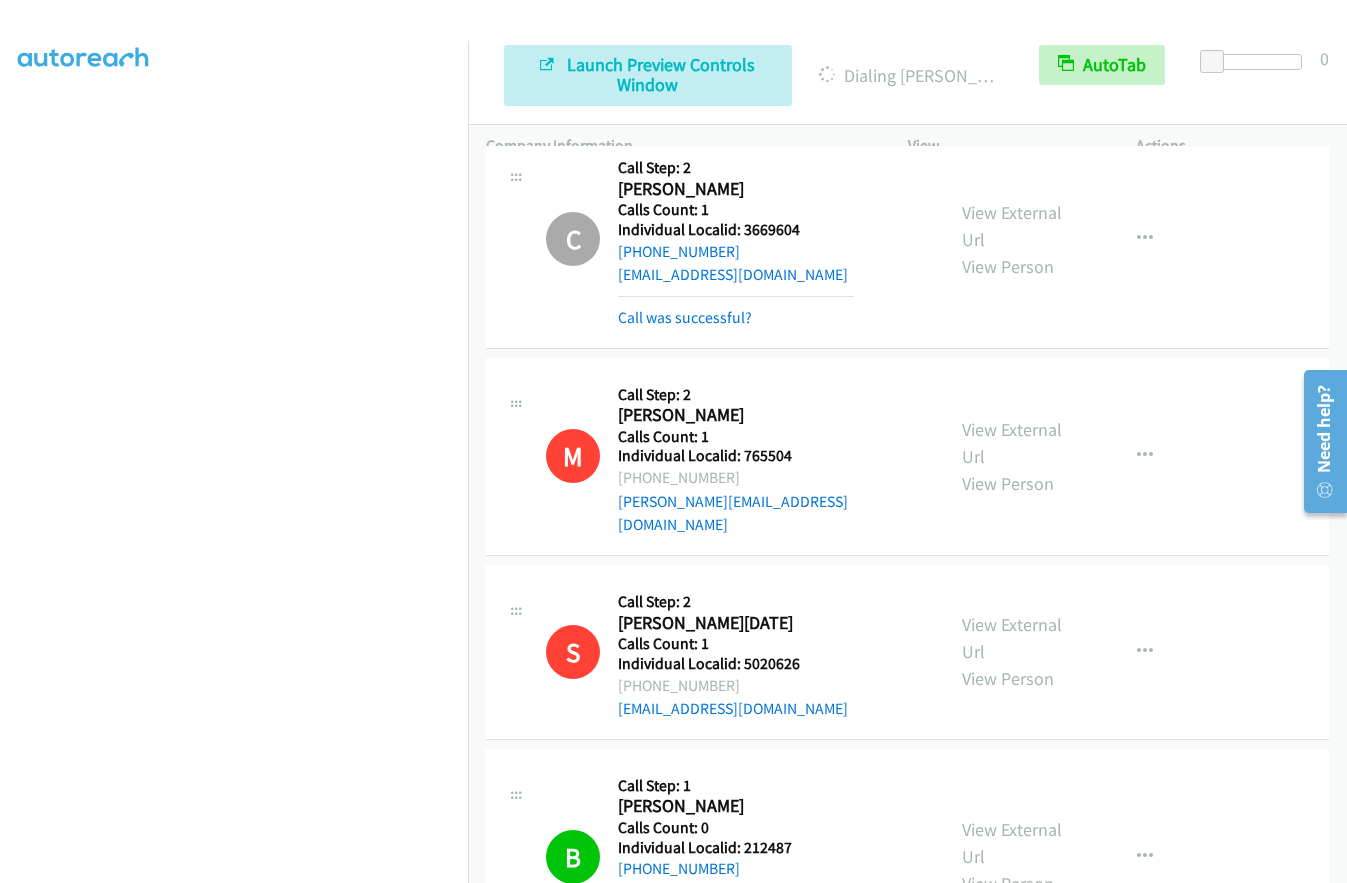 scroll, scrollTop: 5909, scrollLeft: 0, axis: vertical 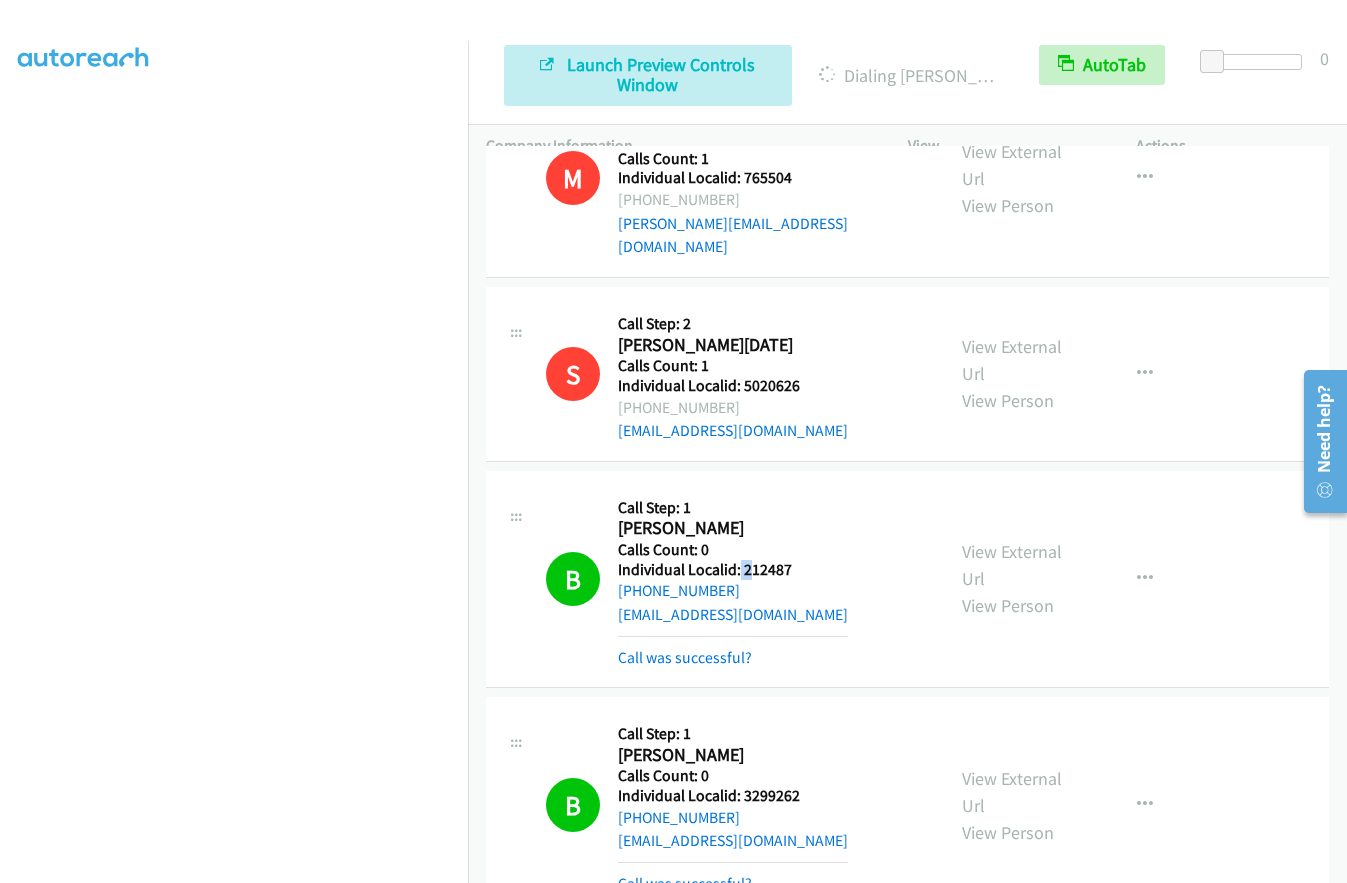 click on "Individual Localid: 212487" at bounding box center [733, 570] 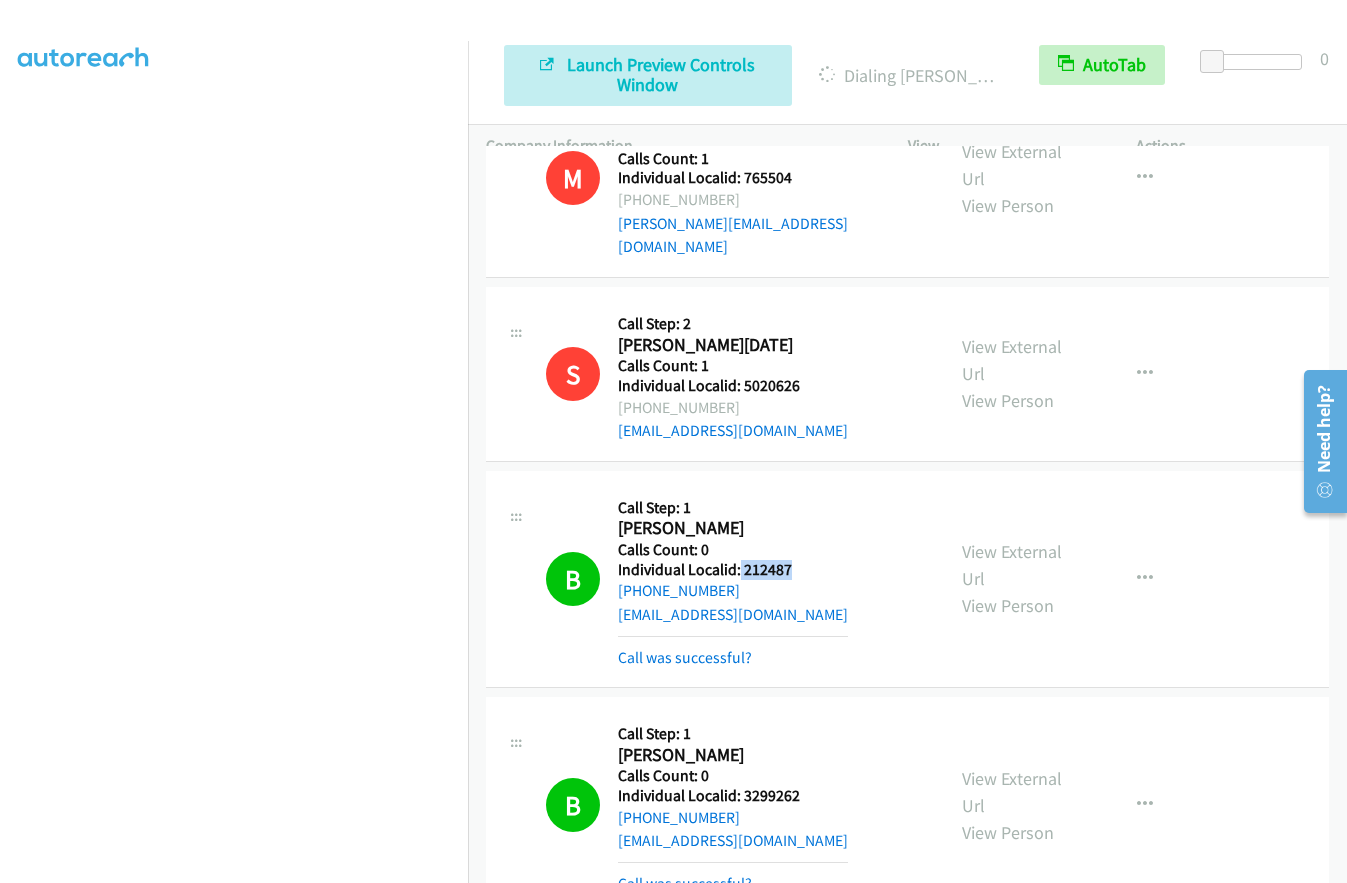 drag, startPoint x: 739, startPoint y: 448, endPoint x: 794, endPoint y: 453, distance: 55.226807 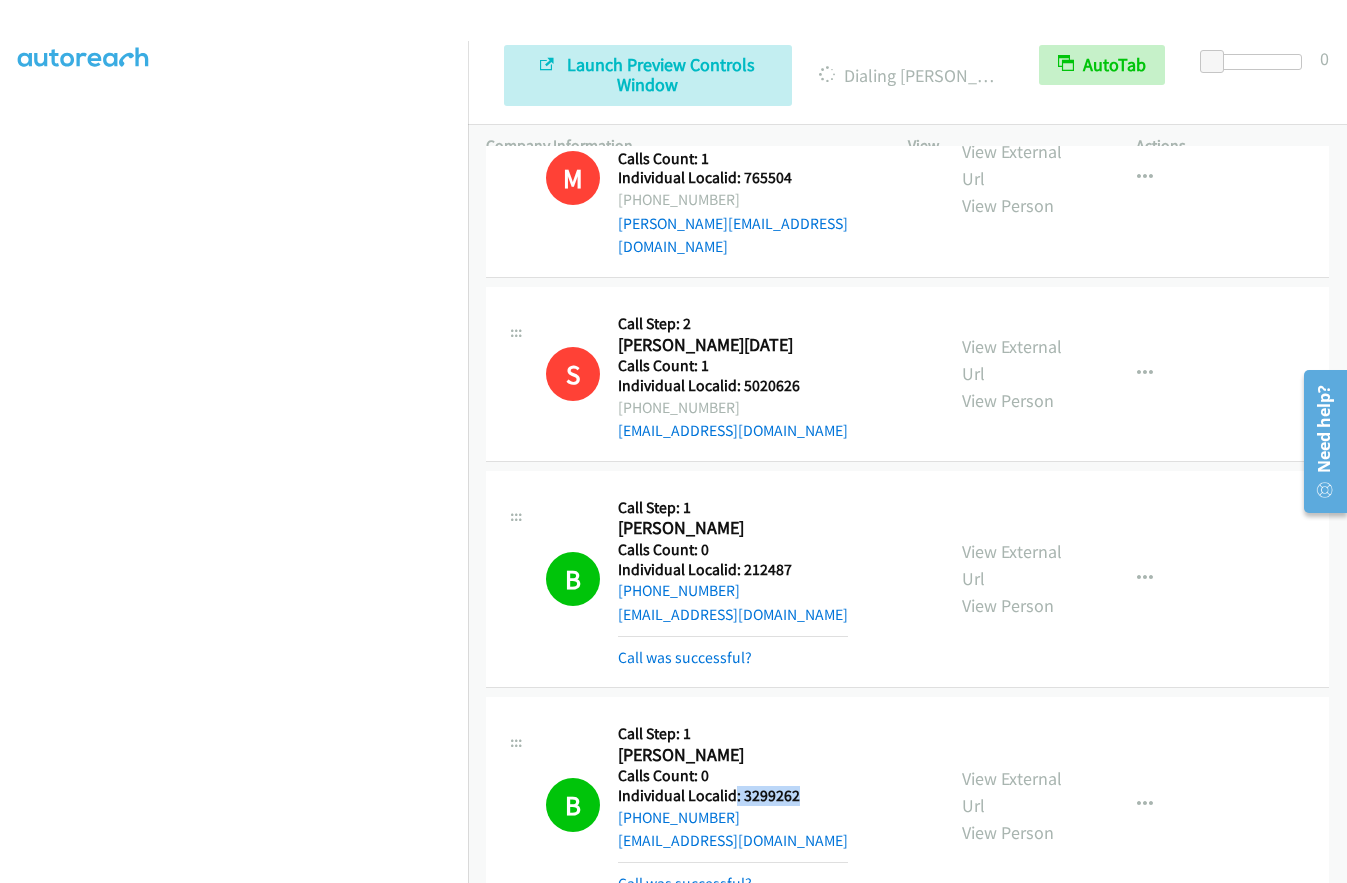 drag, startPoint x: 736, startPoint y: 676, endPoint x: 803, endPoint y: 674, distance: 67.02985 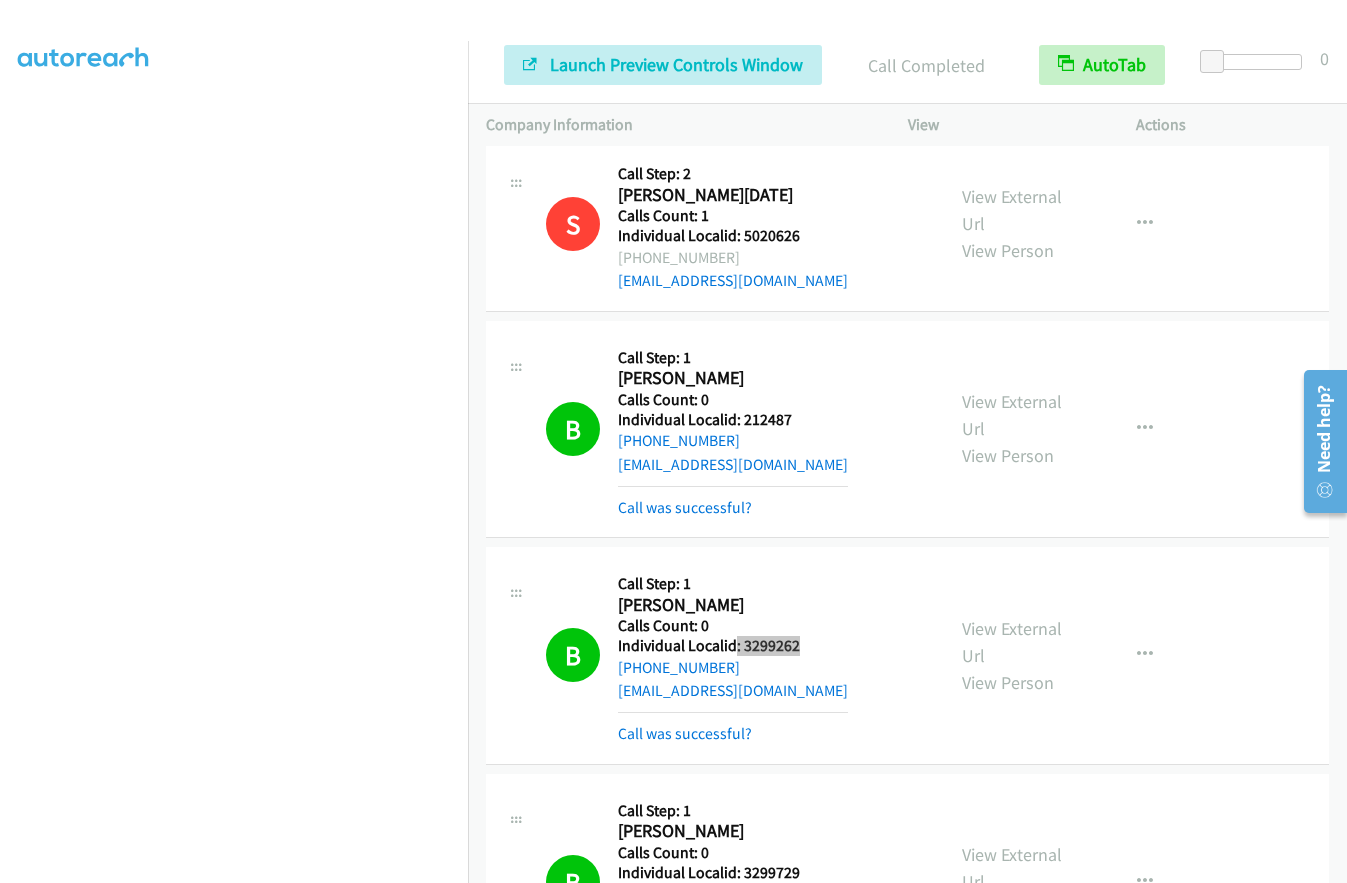 scroll, scrollTop: 6109, scrollLeft: 0, axis: vertical 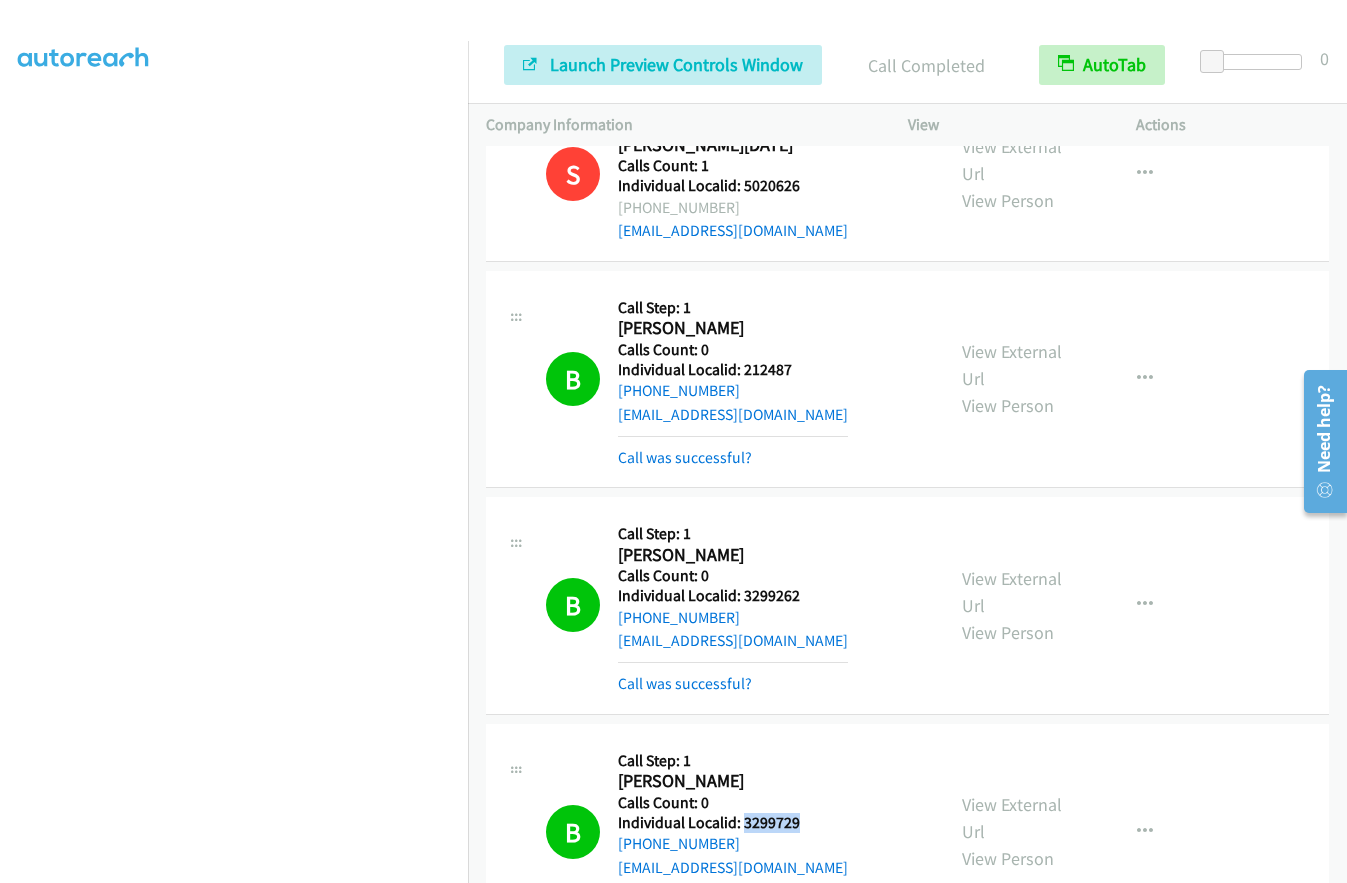 drag, startPoint x: 740, startPoint y: 701, endPoint x: 808, endPoint y: 704, distance: 68.06615 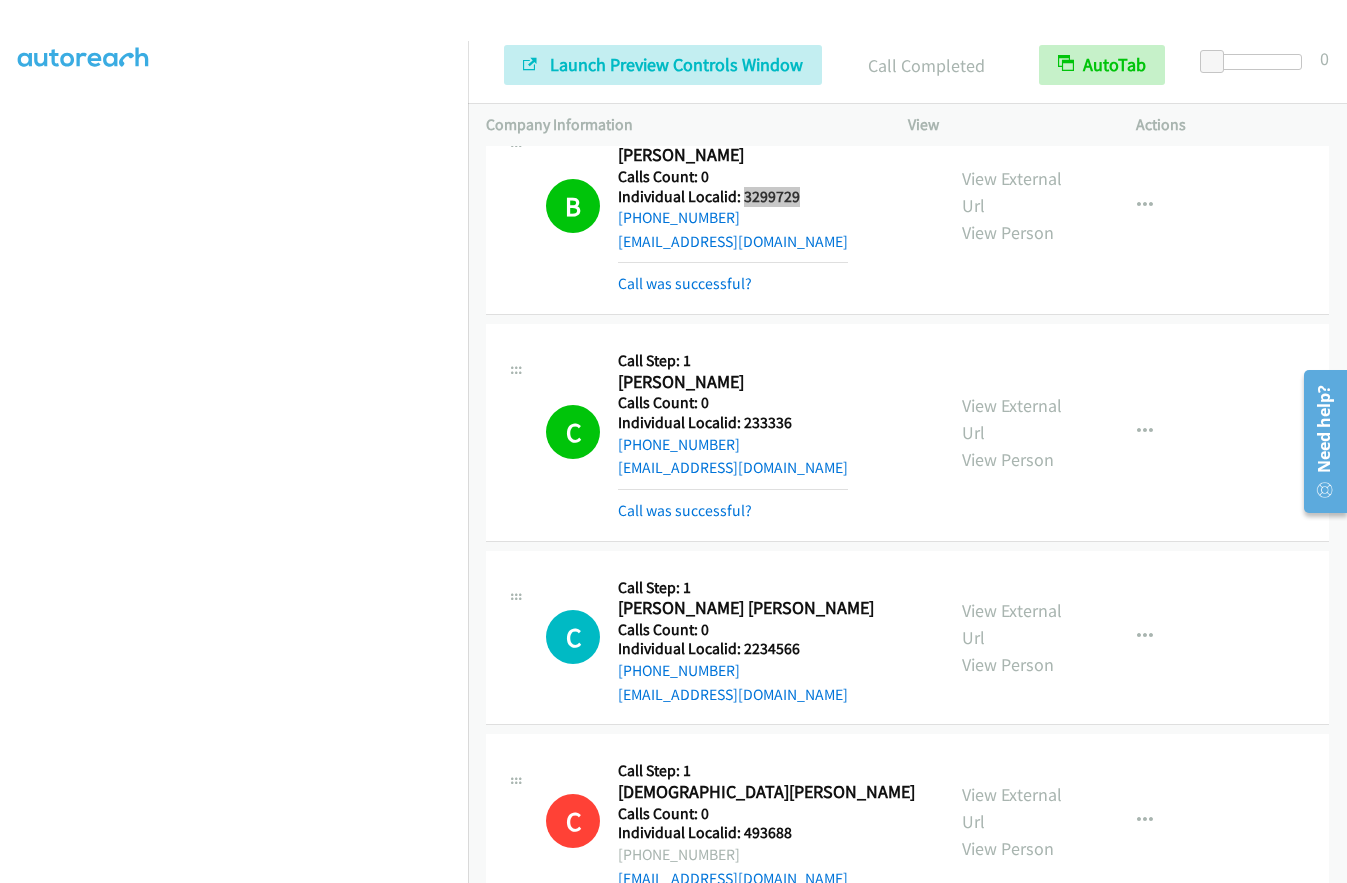 scroll, scrollTop: 6734, scrollLeft: 0, axis: vertical 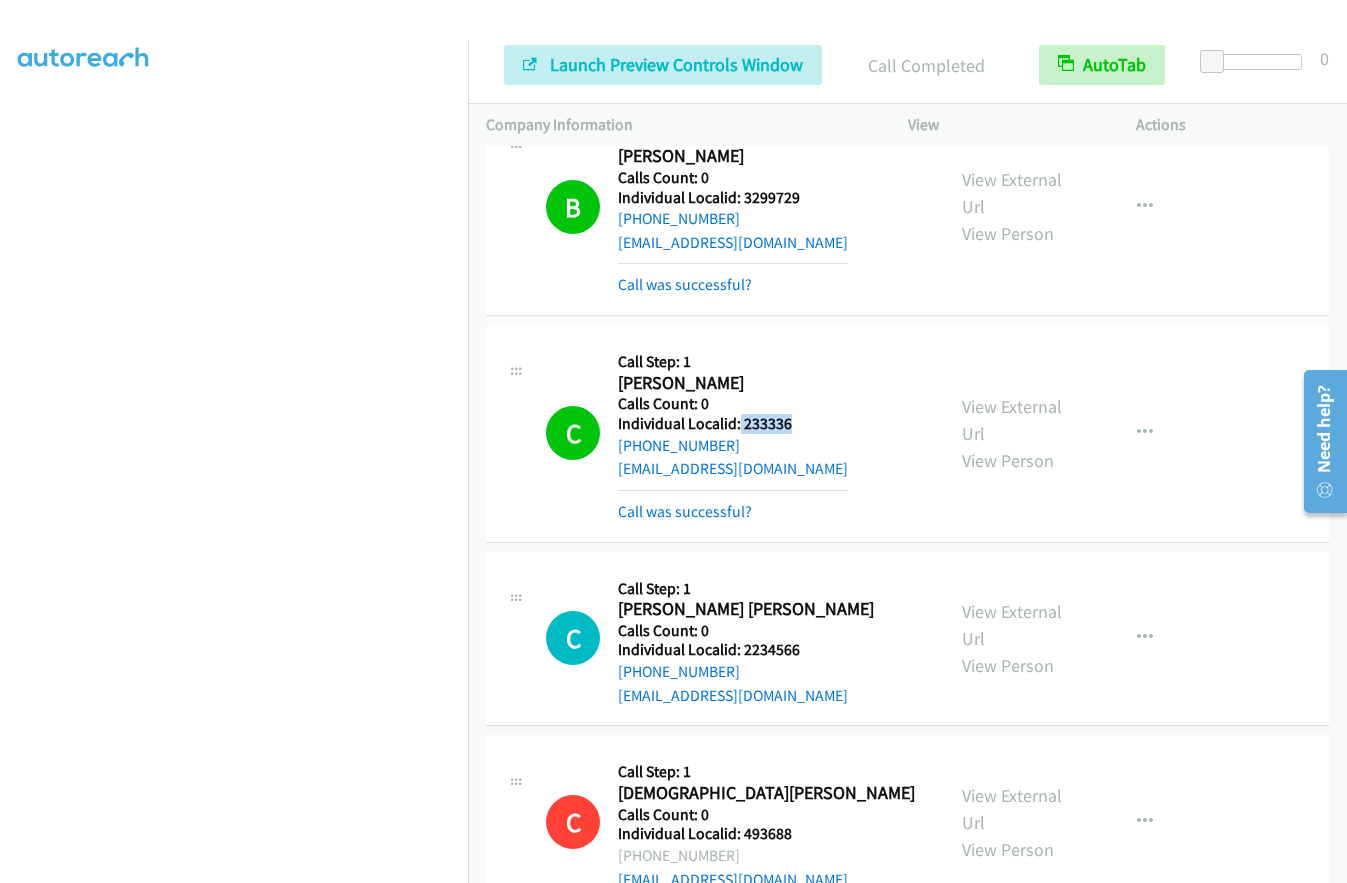 drag, startPoint x: 737, startPoint y: 308, endPoint x: 812, endPoint y: 307, distance: 75.00667 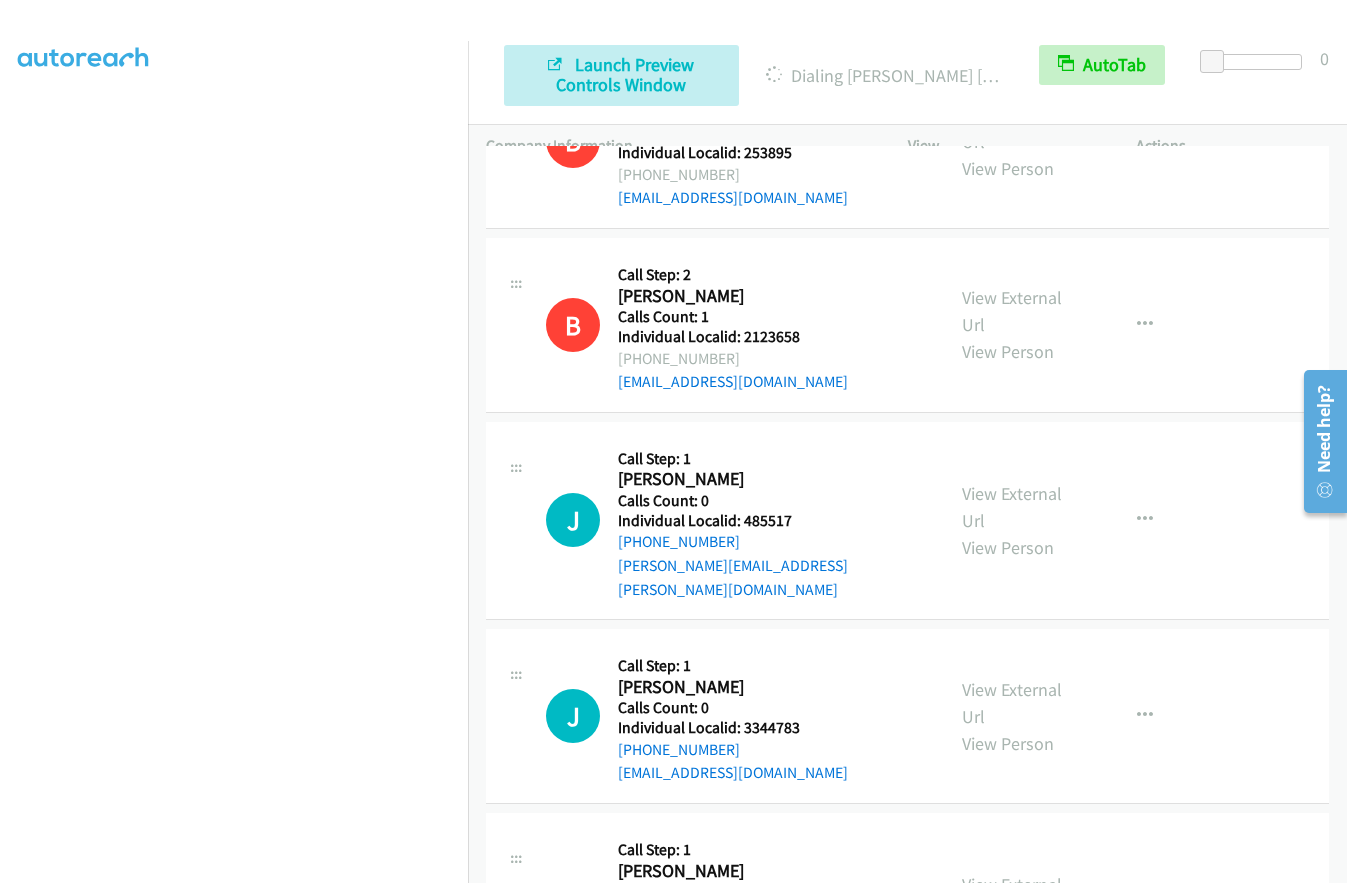 scroll, scrollTop: 7609, scrollLeft: 0, axis: vertical 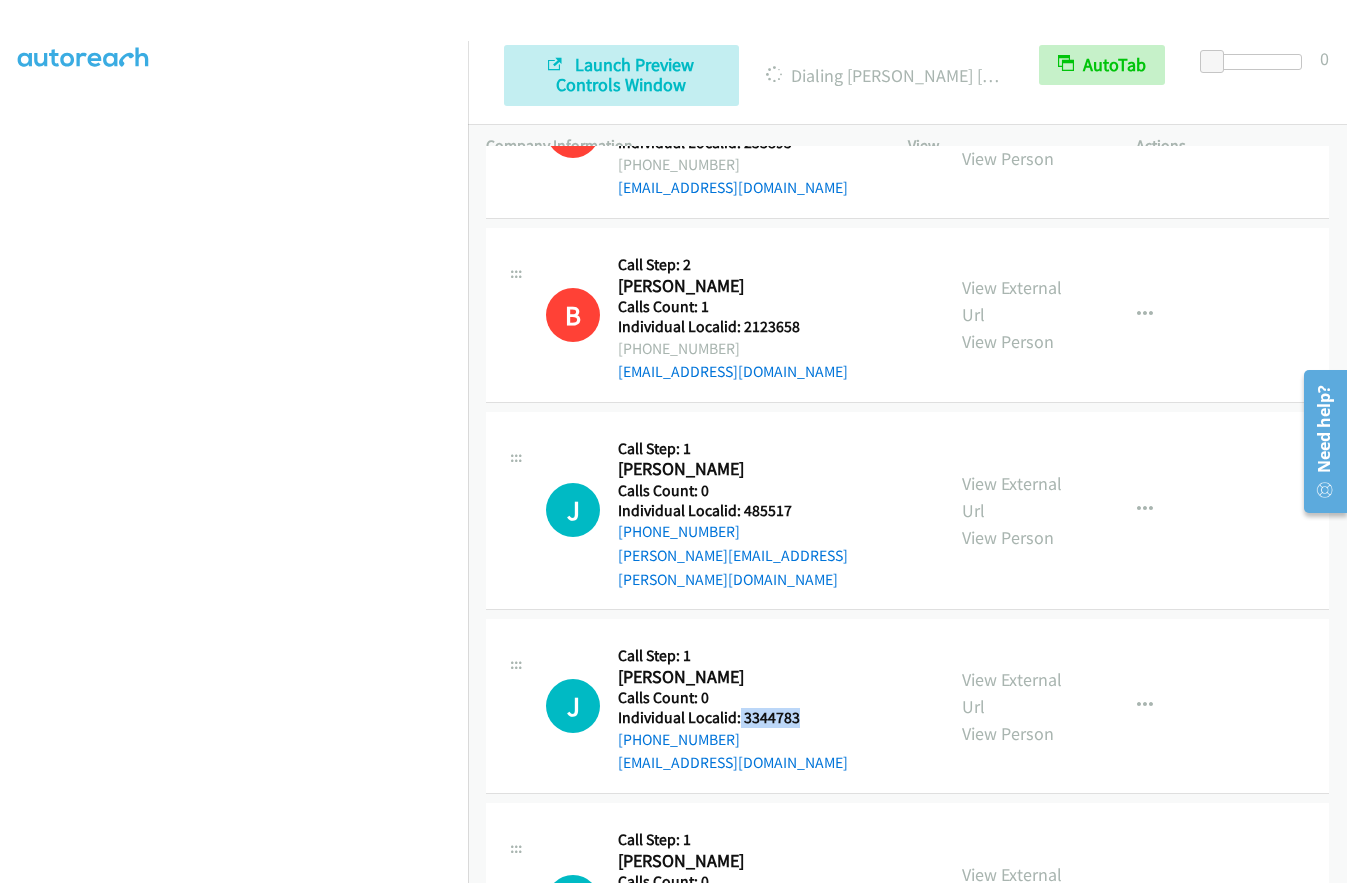 drag, startPoint x: 737, startPoint y: 571, endPoint x: 777, endPoint y: 574, distance: 40.112343 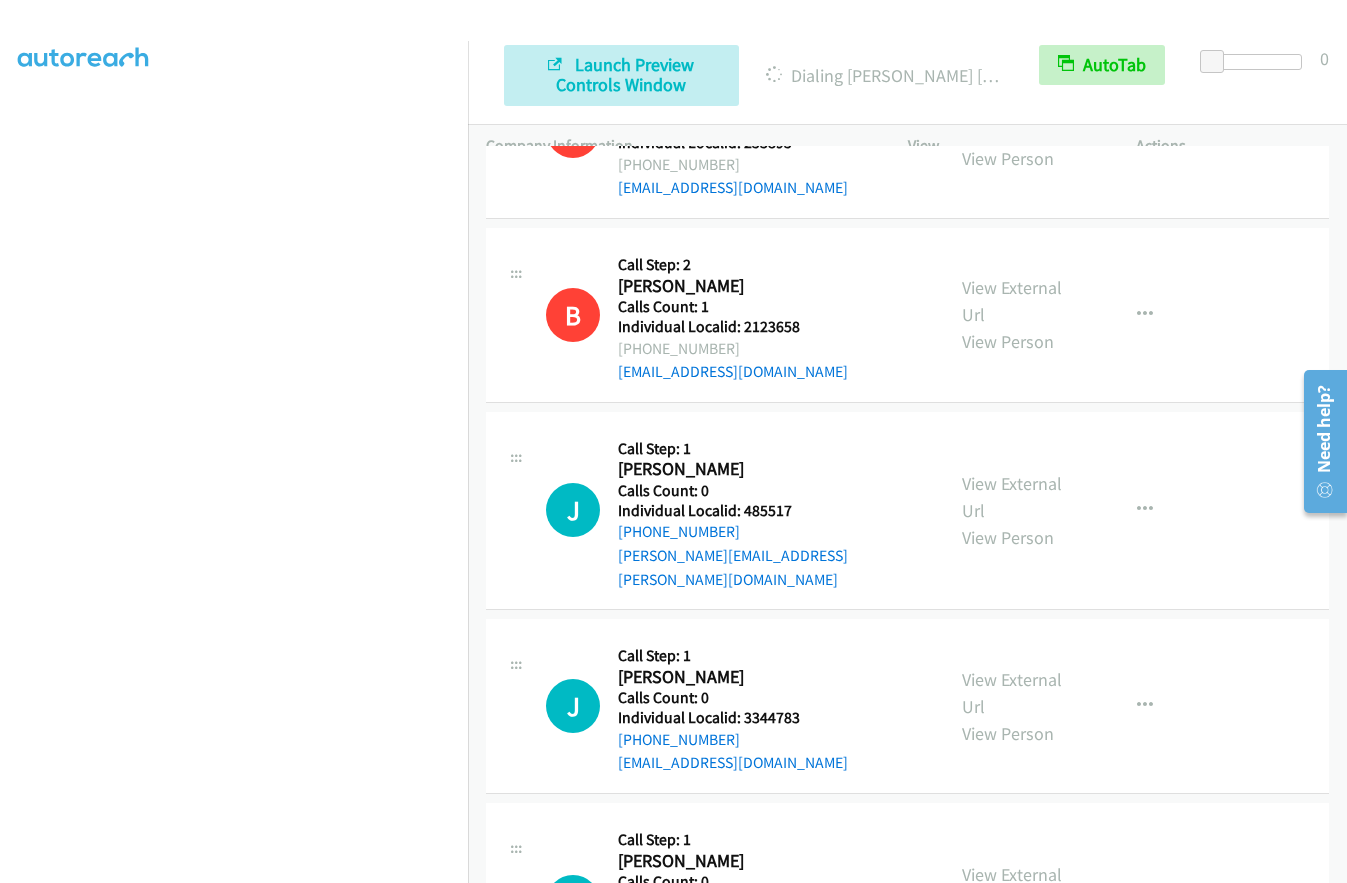 drag, startPoint x: 740, startPoint y: 756, endPoint x: 808, endPoint y: 757, distance: 68.007355 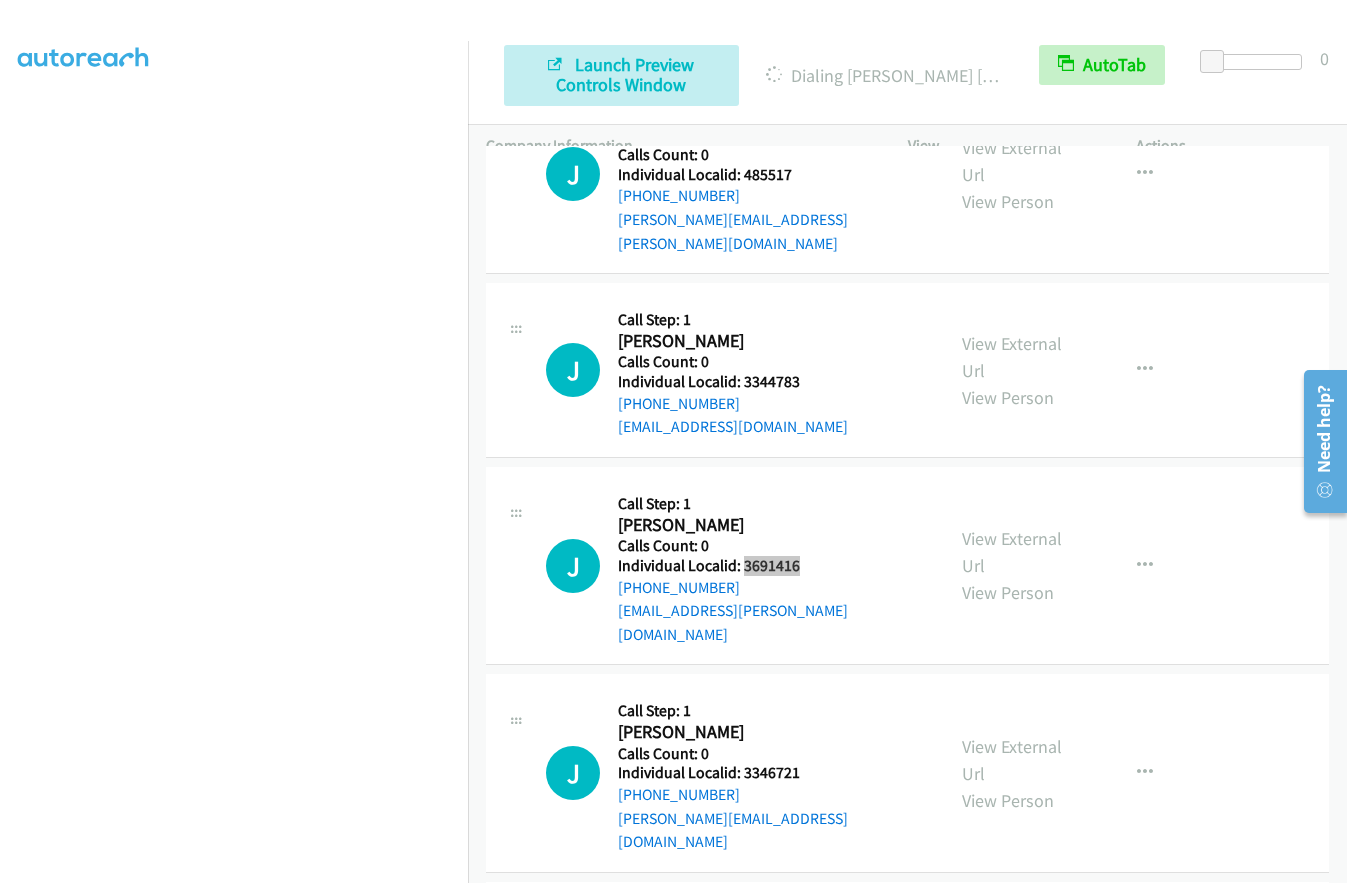 scroll, scrollTop: 7959, scrollLeft: 0, axis: vertical 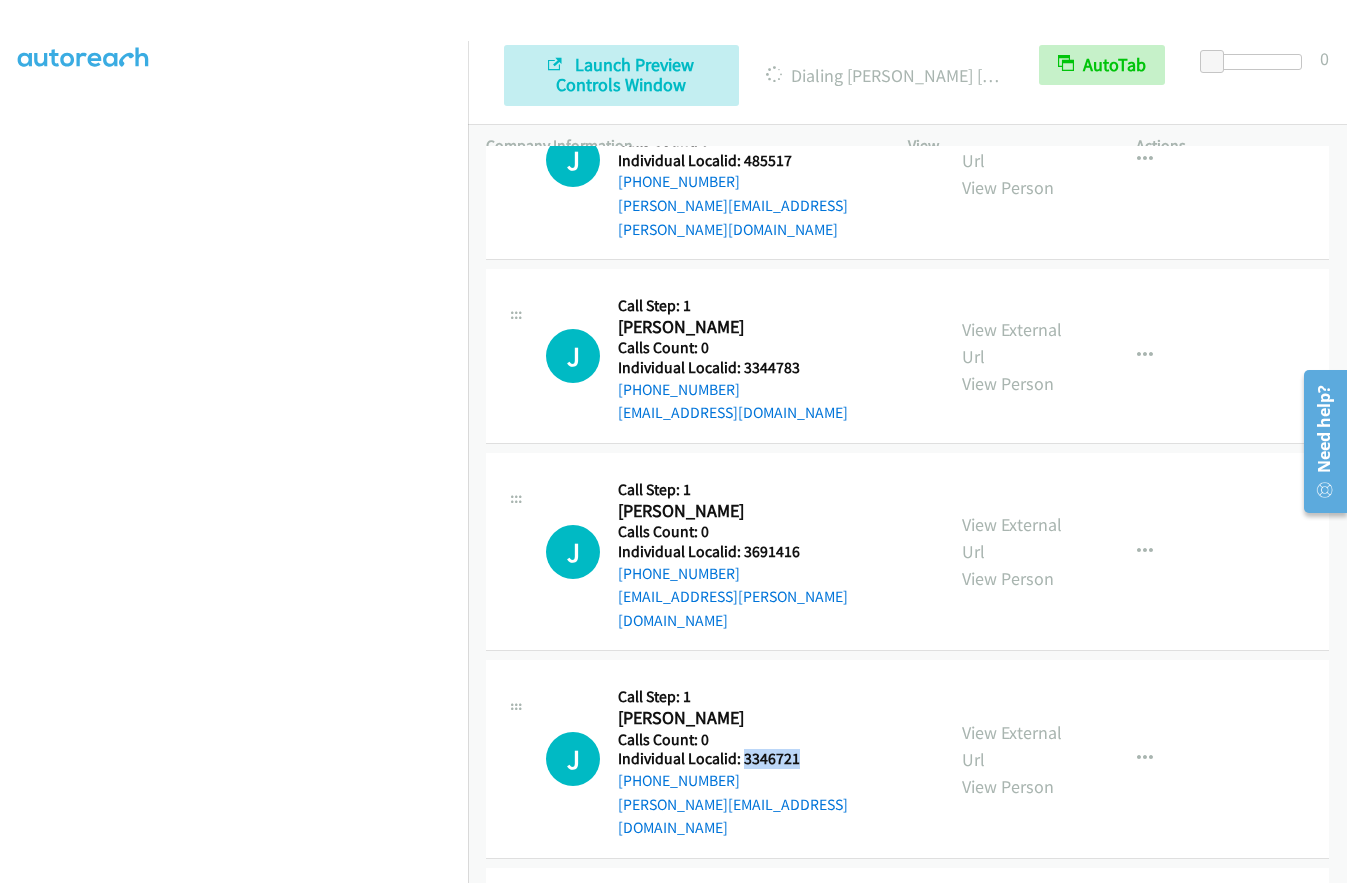 drag, startPoint x: 742, startPoint y: 592, endPoint x: 803, endPoint y: 596, distance: 61.13101 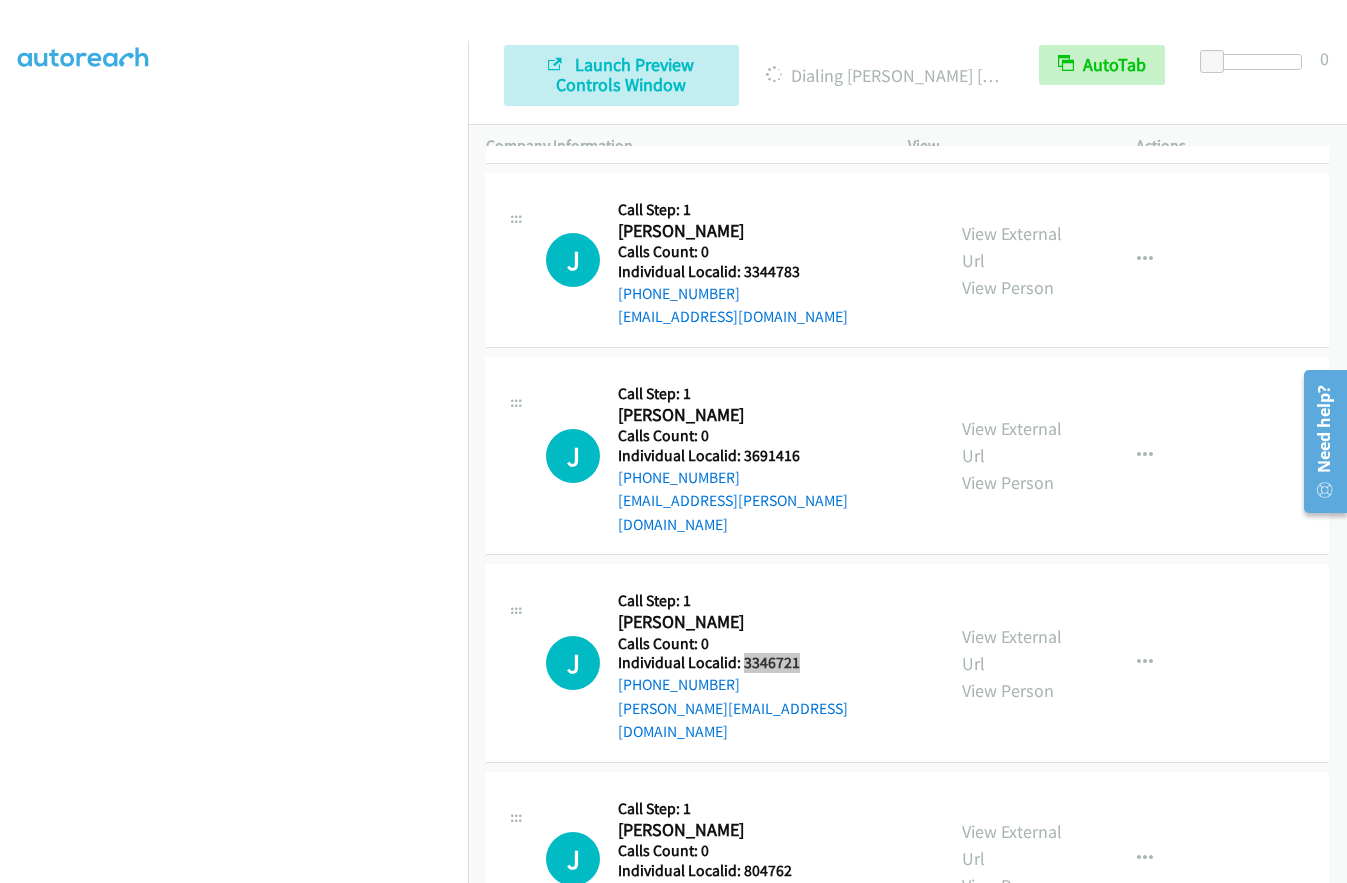 scroll, scrollTop: 8059, scrollLeft: 0, axis: vertical 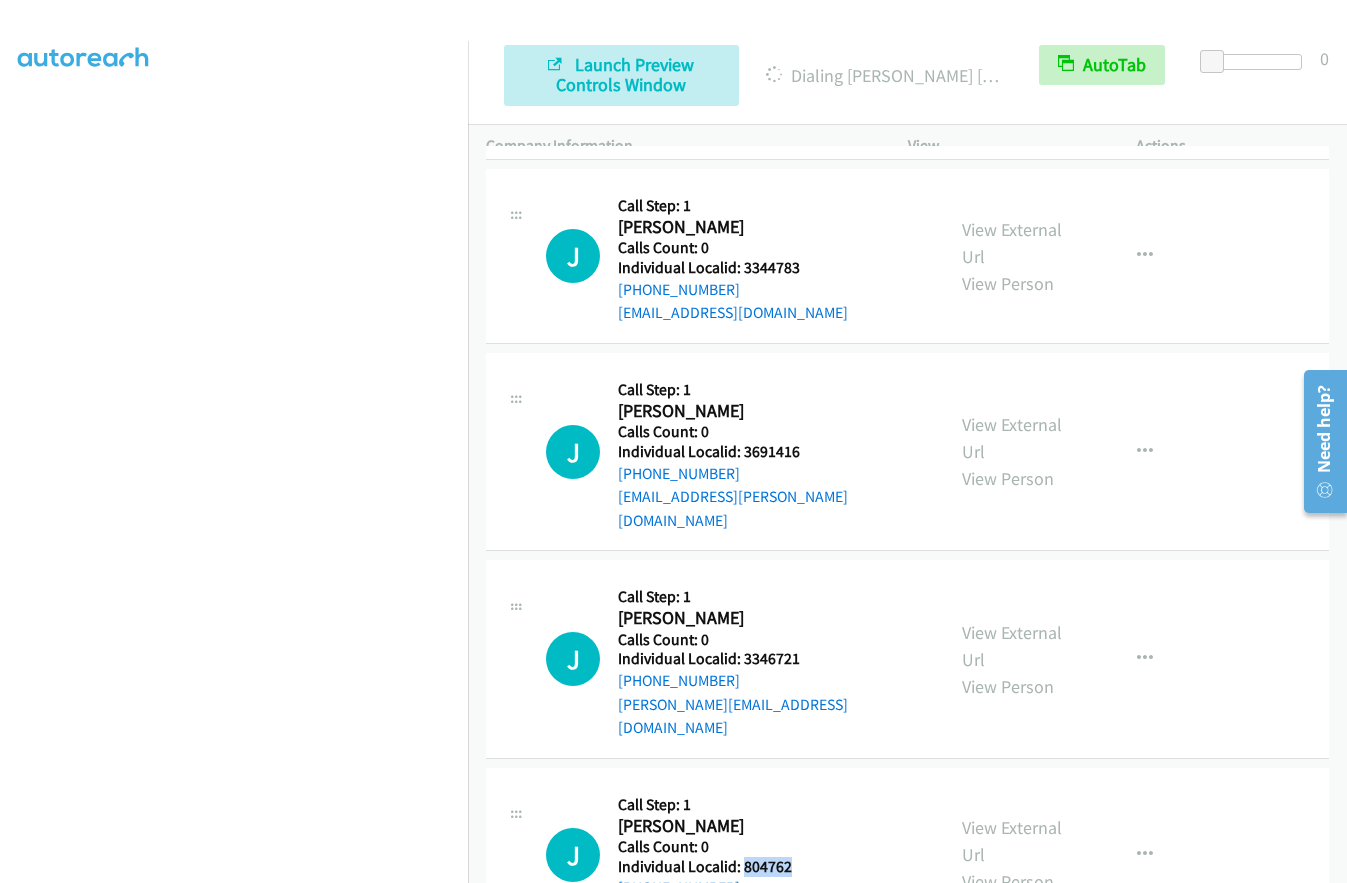 drag, startPoint x: 741, startPoint y: 677, endPoint x: 799, endPoint y: 677, distance: 58 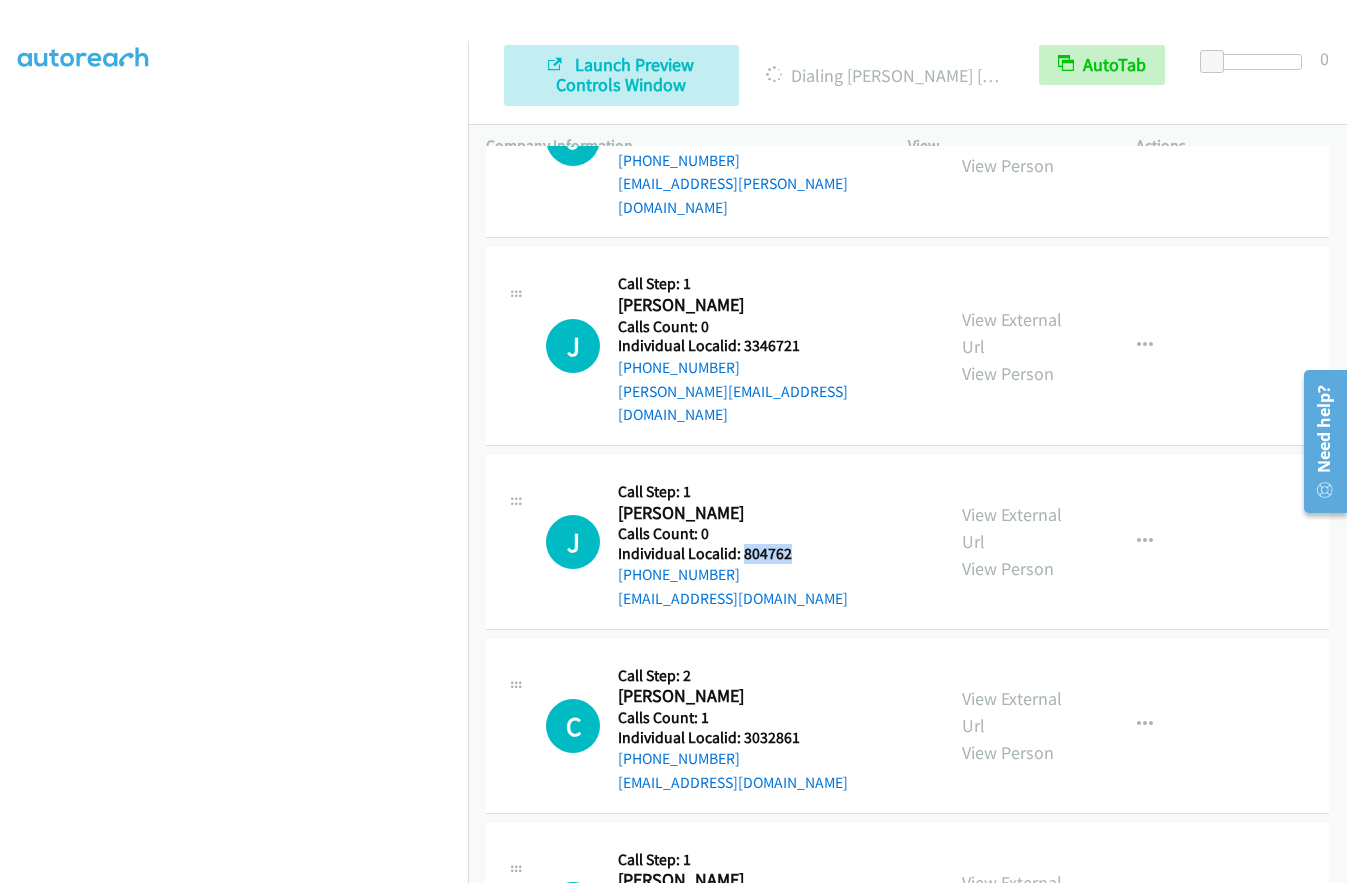 scroll, scrollTop: 8384, scrollLeft: 0, axis: vertical 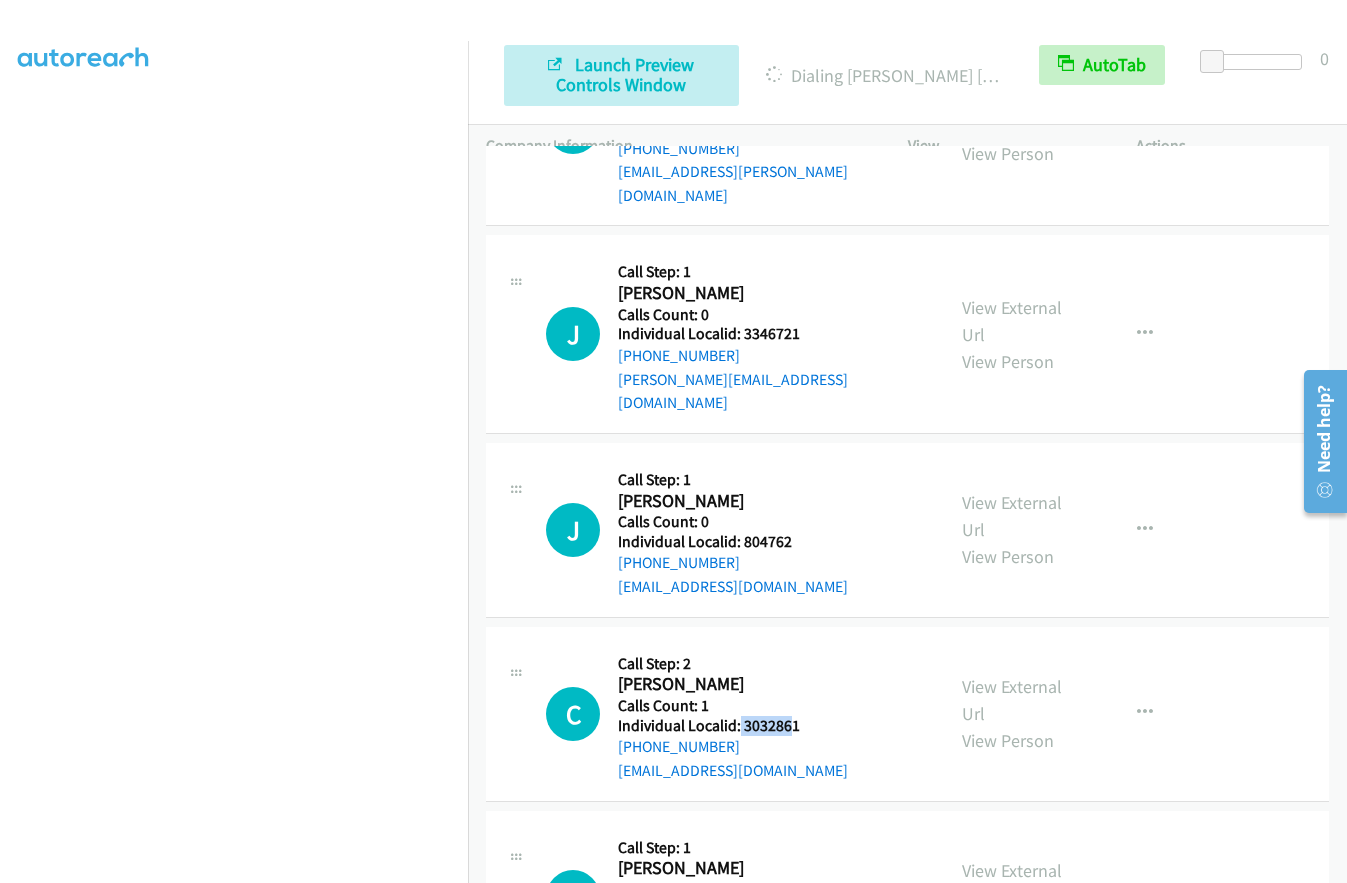 drag, startPoint x: 739, startPoint y: 542, endPoint x: 792, endPoint y: 541, distance: 53.009434 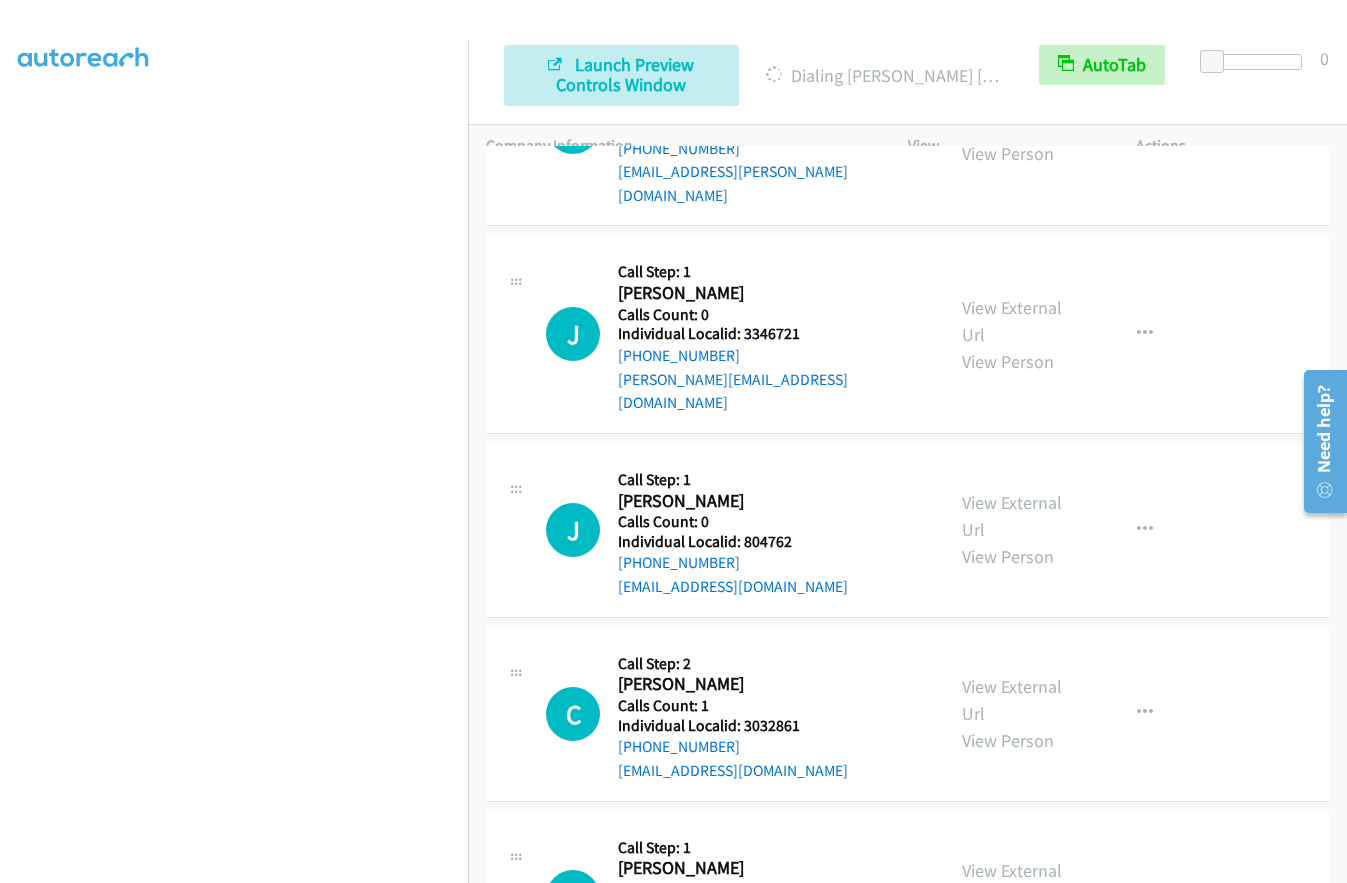 click on "C
Callback Scheduled
Call Step: 2
Carter Campos
America/New_York
Calls Count: 1
Individual Localid: 3032861
+1 646-650-1449
vcampos722@me.com
Call was successful?" at bounding box center (736, 714) 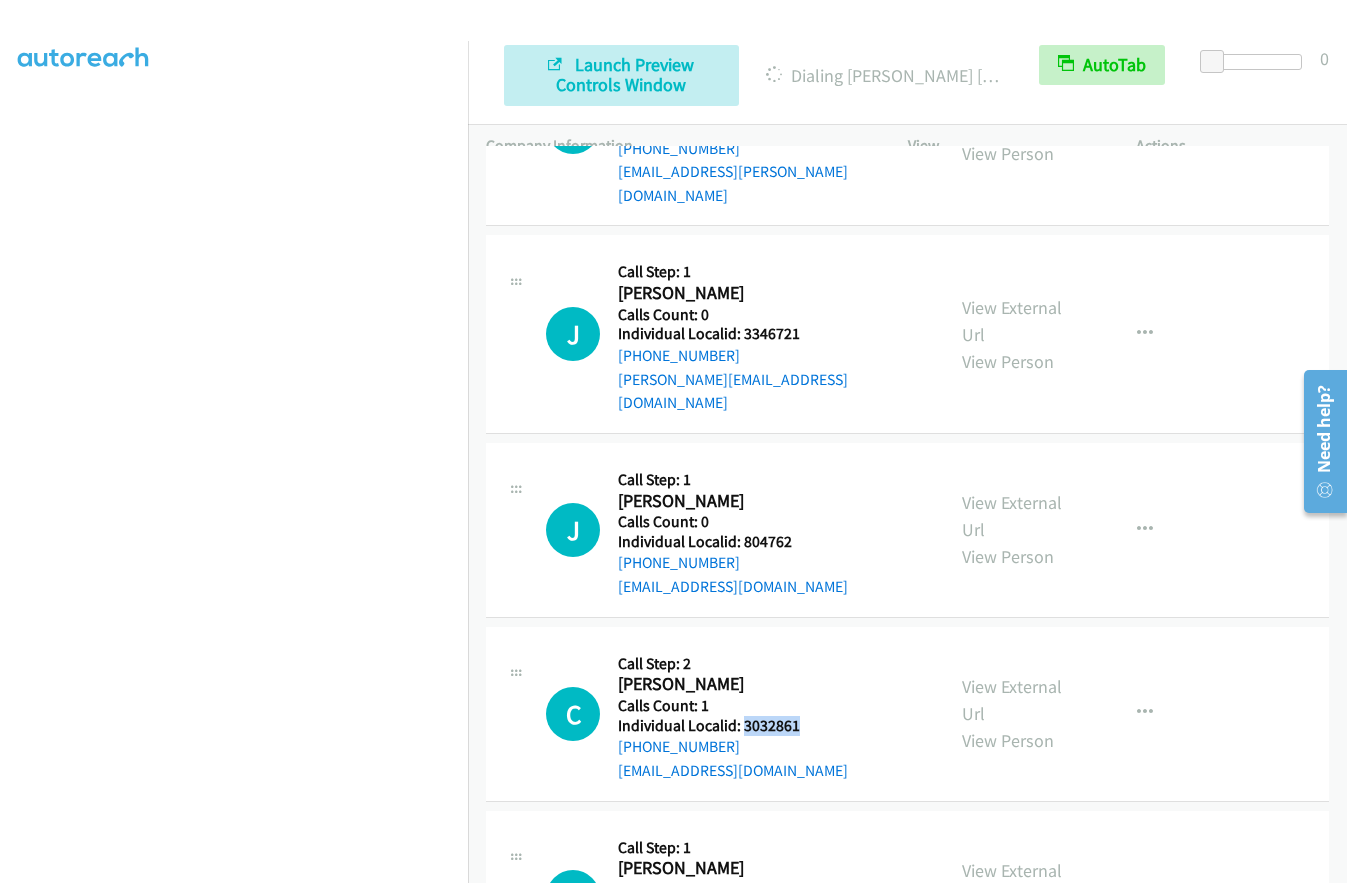 drag, startPoint x: 743, startPoint y: 539, endPoint x: 803, endPoint y: 540, distance: 60.00833 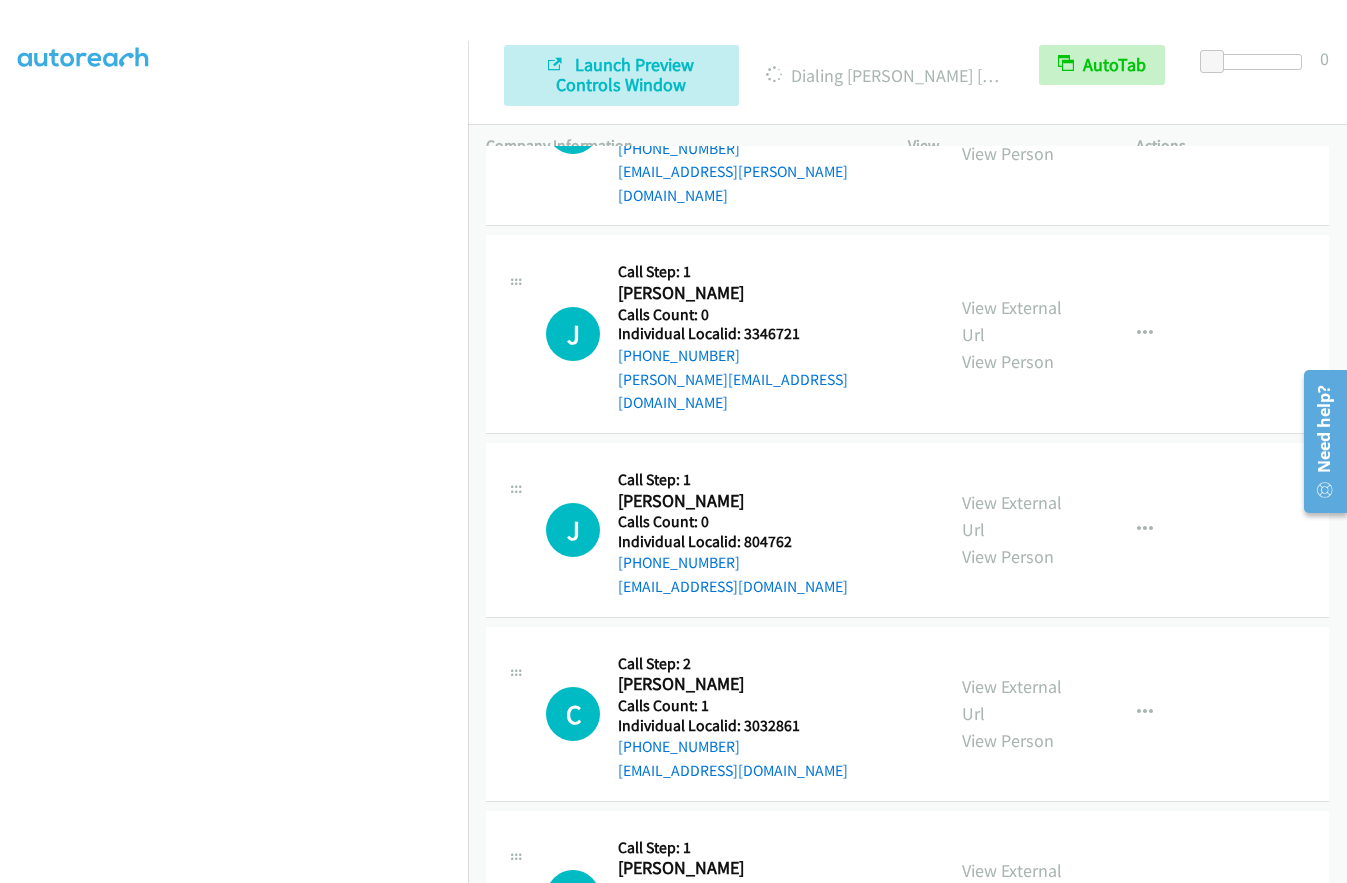 drag, startPoint x: 740, startPoint y: 723, endPoint x: 822, endPoint y: 718, distance: 82.1523 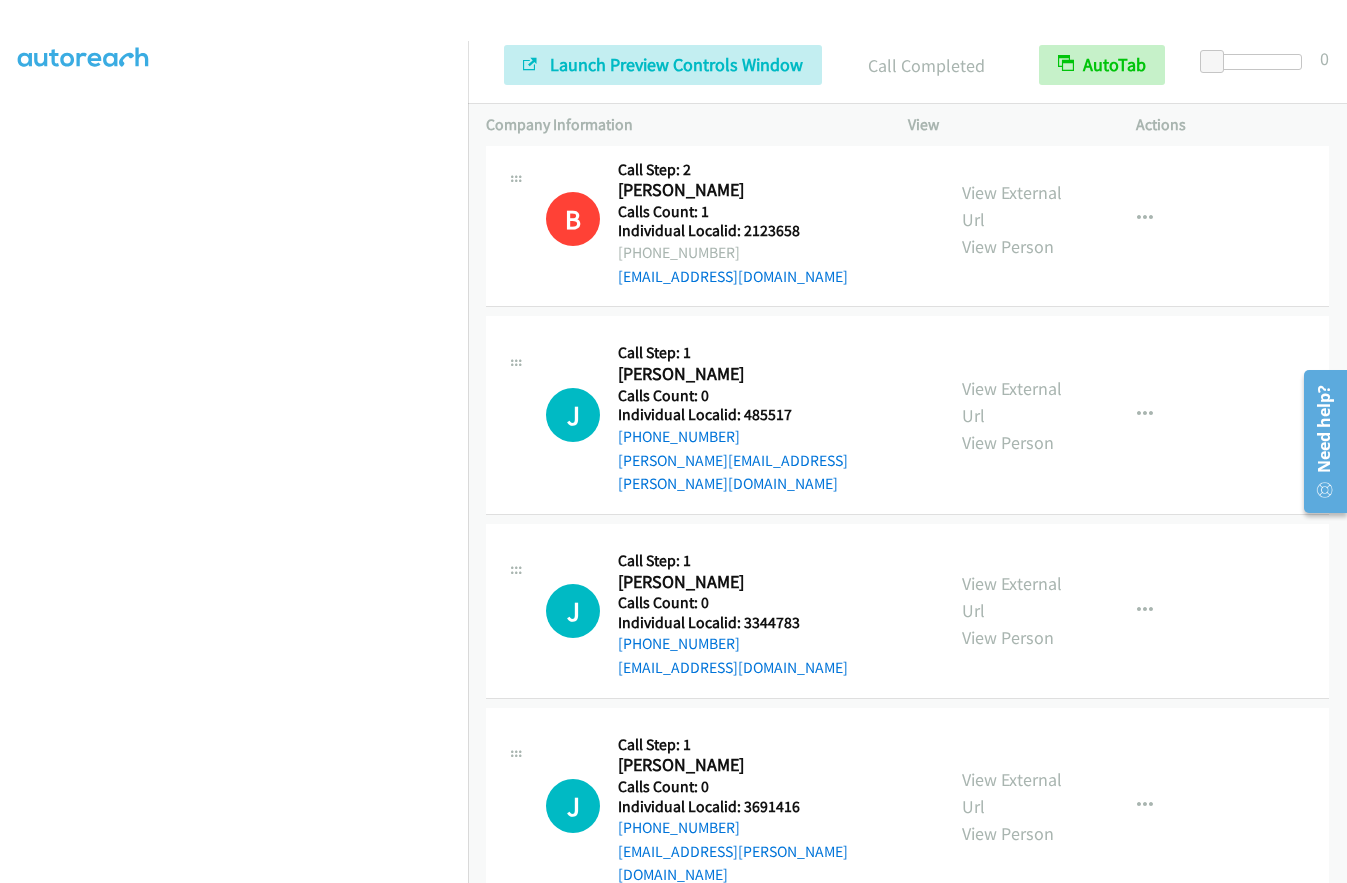scroll, scrollTop: 7802, scrollLeft: 0, axis: vertical 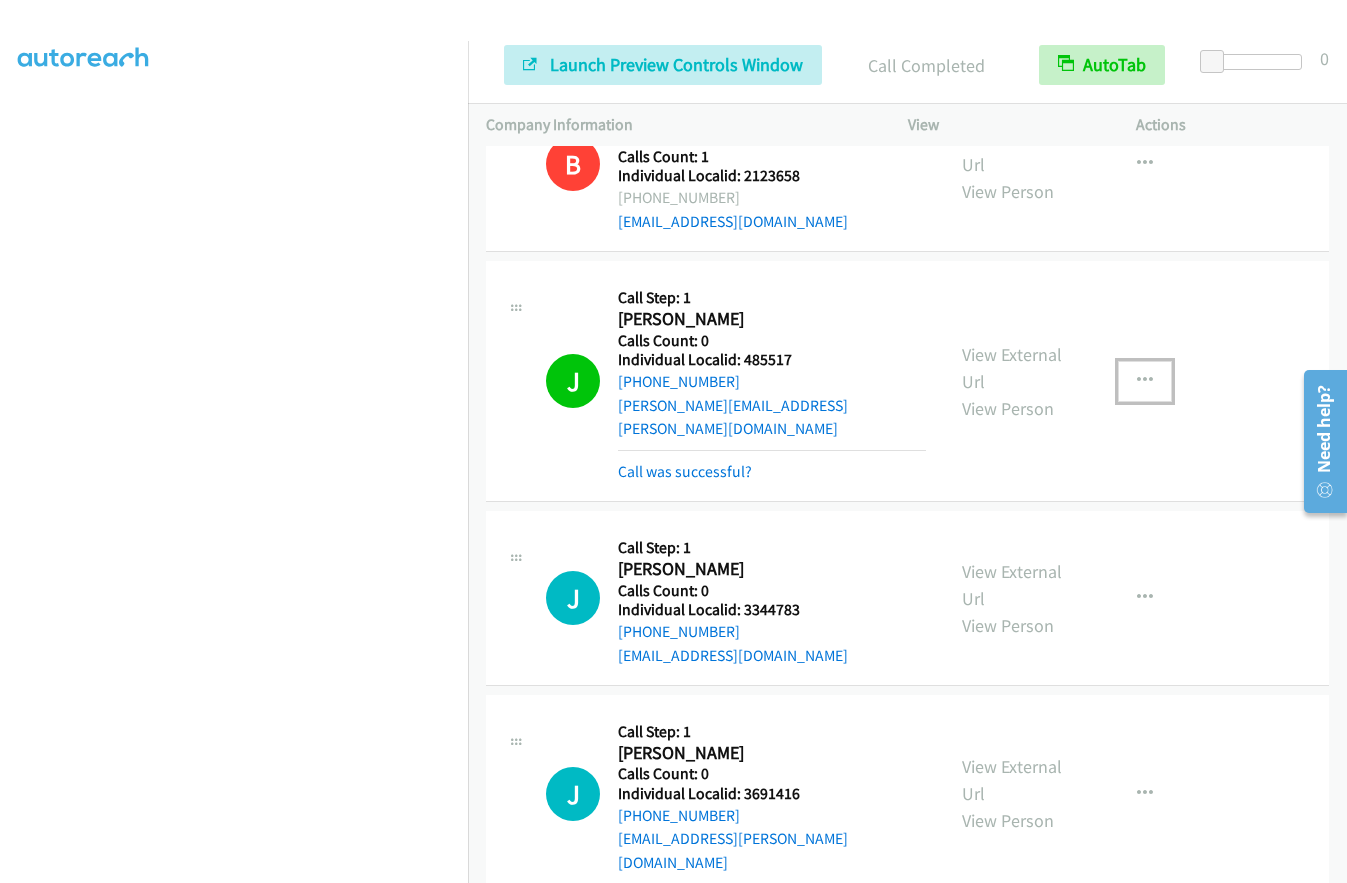click at bounding box center [1145, 381] 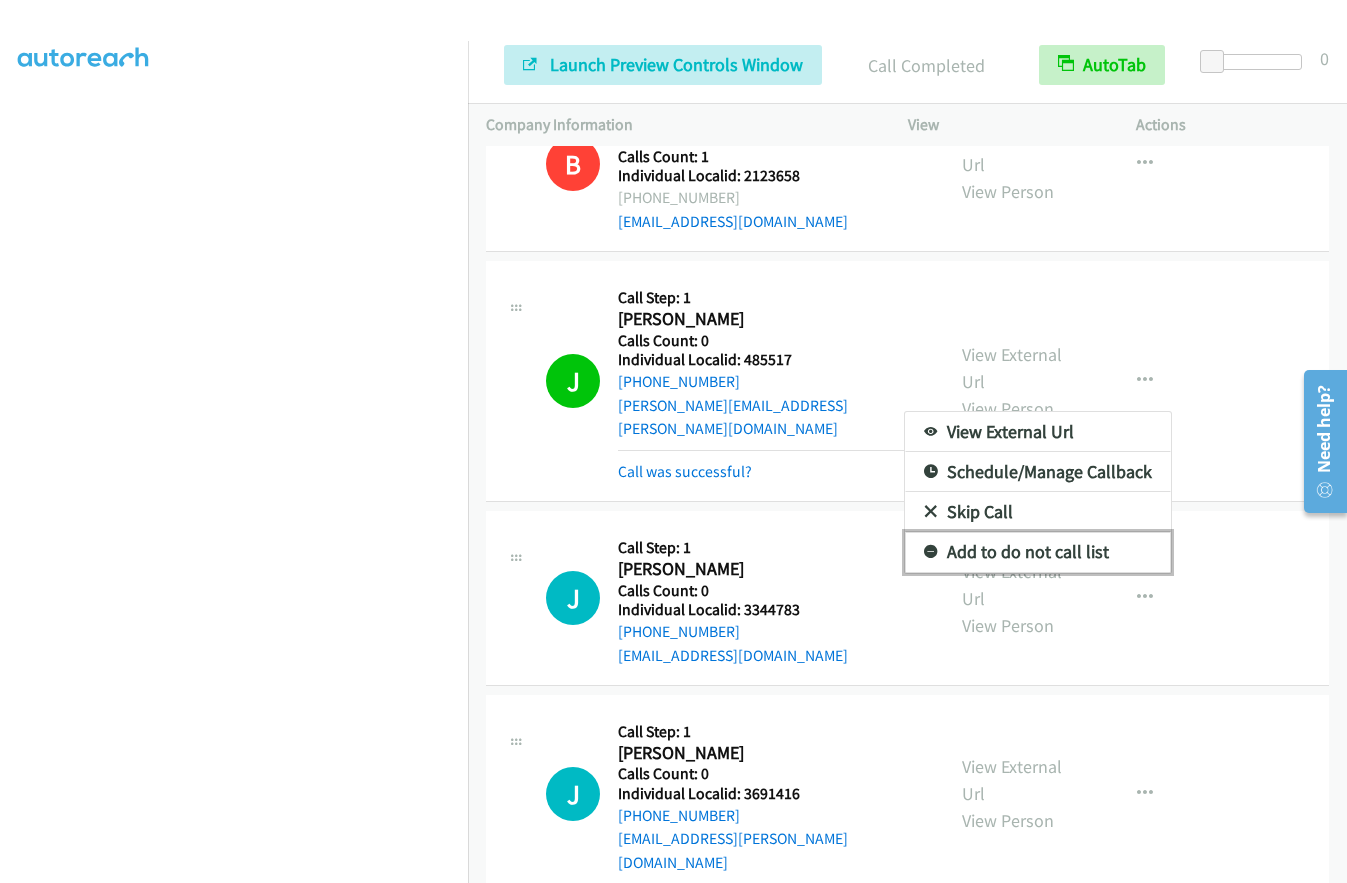click on "Add to do not call list" at bounding box center [1038, 552] 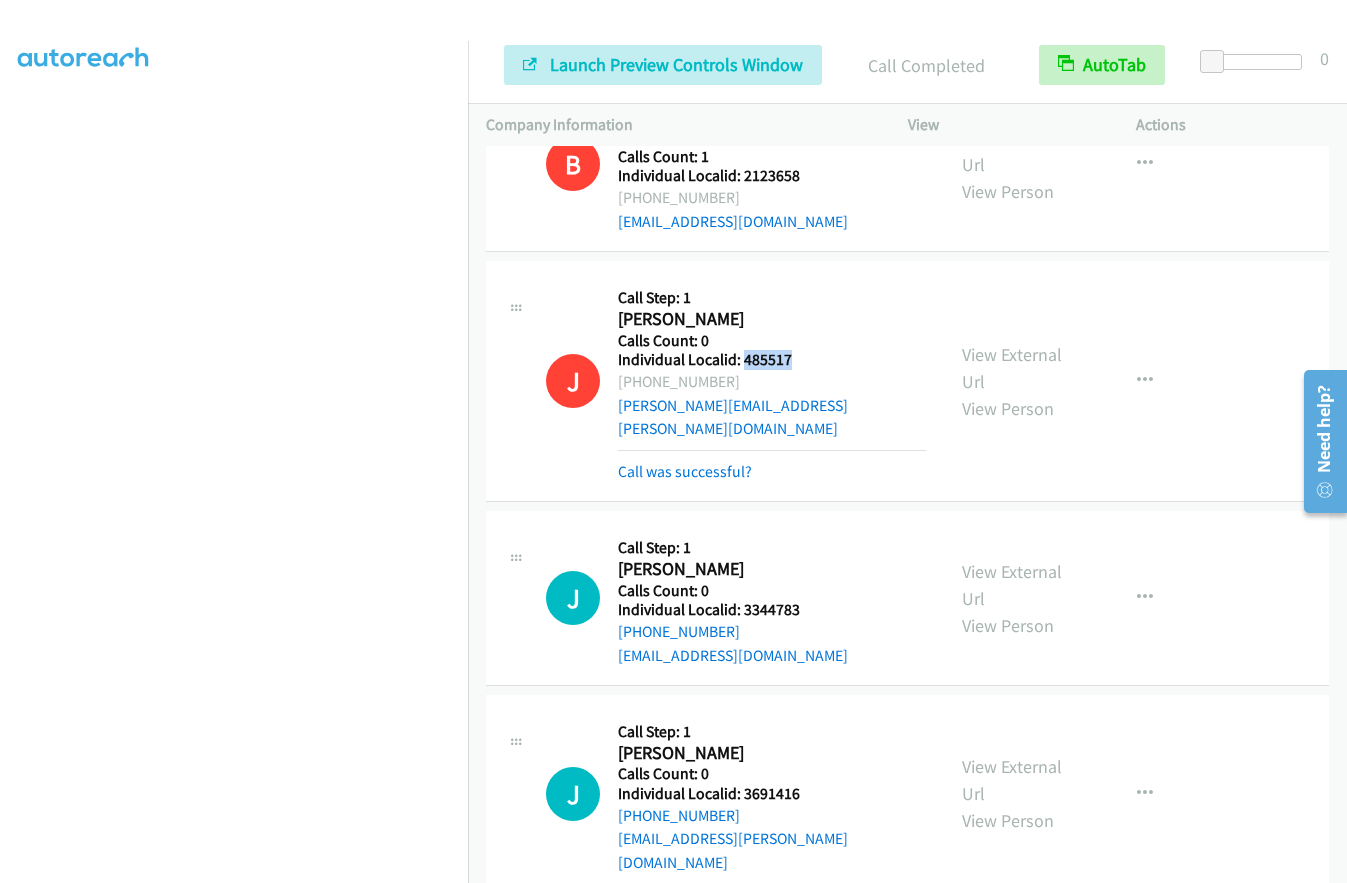 drag, startPoint x: 743, startPoint y: 241, endPoint x: 807, endPoint y: 240, distance: 64.00781 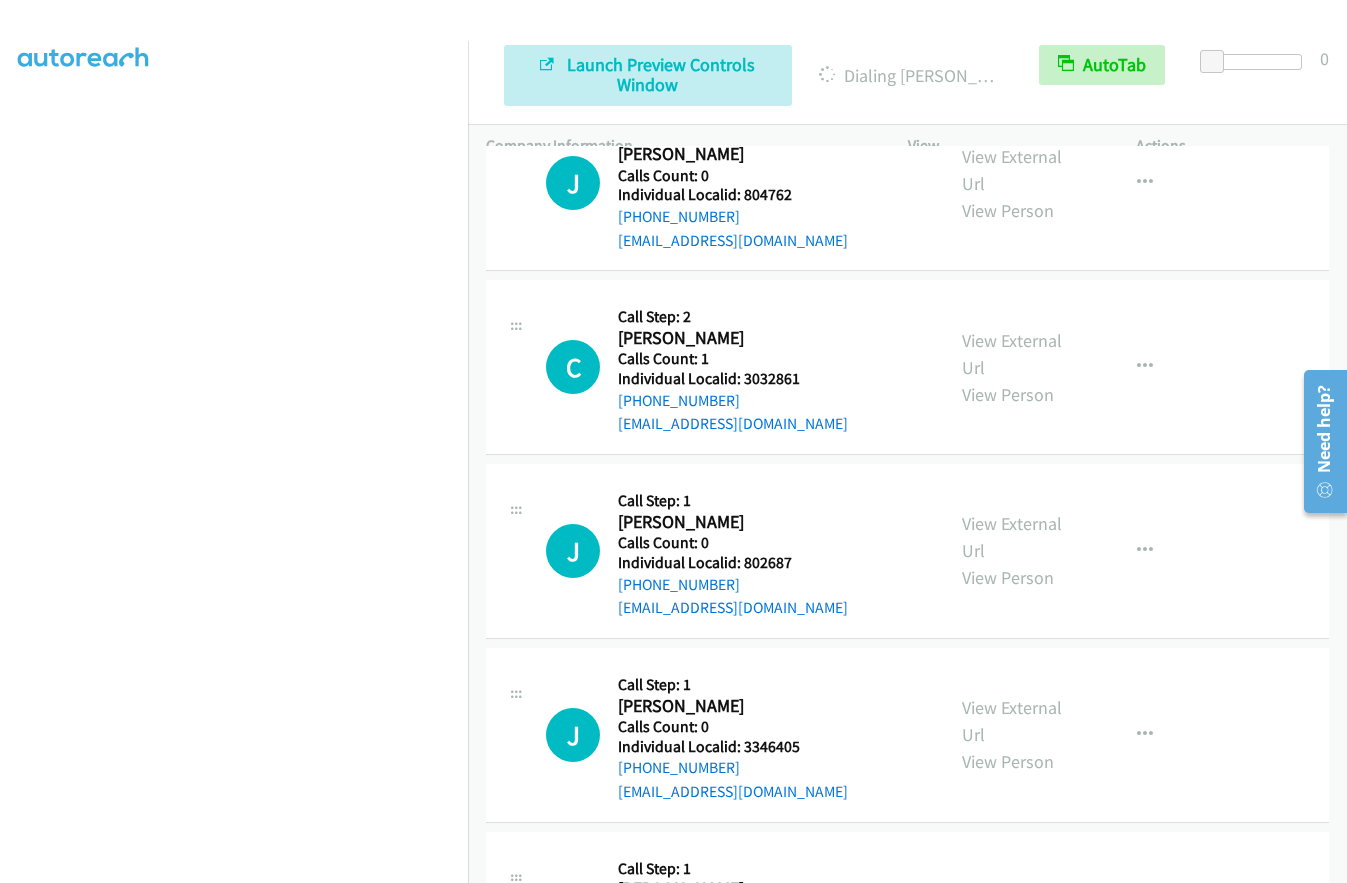 scroll, scrollTop: 8902, scrollLeft: 0, axis: vertical 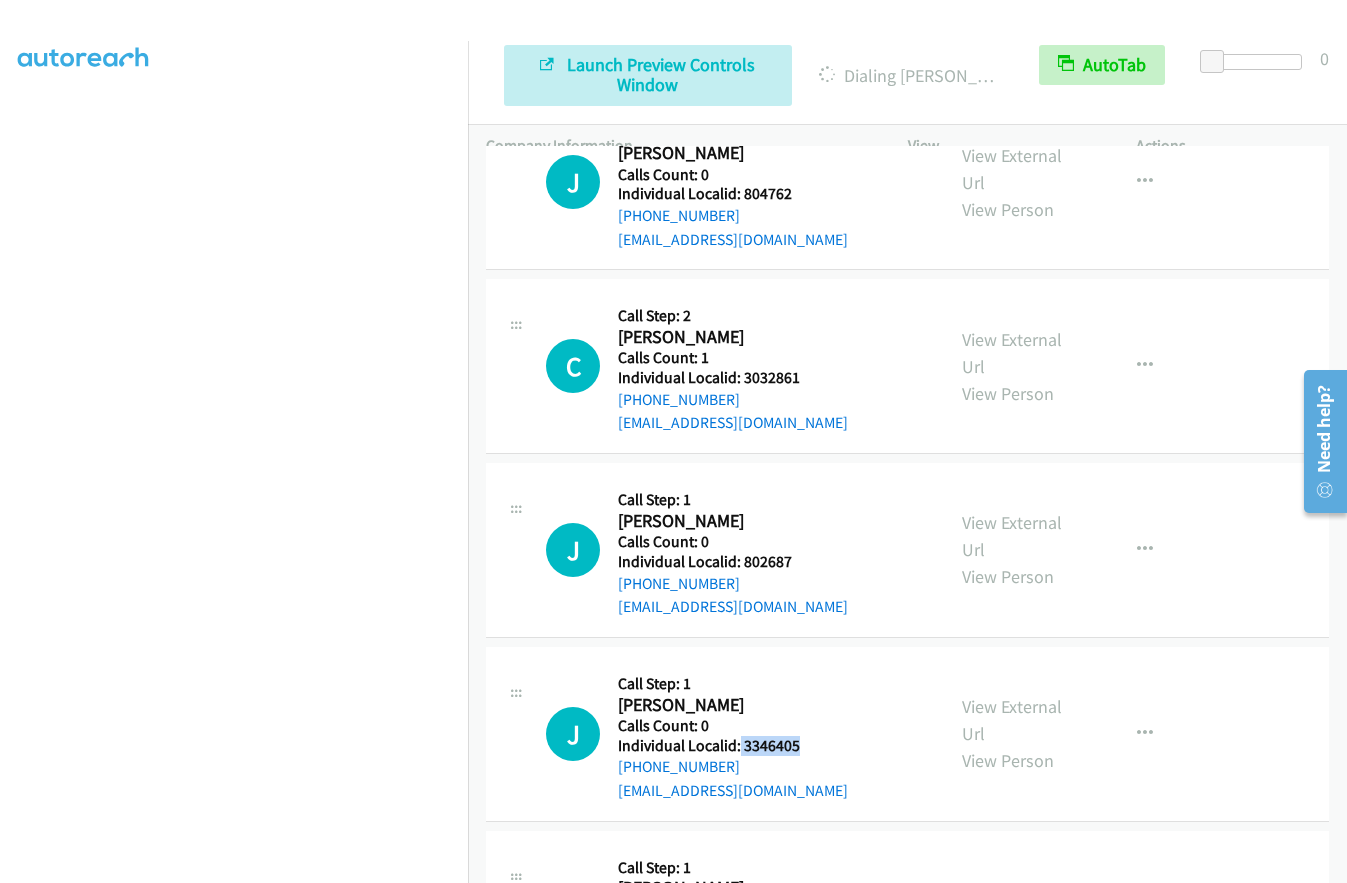 drag, startPoint x: 738, startPoint y: 552, endPoint x: 808, endPoint y: 557, distance: 70.178345 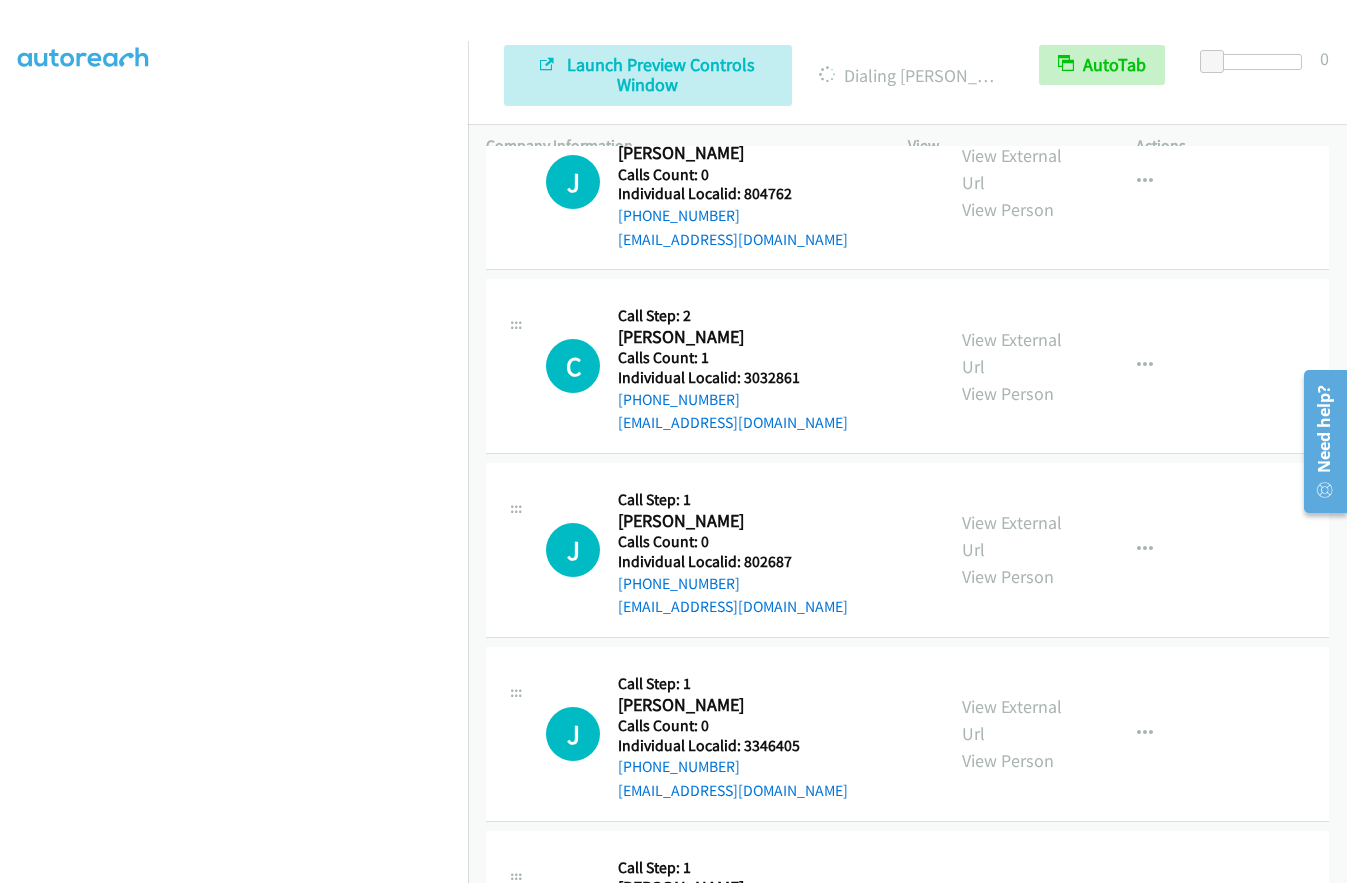 drag, startPoint x: 739, startPoint y: 738, endPoint x: 797, endPoint y: 740, distance: 58.034473 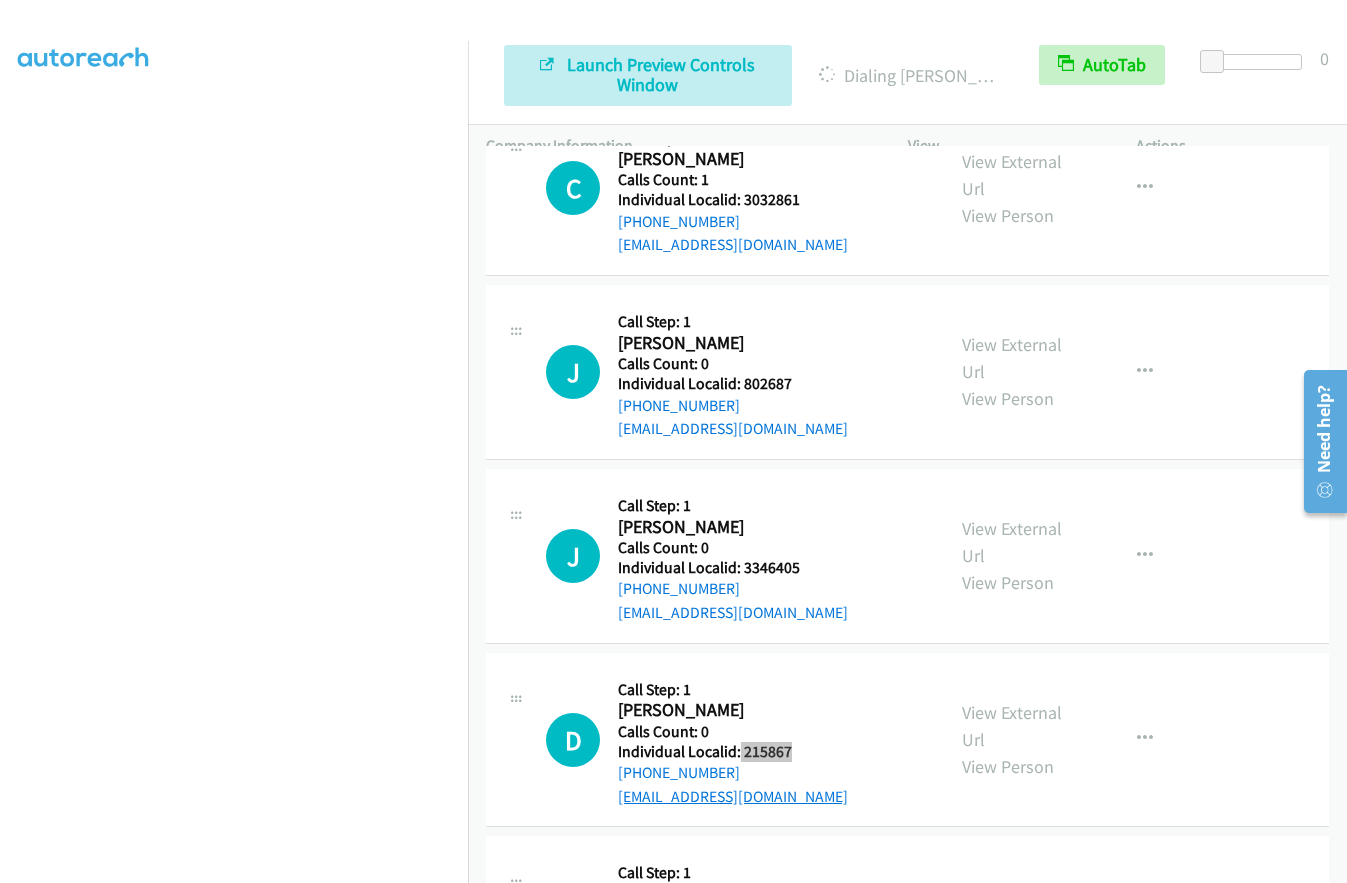 scroll, scrollTop: 9102, scrollLeft: 0, axis: vertical 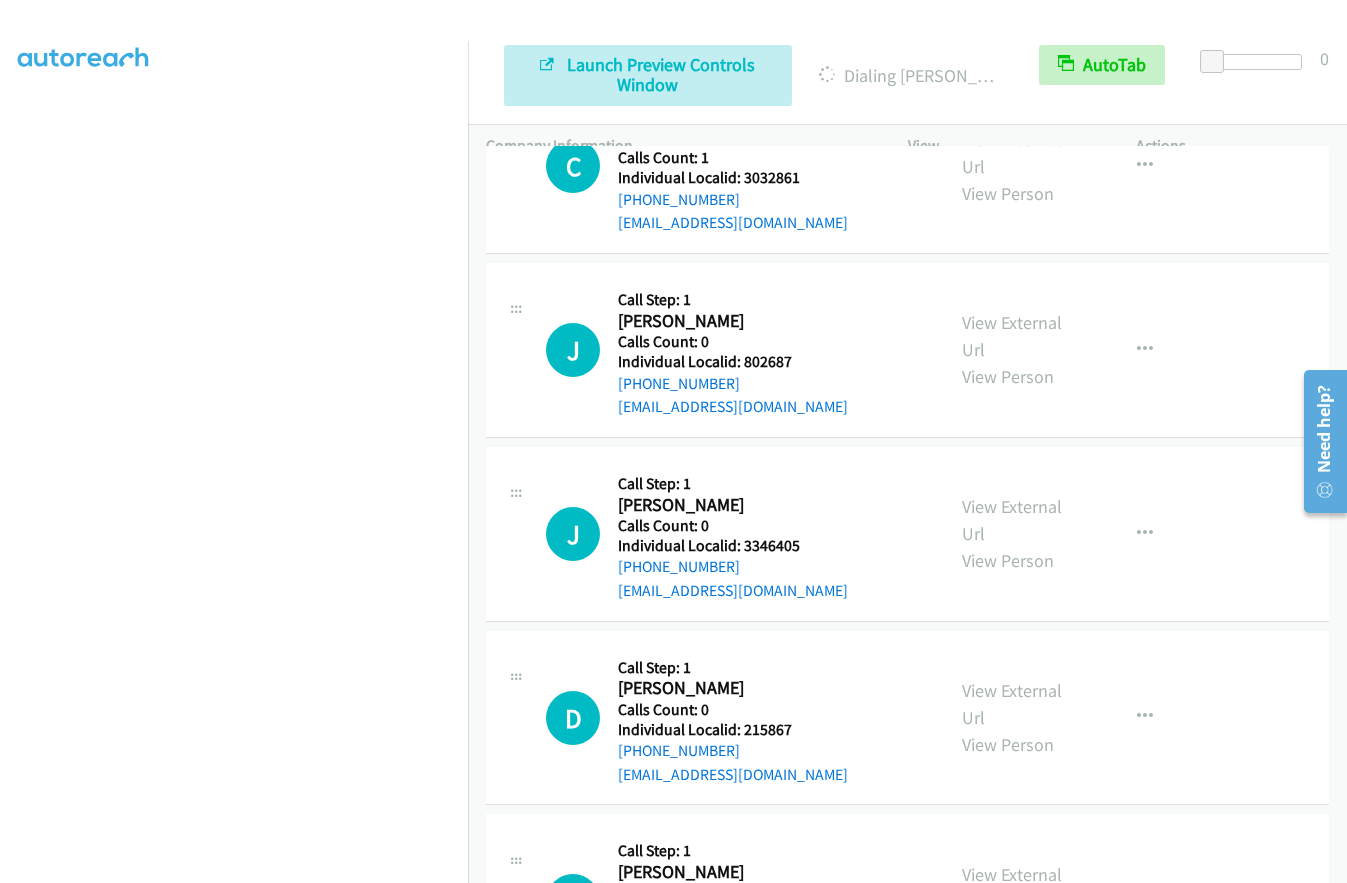 drag, startPoint x: 733, startPoint y: 724, endPoint x: 800, endPoint y: 726, distance: 67.02985 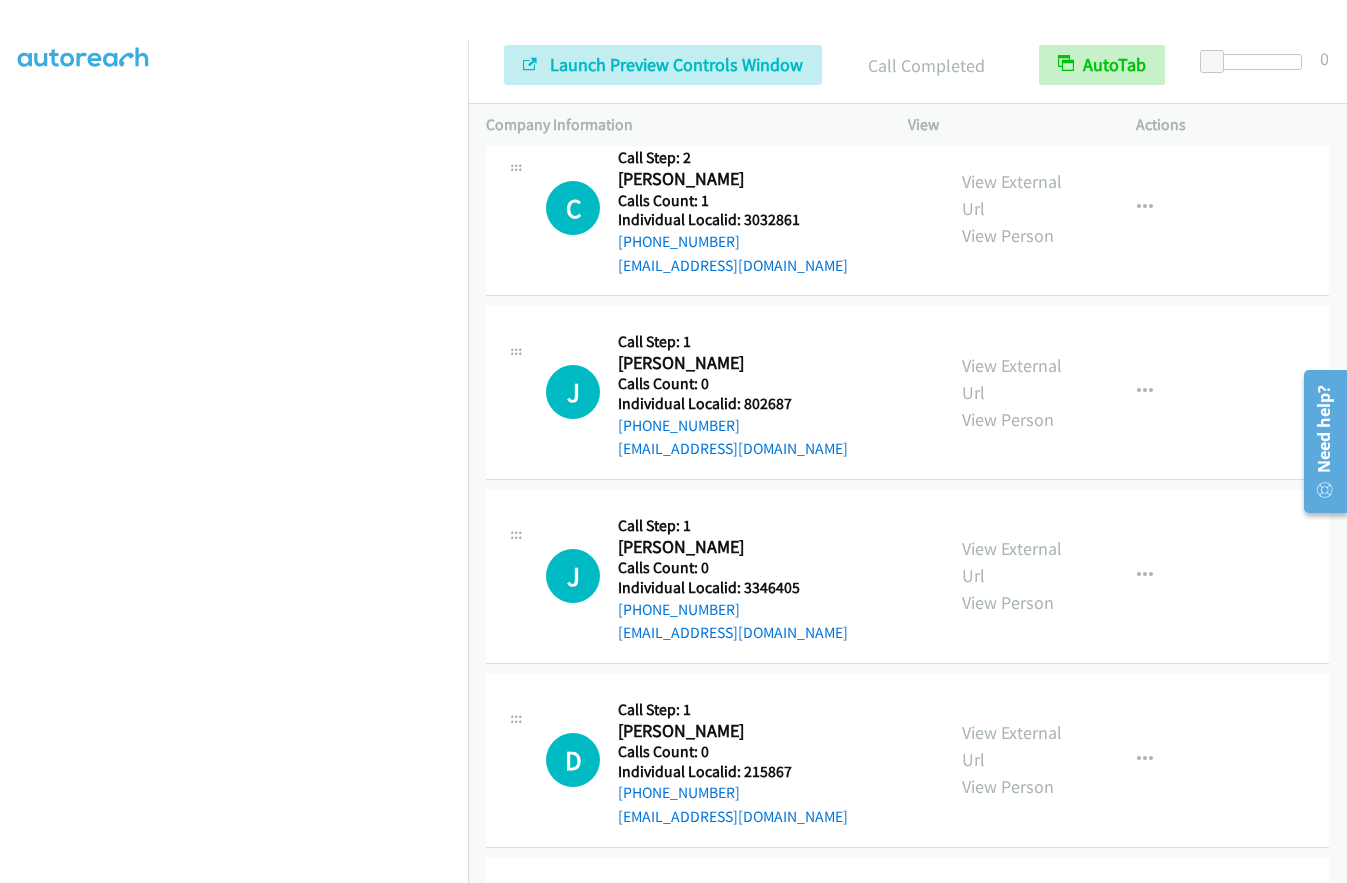 scroll, scrollTop: 9187, scrollLeft: 0, axis: vertical 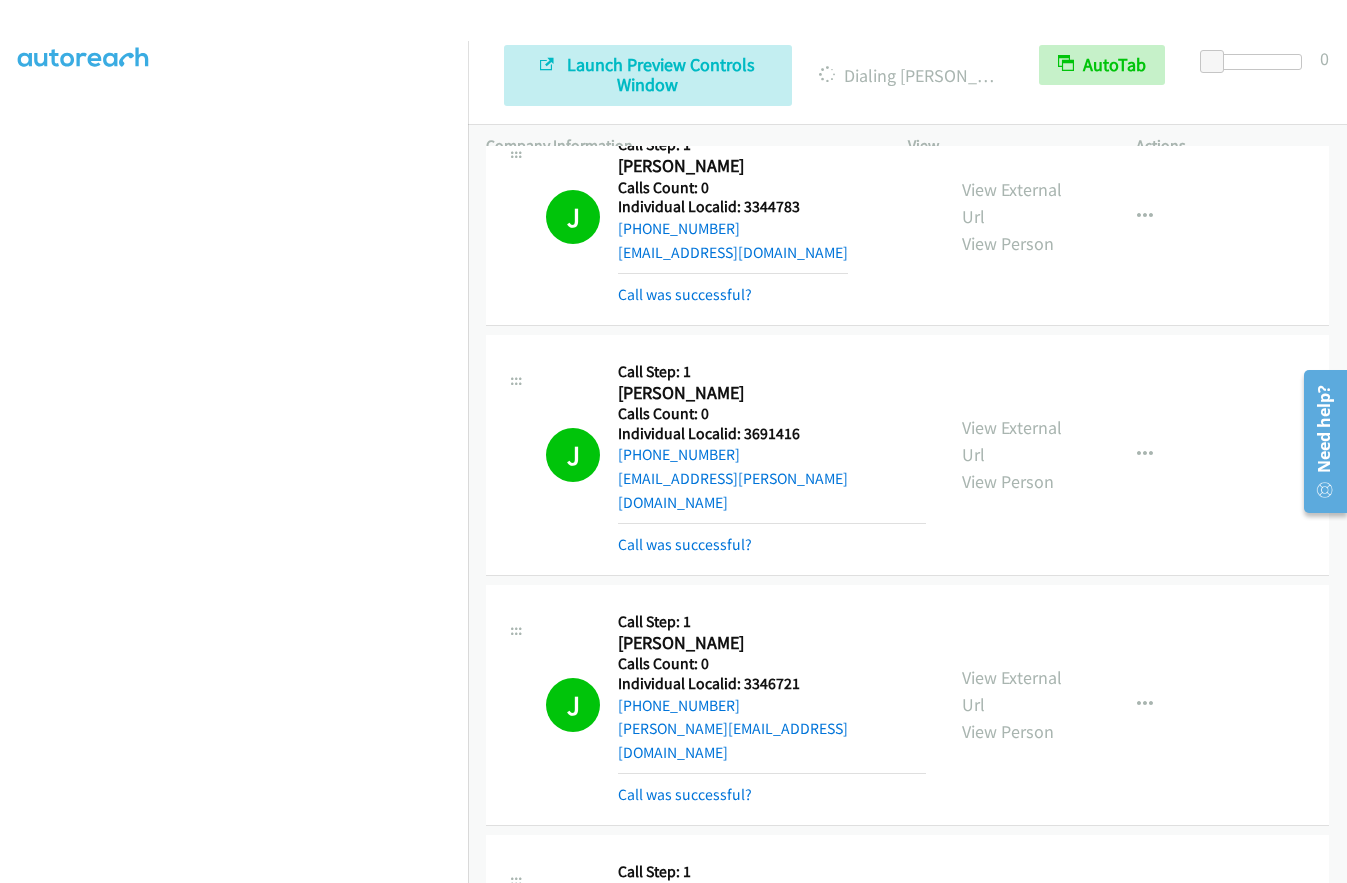 click on "Individual Localid: 3346721" at bounding box center (772, 684) 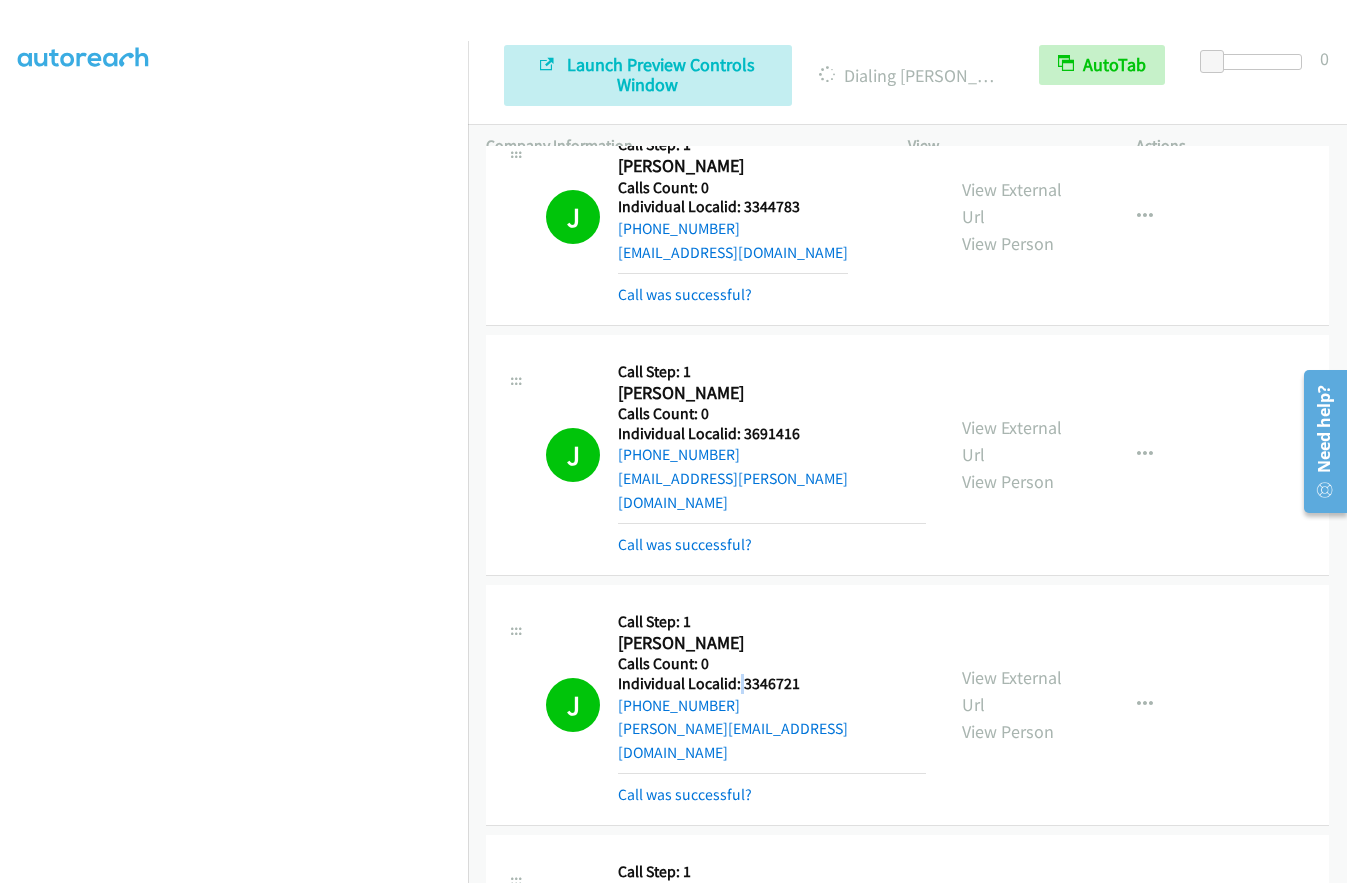 click on "Individual Localid: 3346721" at bounding box center (772, 684) 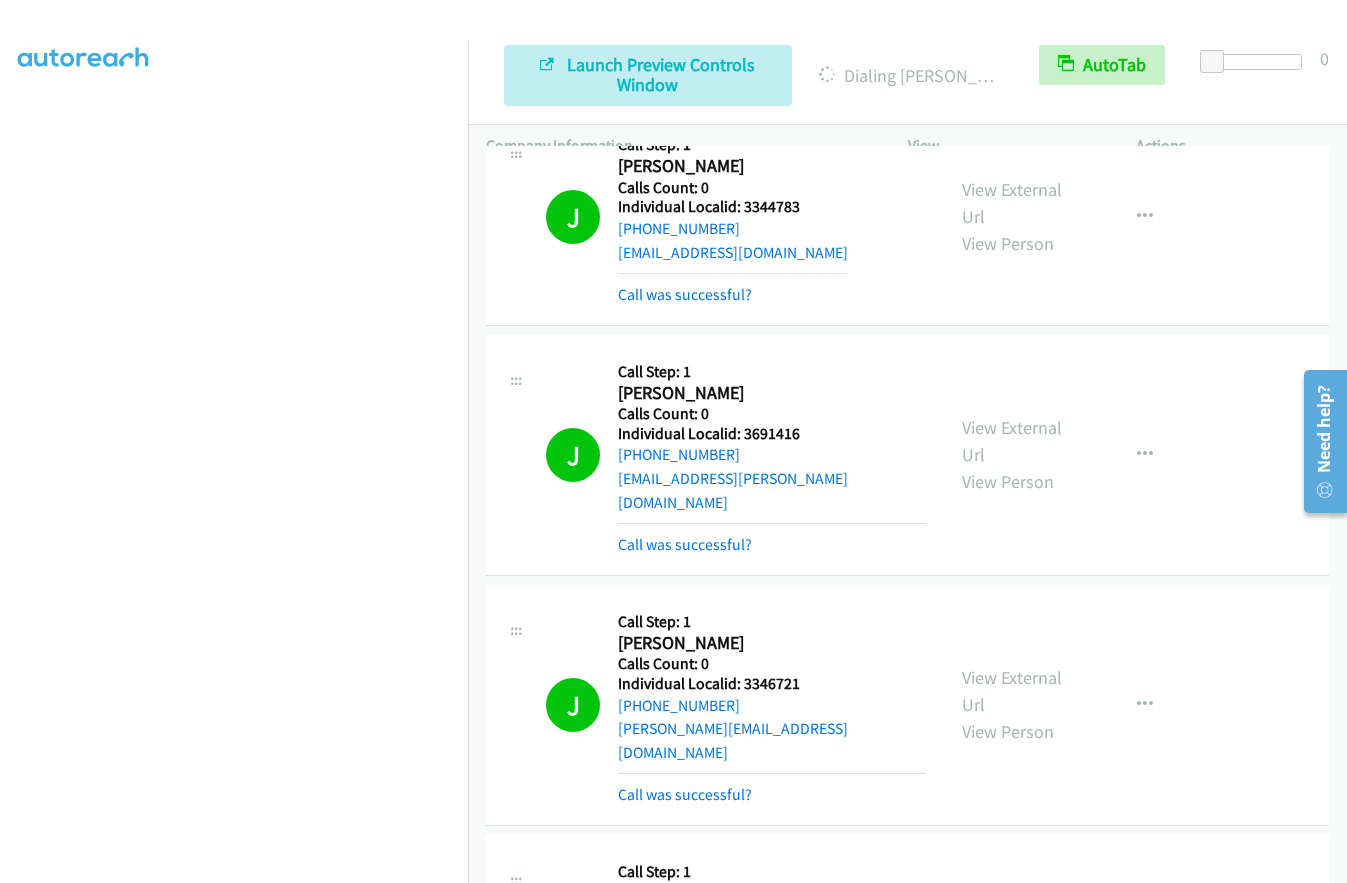 drag, startPoint x: 824, startPoint y: 525, endPoint x: 806, endPoint y: 523, distance: 18.110771 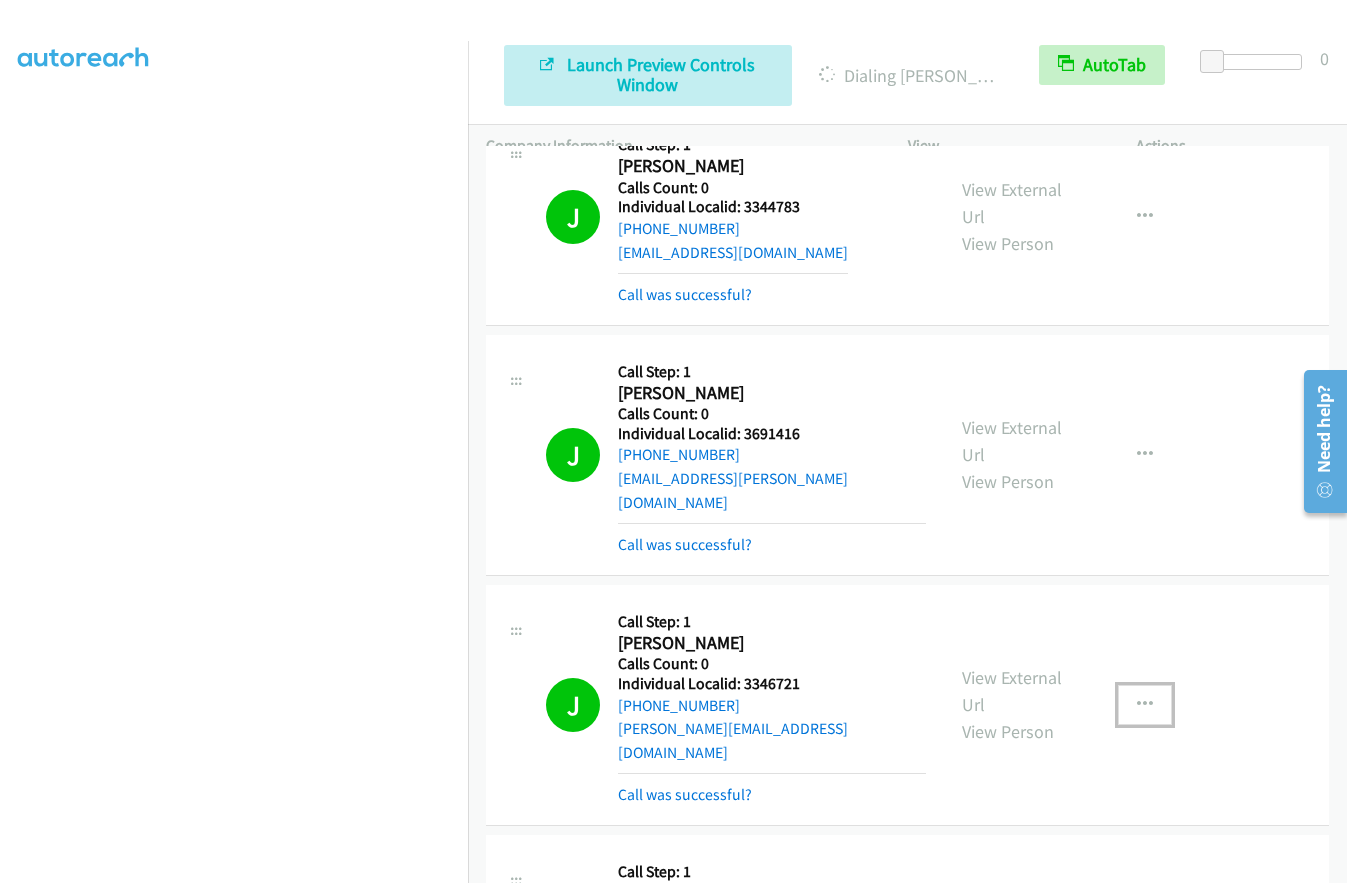 click at bounding box center [1145, 705] 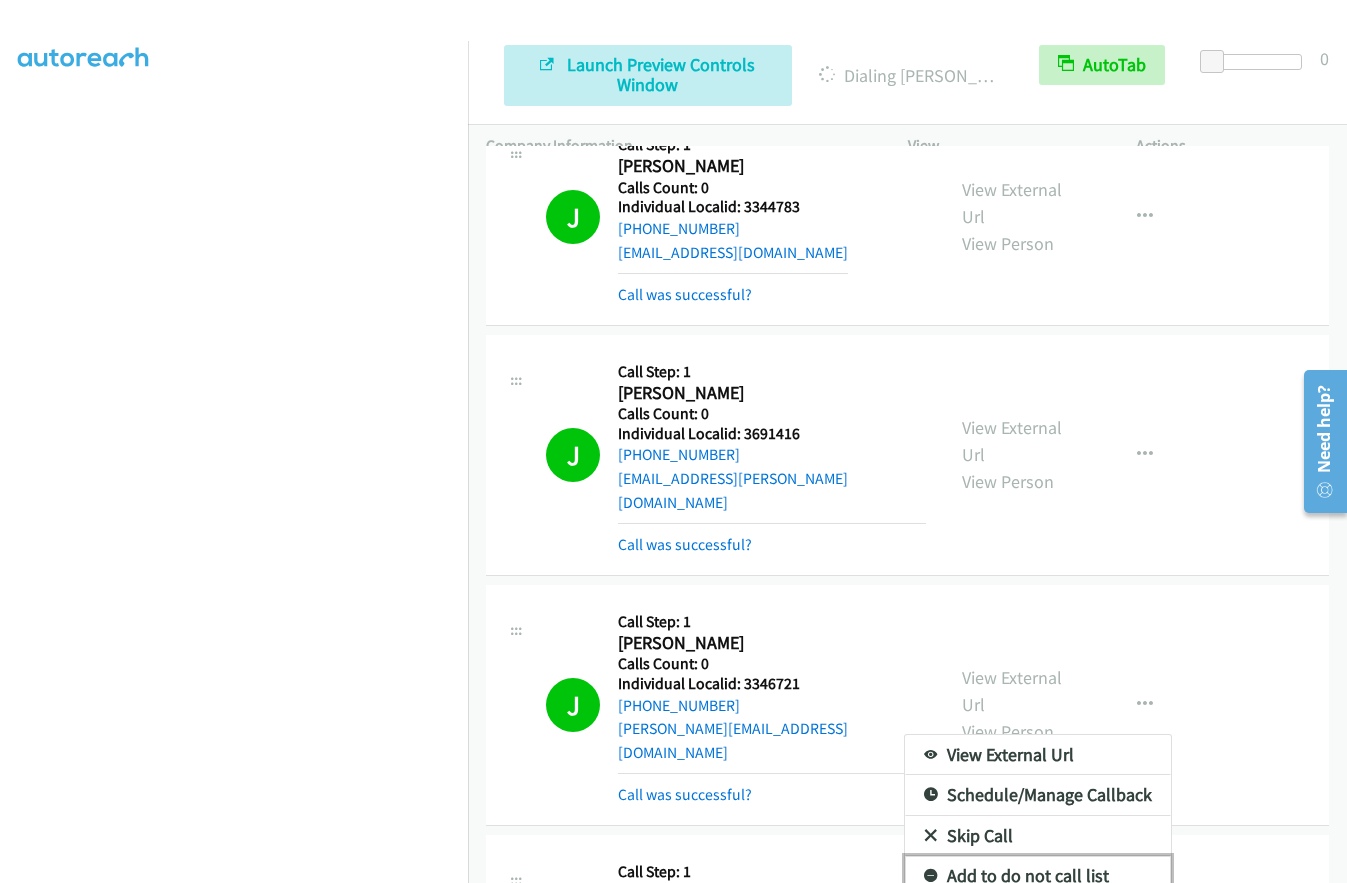 click at bounding box center [931, 877] 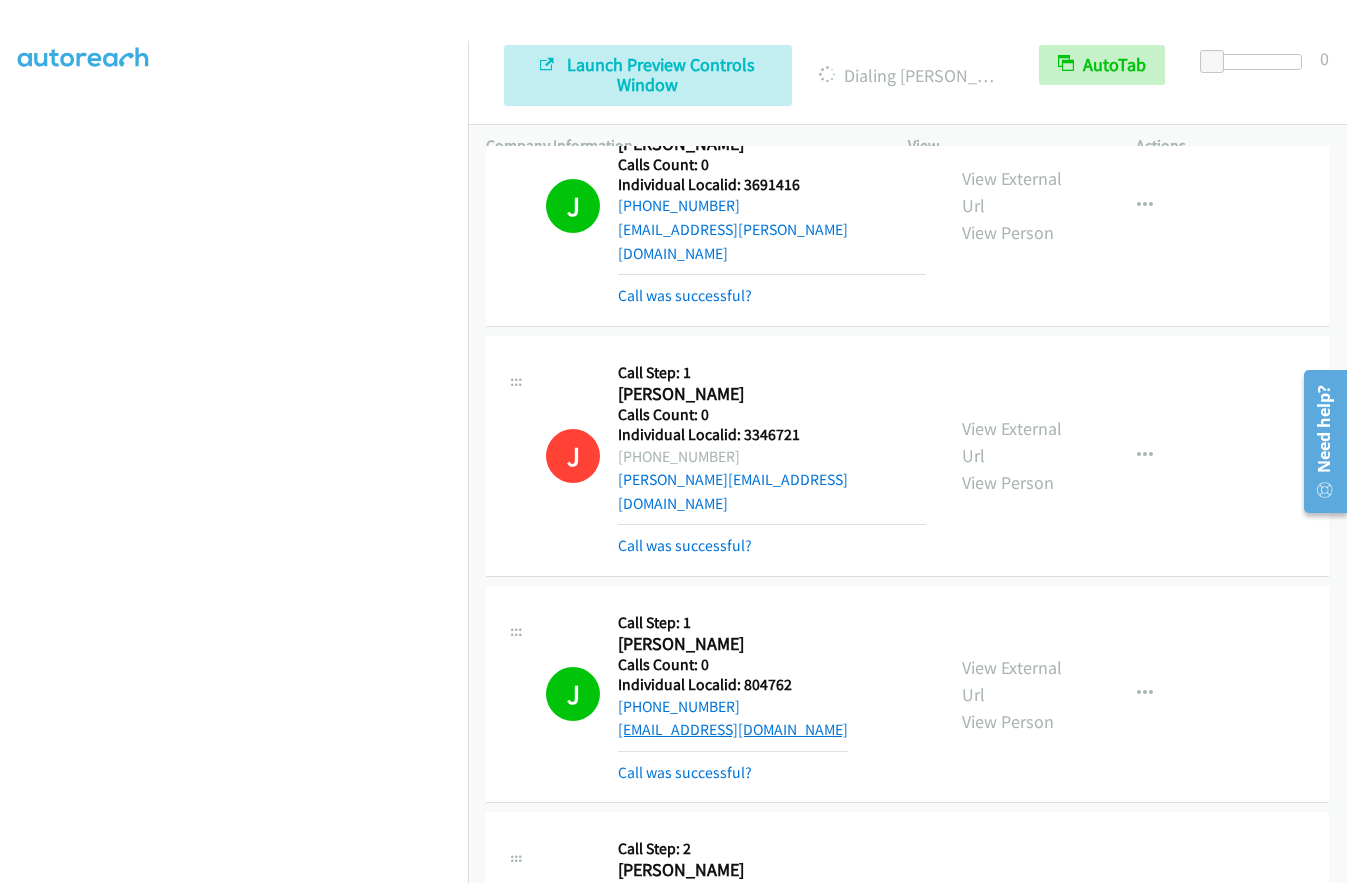scroll, scrollTop: 8455, scrollLeft: 0, axis: vertical 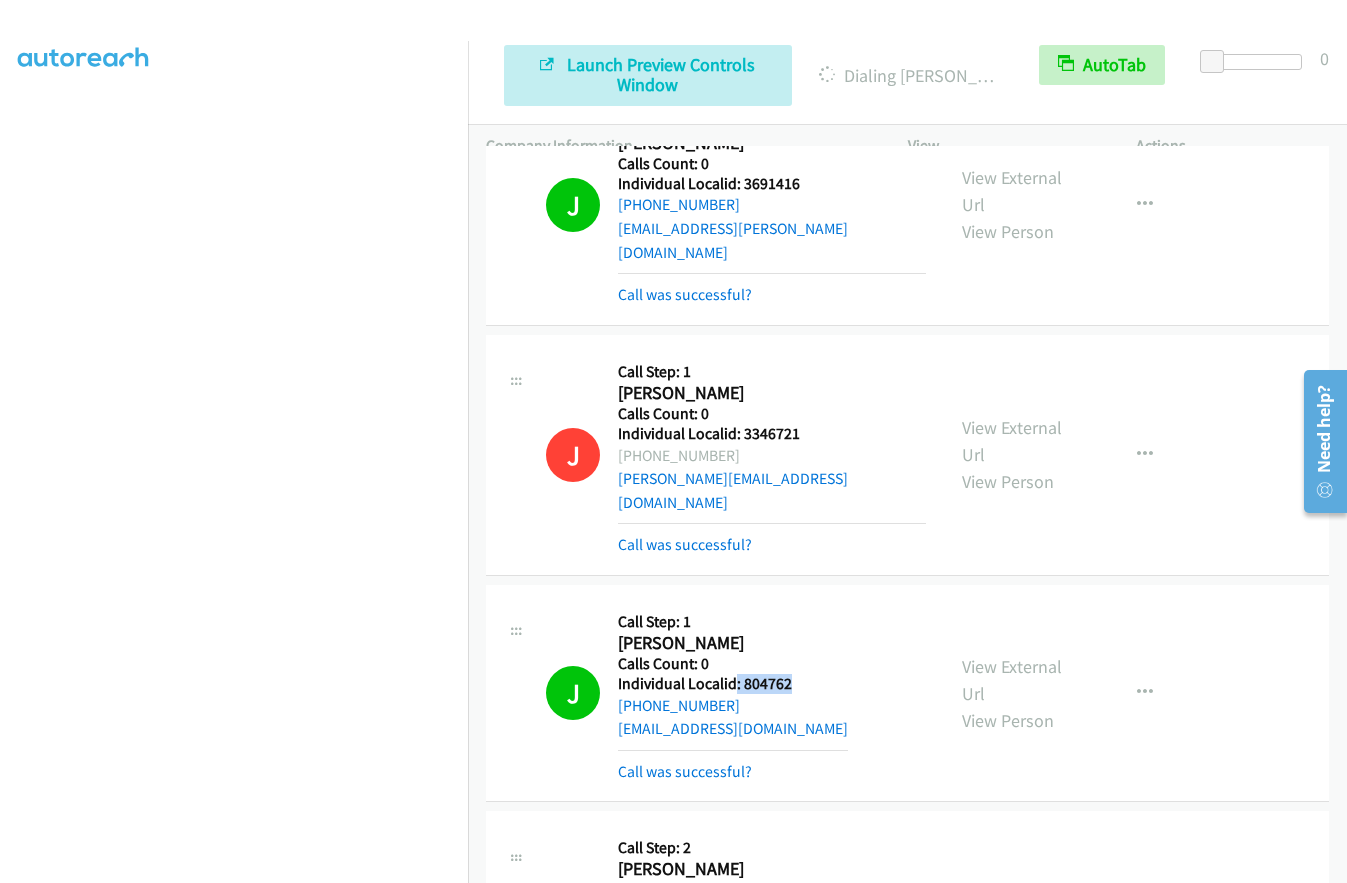drag, startPoint x: 736, startPoint y: 497, endPoint x: 802, endPoint y: 499, distance: 66.0303 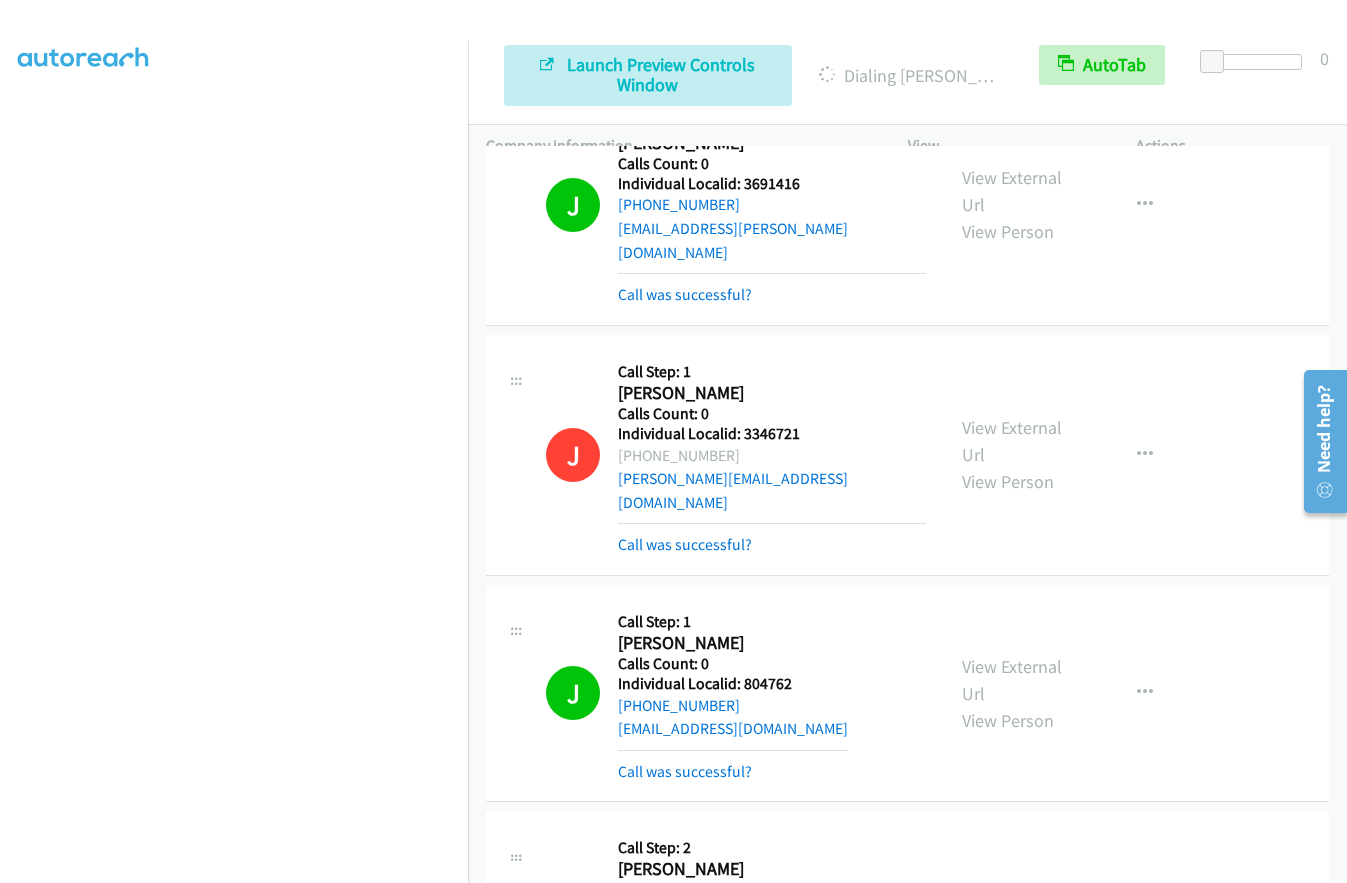 drag, startPoint x: 742, startPoint y: 721, endPoint x: 800, endPoint y: 723, distance: 58.034473 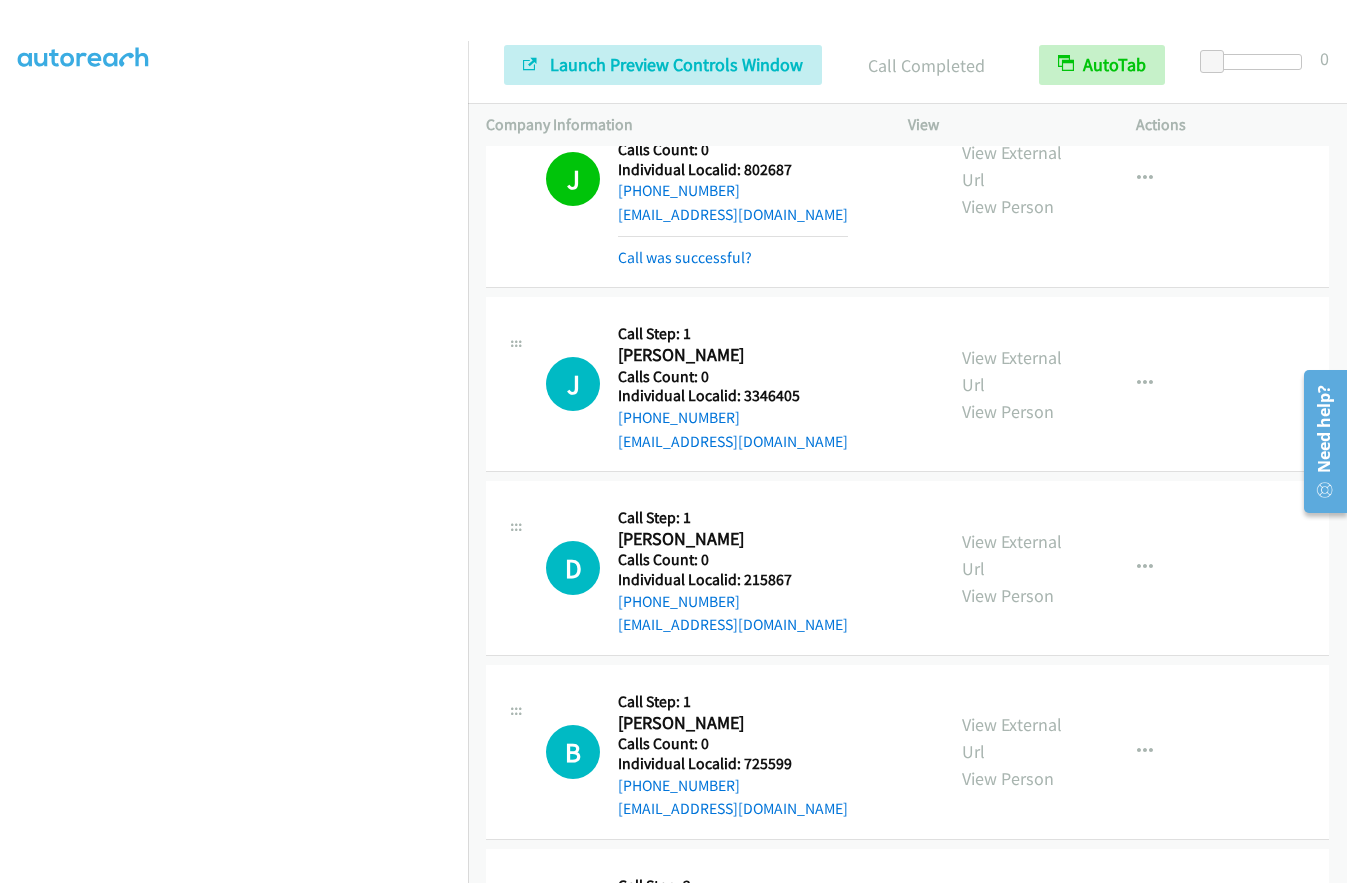 scroll, scrollTop: 9430, scrollLeft: 0, axis: vertical 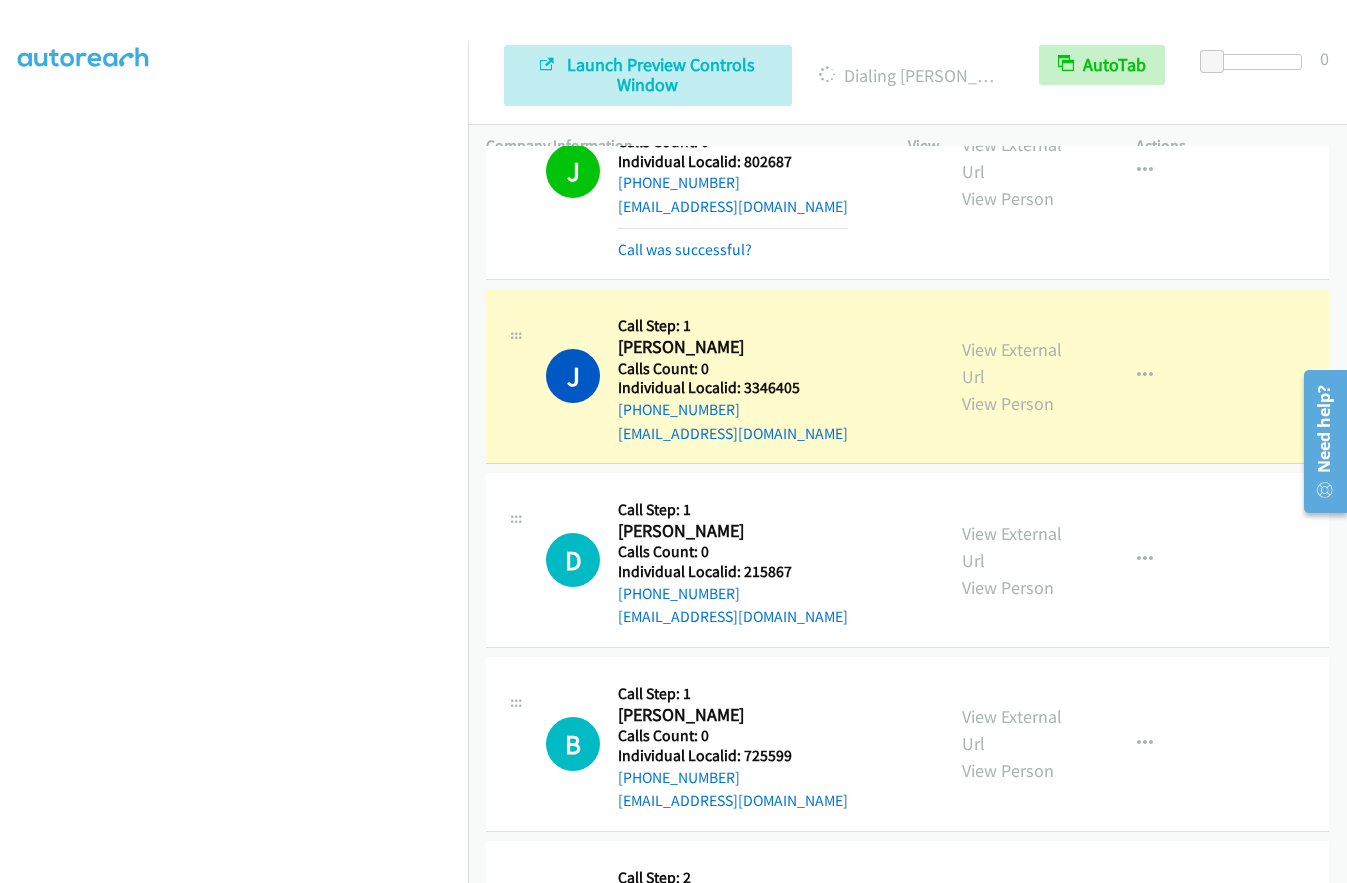 drag, startPoint x: 738, startPoint y: 753, endPoint x: 814, endPoint y: 750, distance: 76.05919 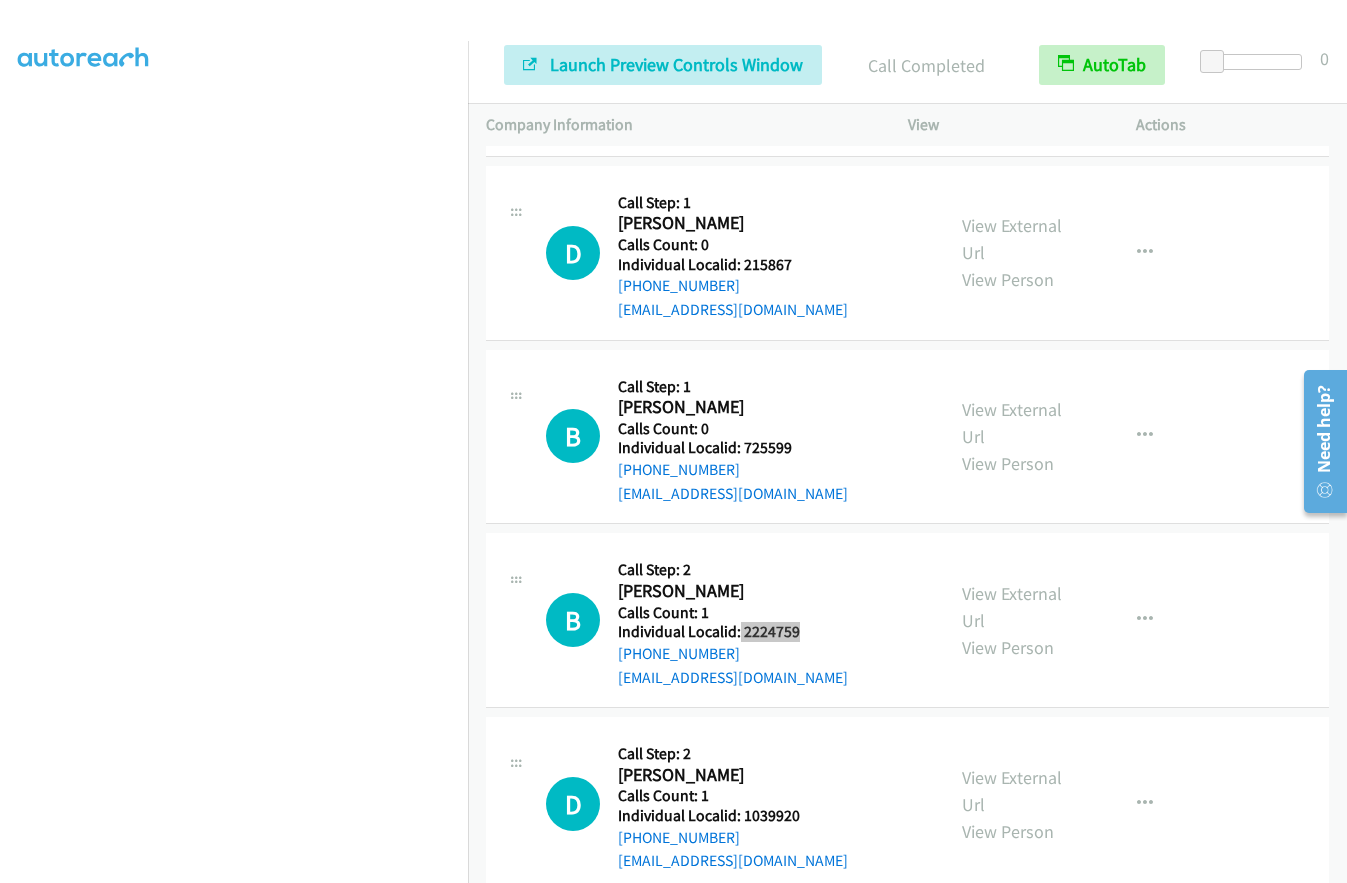 scroll, scrollTop: 9823, scrollLeft: 0, axis: vertical 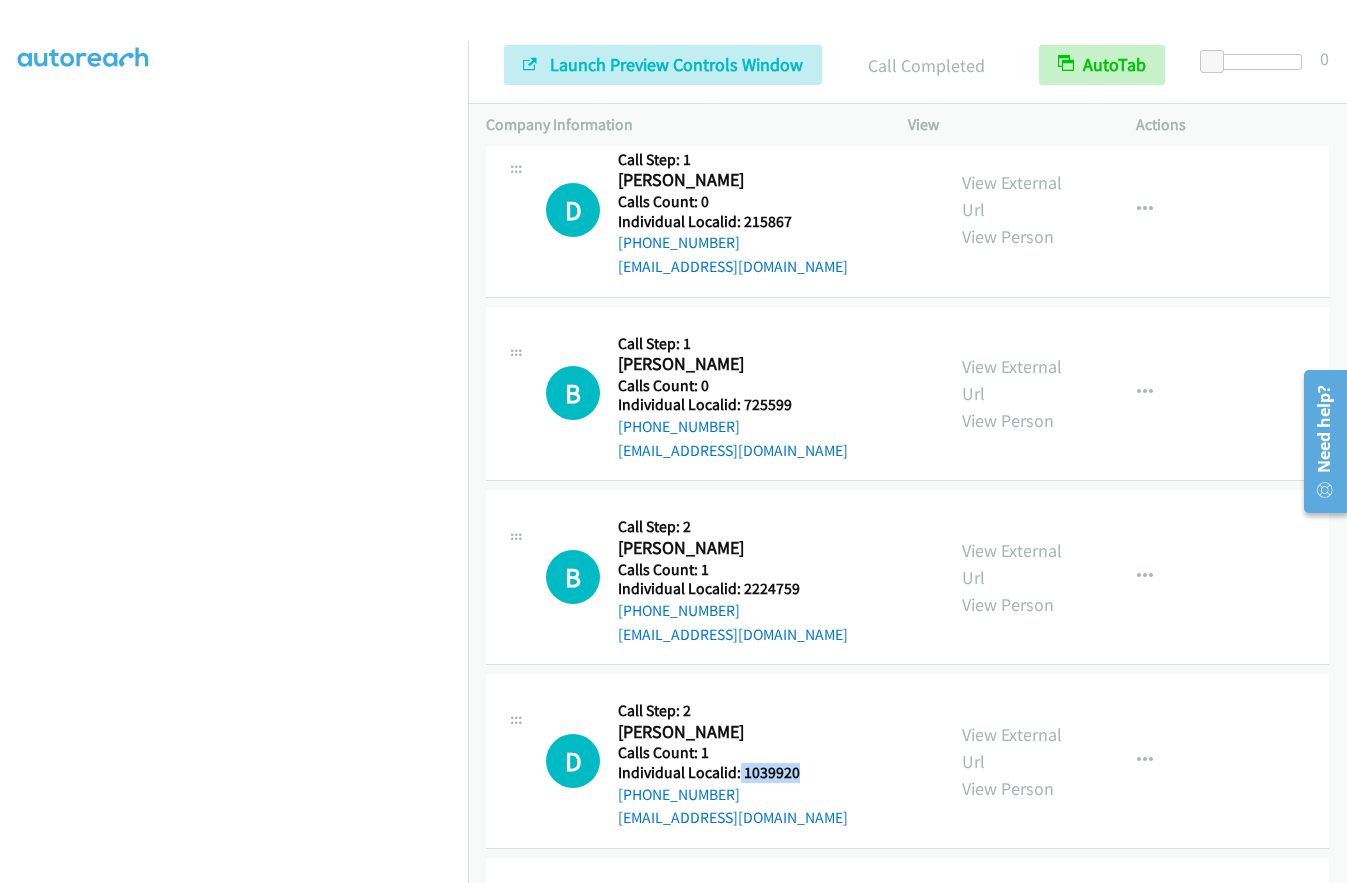 drag, startPoint x: 739, startPoint y: 583, endPoint x: 785, endPoint y: 587, distance: 46.173584 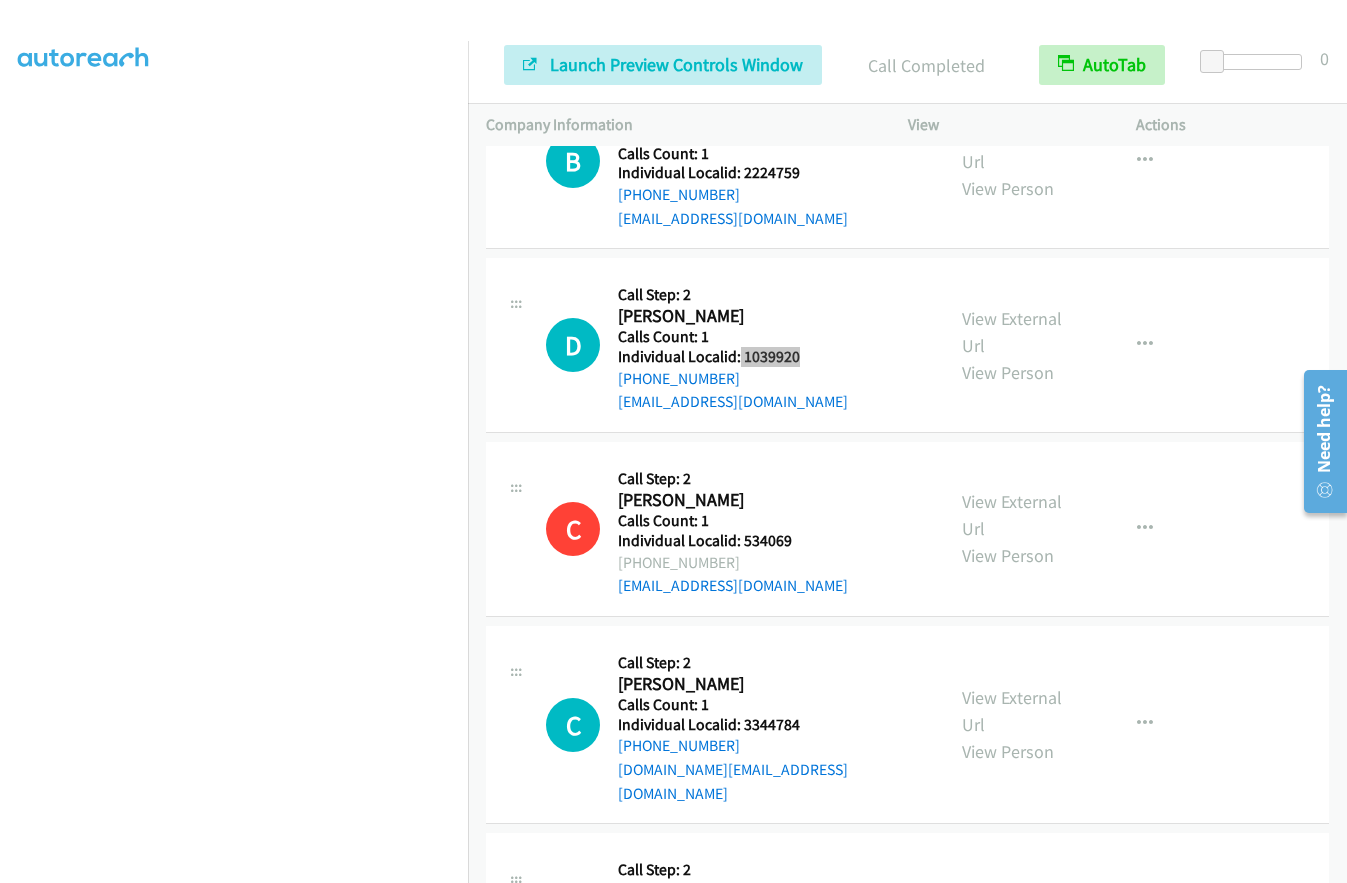 scroll, scrollTop: 10273, scrollLeft: 0, axis: vertical 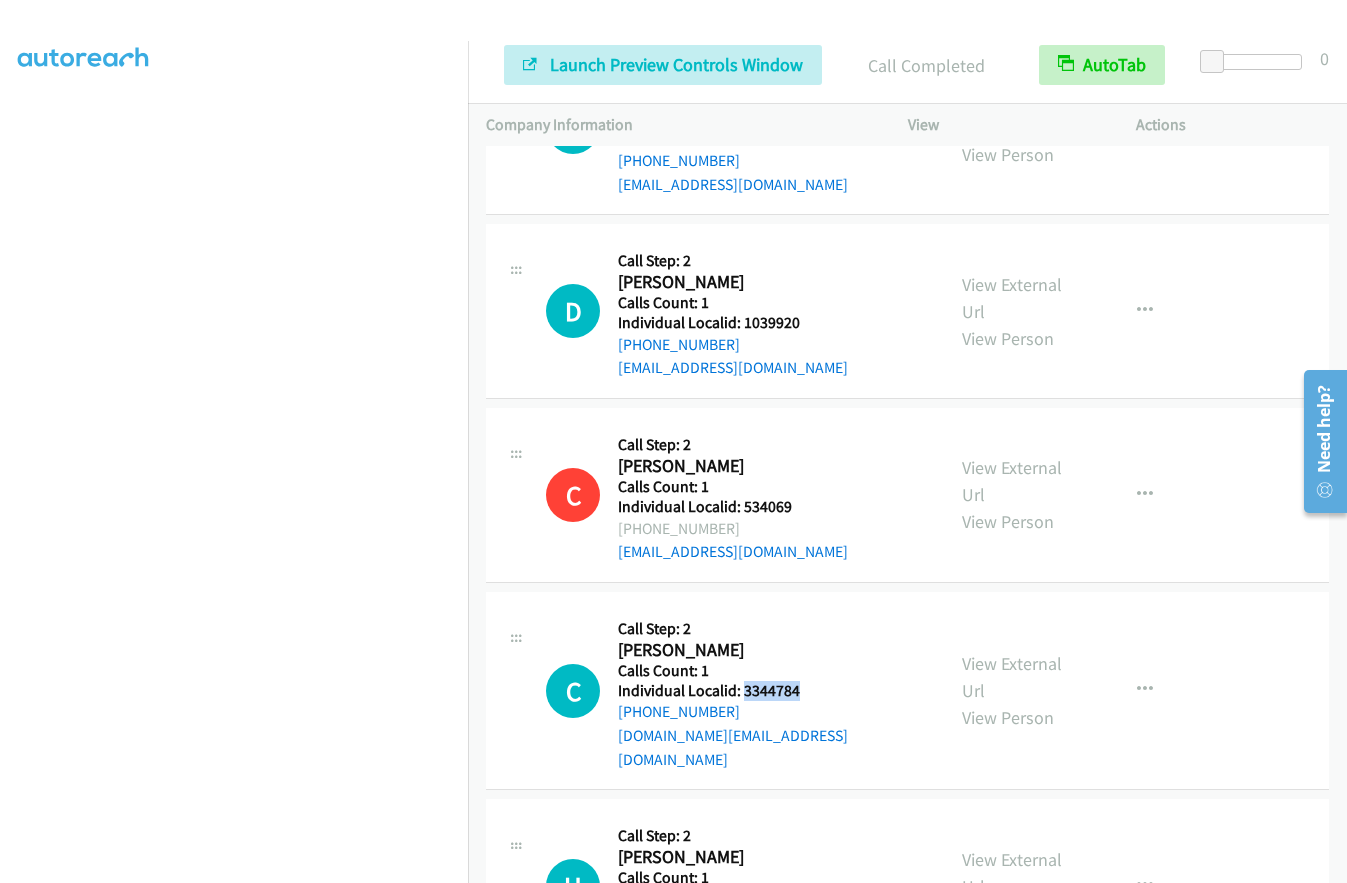 drag, startPoint x: 740, startPoint y: 499, endPoint x: 806, endPoint y: 508, distance: 66.61081 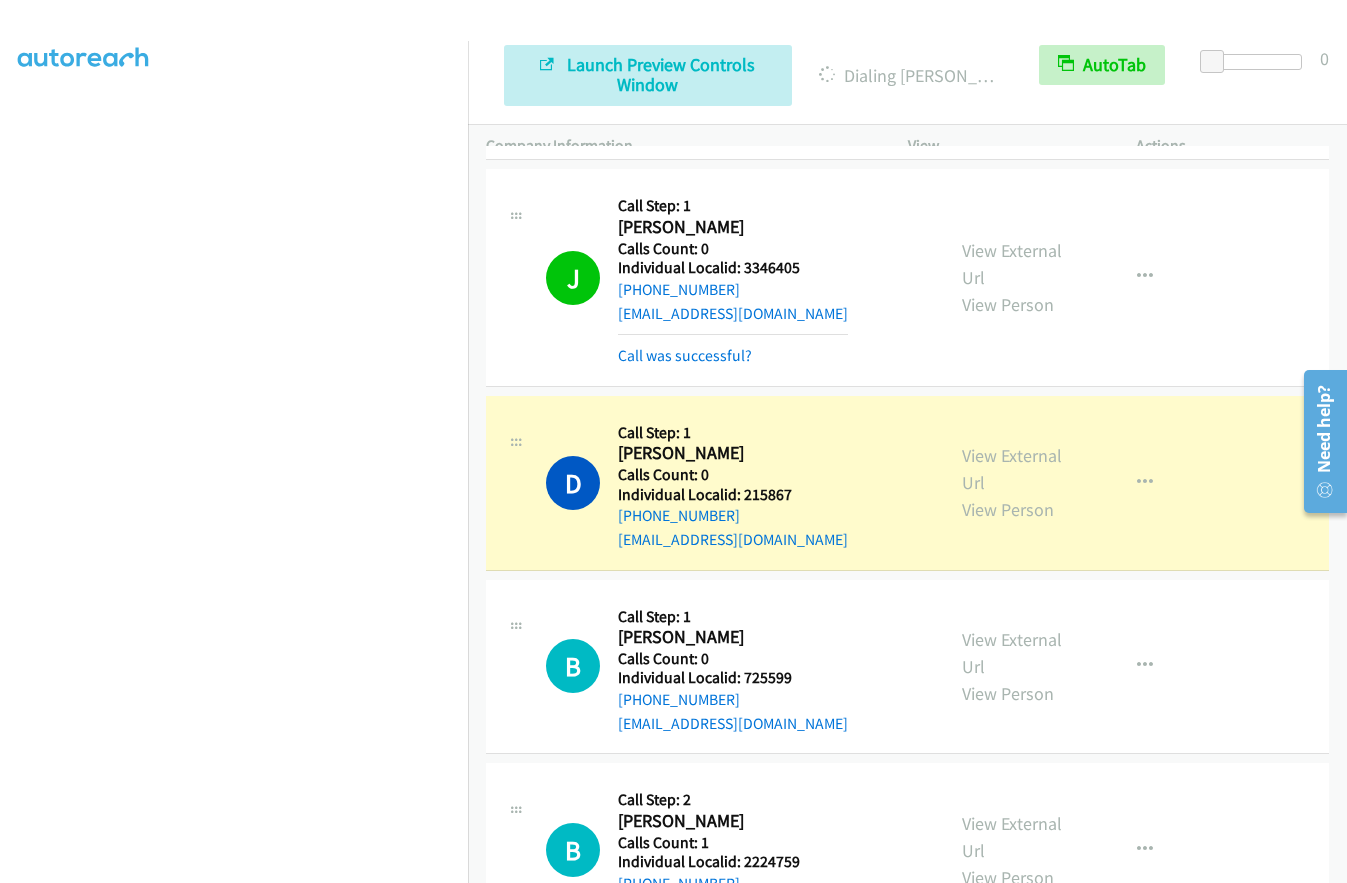 scroll, scrollTop: 9548, scrollLeft: 0, axis: vertical 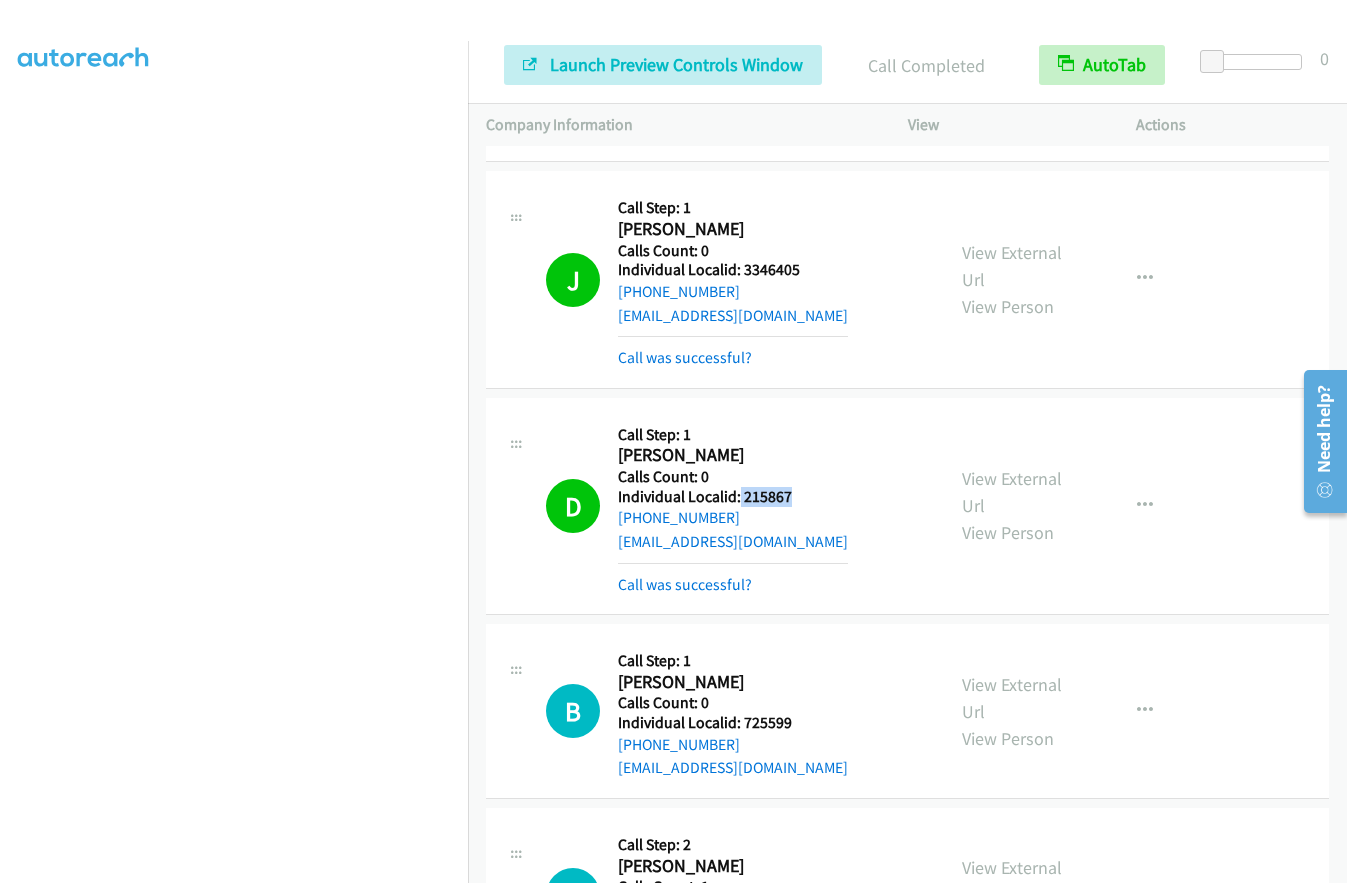 drag, startPoint x: 739, startPoint y: 301, endPoint x: 797, endPoint y: 304, distance: 58.077534 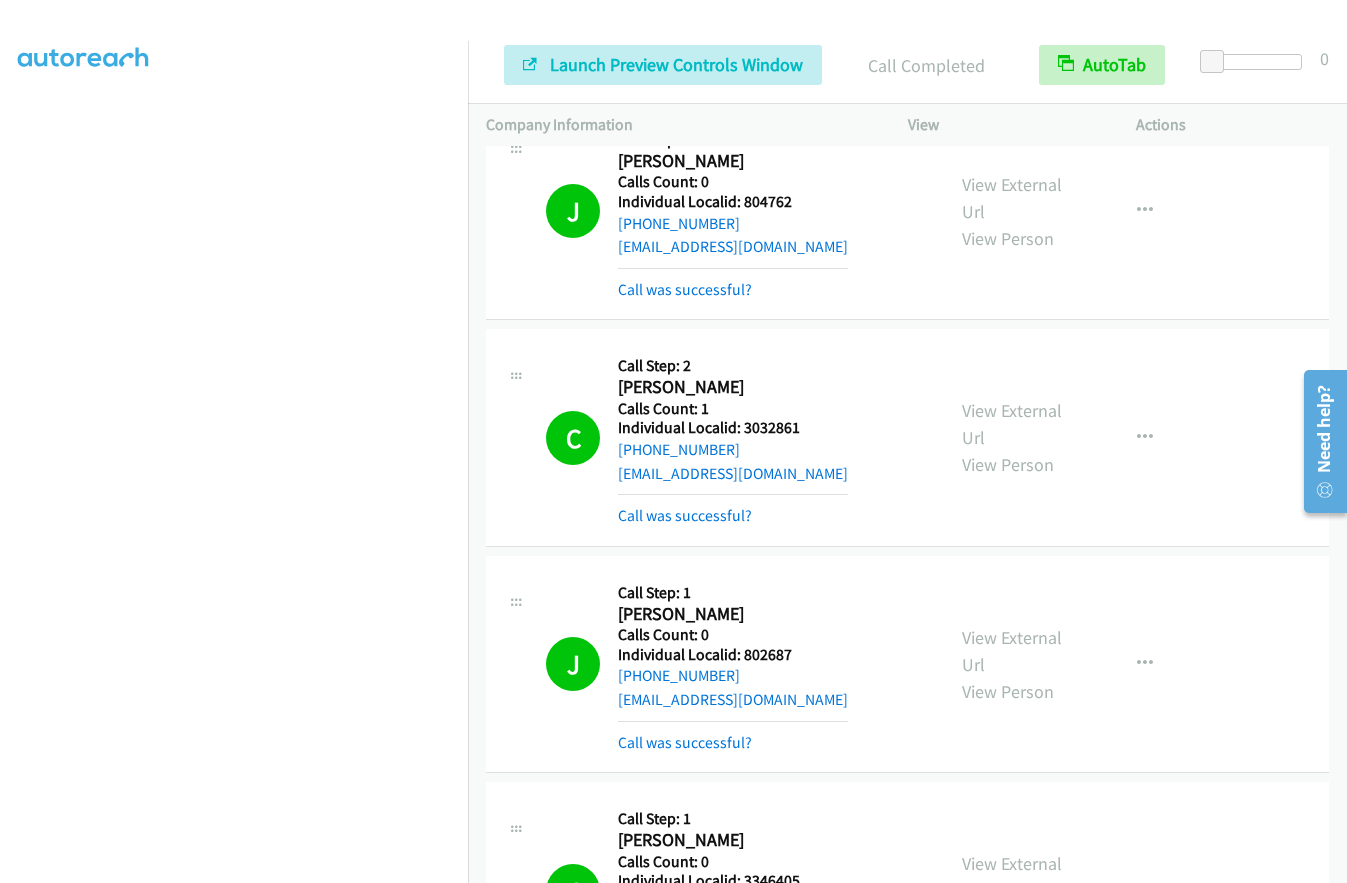 scroll, scrollTop: 8923, scrollLeft: 0, axis: vertical 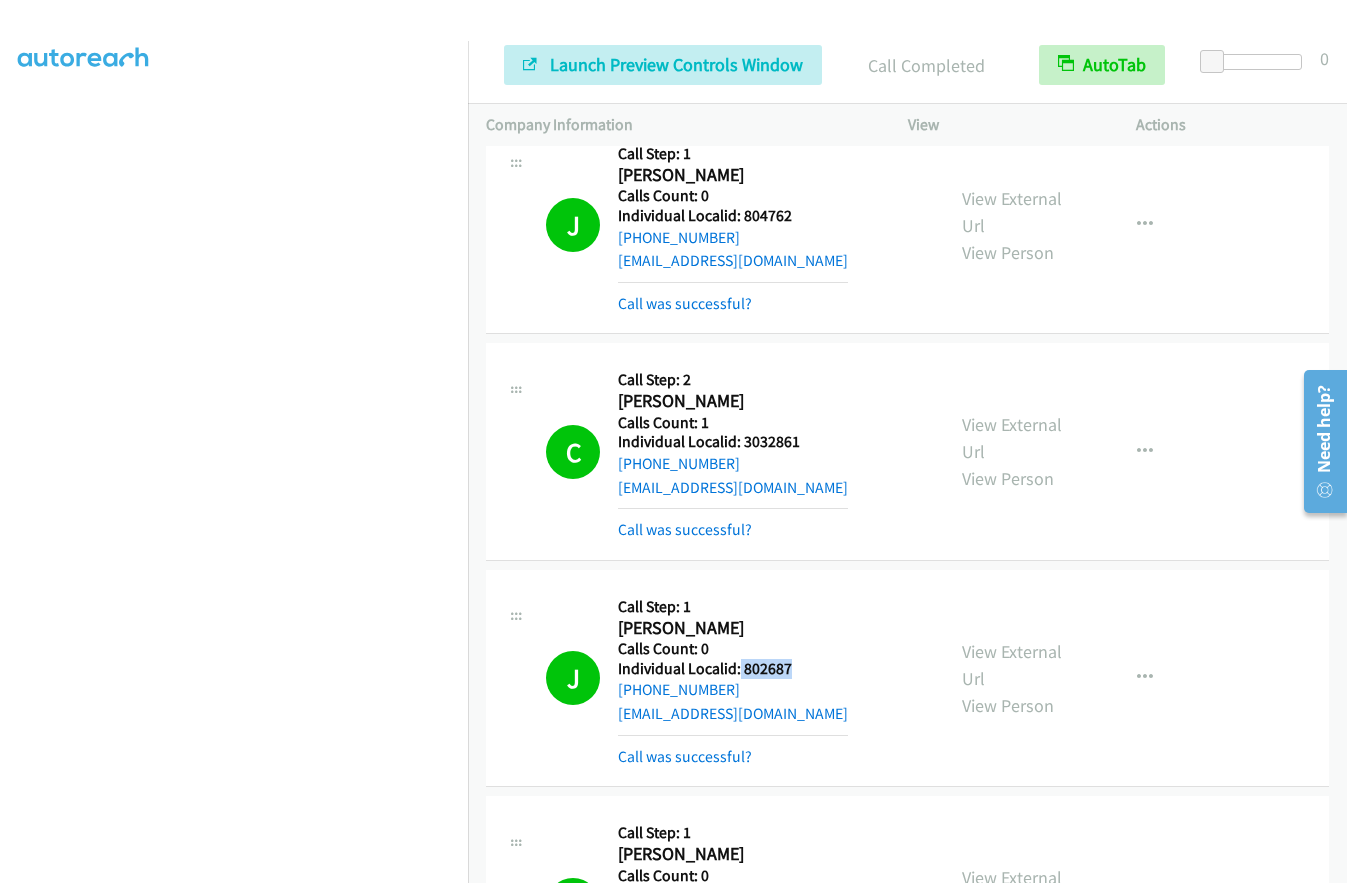 drag, startPoint x: 756, startPoint y: 479, endPoint x: 800, endPoint y: 478, distance: 44.011364 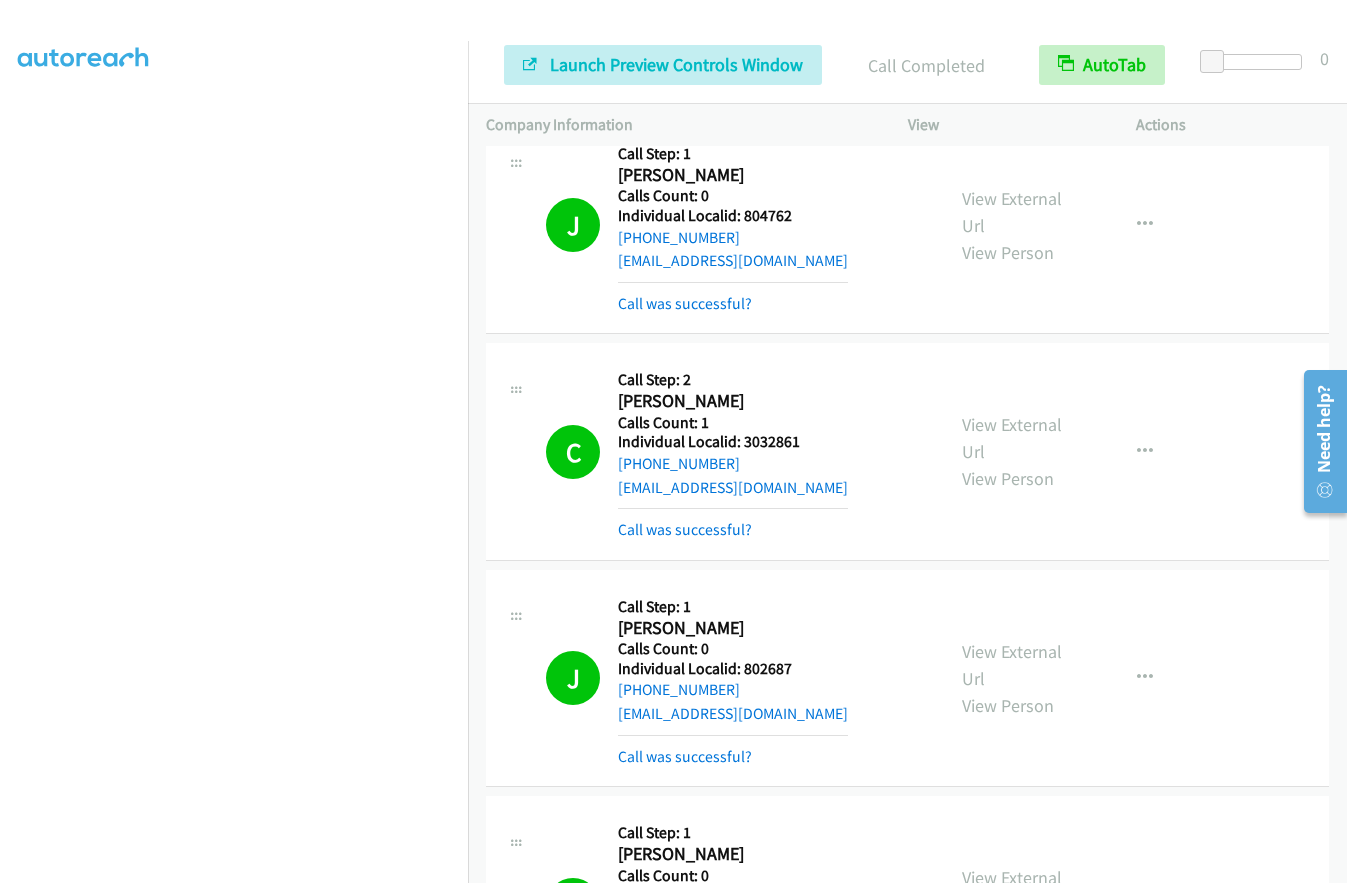 drag, startPoint x: 738, startPoint y: 705, endPoint x: 795, endPoint y: 705, distance: 57 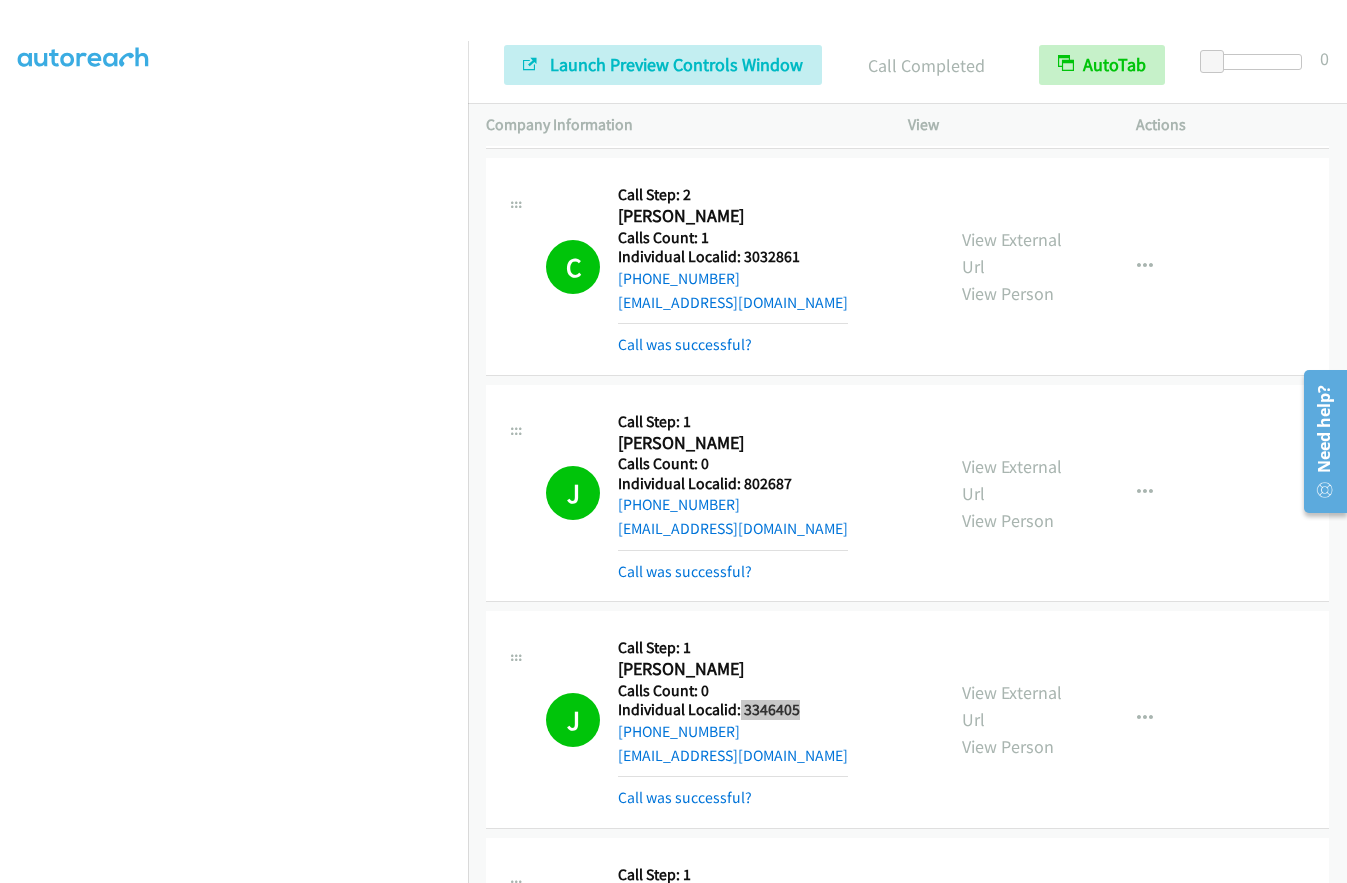 scroll, scrollTop: 9148, scrollLeft: 0, axis: vertical 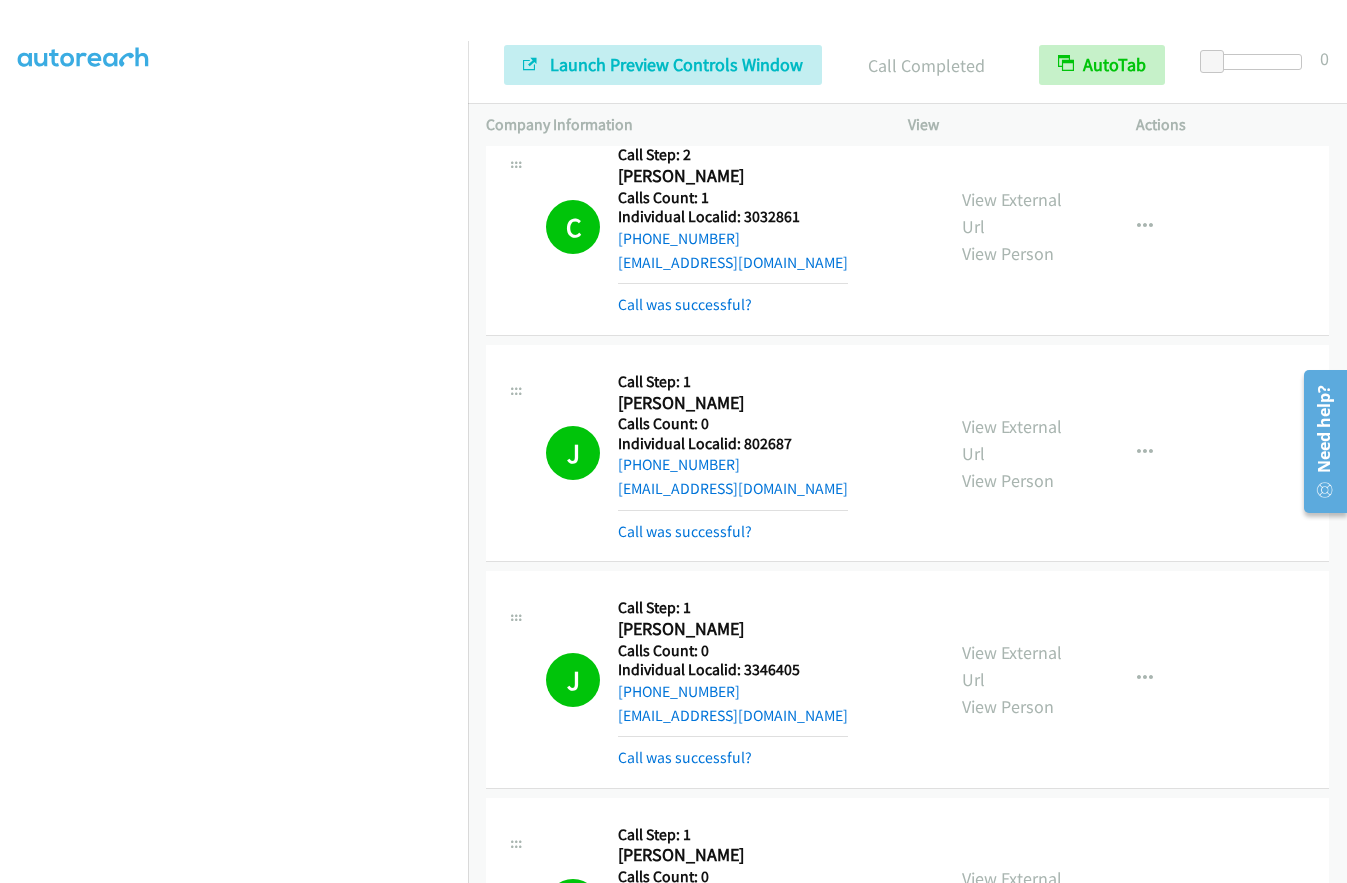 drag, startPoint x: 743, startPoint y: 710, endPoint x: 800, endPoint y: 710, distance: 57 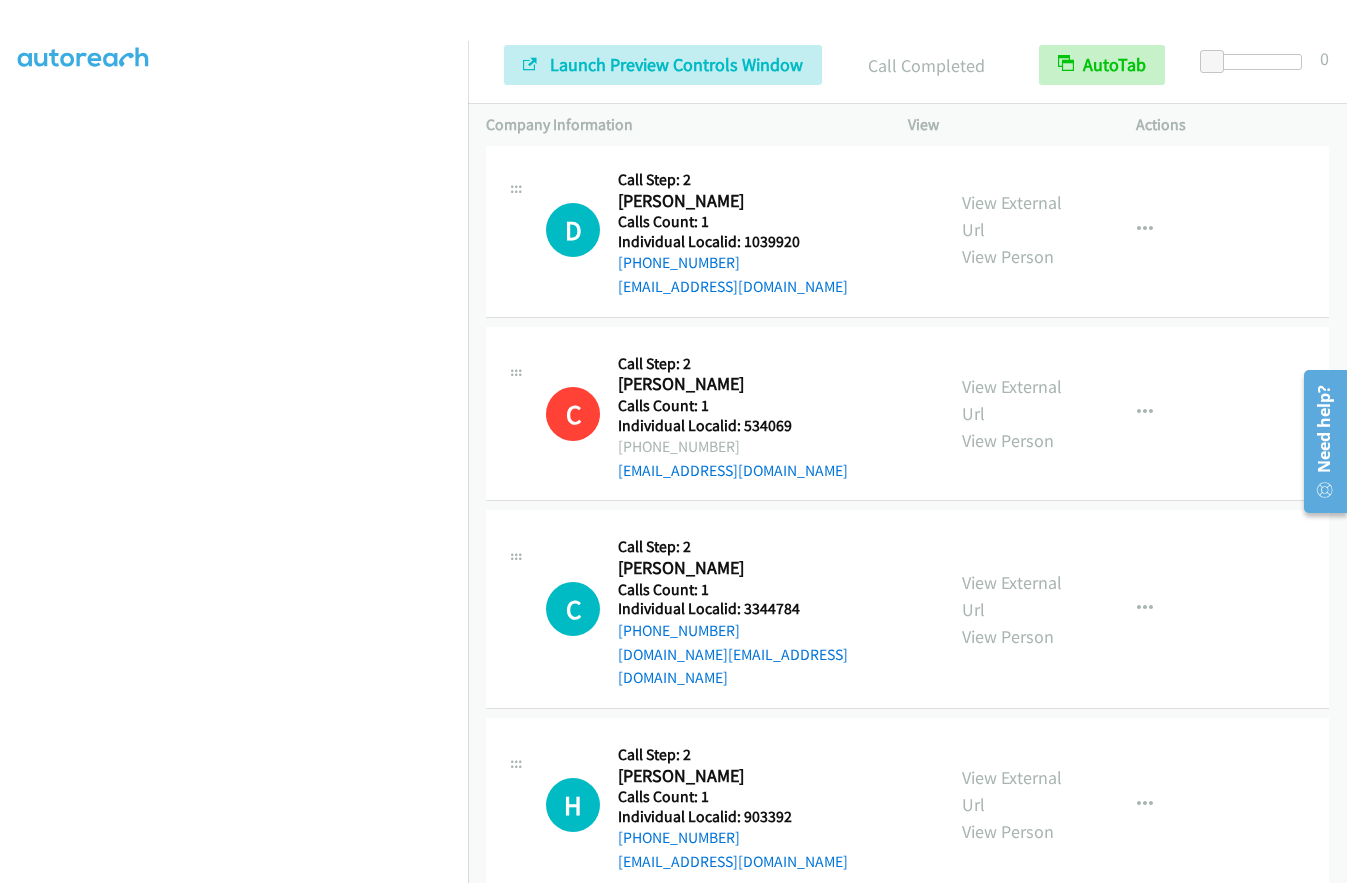 scroll, scrollTop: 10398, scrollLeft: 0, axis: vertical 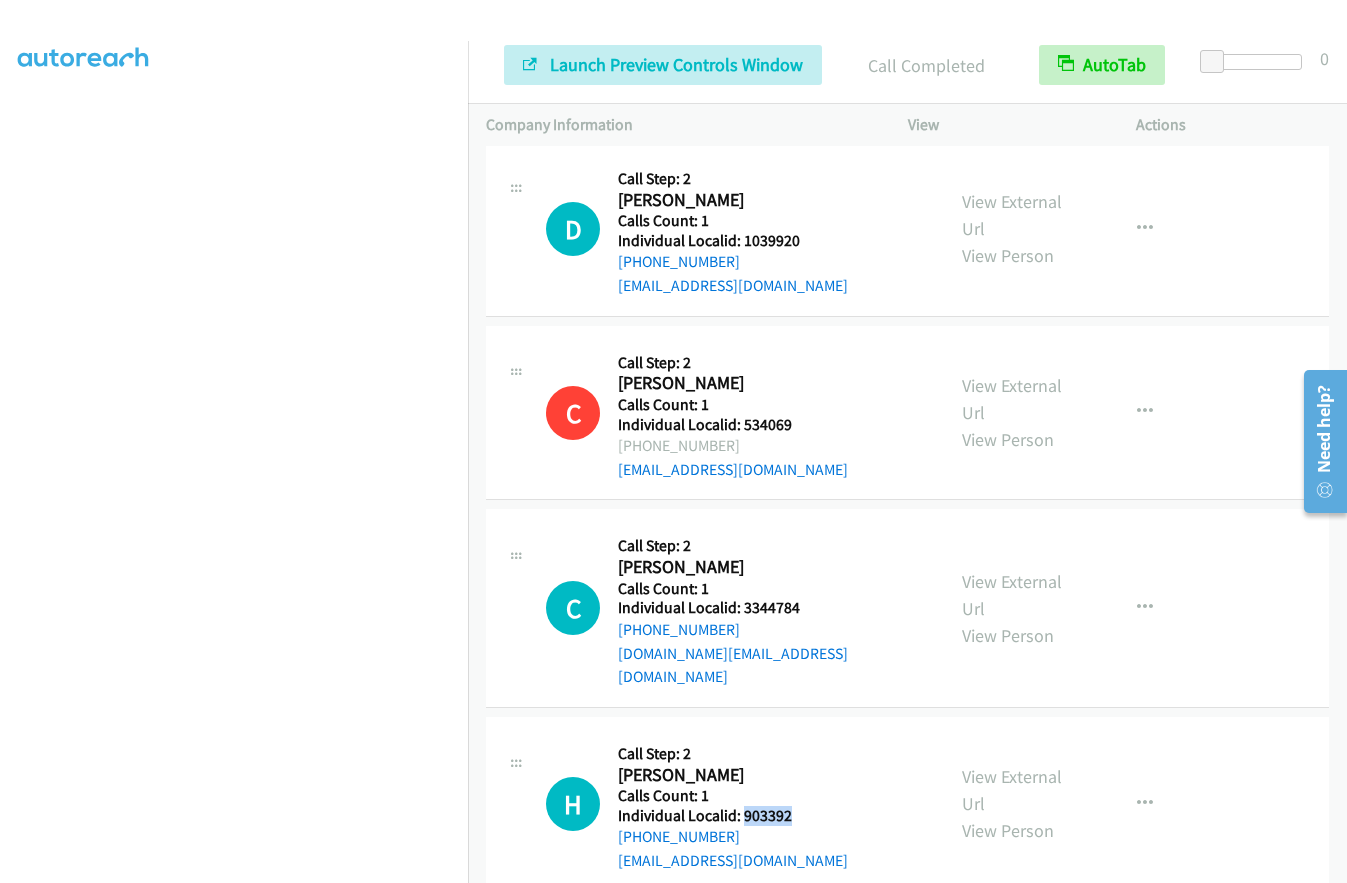 drag, startPoint x: 744, startPoint y: 601, endPoint x: 805, endPoint y: 603, distance: 61.03278 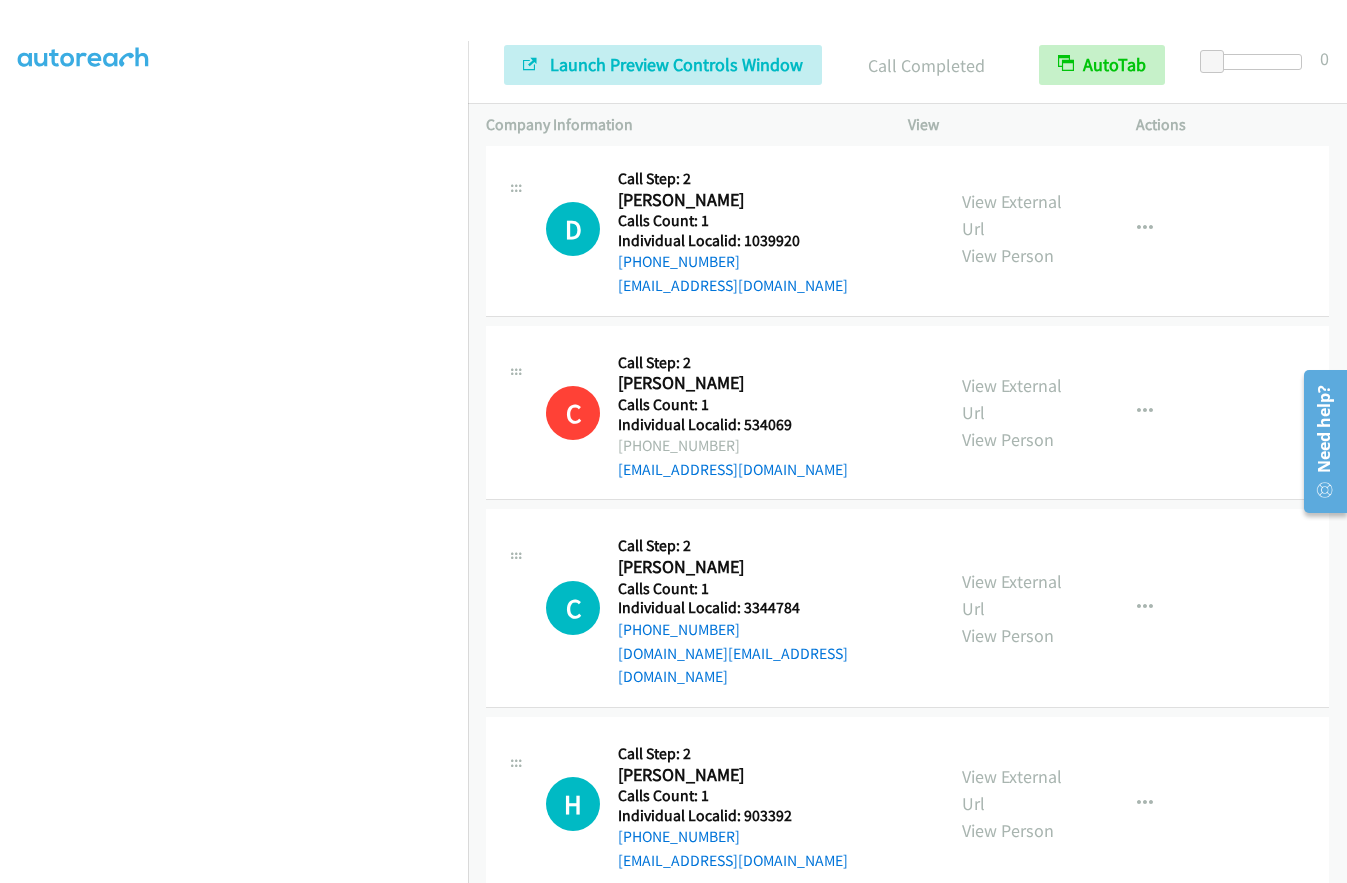 drag, startPoint x: 735, startPoint y: 781, endPoint x: 809, endPoint y: 788, distance: 74.330345 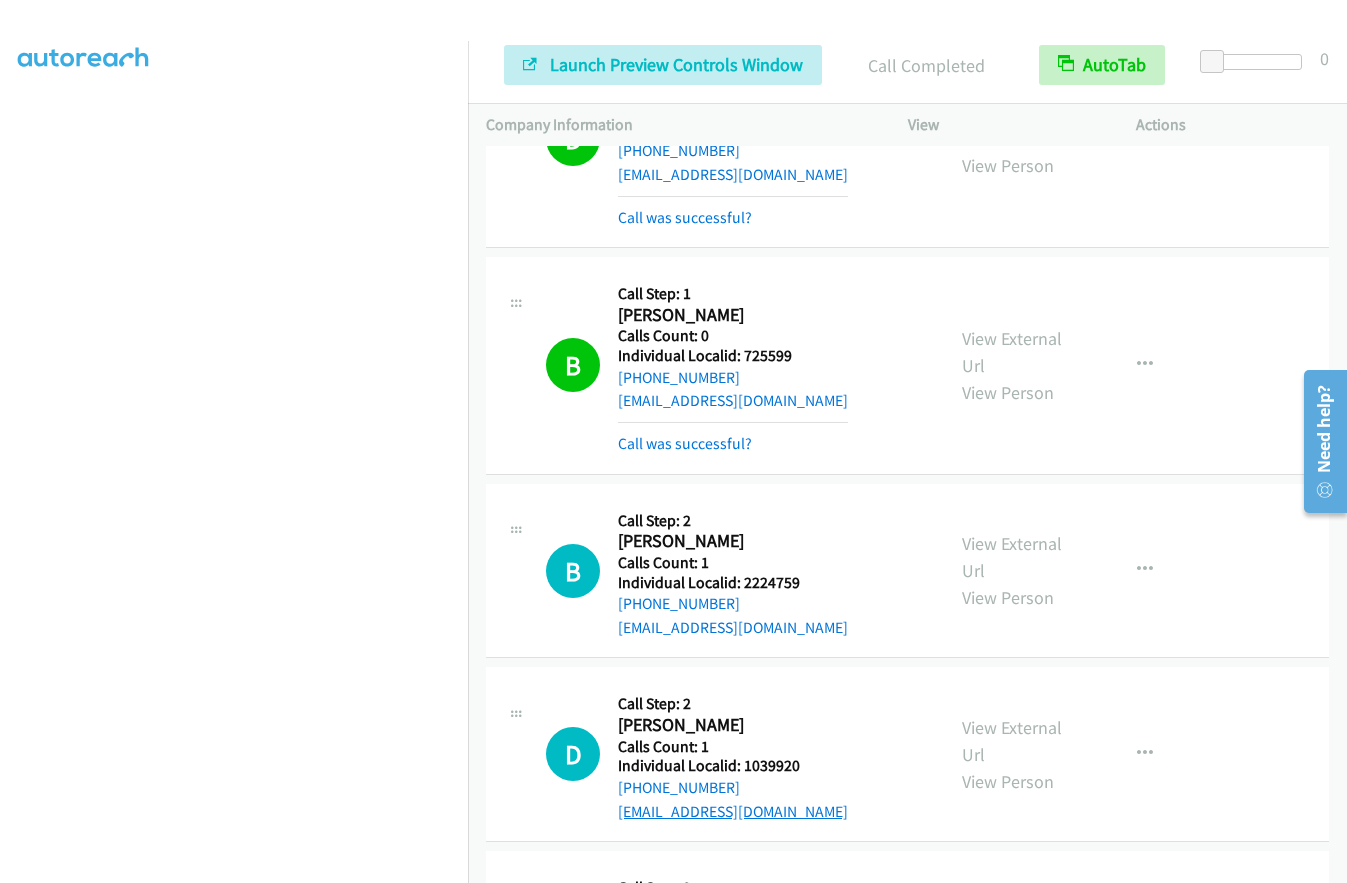 scroll, scrollTop: 9865, scrollLeft: 0, axis: vertical 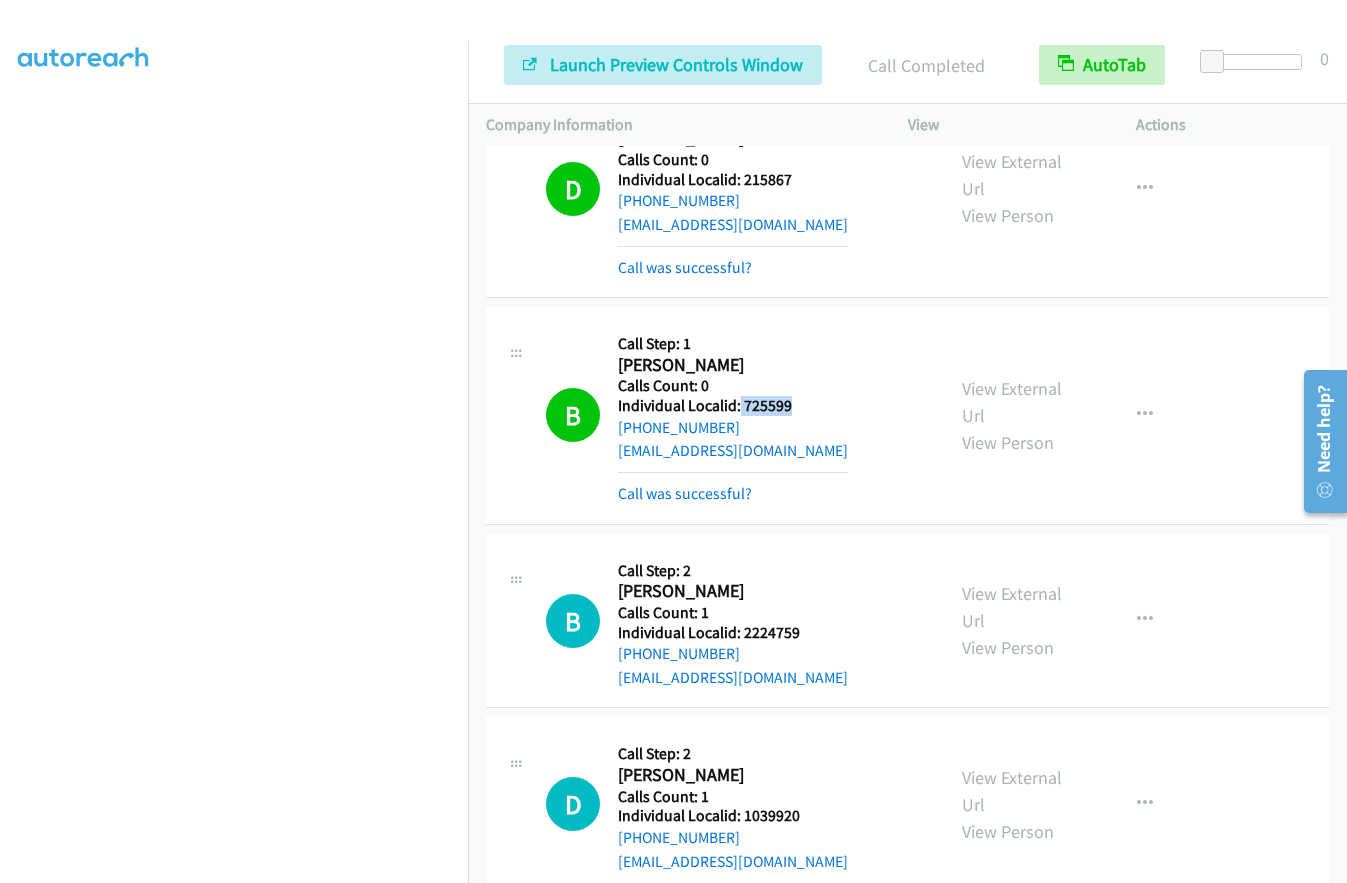 drag, startPoint x: 738, startPoint y: 218, endPoint x: 792, endPoint y: 222, distance: 54.147945 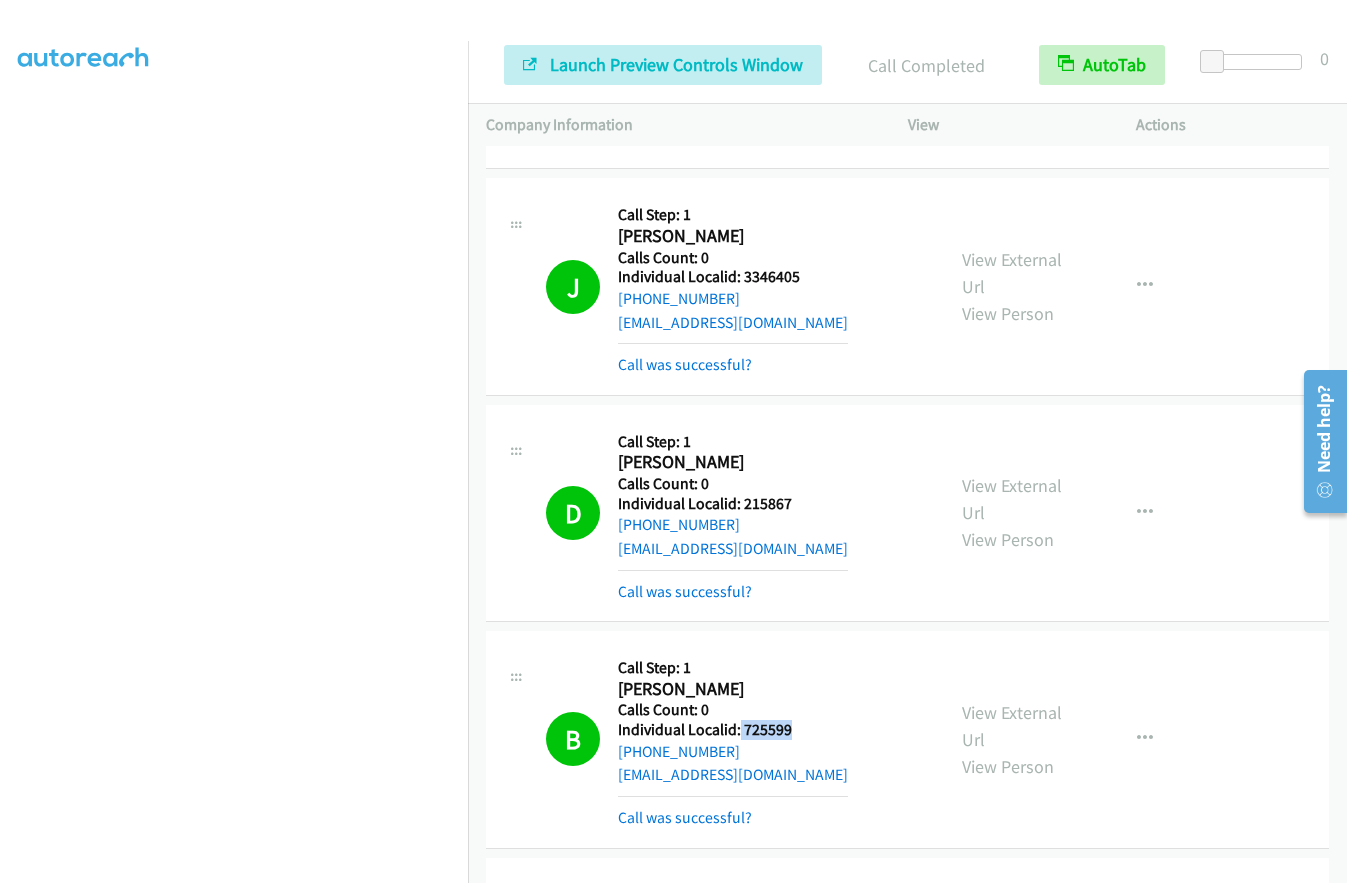 scroll, scrollTop: 9540, scrollLeft: 0, axis: vertical 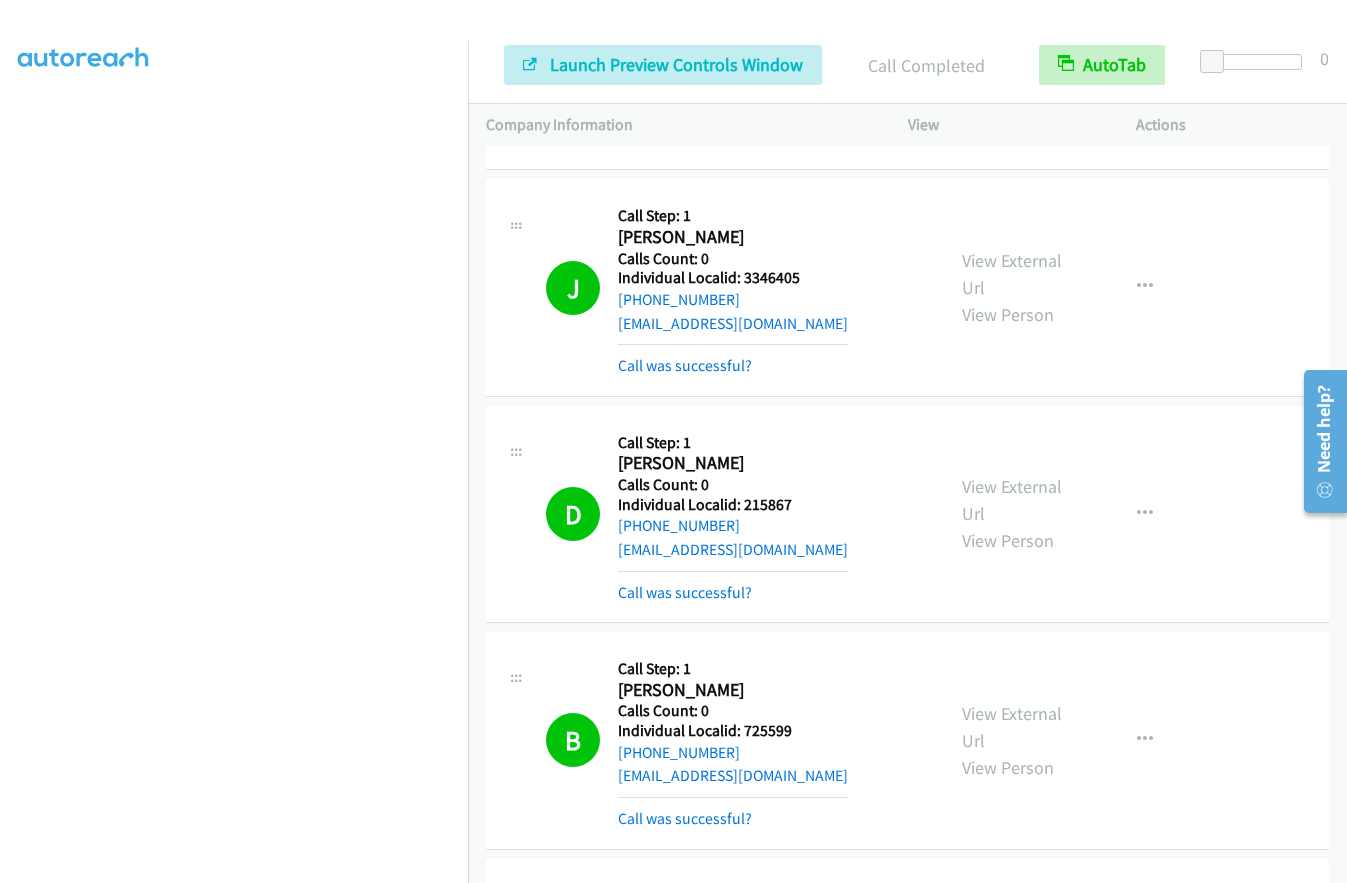 drag, startPoint x: 743, startPoint y: 769, endPoint x: 802, endPoint y: 768, distance: 59.008472 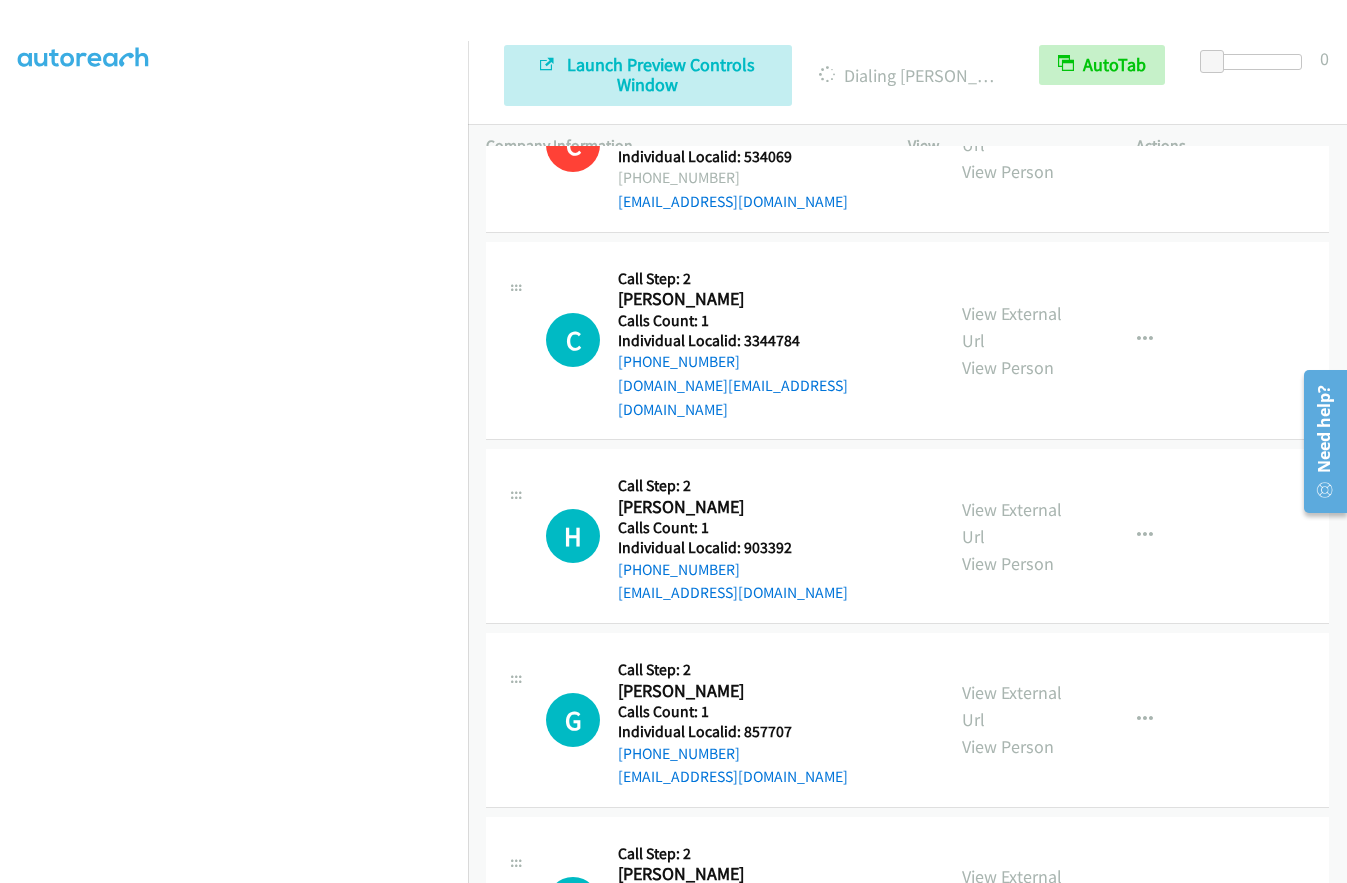 scroll, scrollTop: 10790, scrollLeft: 0, axis: vertical 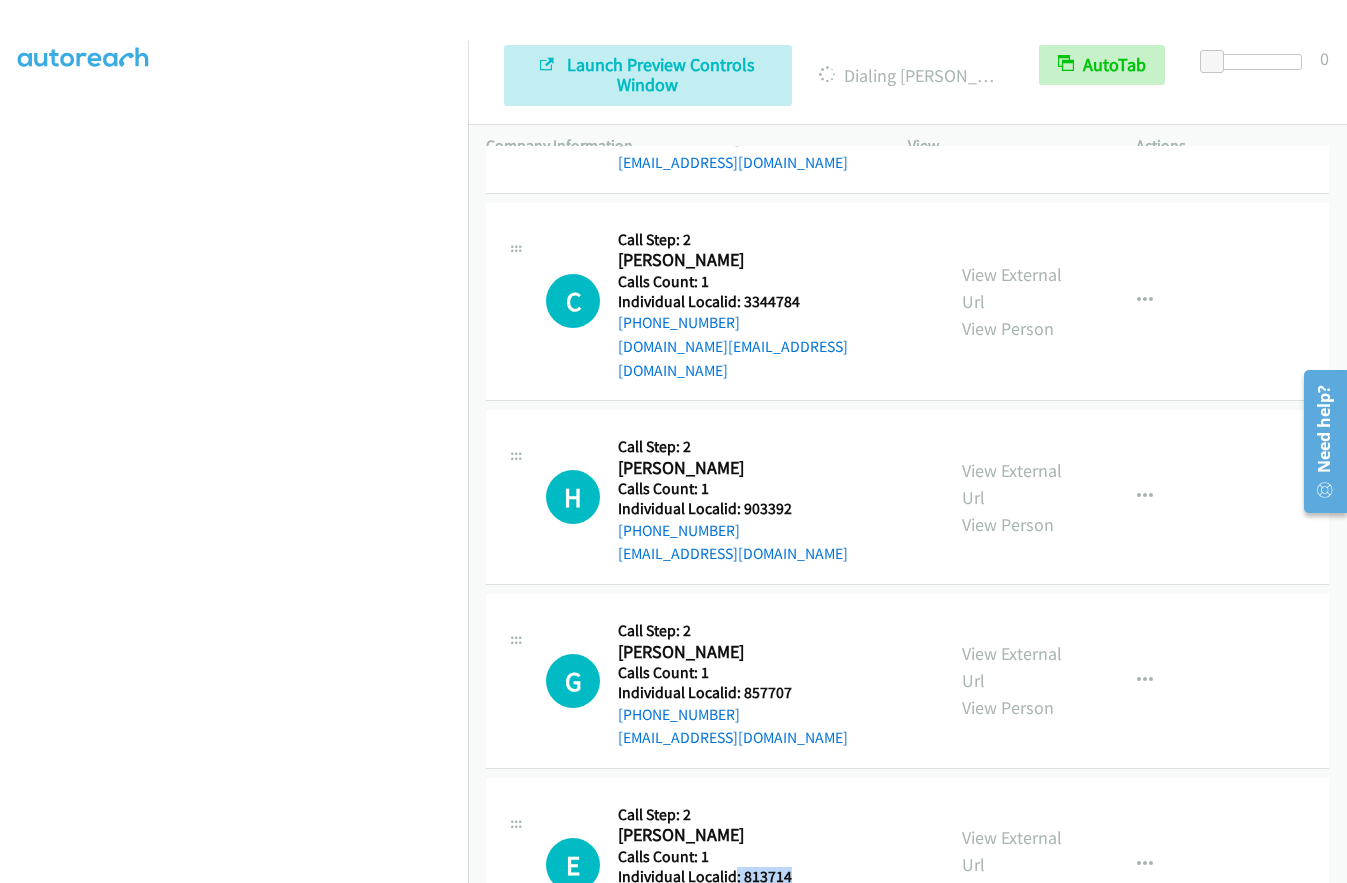 drag, startPoint x: 736, startPoint y: 663, endPoint x: 798, endPoint y: 663, distance: 62 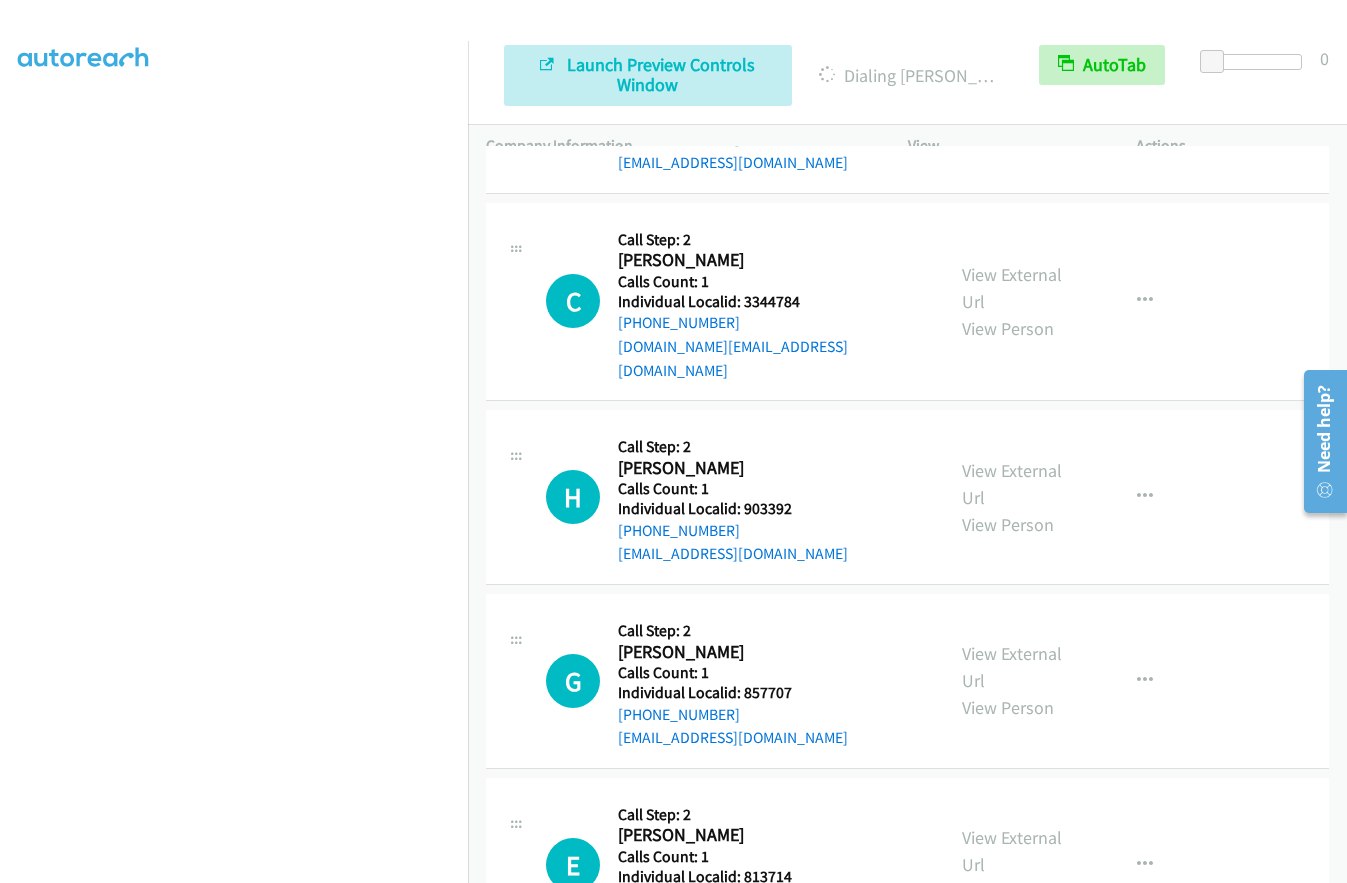 drag, startPoint x: 740, startPoint y: 846, endPoint x: 810, endPoint y: 846, distance: 70 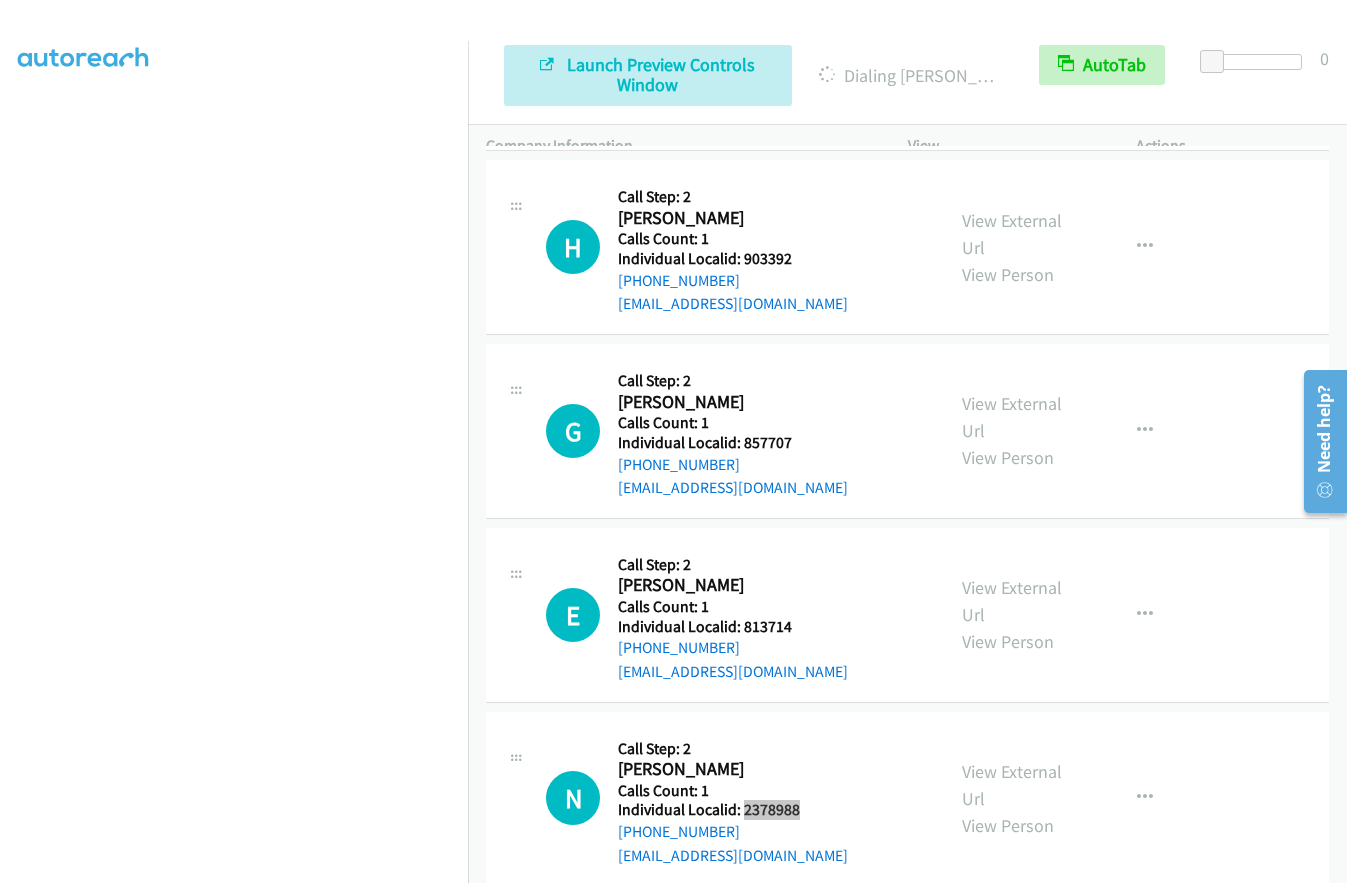 scroll, scrollTop: 11065, scrollLeft: 0, axis: vertical 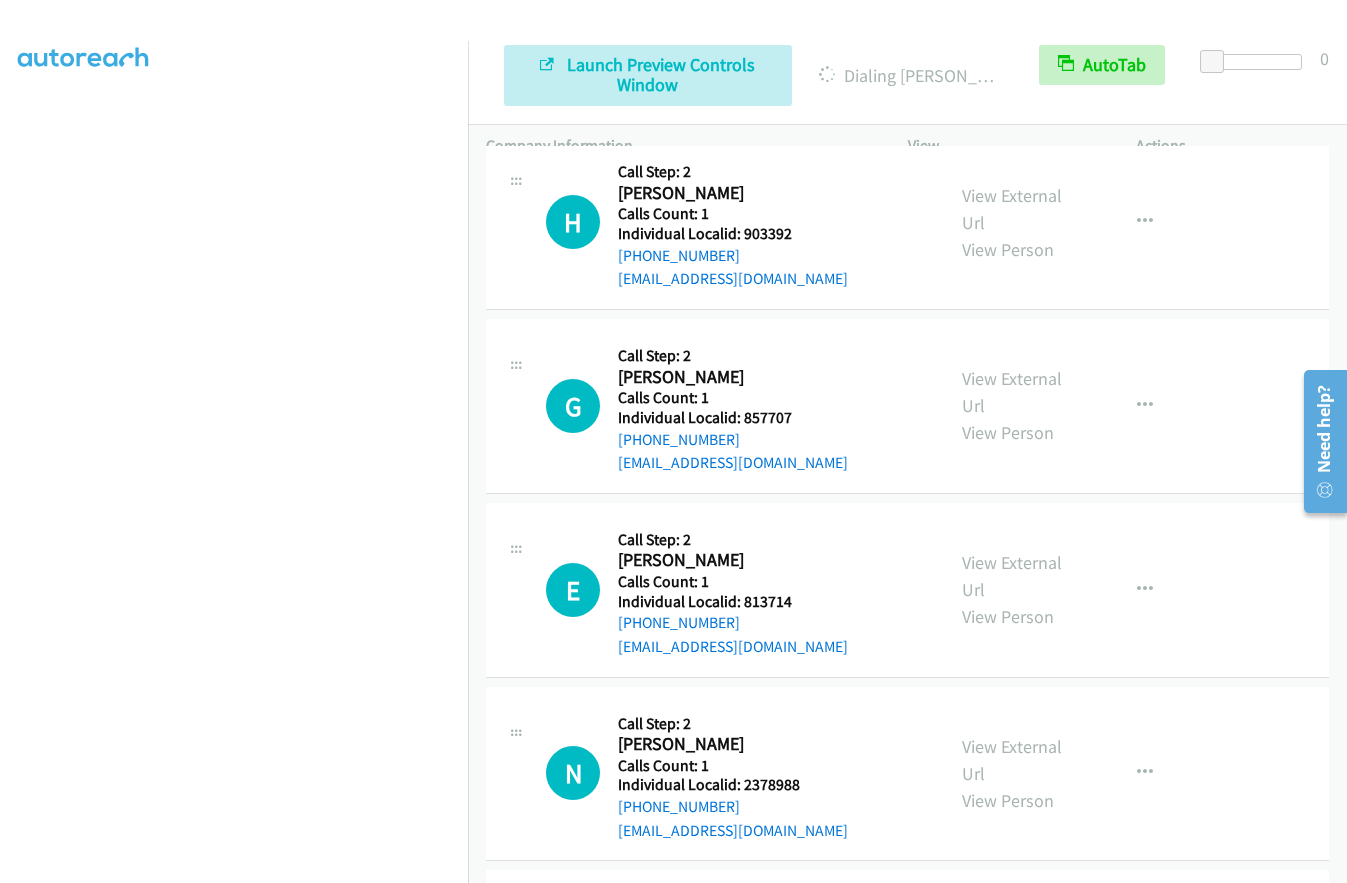 drag, startPoint x: 742, startPoint y: 755, endPoint x: 807, endPoint y: 754, distance: 65.00769 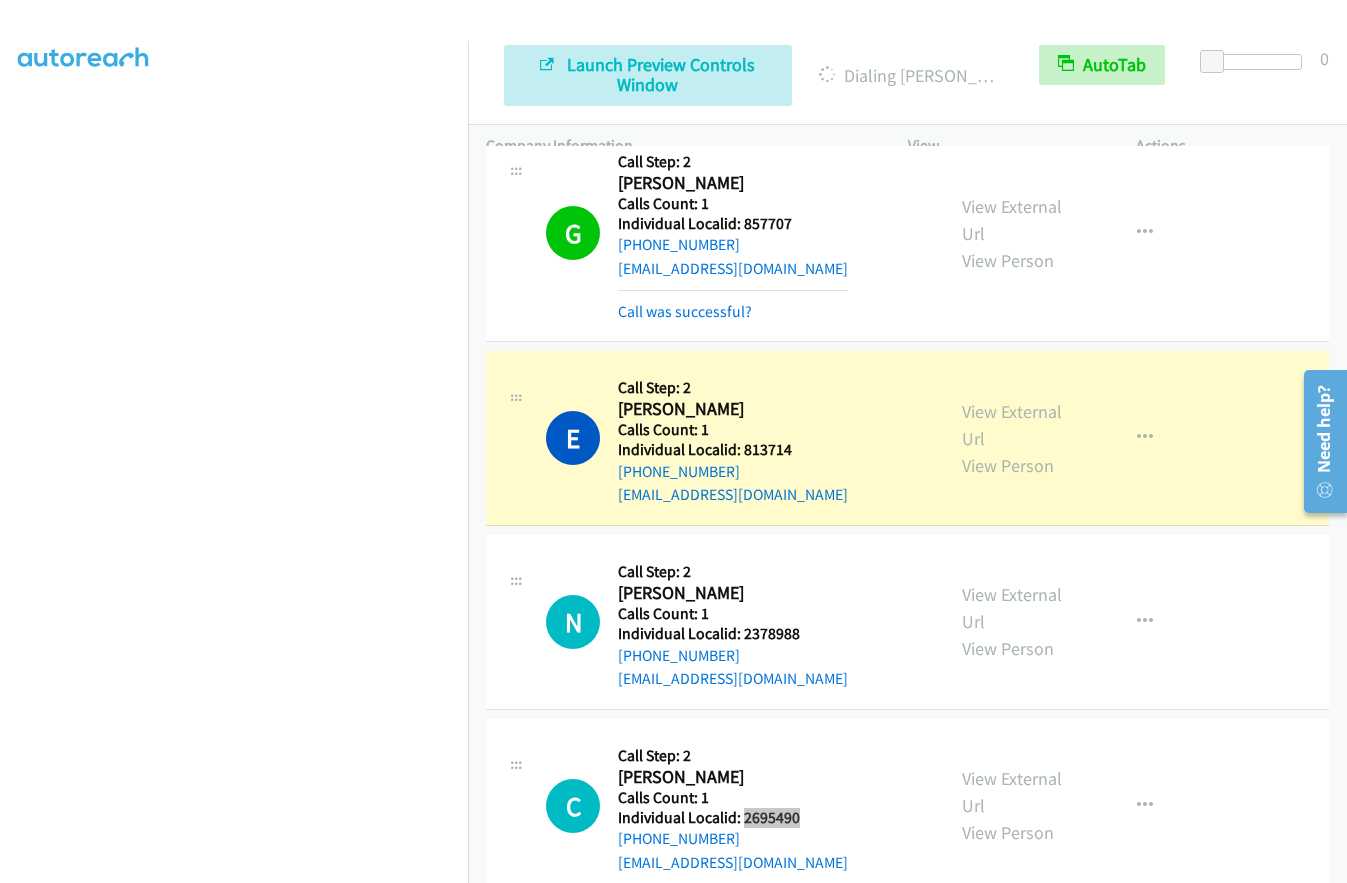 scroll, scrollTop: 11392, scrollLeft: 0, axis: vertical 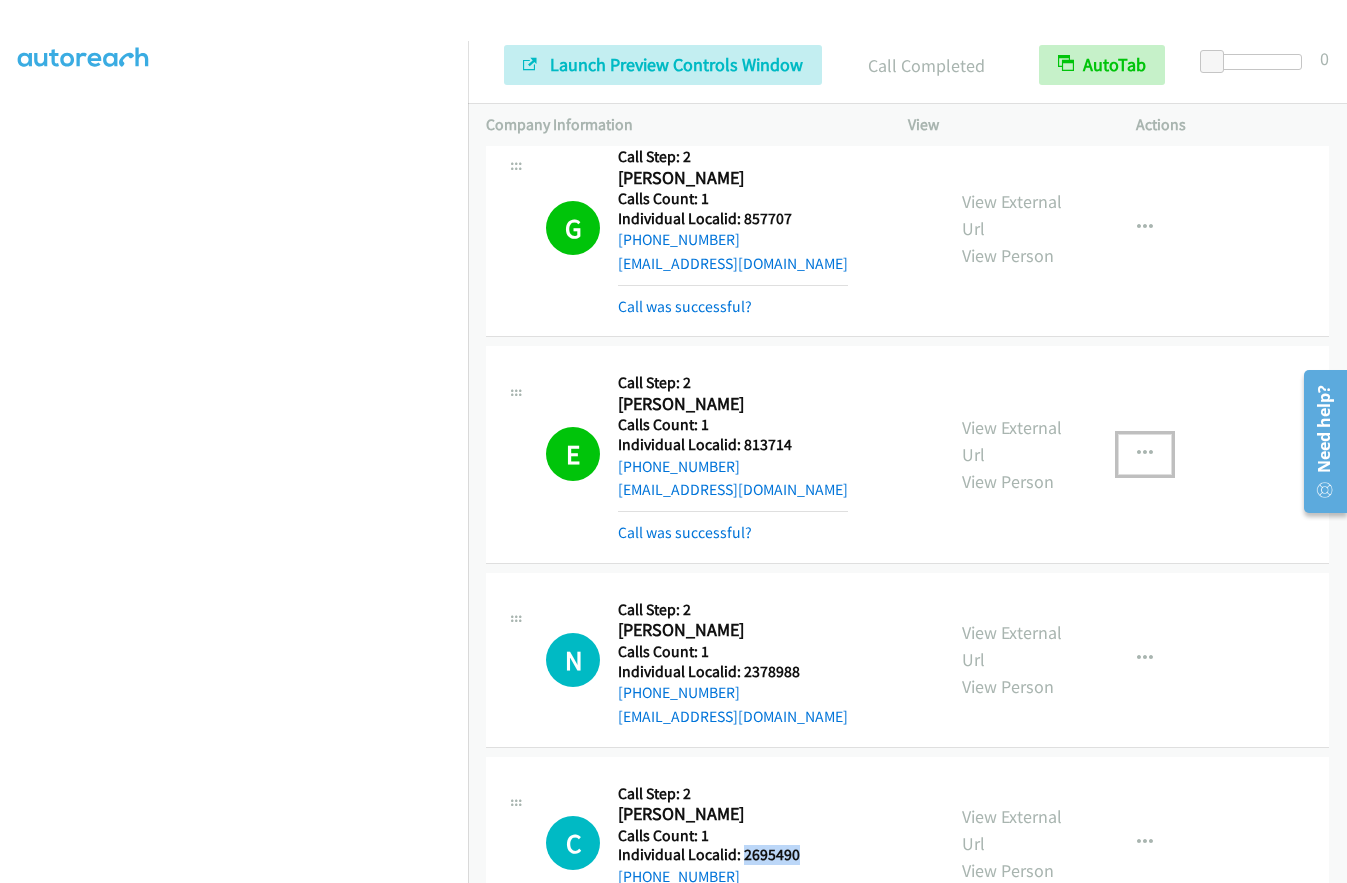click at bounding box center [1145, 454] 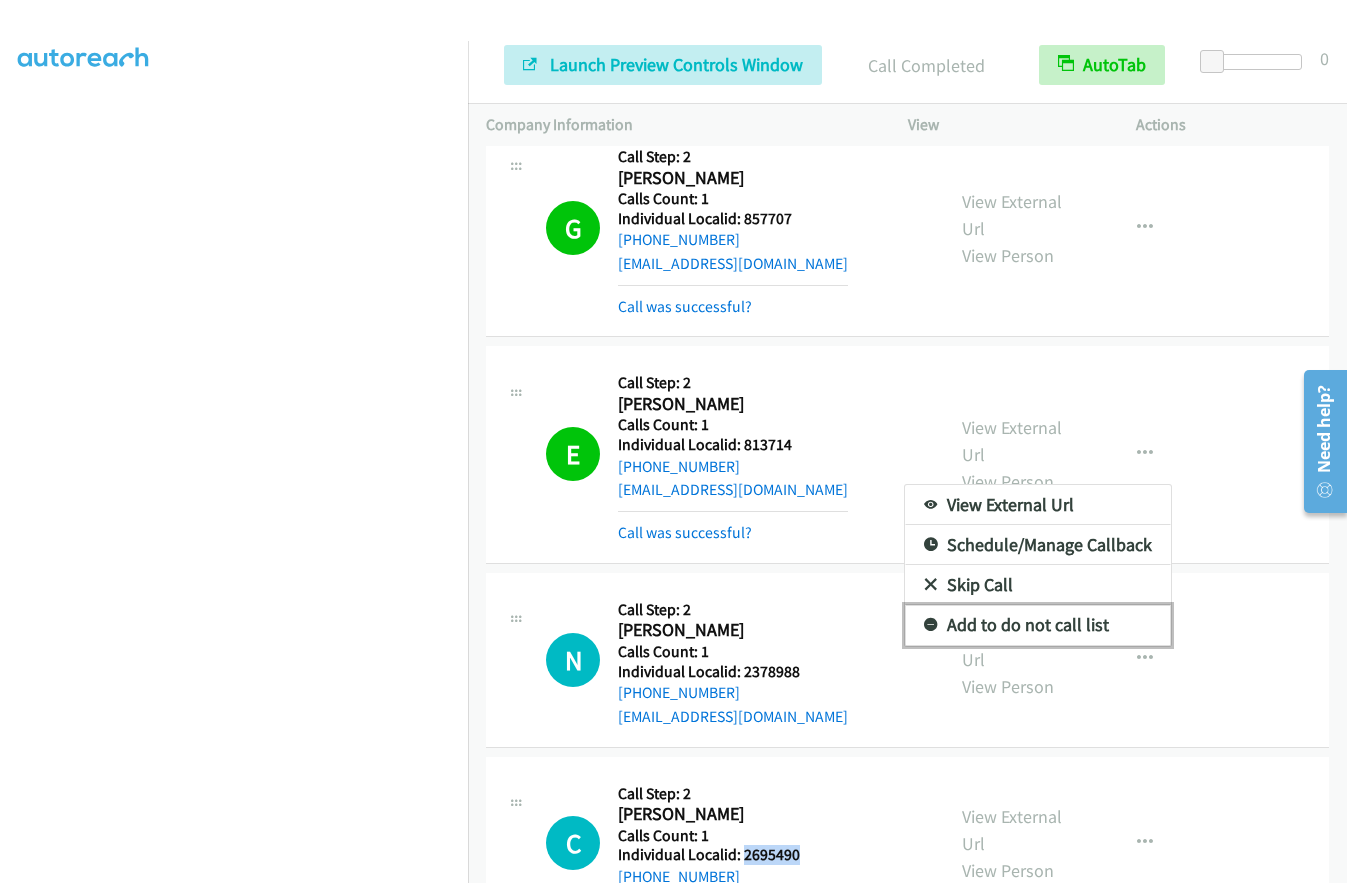 click at bounding box center (931, 626) 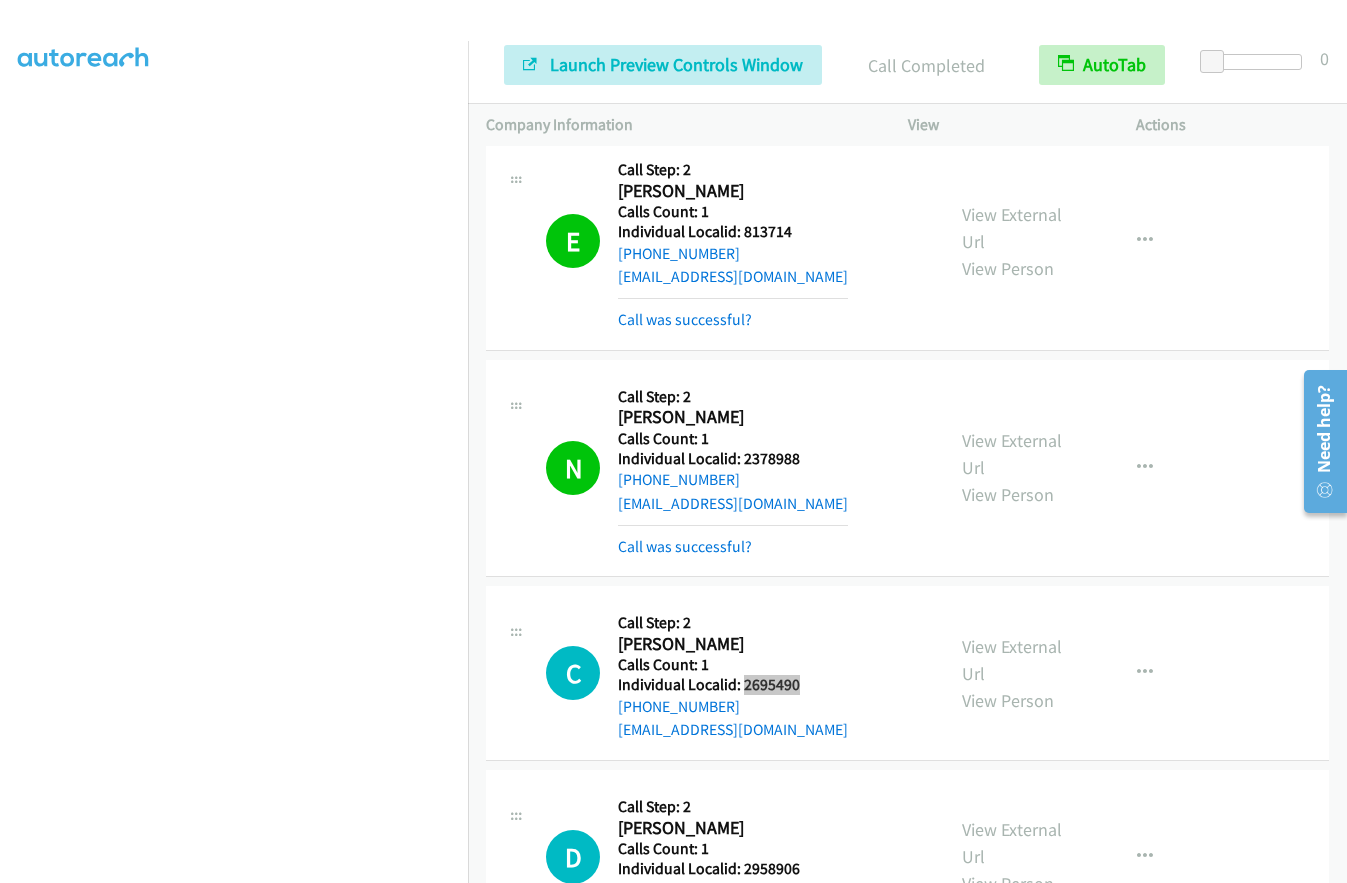 scroll, scrollTop: 11617, scrollLeft: 0, axis: vertical 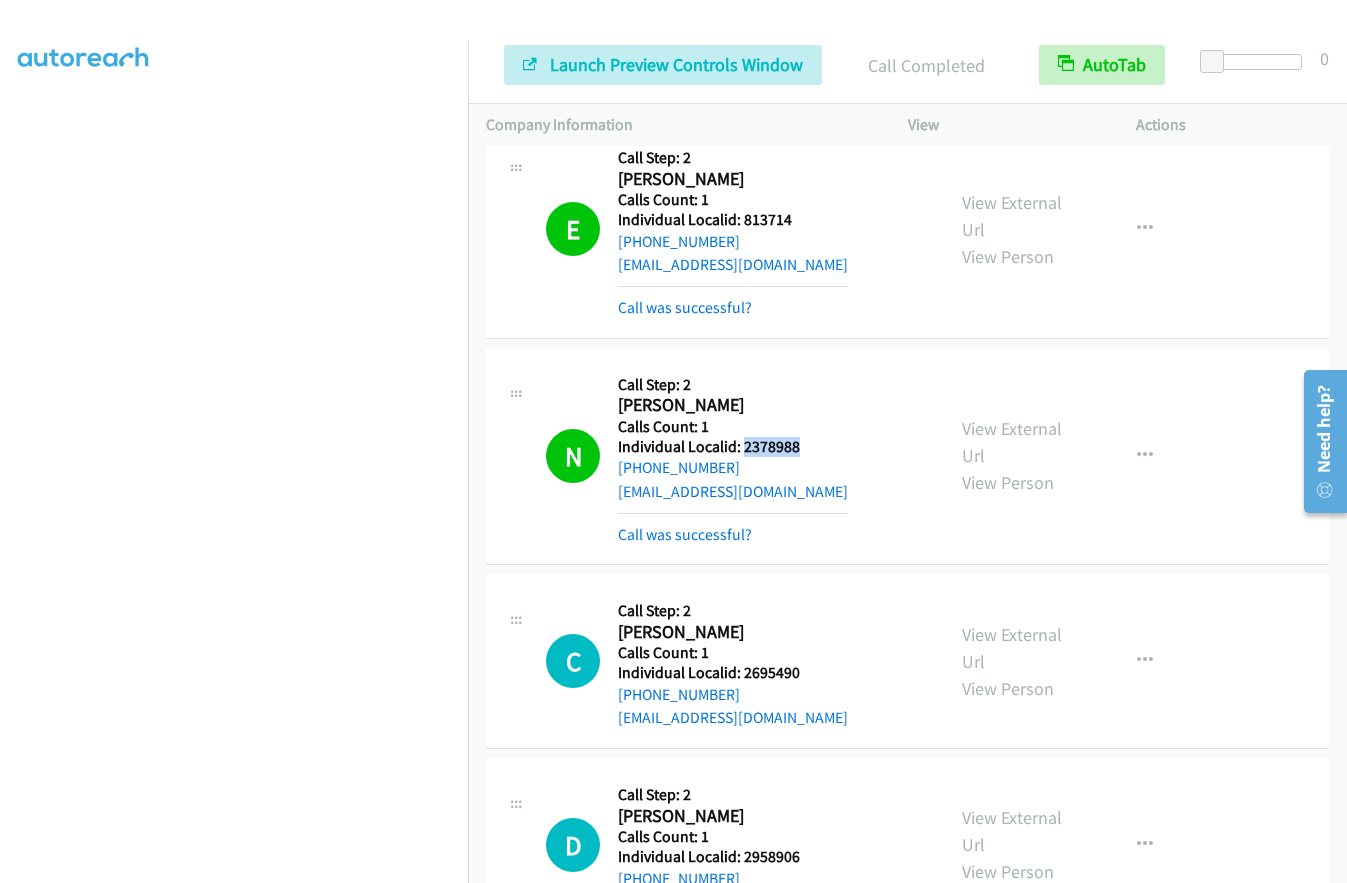 drag, startPoint x: 743, startPoint y: 237, endPoint x: 805, endPoint y: 234, distance: 62.072536 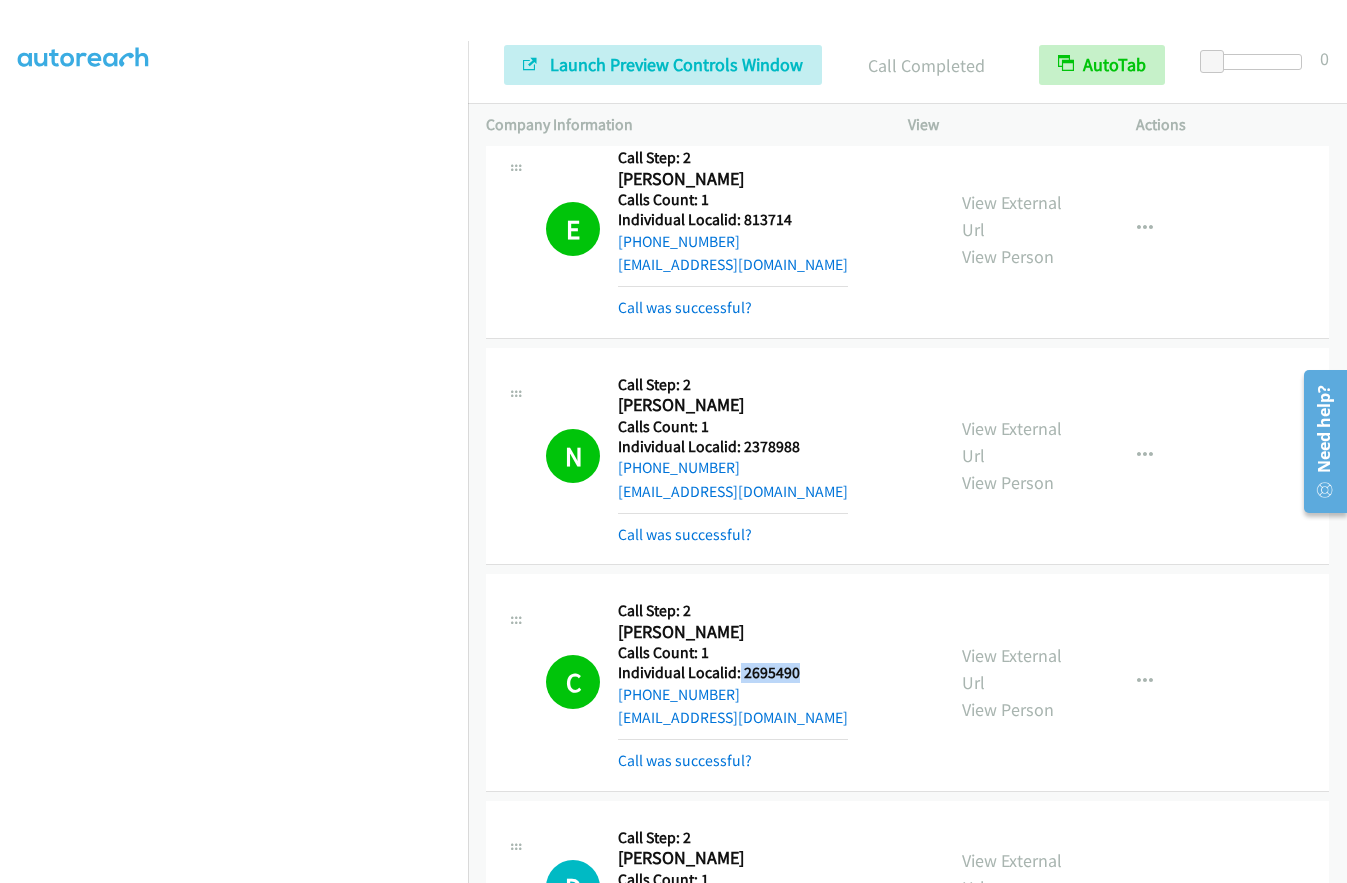 drag, startPoint x: 739, startPoint y: 460, endPoint x: 807, endPoint y: 459, distance: 68.007355 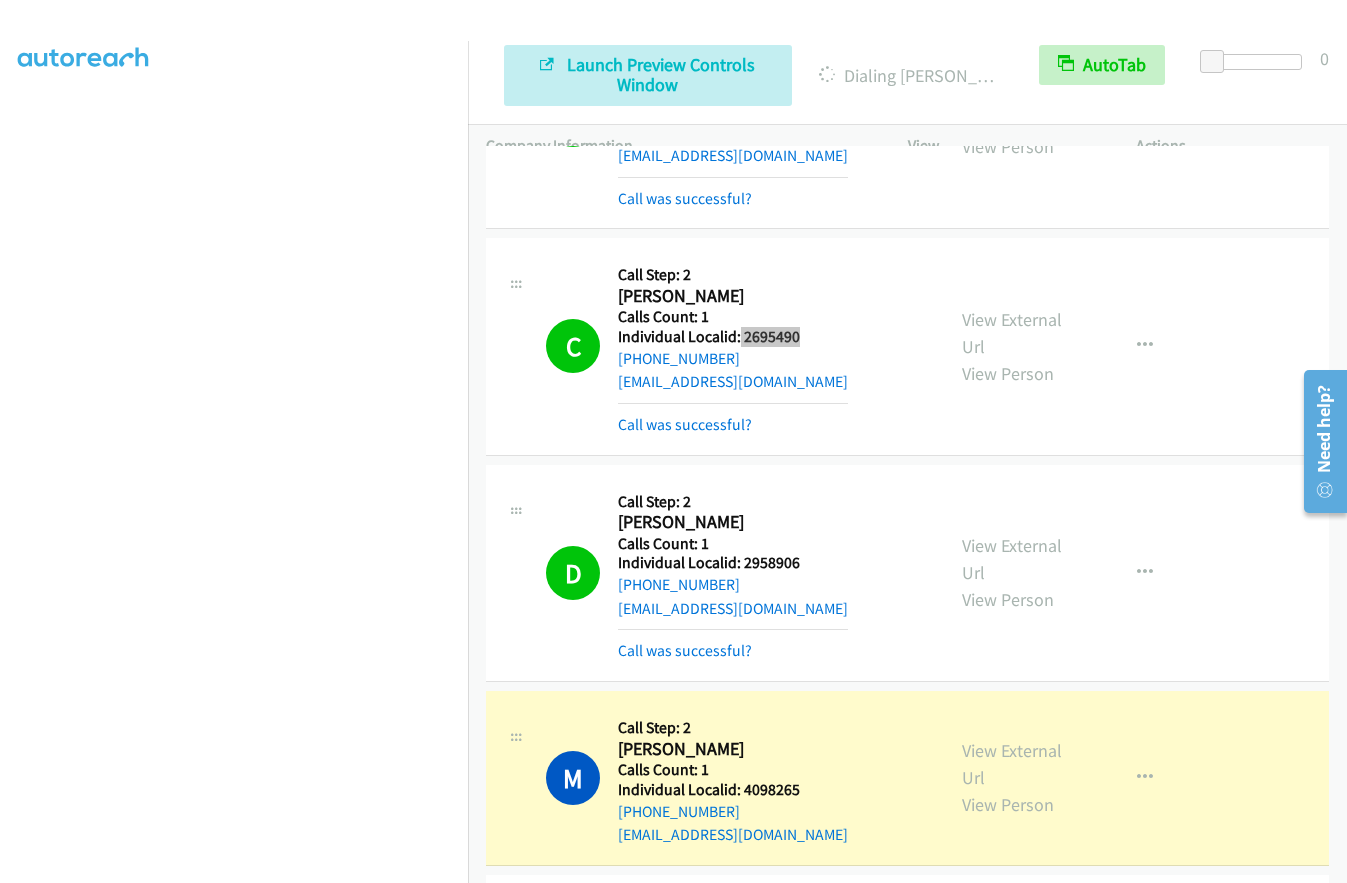 scroll, scrollTop: 11992, scrollLeft: 0, axis: vertical 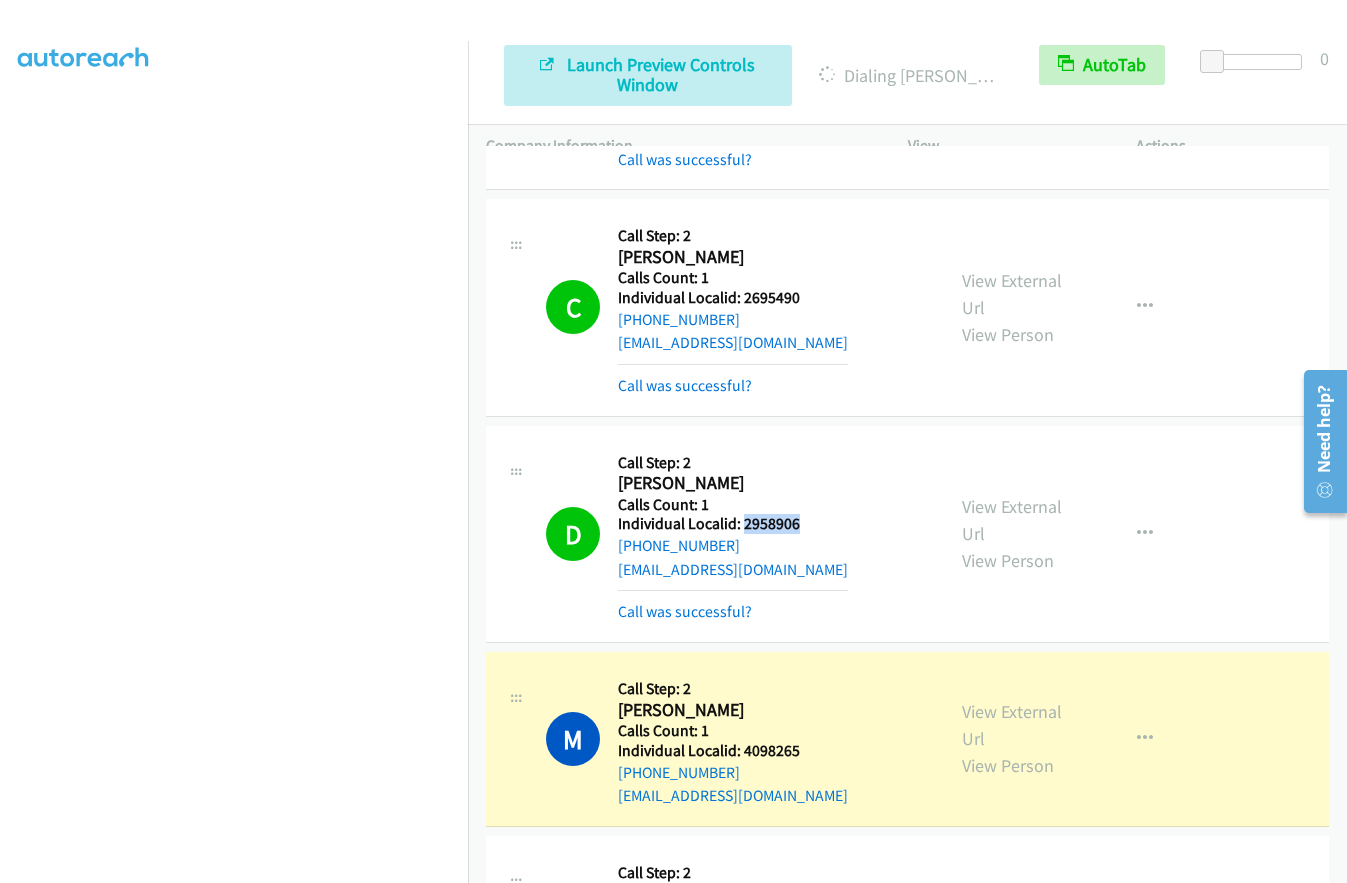 drag, startPoint x: 743, startPoint y: 308, endPoint x: 803, endPoint y: 309, distance: 60.00833 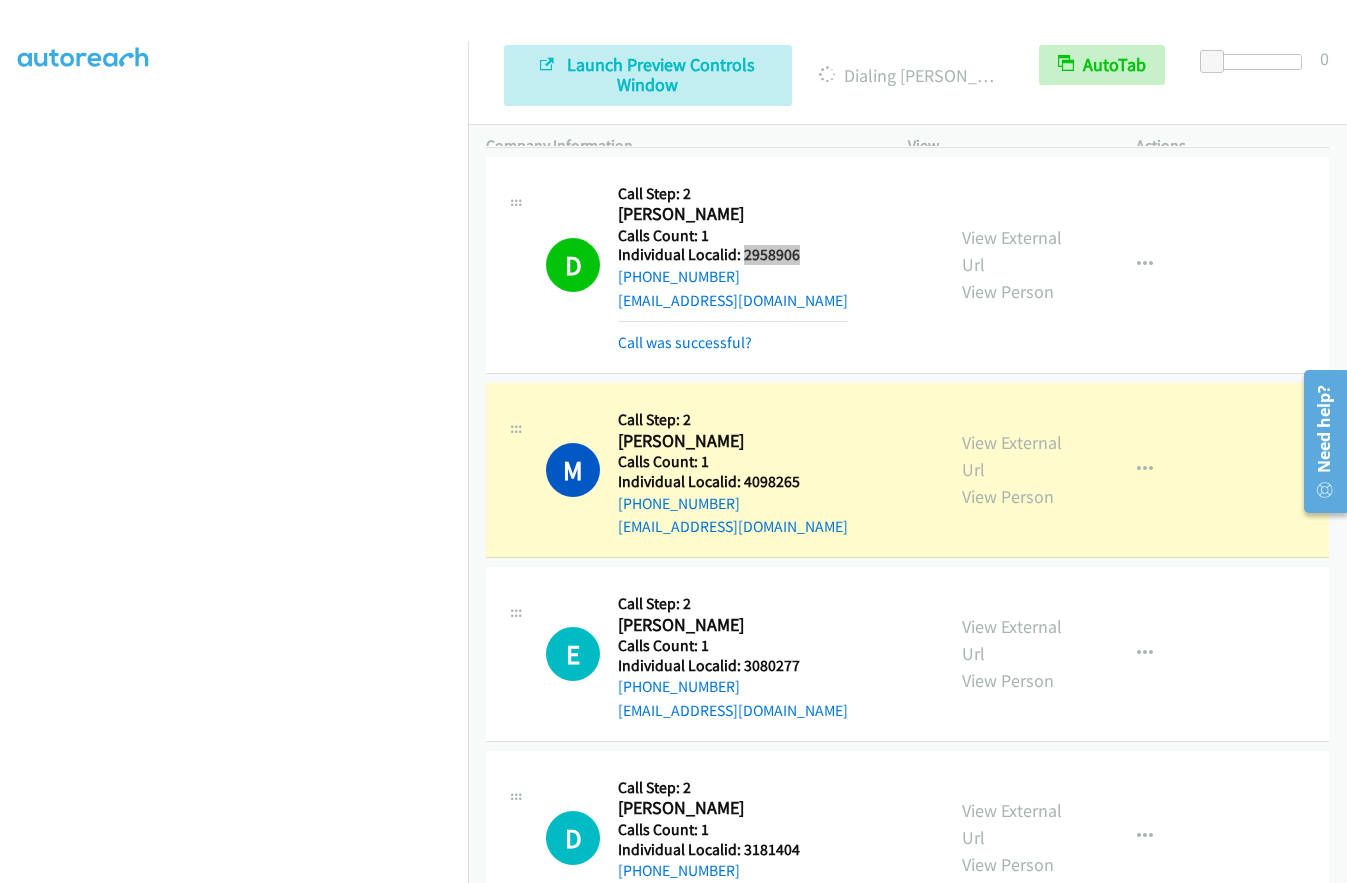 scroll, scrollTop: 12267, scrollLeft: 0, axis: vertical 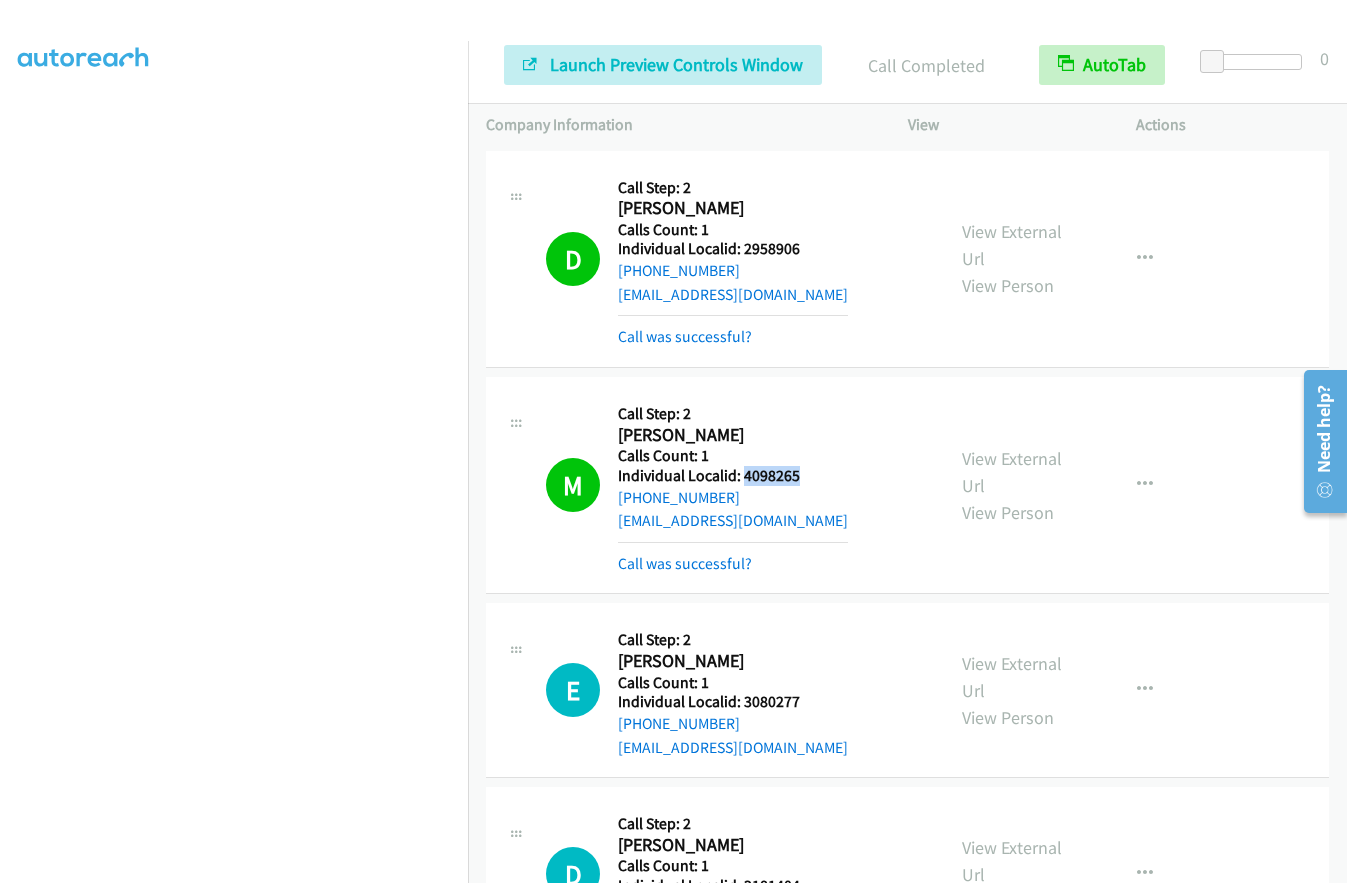 drag, startPoint x: 741, startPoint y: 265, endPoint x: 812, endPoint y: 263, distance: 71.02816 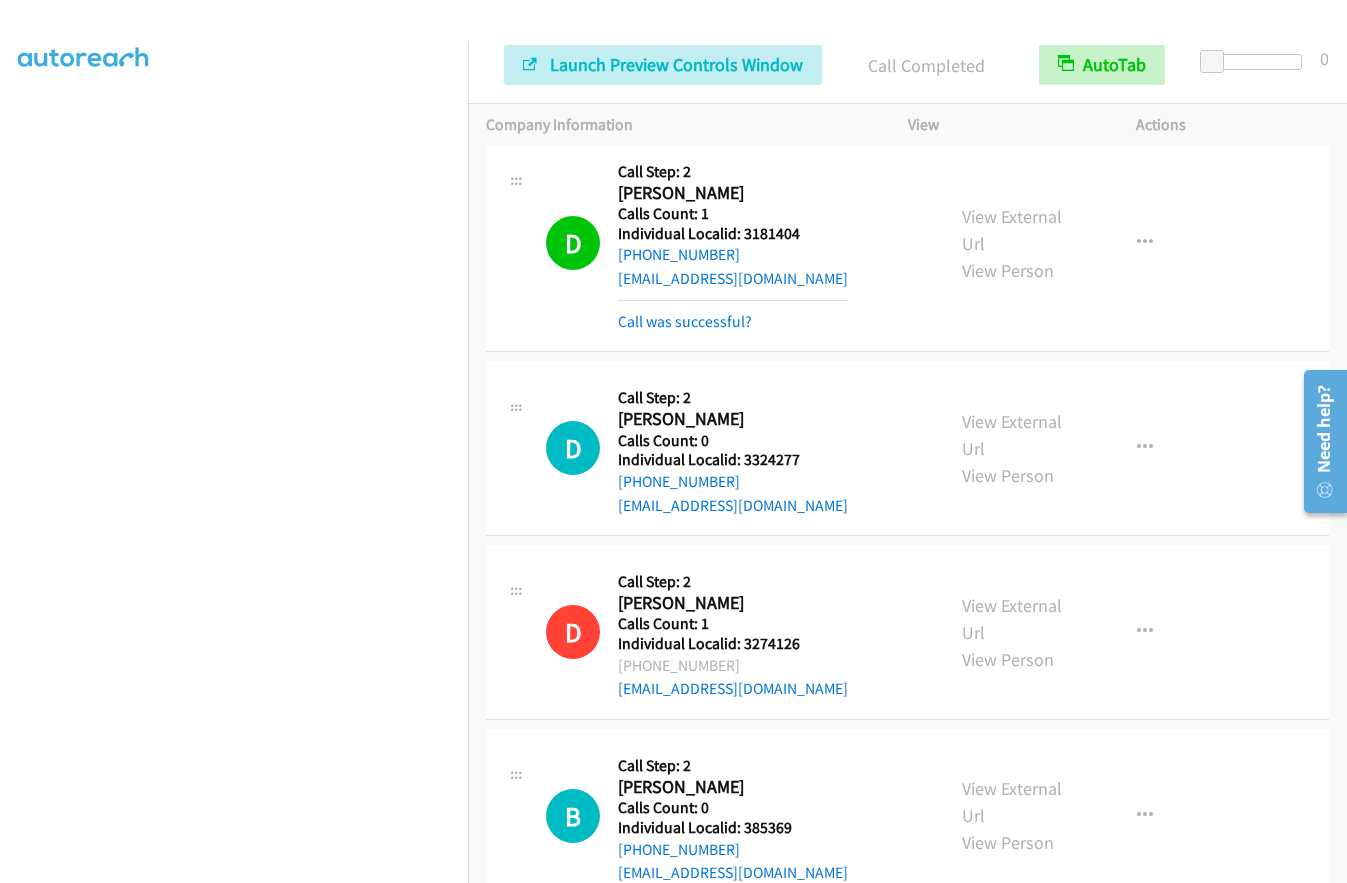 scroll, scrollTop: 12967, scrollLeft: 0, axis: vertical 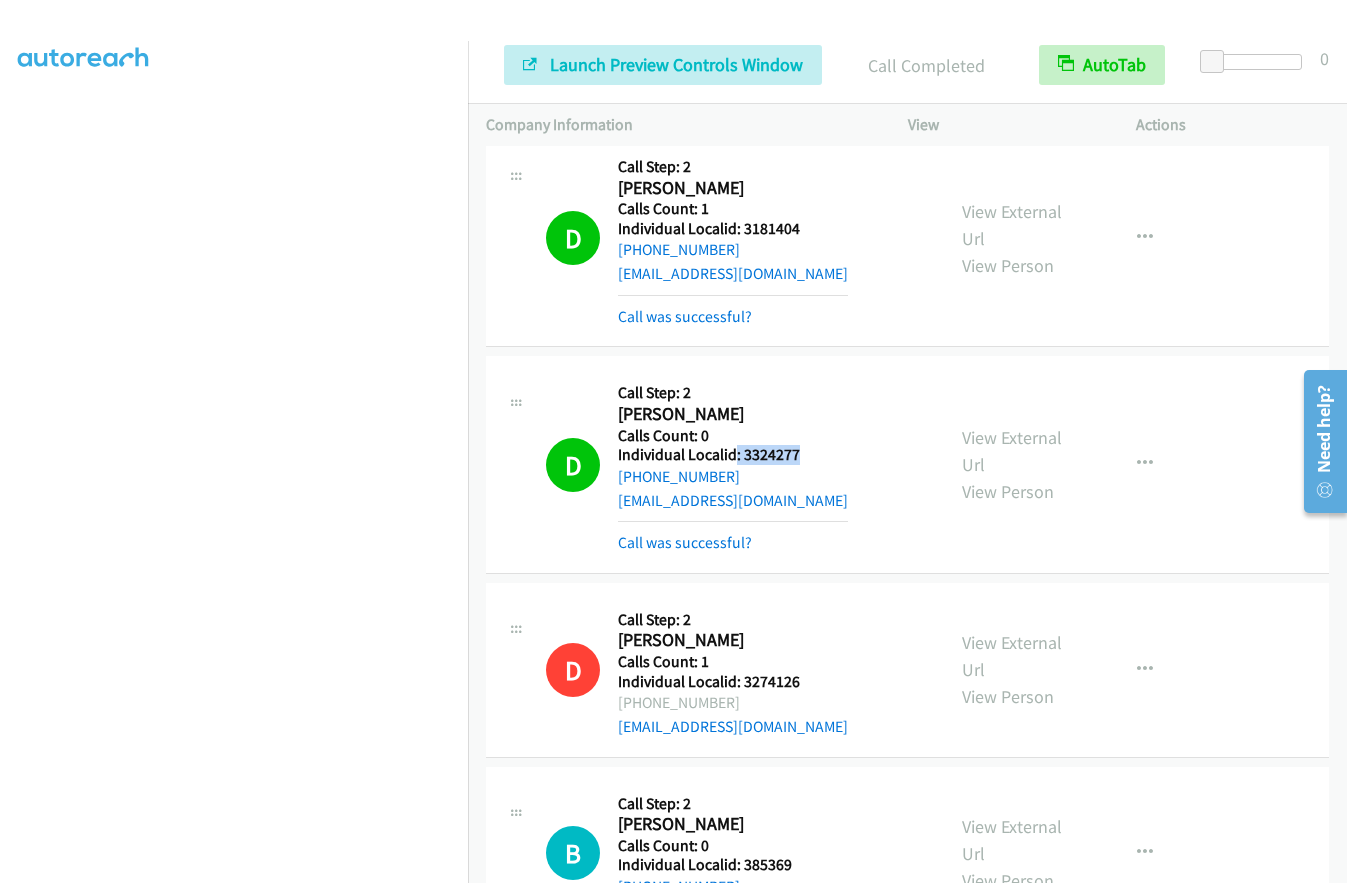 drag, startPoint x: 735, startPoint y: 244, endPoint x: 814, endPoint y: 240, distance: 79.101204 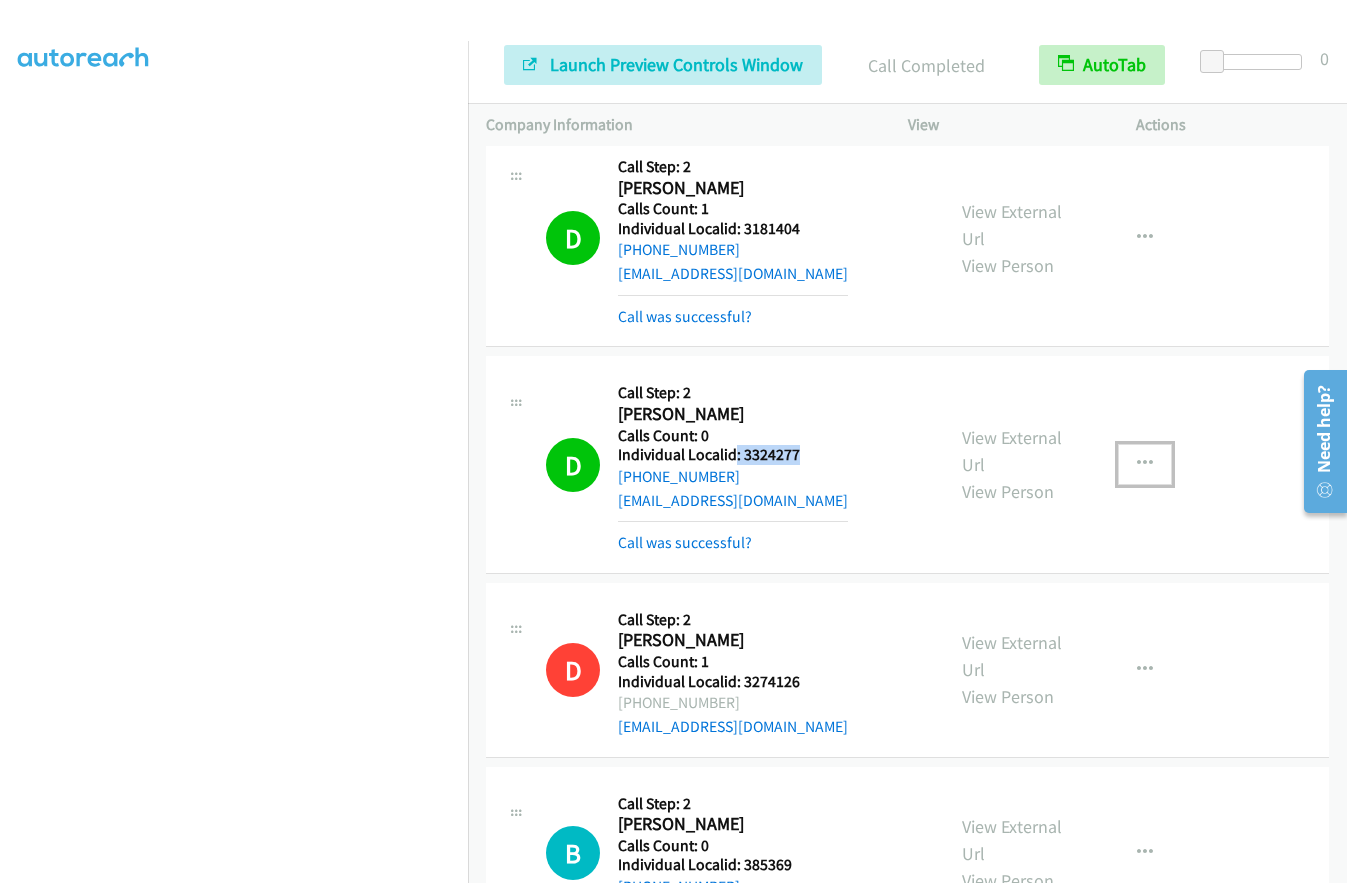 click at bounding box center [1145, 464] 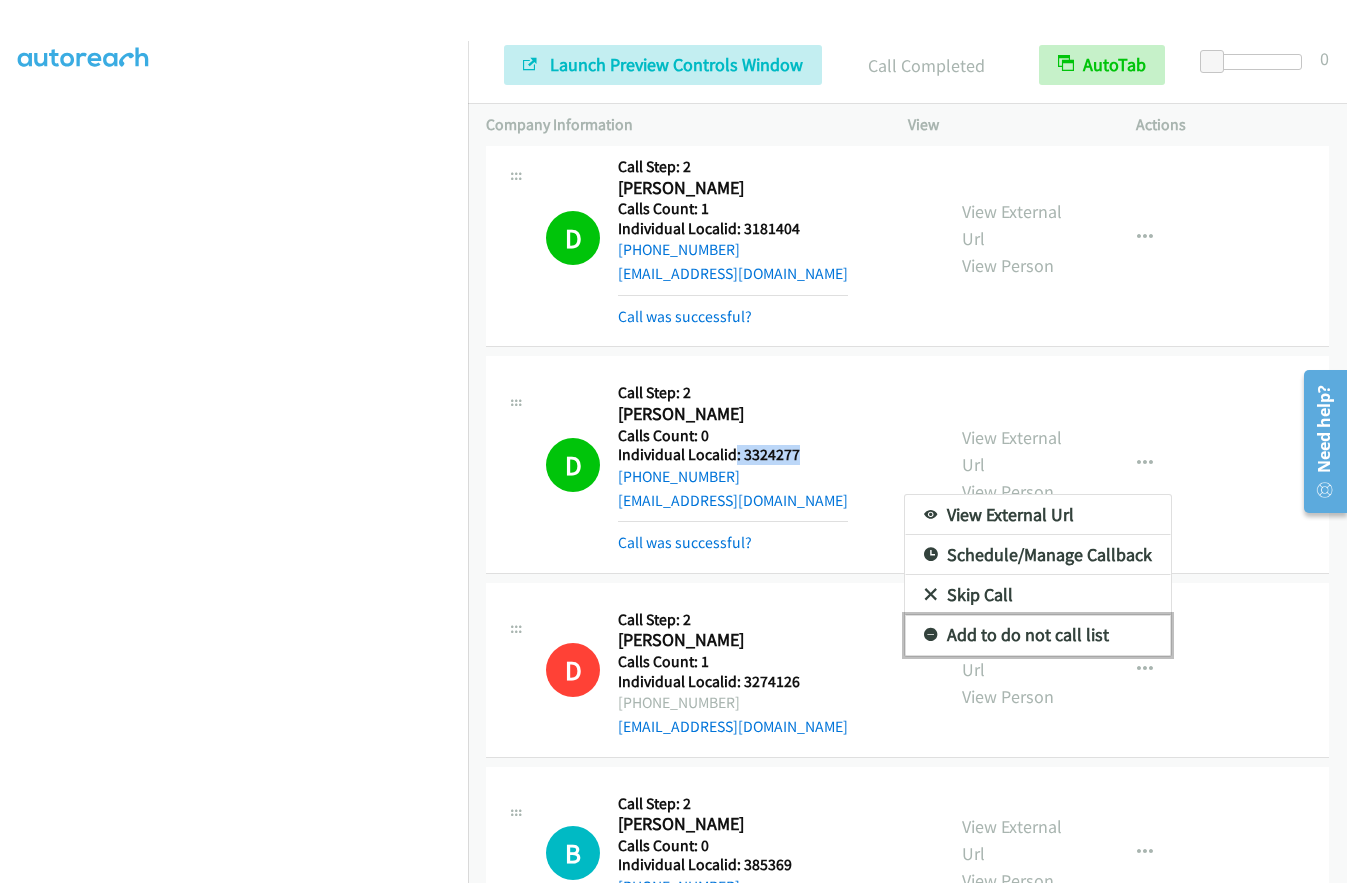 click at bounding box center (931, 636) 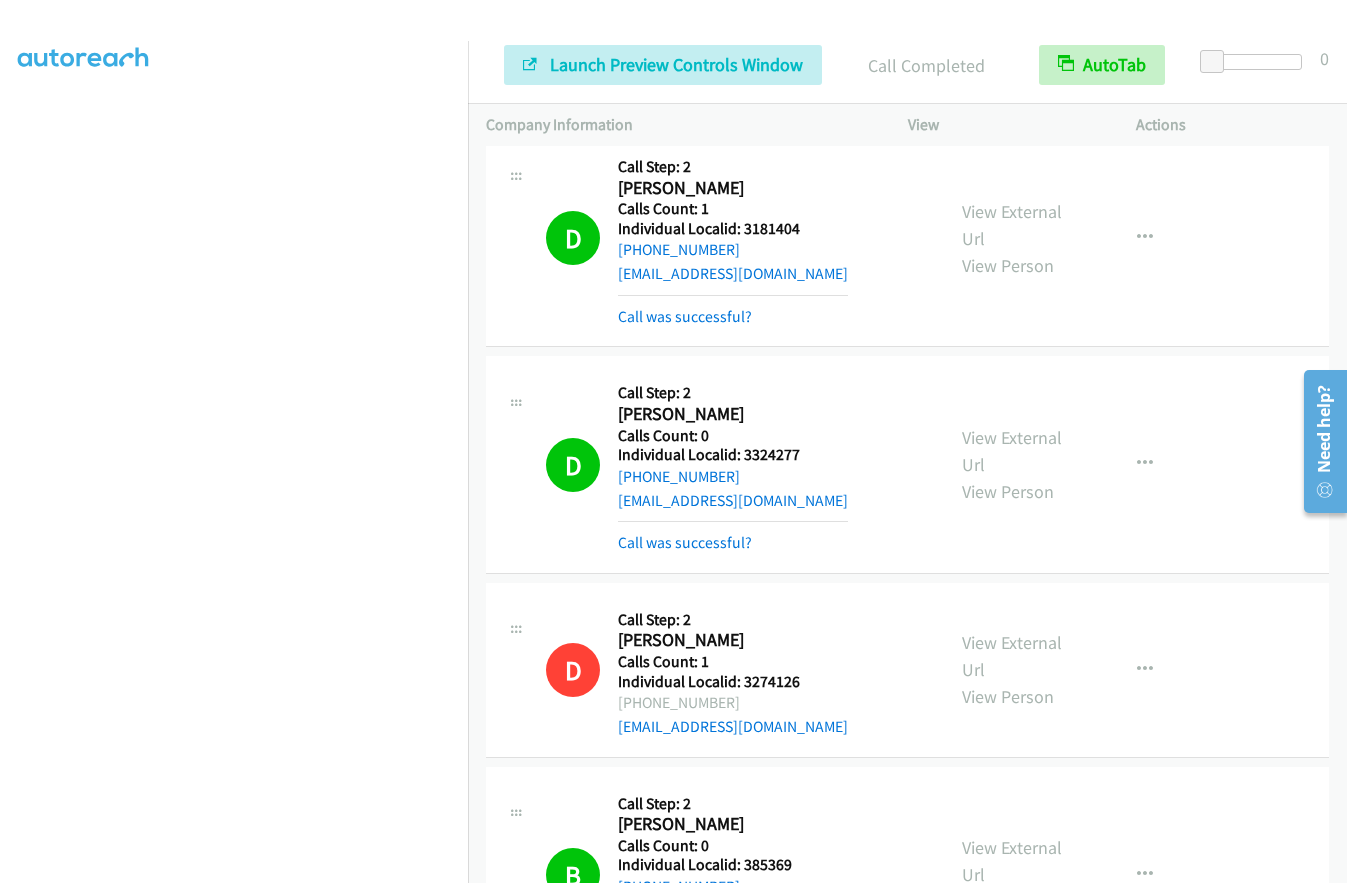 click at bounding box center (664, 38) 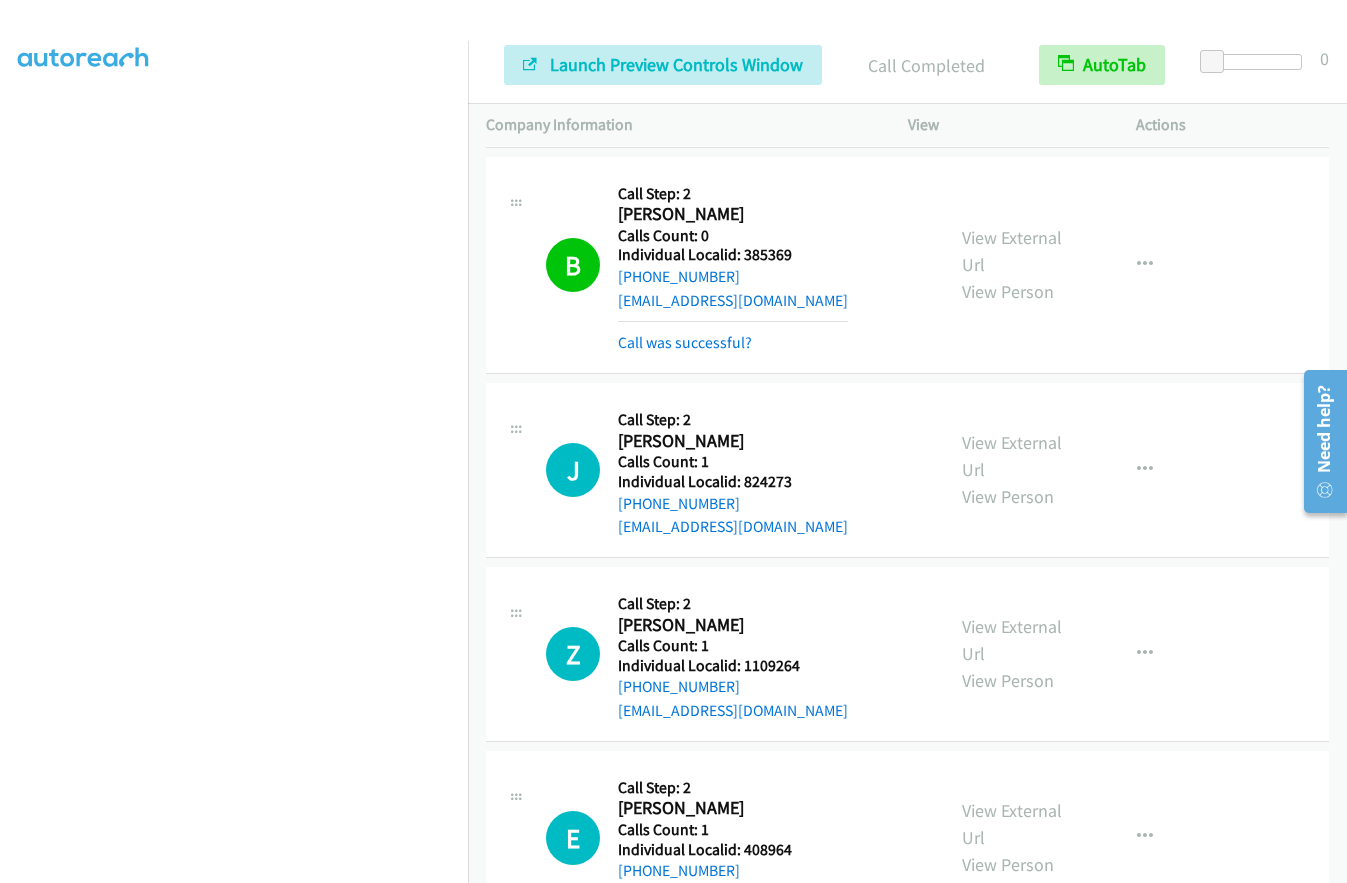 scroll, scrollTop: 13617, scrollLeft: 0, axis: vertical 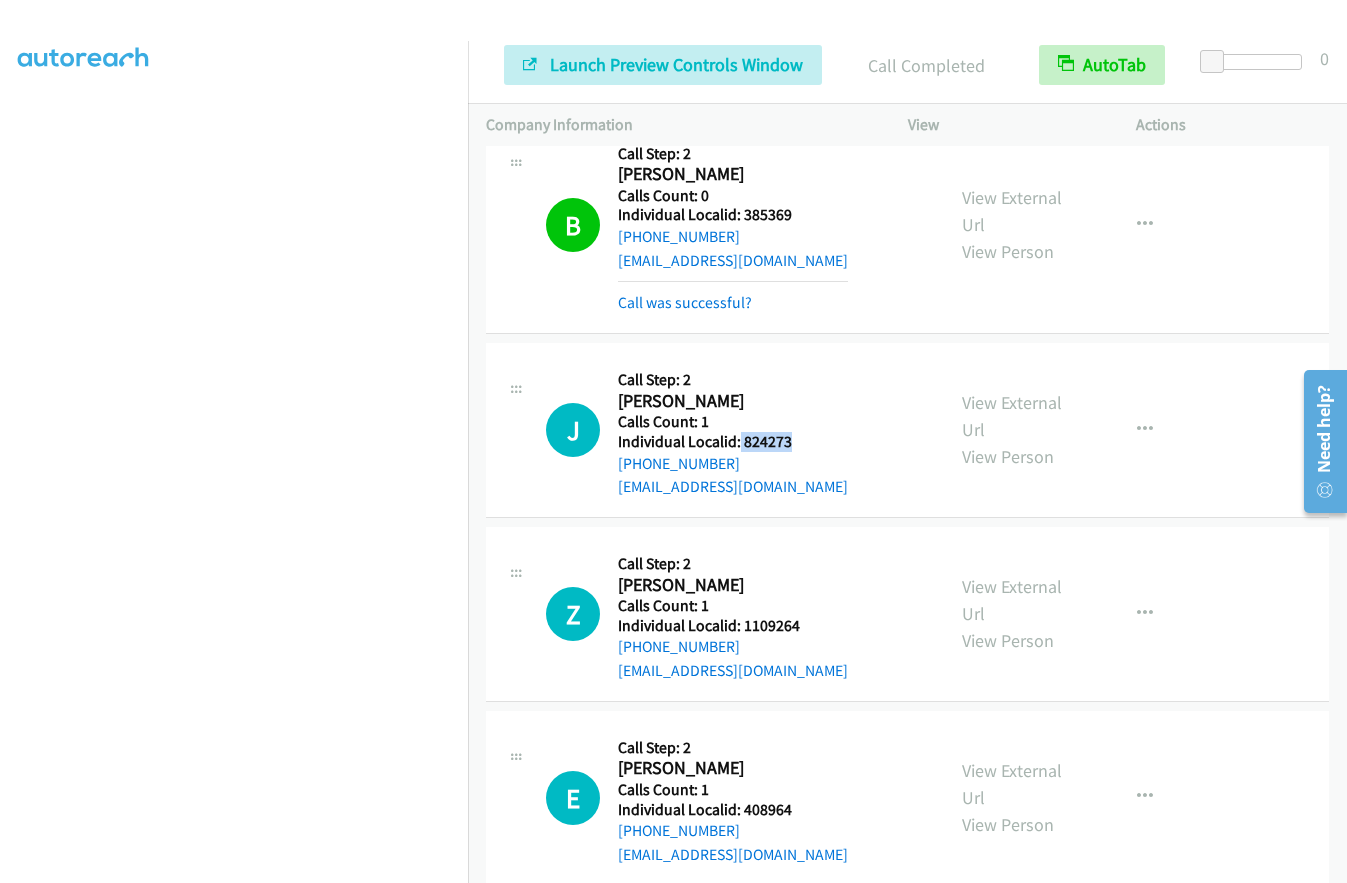 drag, startPoint x: 737, startPoint y: 228, endPoint x: 796, endPoint y: 226, distance: 59.03389 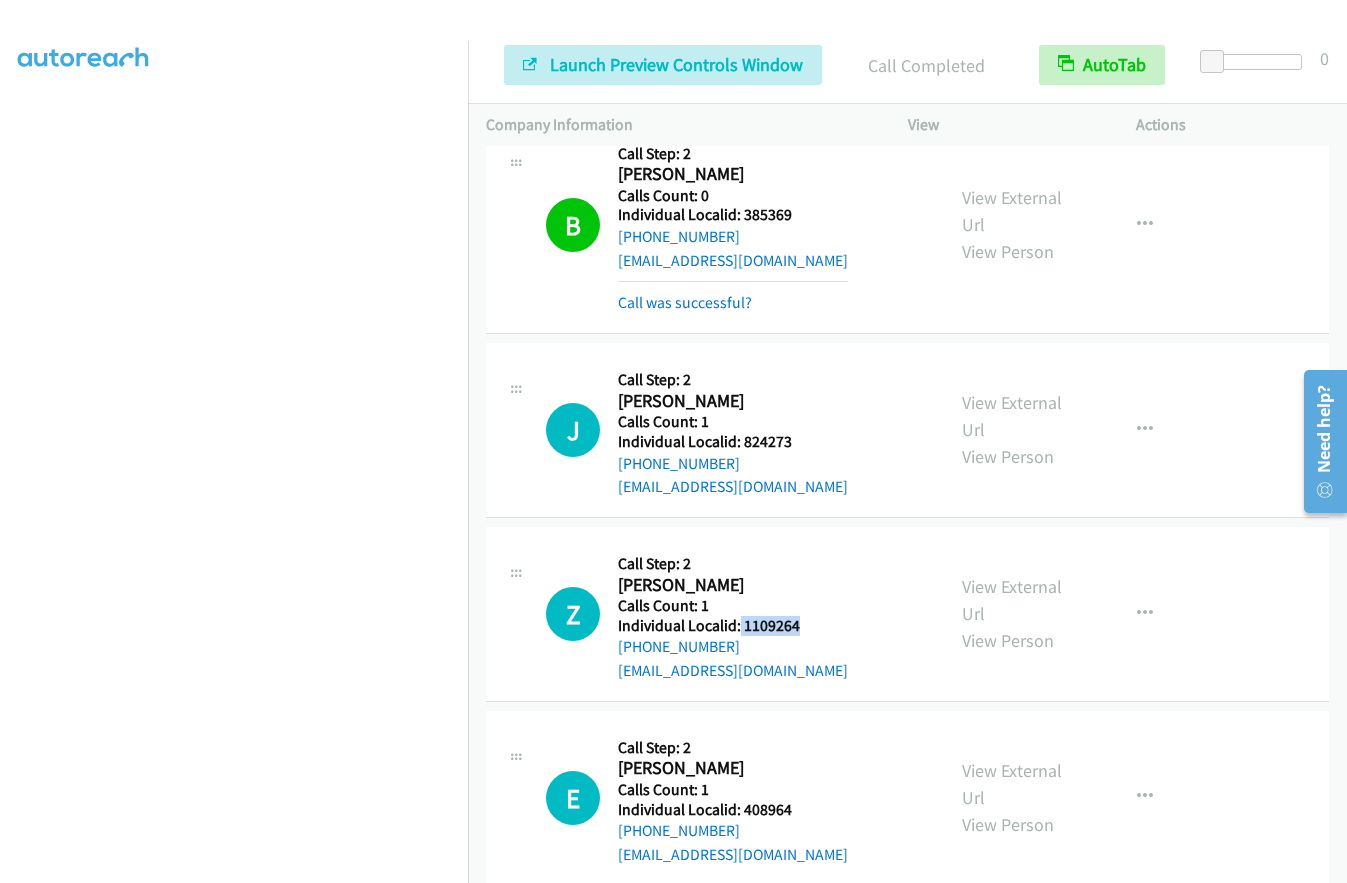 drag, startPoint x: 738, startPoint y: 412, endPoint x: 802, endPoint y: 411, distance: 64.00781 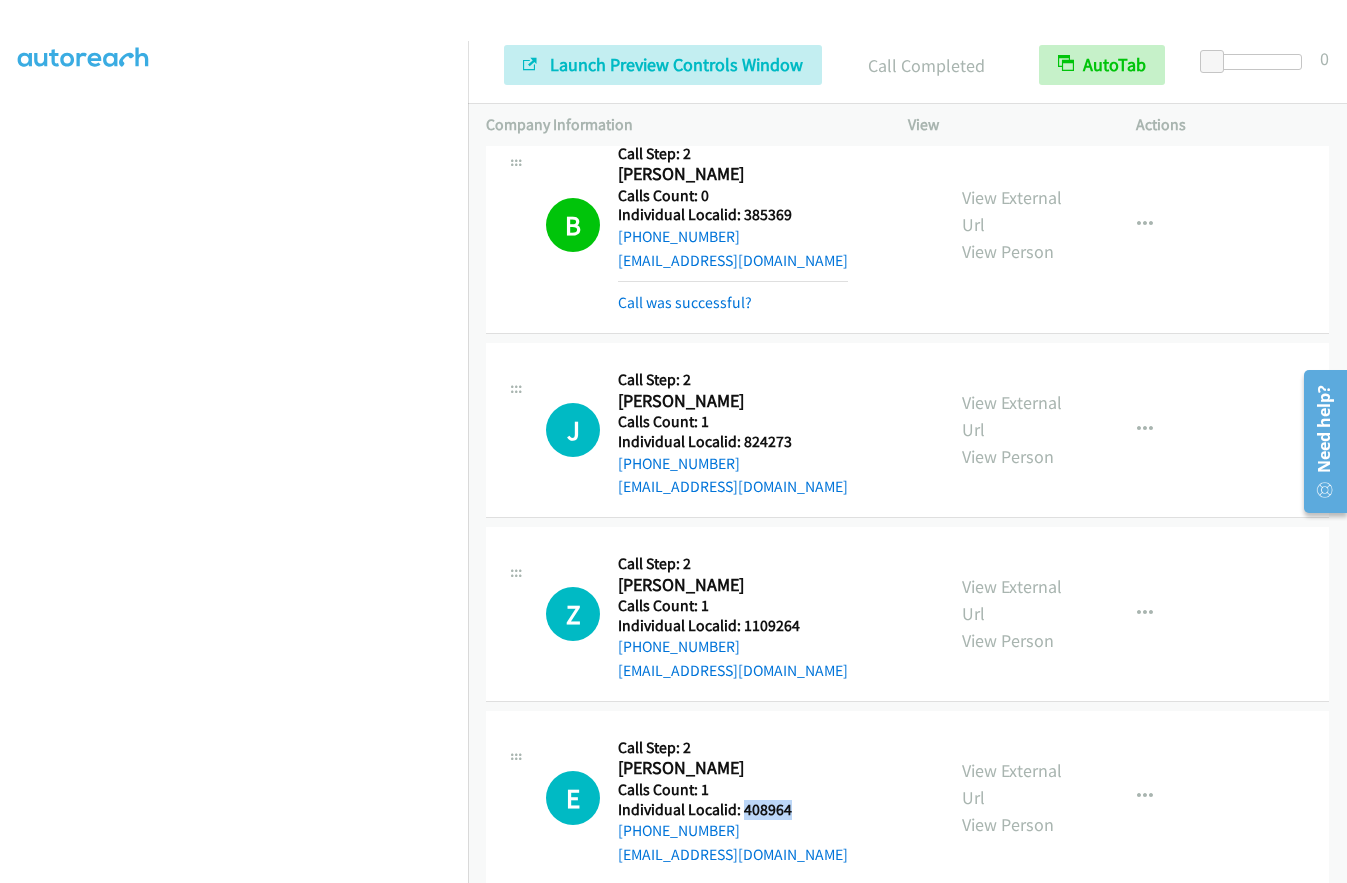 drag, startPoint x: 740, startPoint y: 601, endPoint x: 797, endPoint y: 599, distance: 57.035076 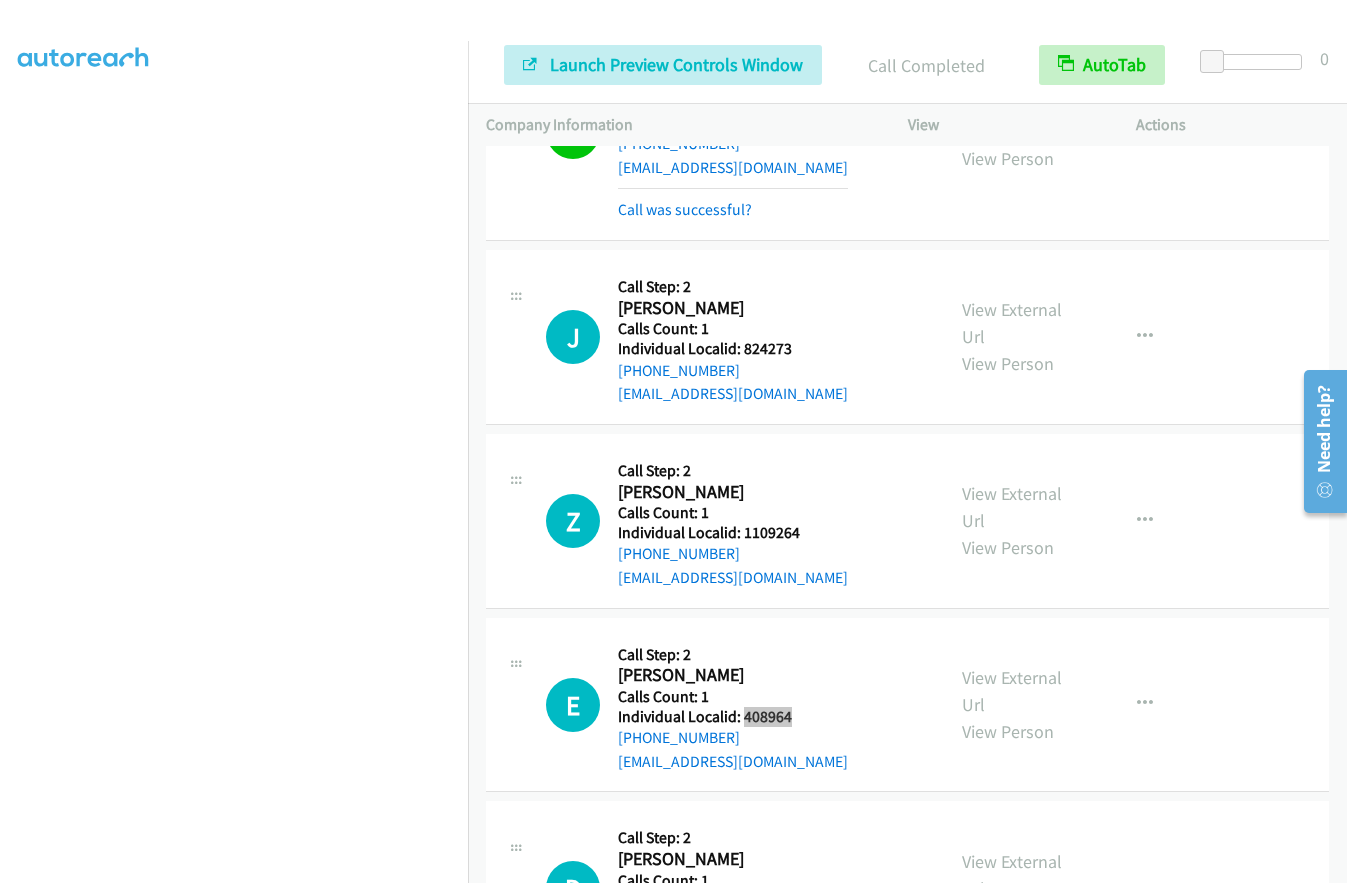 scroll, scrollTop: 13717, scrollLeft: 0, axis: vertical 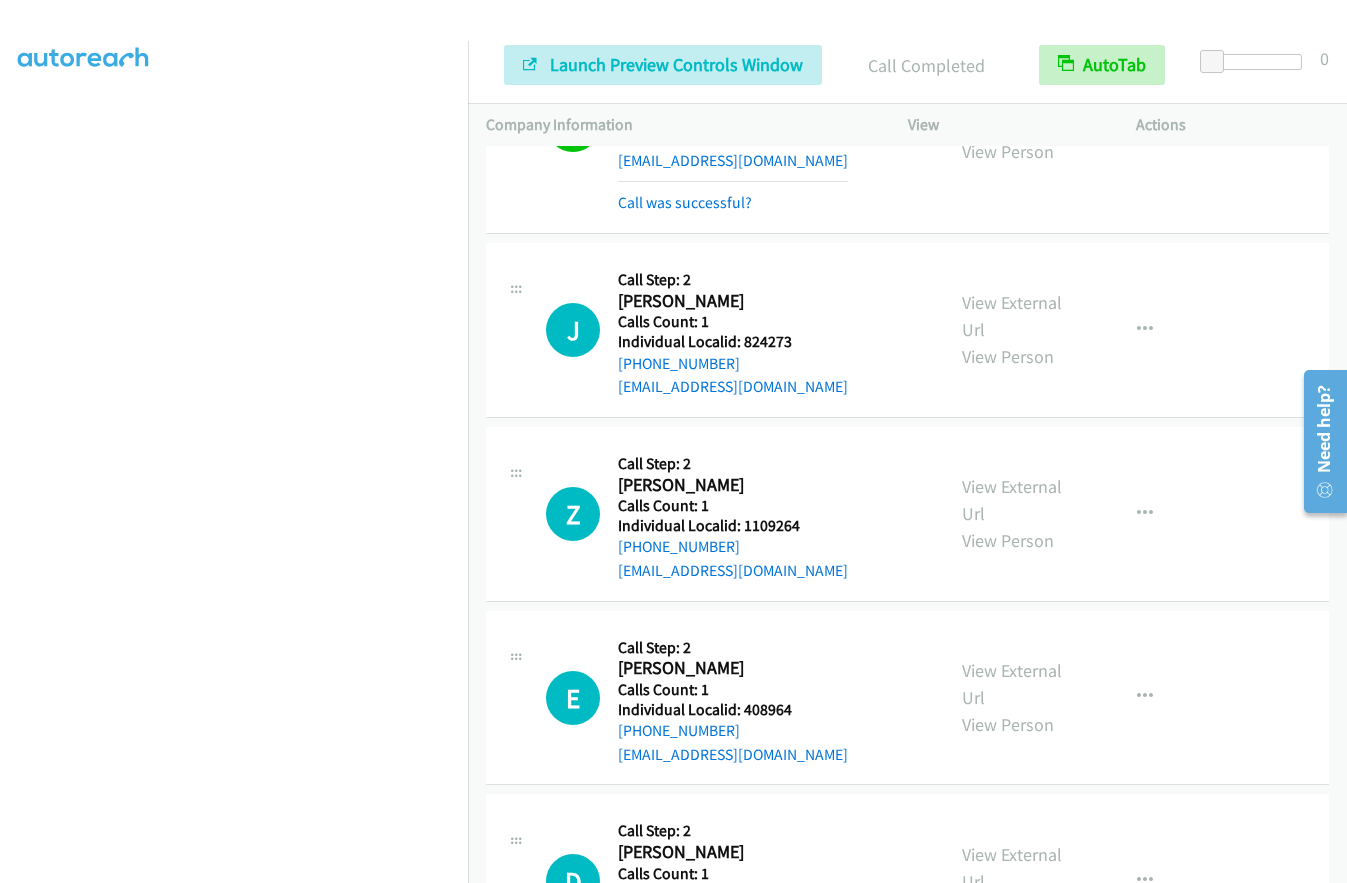drag, startPoint x: 736, startPoint y: 681, endPoint x: 787, endPoint y: 682, distance: 51.009804 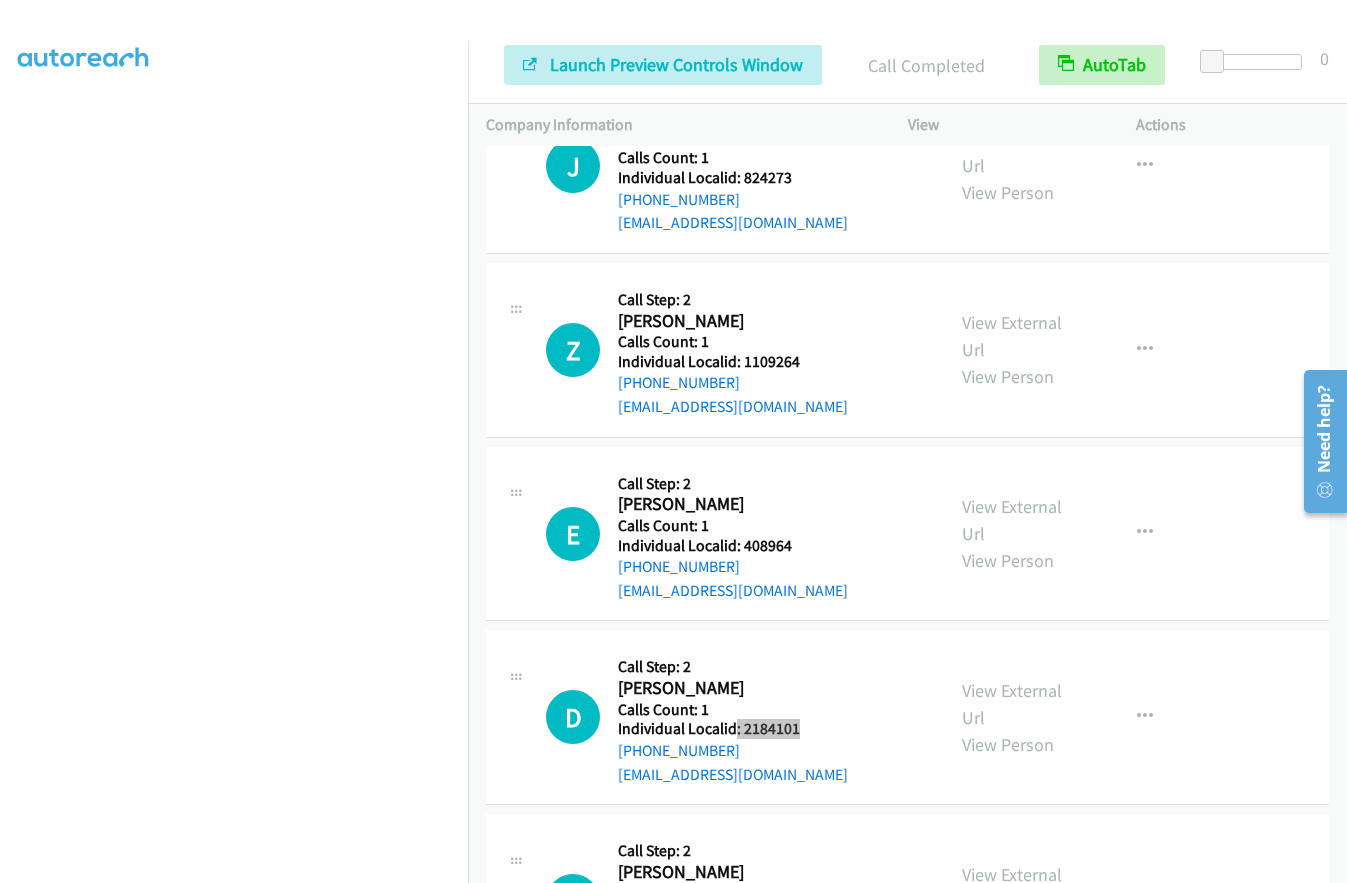 scroll, scrollTop: 13942, scrollLeft: 0, axis: vertical 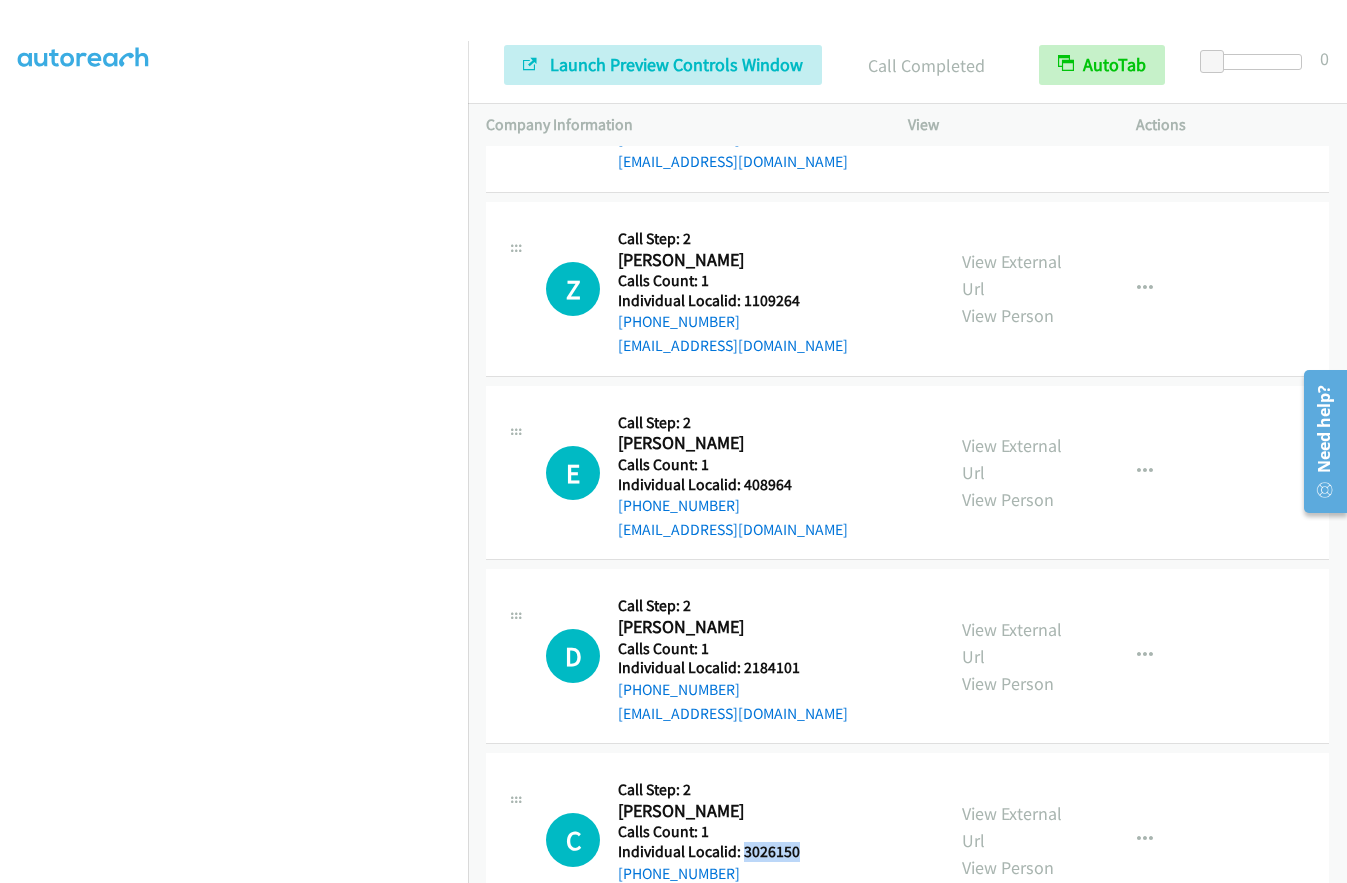 drag, startPoint x: 741, startPoint y: 641, endPoint x: 816, endPoint y: 640, distance: 75.00667 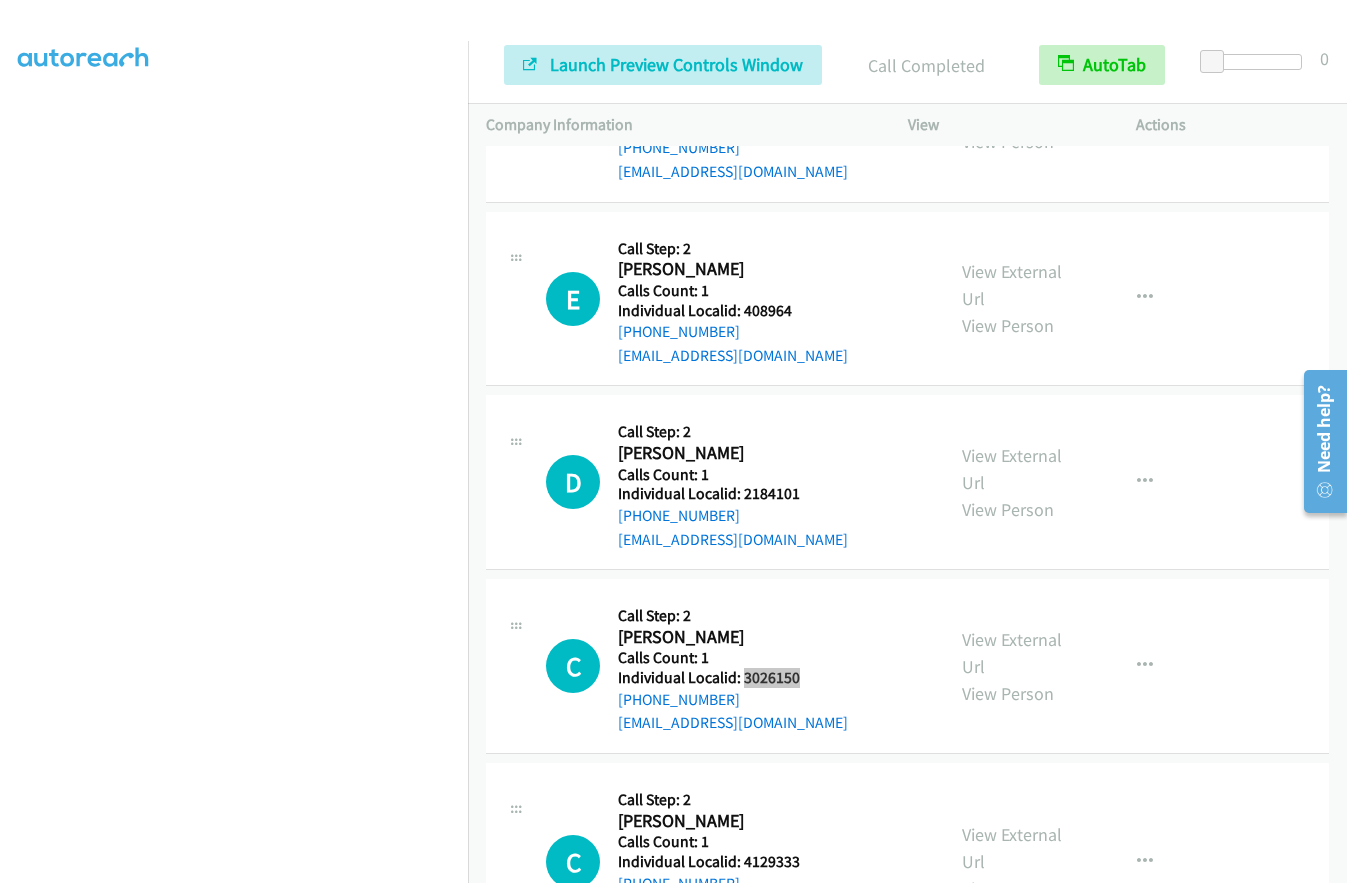 scroll, scrollTop: 14142, scrollLeft: 0, axis: vertical 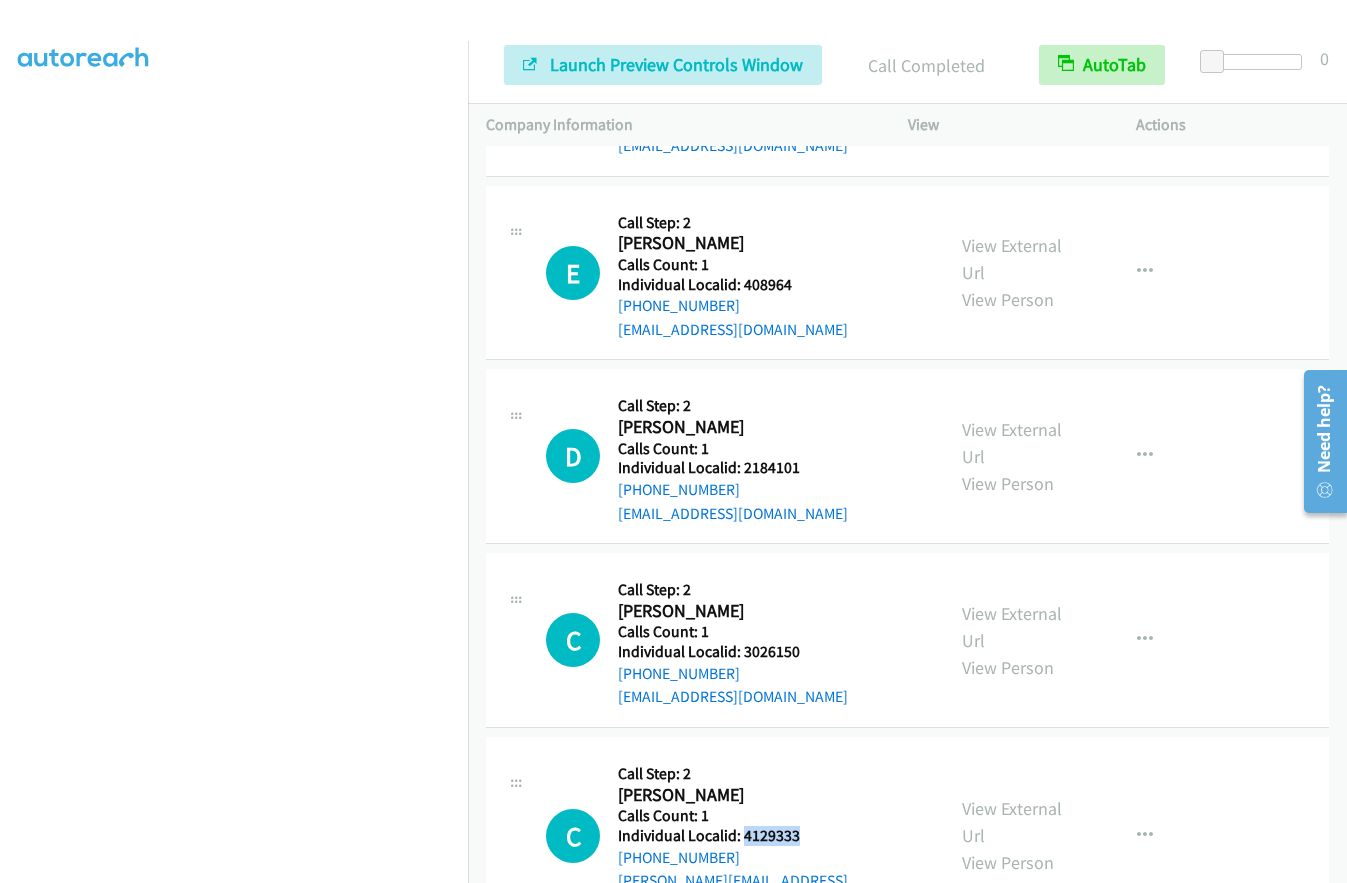 drag, startPoint x: 740, startPoint y: 625, endPoint x: 807, endPoint y: 621, distance: 67.11929 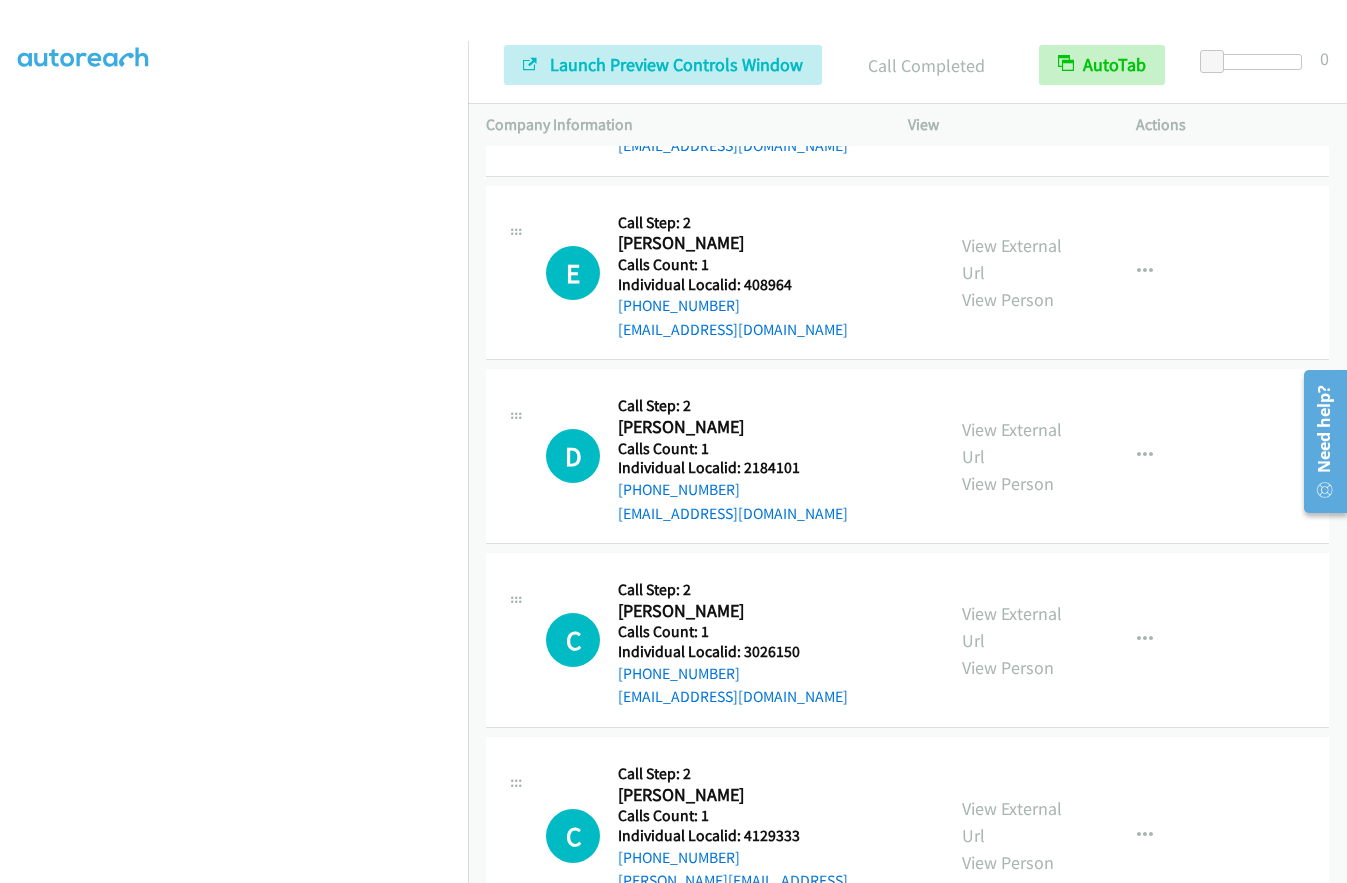 drag, startPoint x: 740, startPoint y: 805, endPoint x: 809, endPoint y: 808, distance: 69.065186 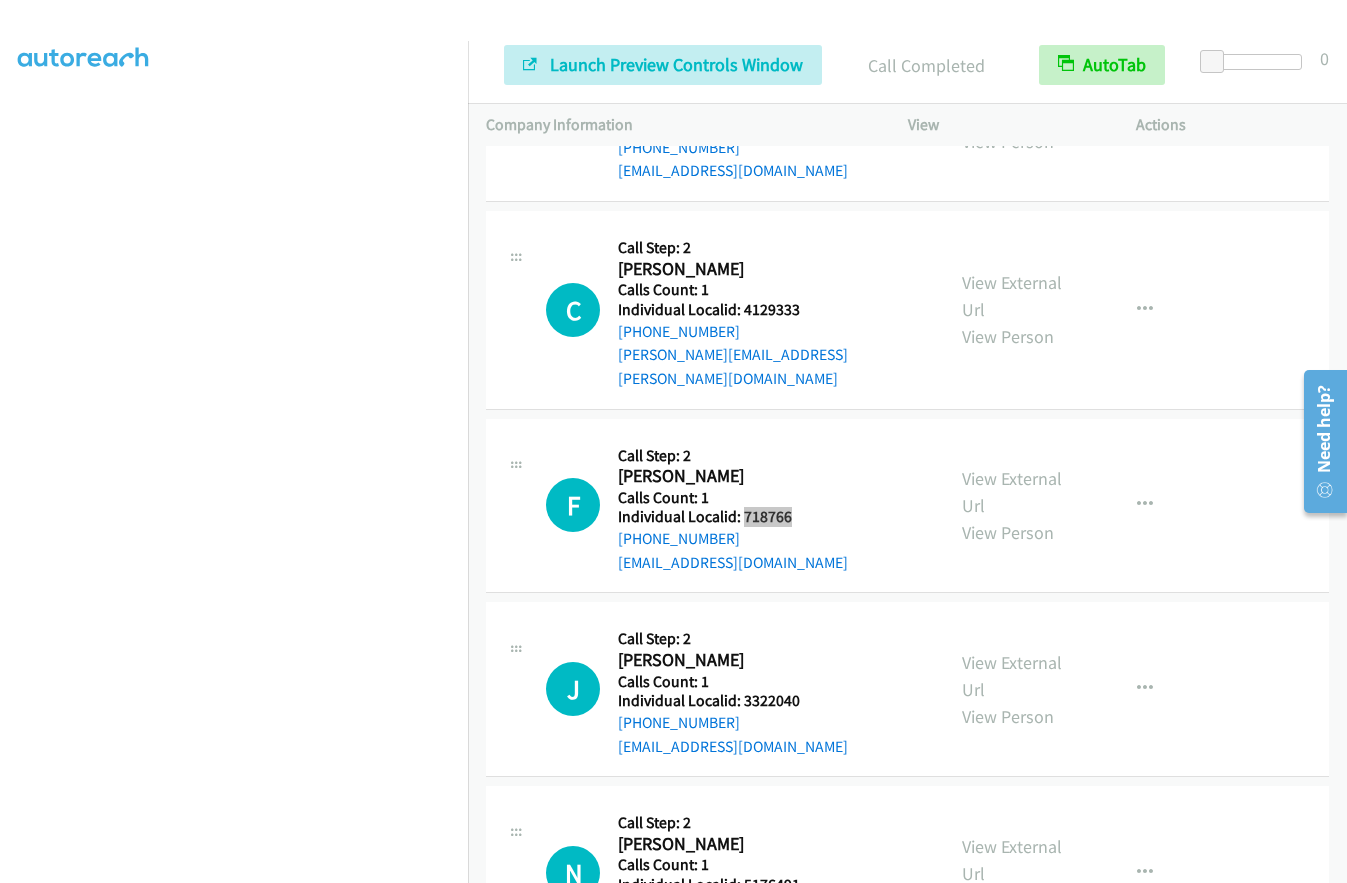 scroll, scrollTop: 14723, scrollLeft: 0, axis: vertical 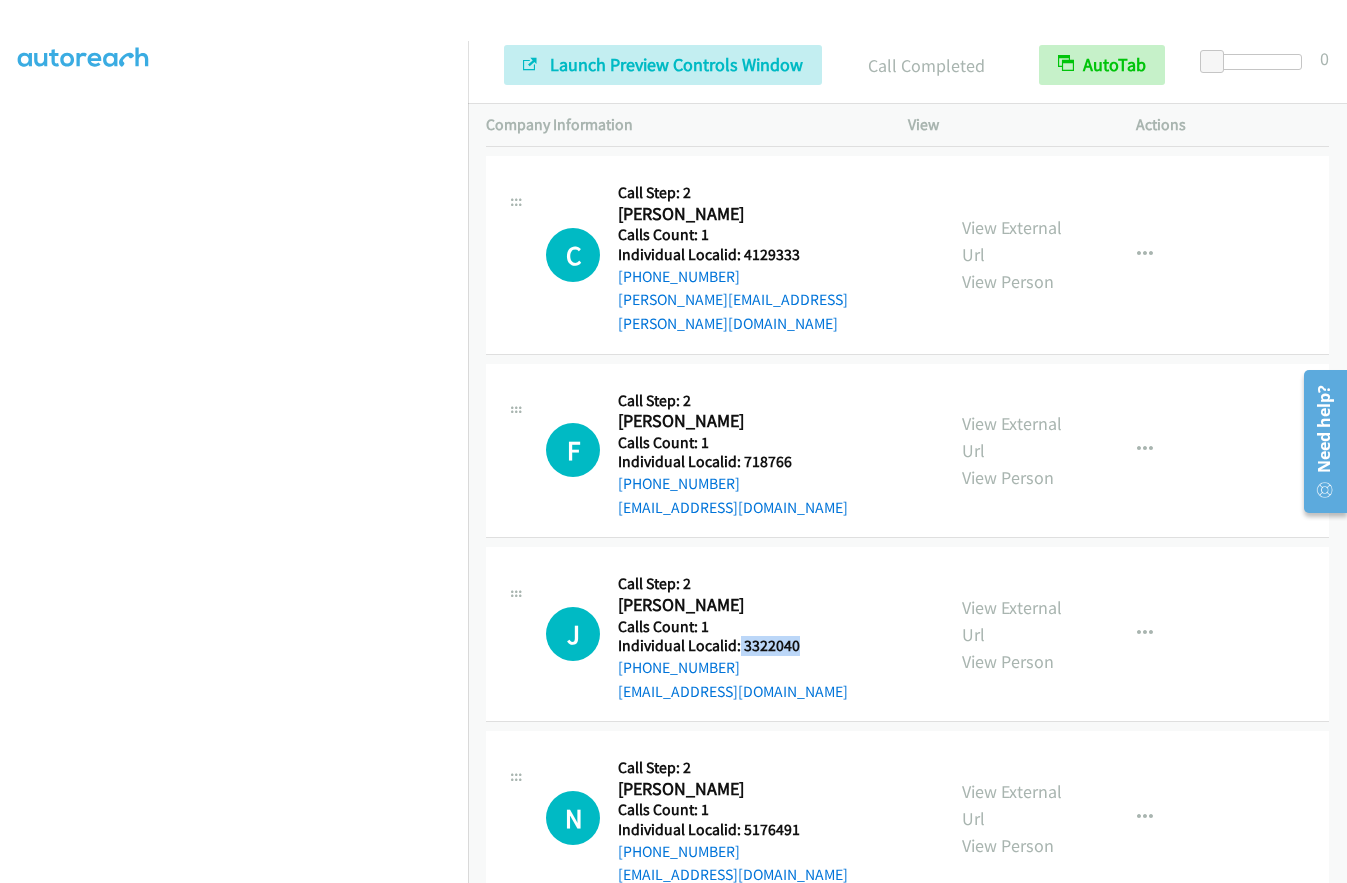 drag, startPoint x: 739, startPoint y: 408, endPoint x: 818, endPoint y: 413, distance: 79.15807 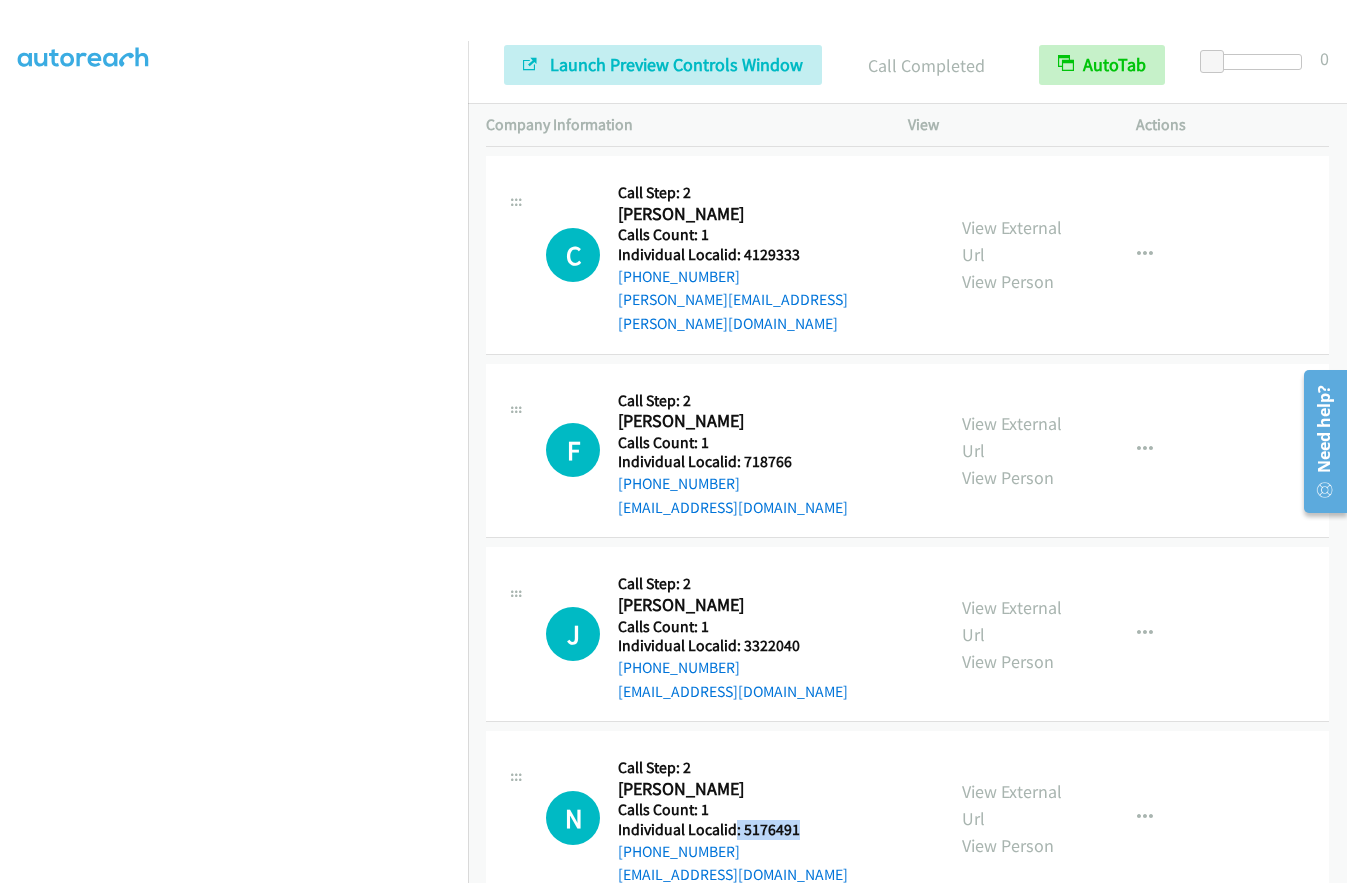 drag, startPoint x: 736, startPoint y: 593, endPoint x: 805, endPoint y: 594, distance: 69.00725 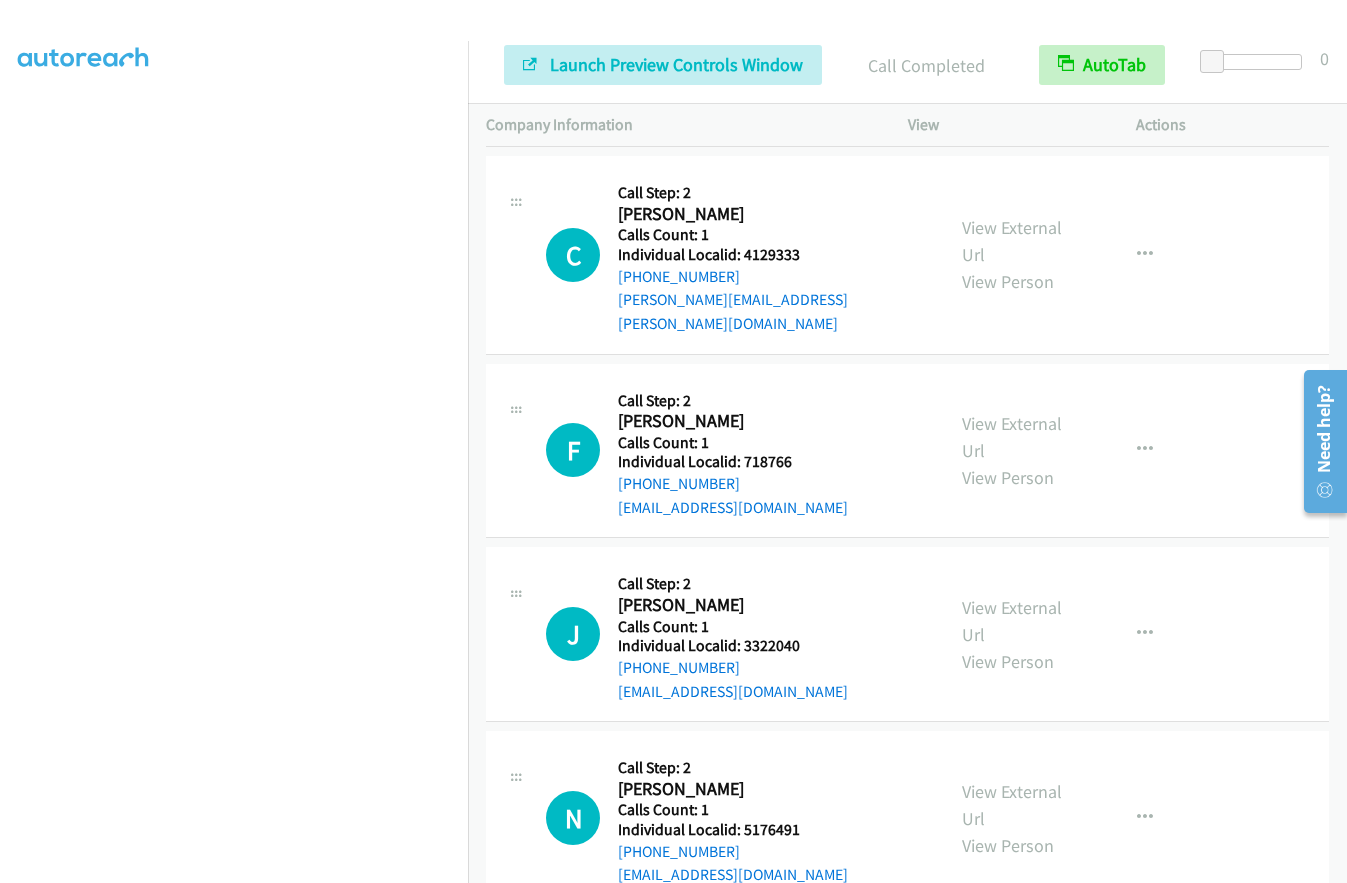 drag, startPoint x: 763, startPoint y: 776, endPoint x: 787, endPoint y: 775, distance: 24.020824 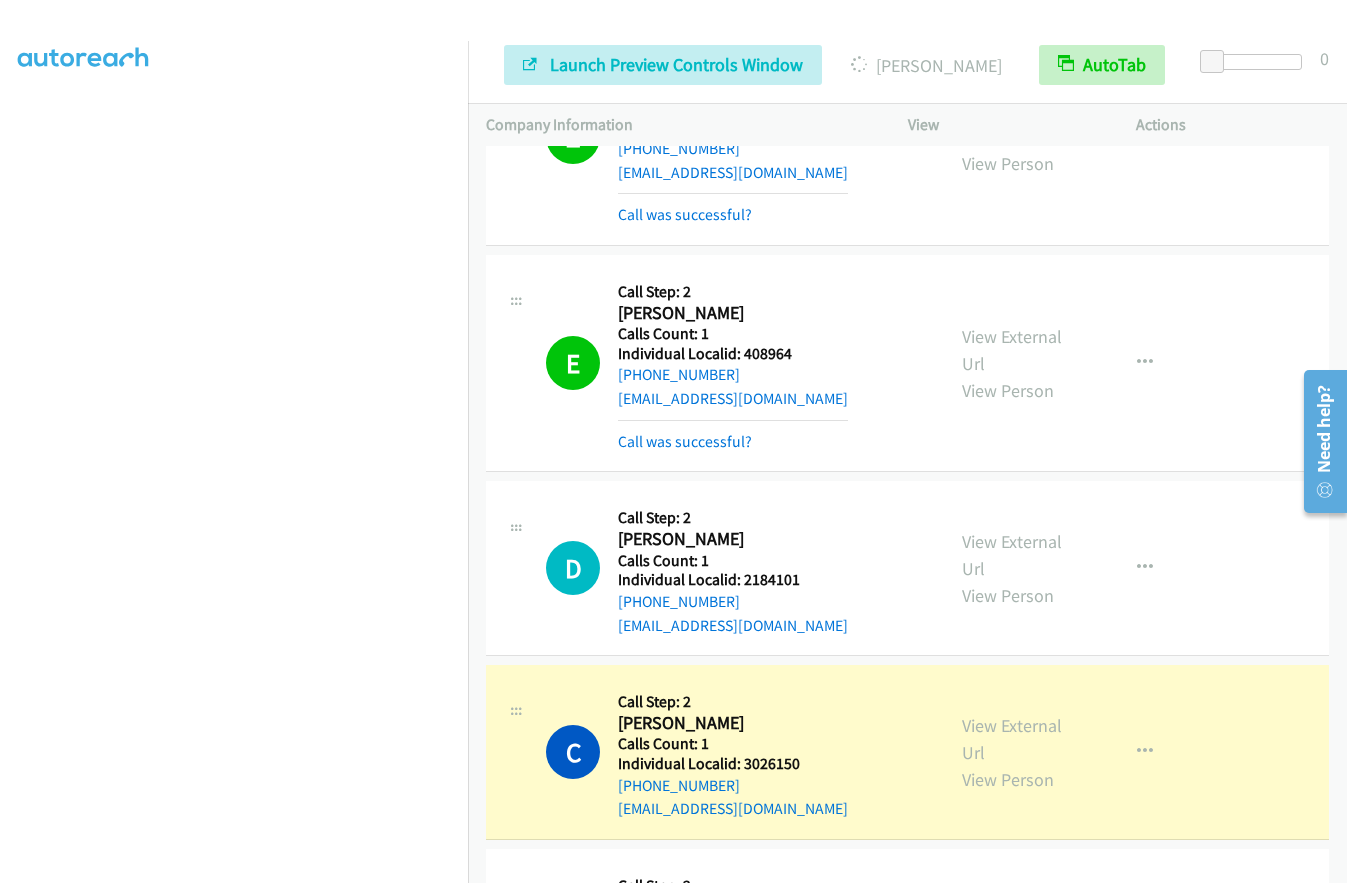 scroll, scrollTop: 14173, scrollLeft: 0, axis: vertical 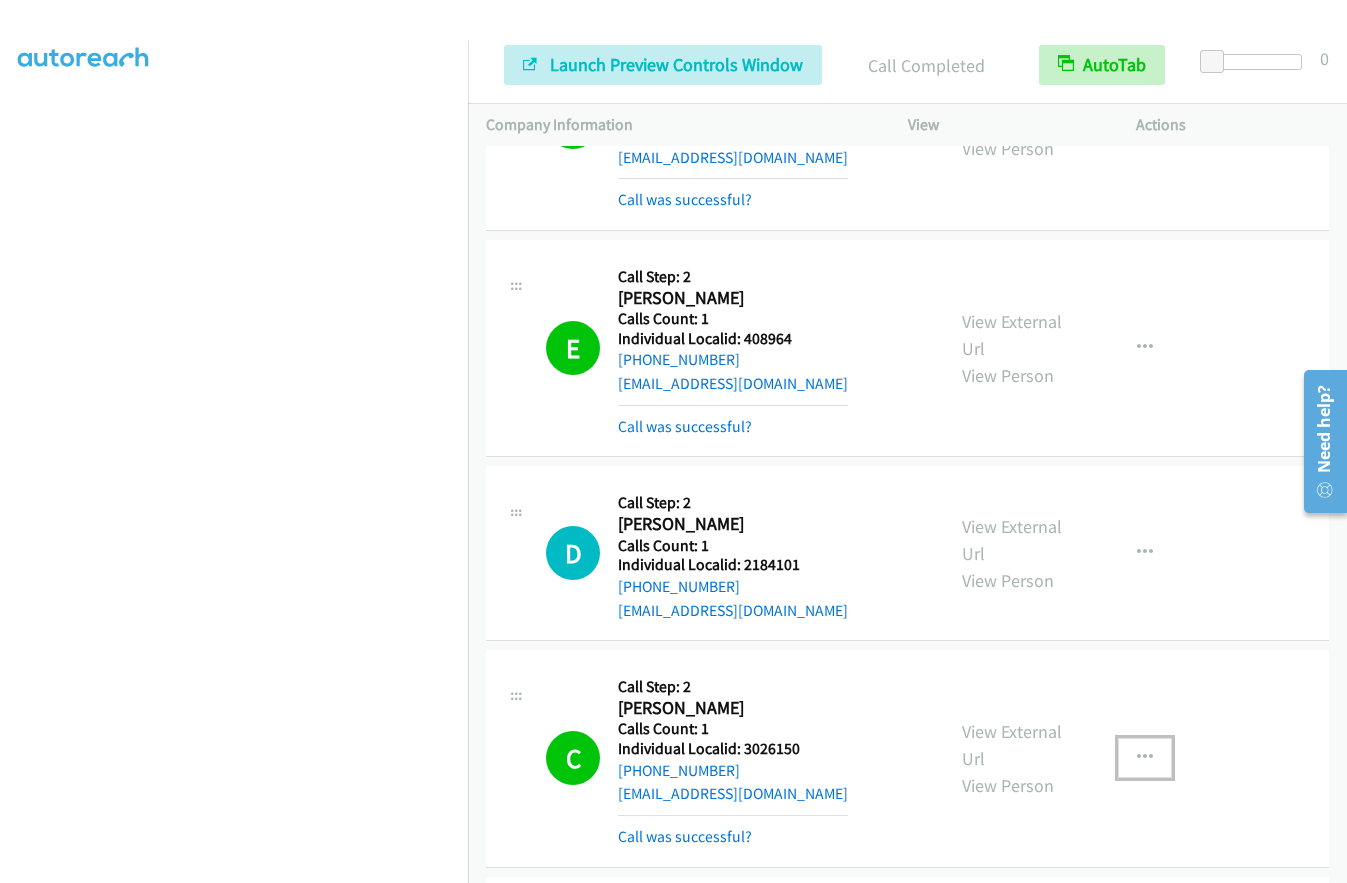 click at bounding box center (1145, 758) 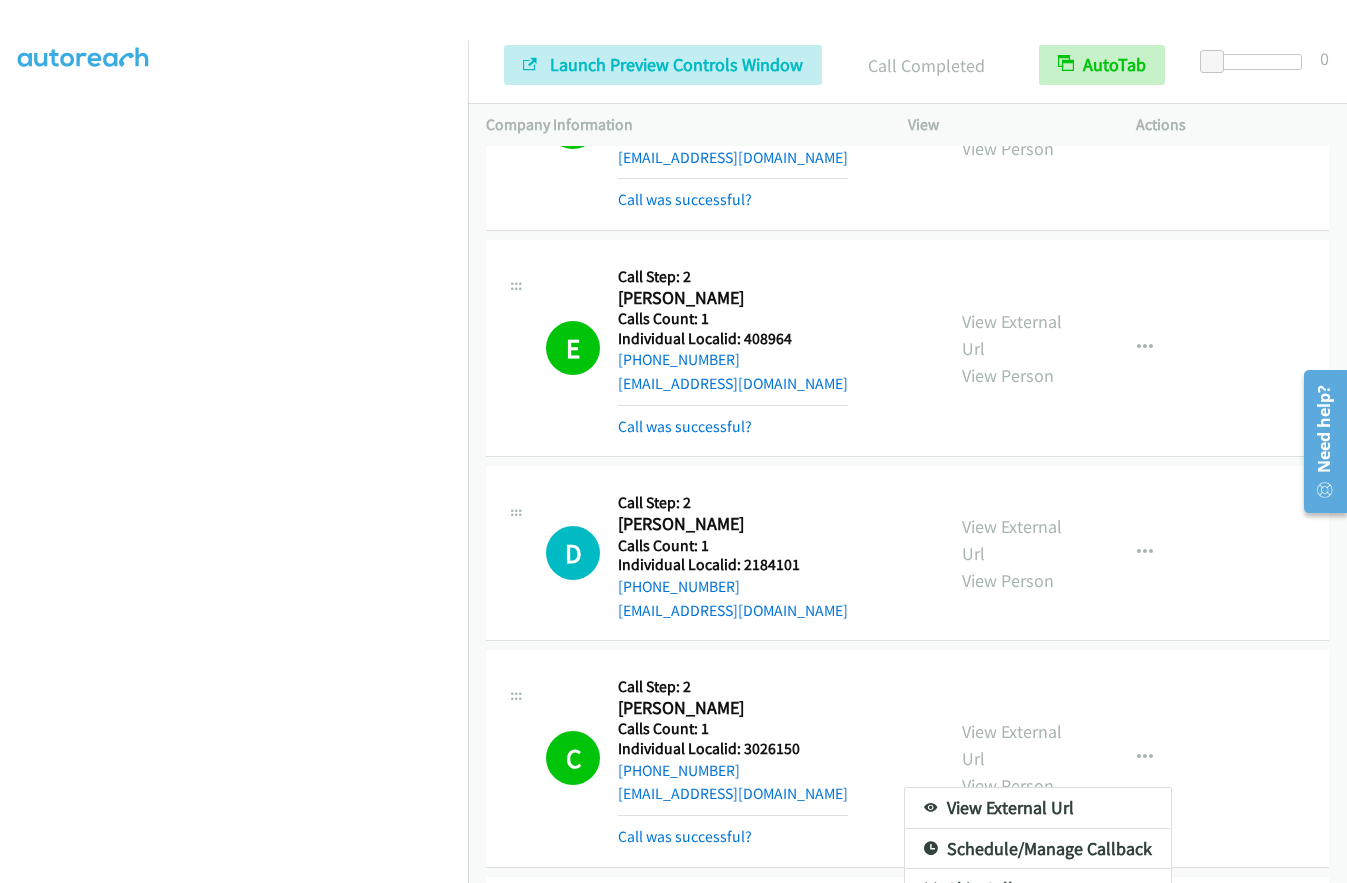click at bounding box center (931, 930) 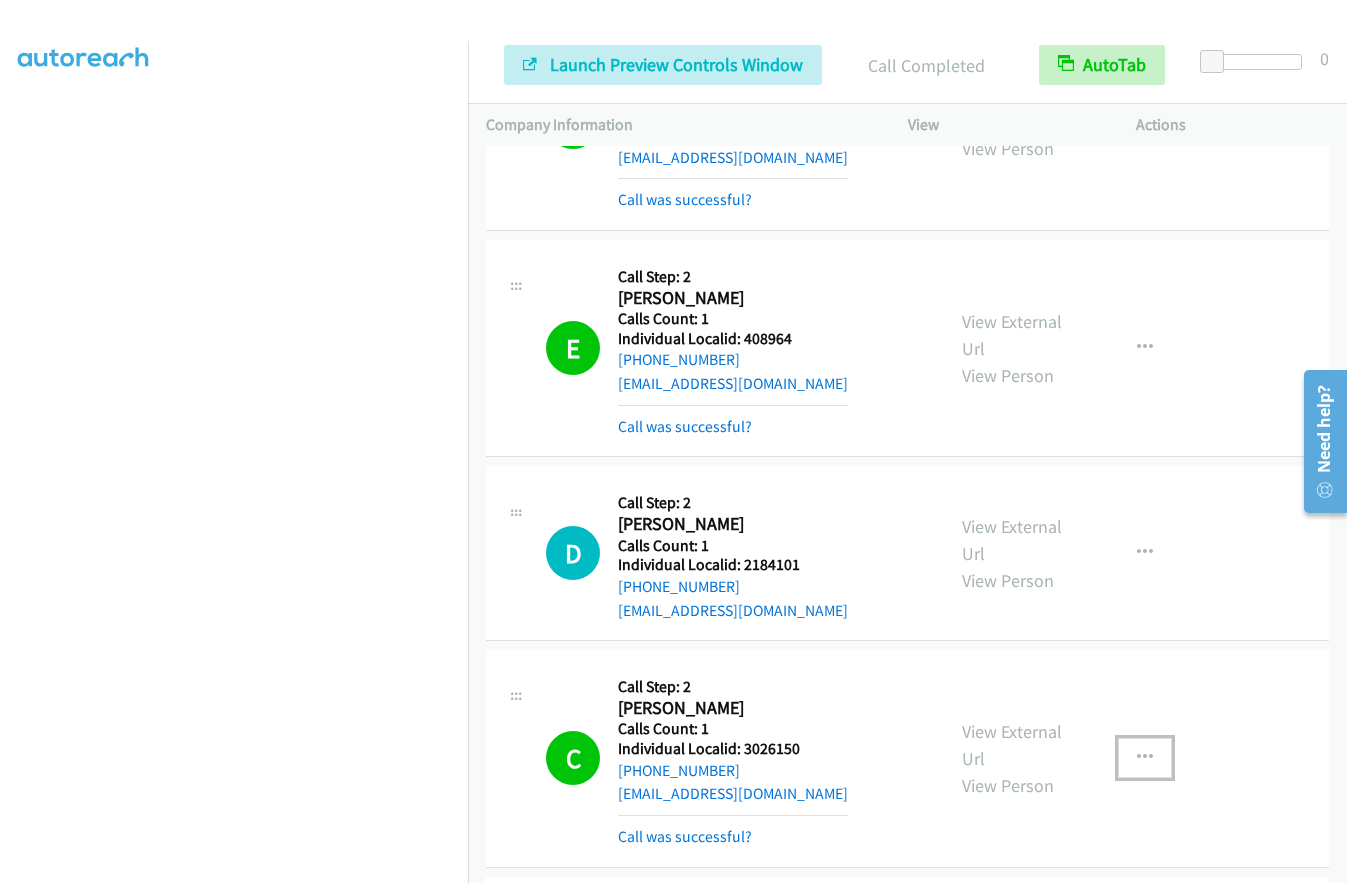 click at bounding box center [1145, 758] 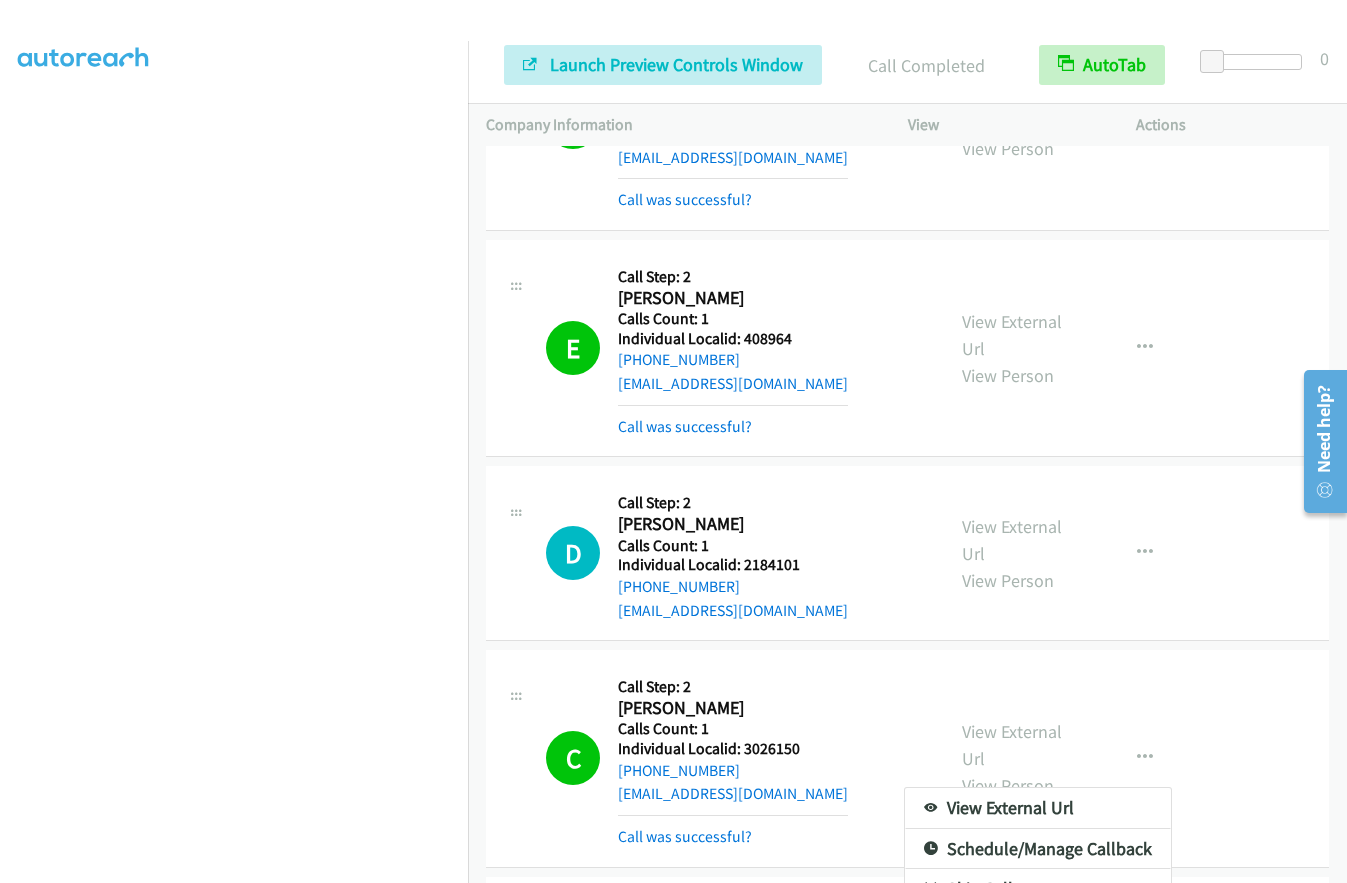 click at bounding box center [931, 930] 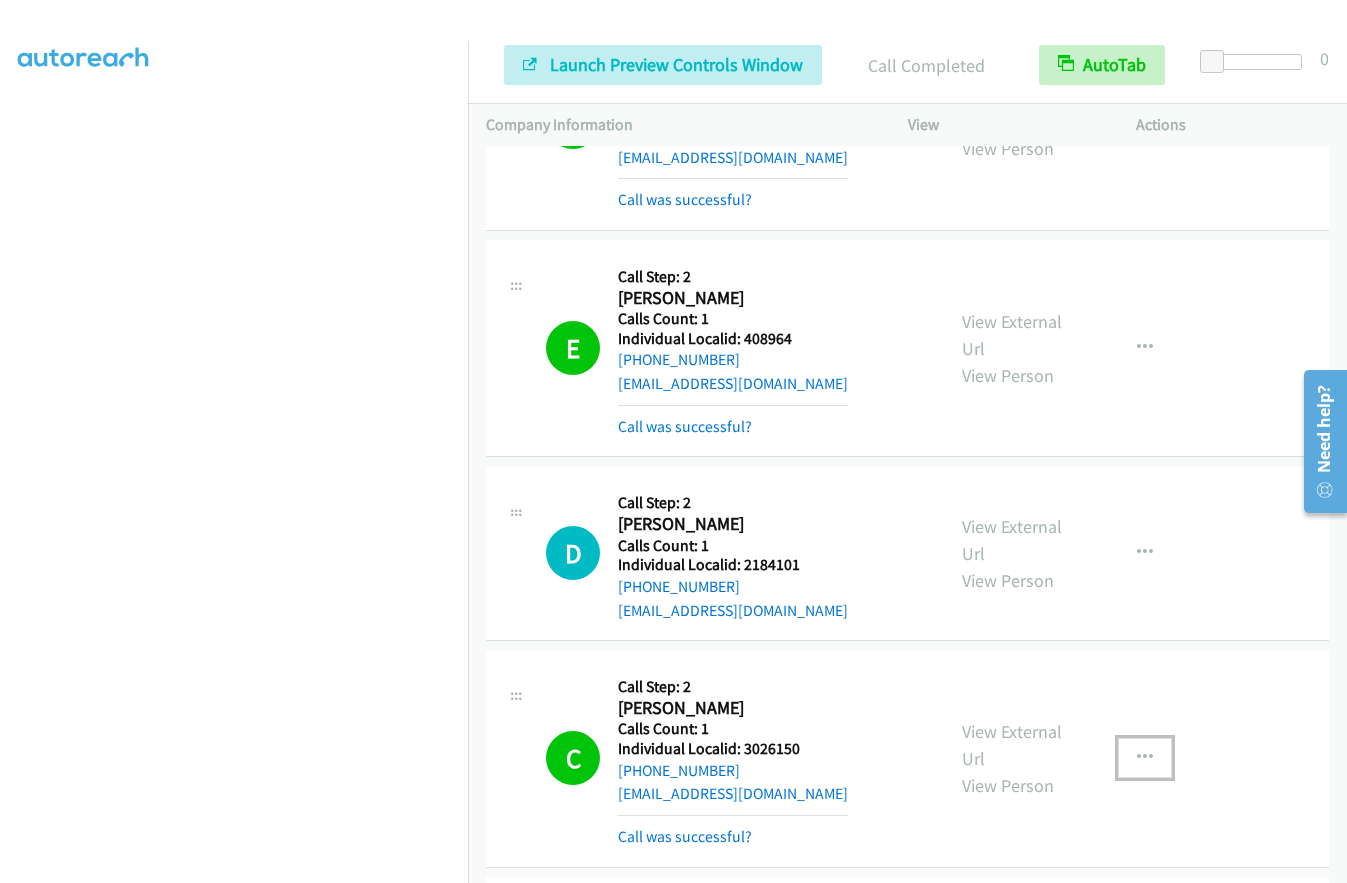 click at bounding box center [1145, 758] 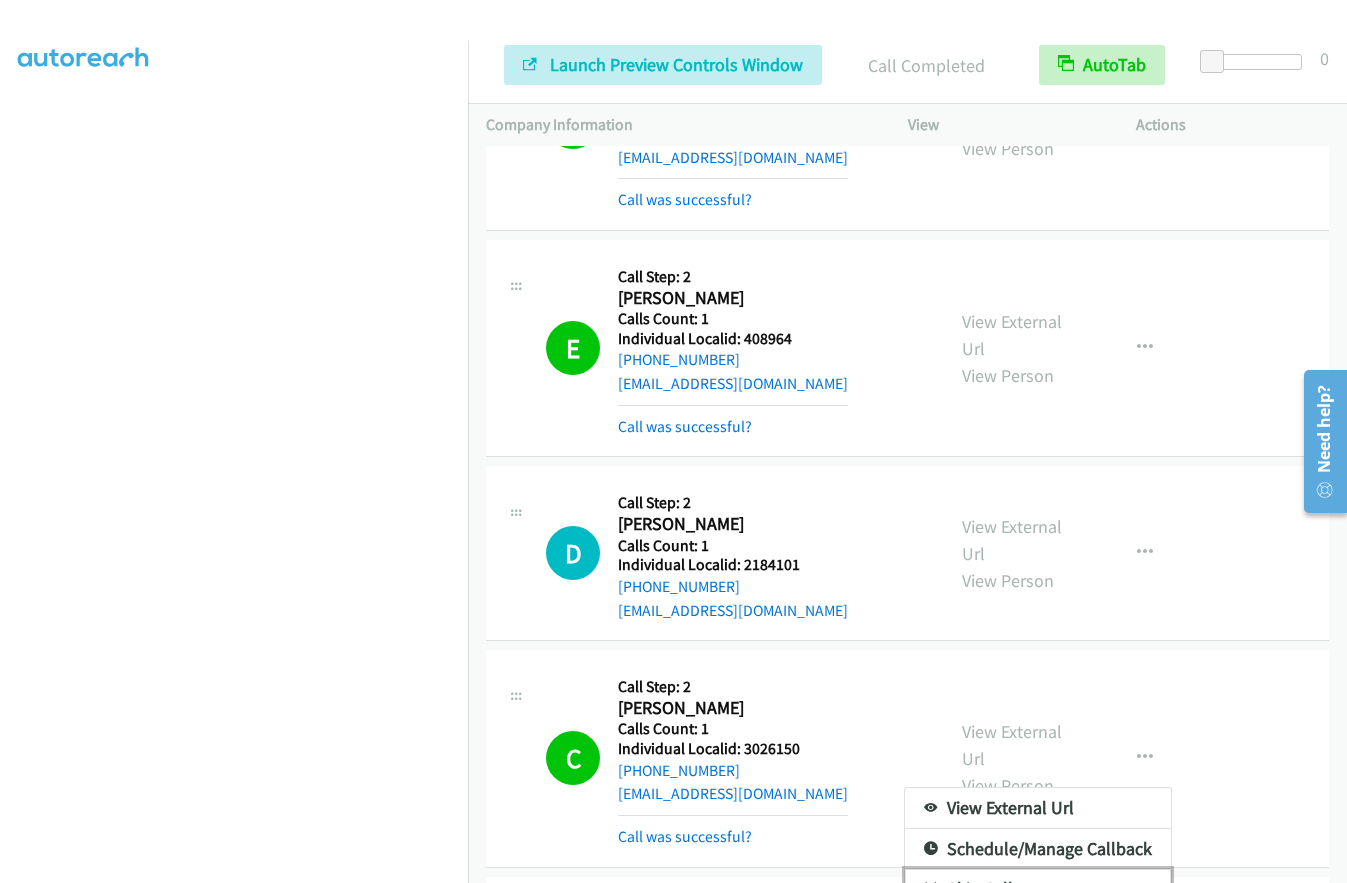 click at bounding box center [931, 890] 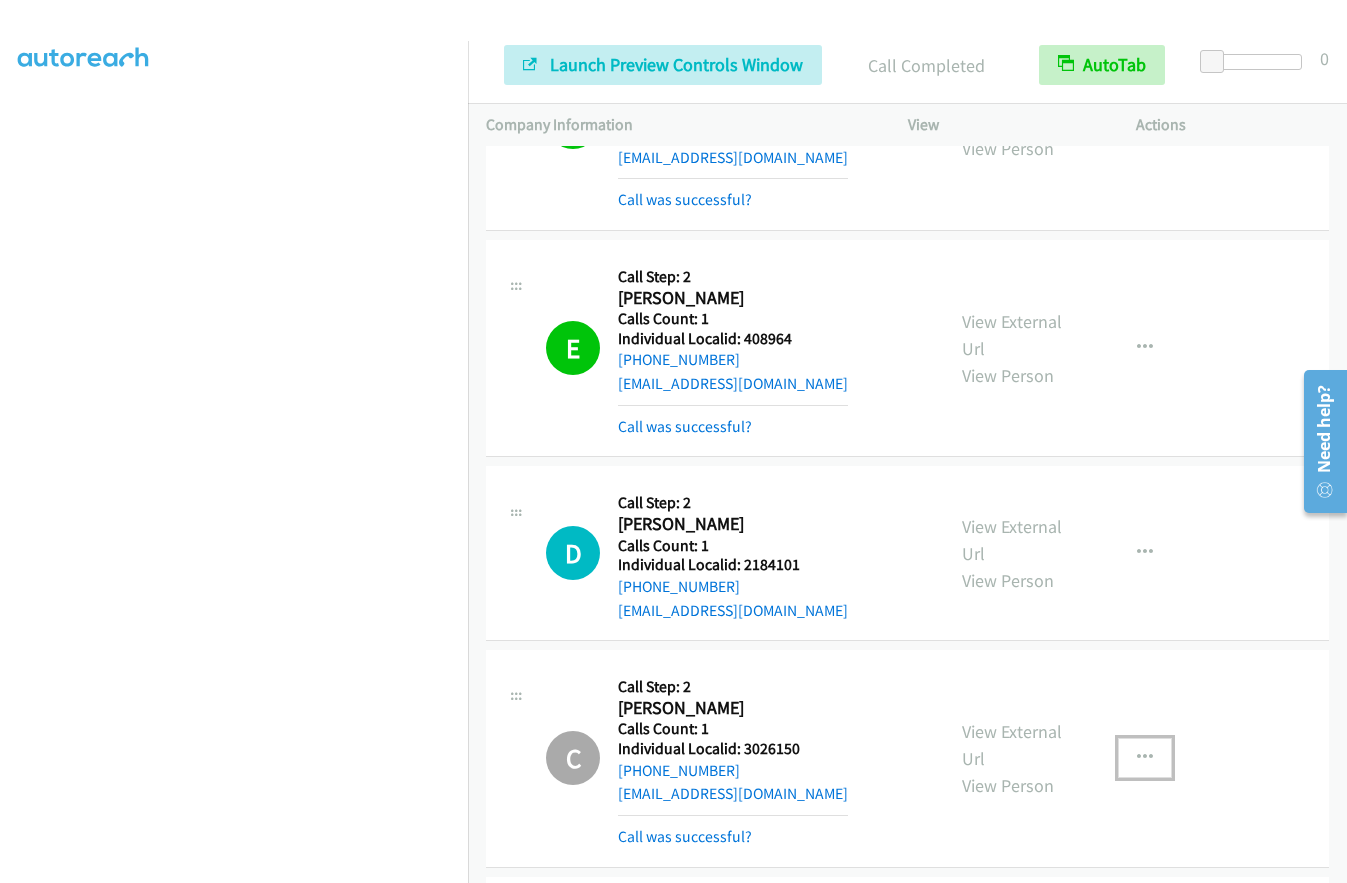 click at bounding box center (1145, 758) 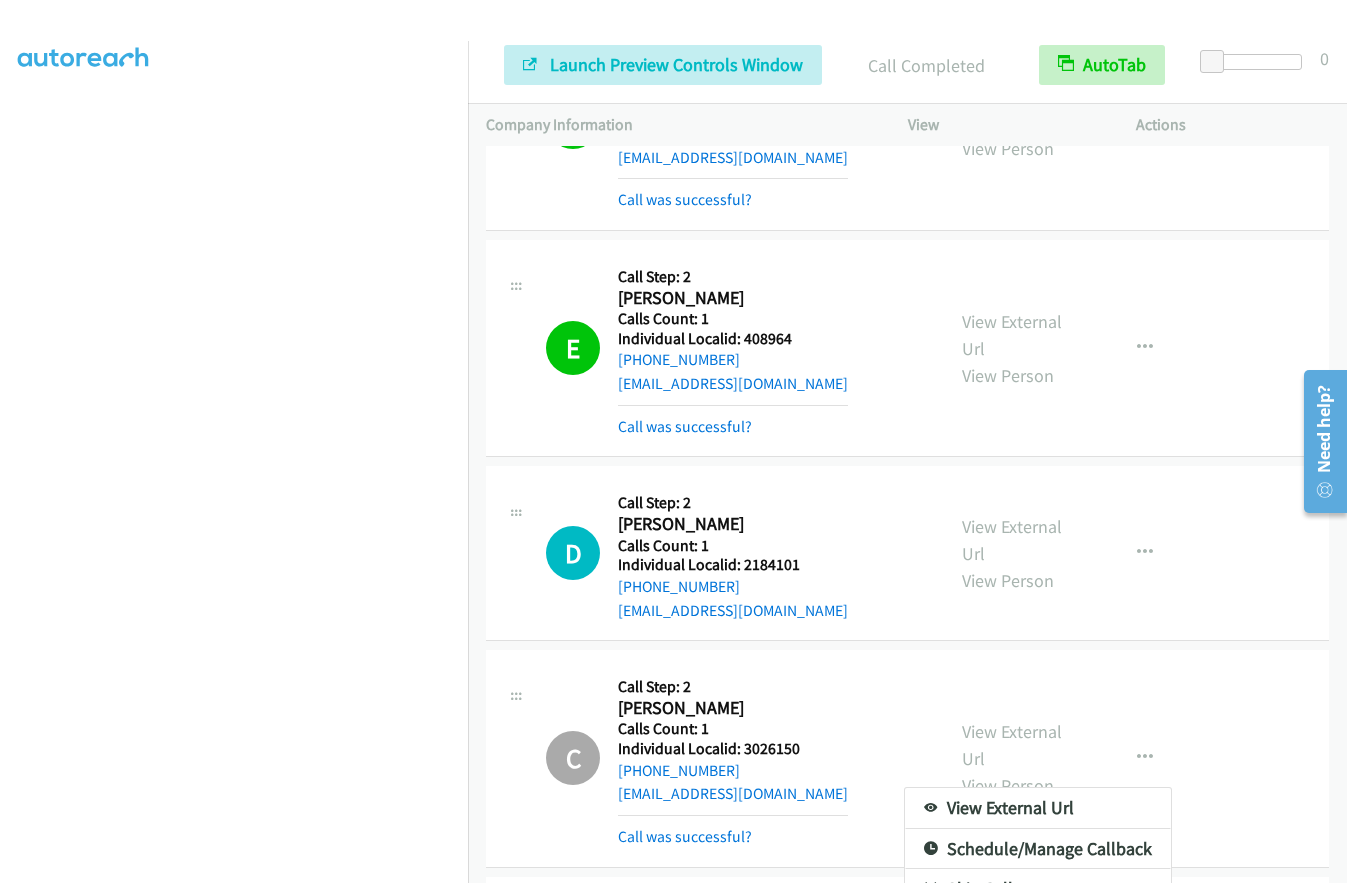 click at bounding box center (931, 930) 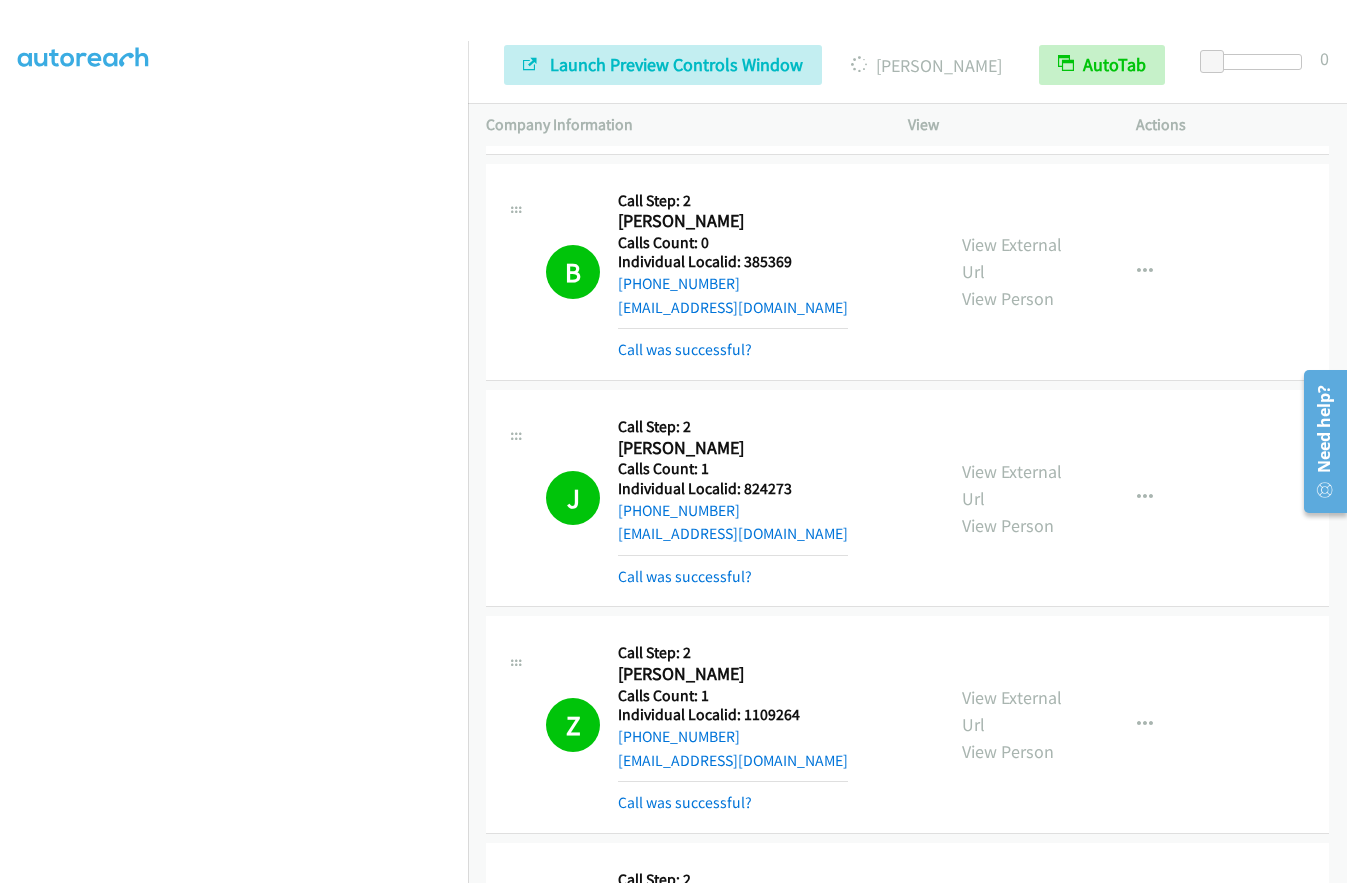 scroll, scrollTop: 13598, scrollLeft: 0, axis: vertical 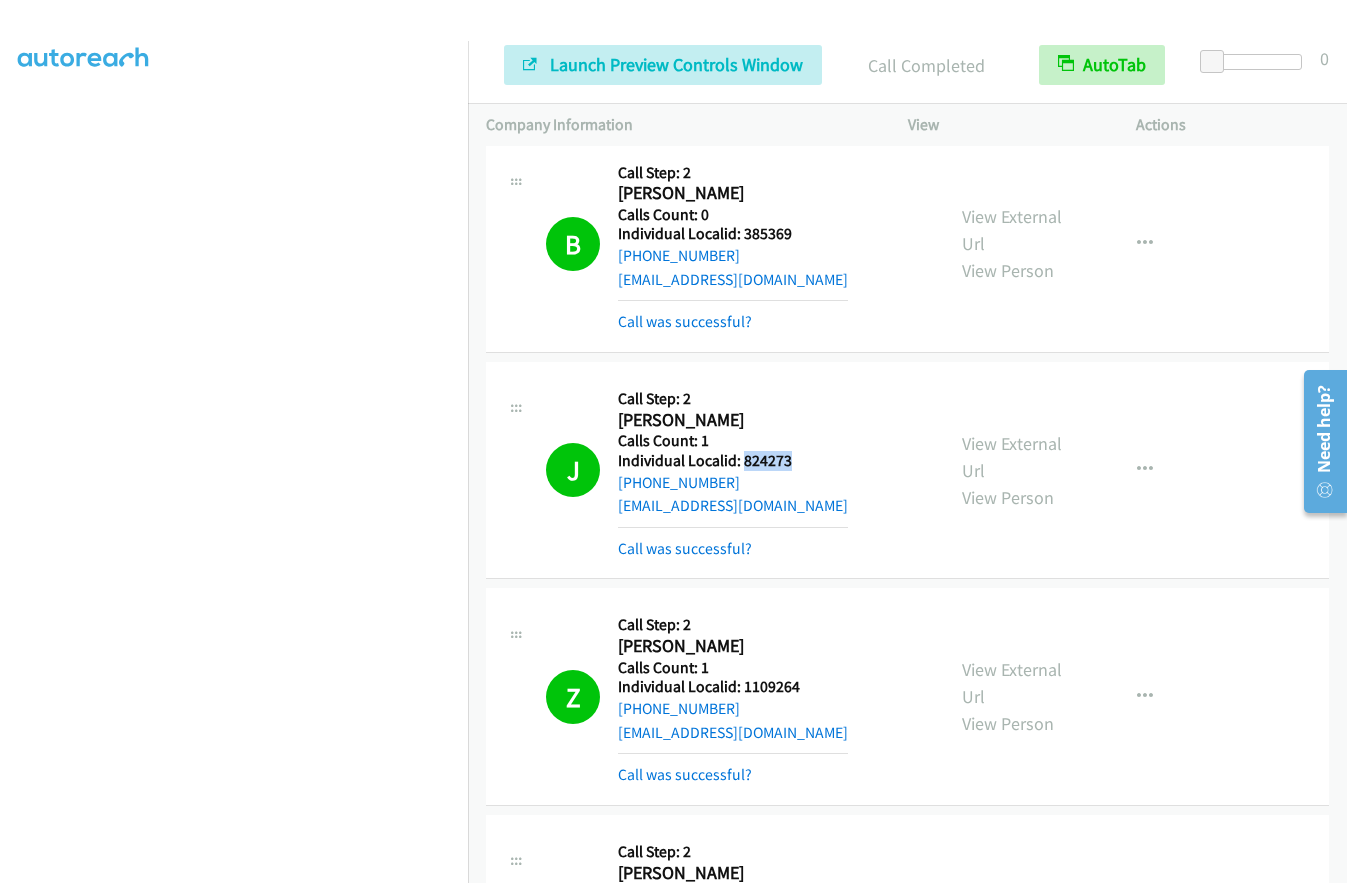 drag, startPoint x: 741, startPoint y: 247, endPoint x: 782, endPoint y: 248, distance: 41.01219 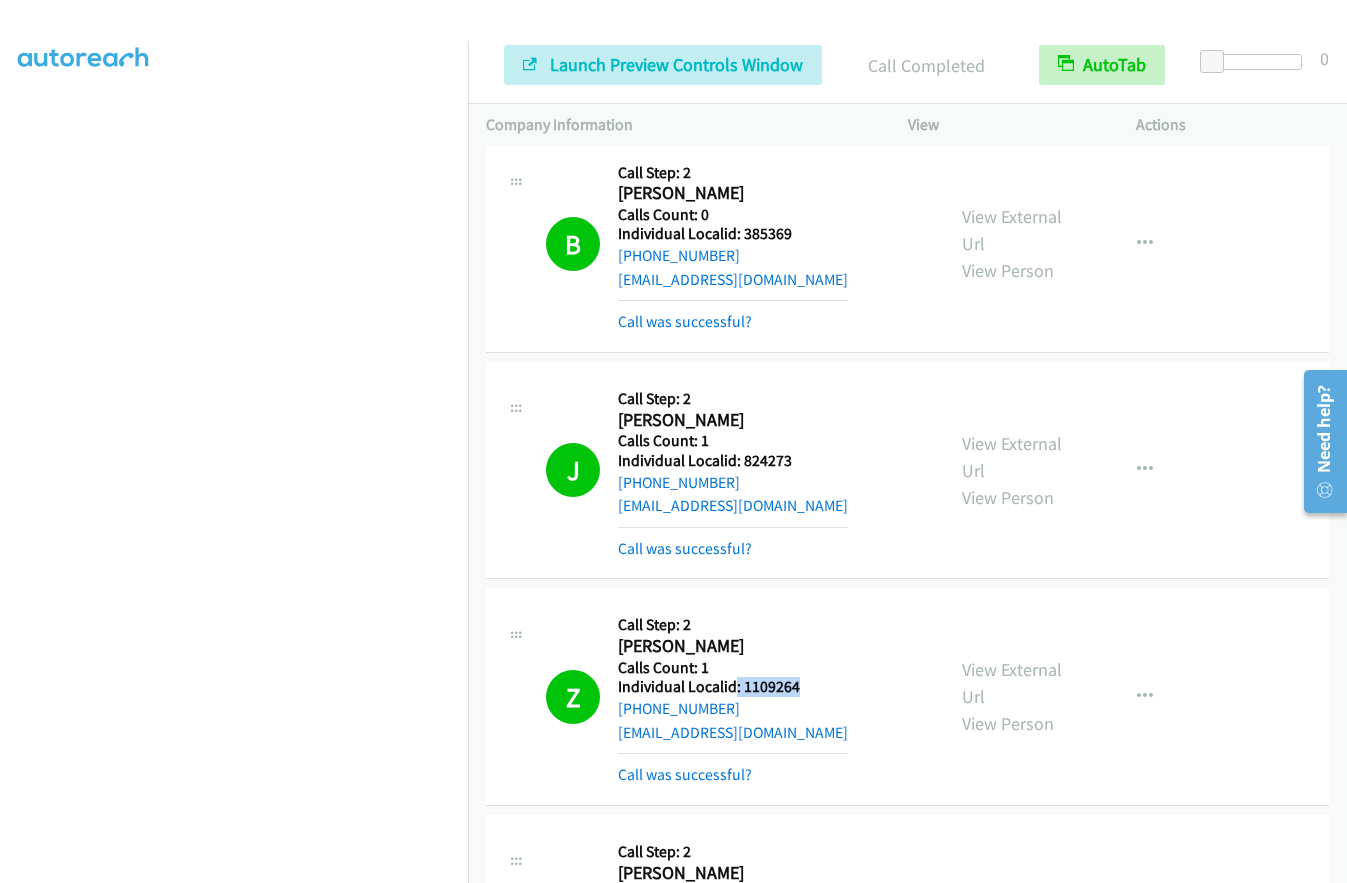 drag, startPoint x: 736, startPoint y: 471, endPoint x: 805, endPoint y: 473, distance: 69.02898 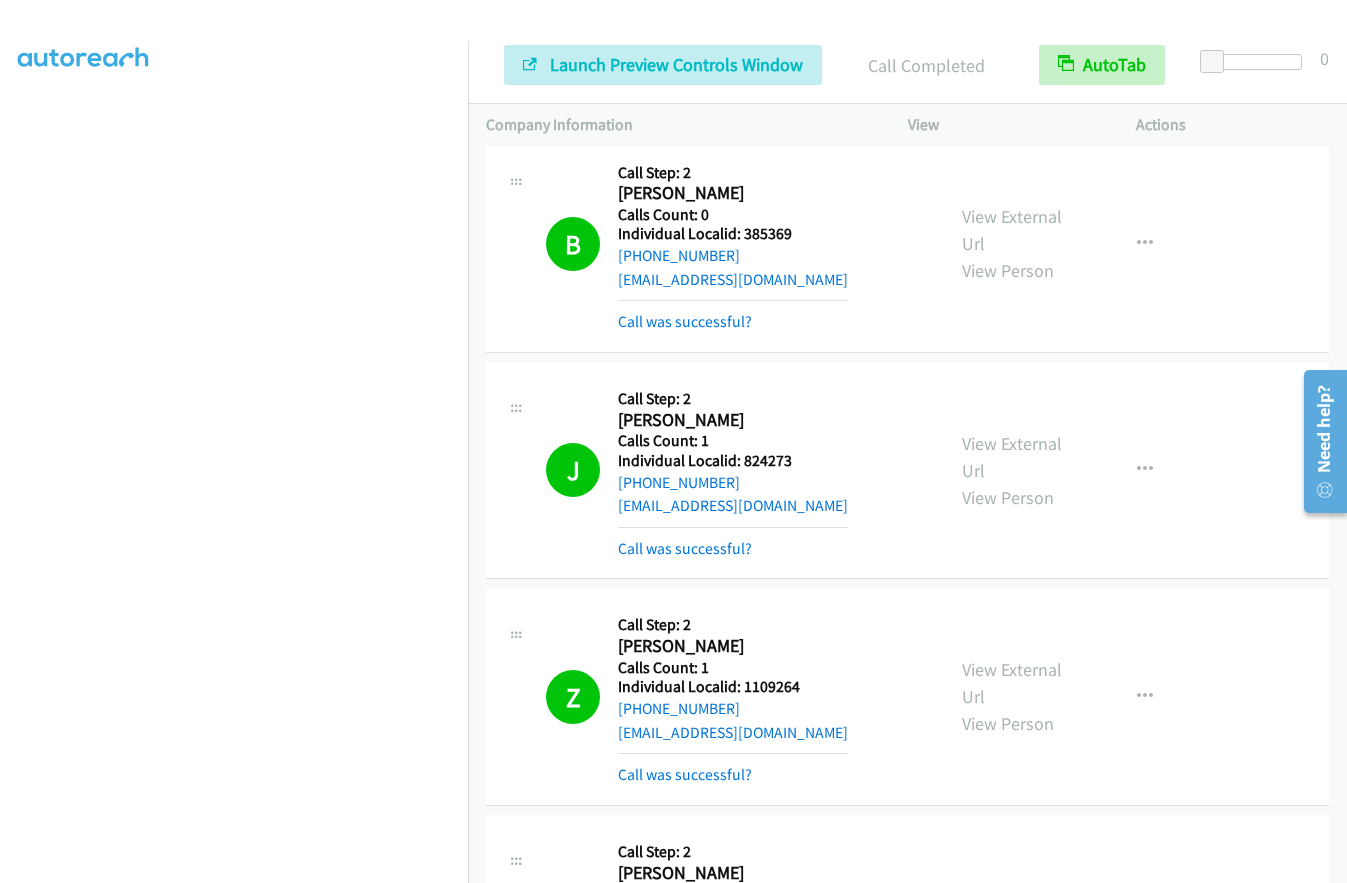 drag, startPoint x: 769, startPoint y: 476, endPoint x: 773, endPoint y: 422, distance: 54.147945 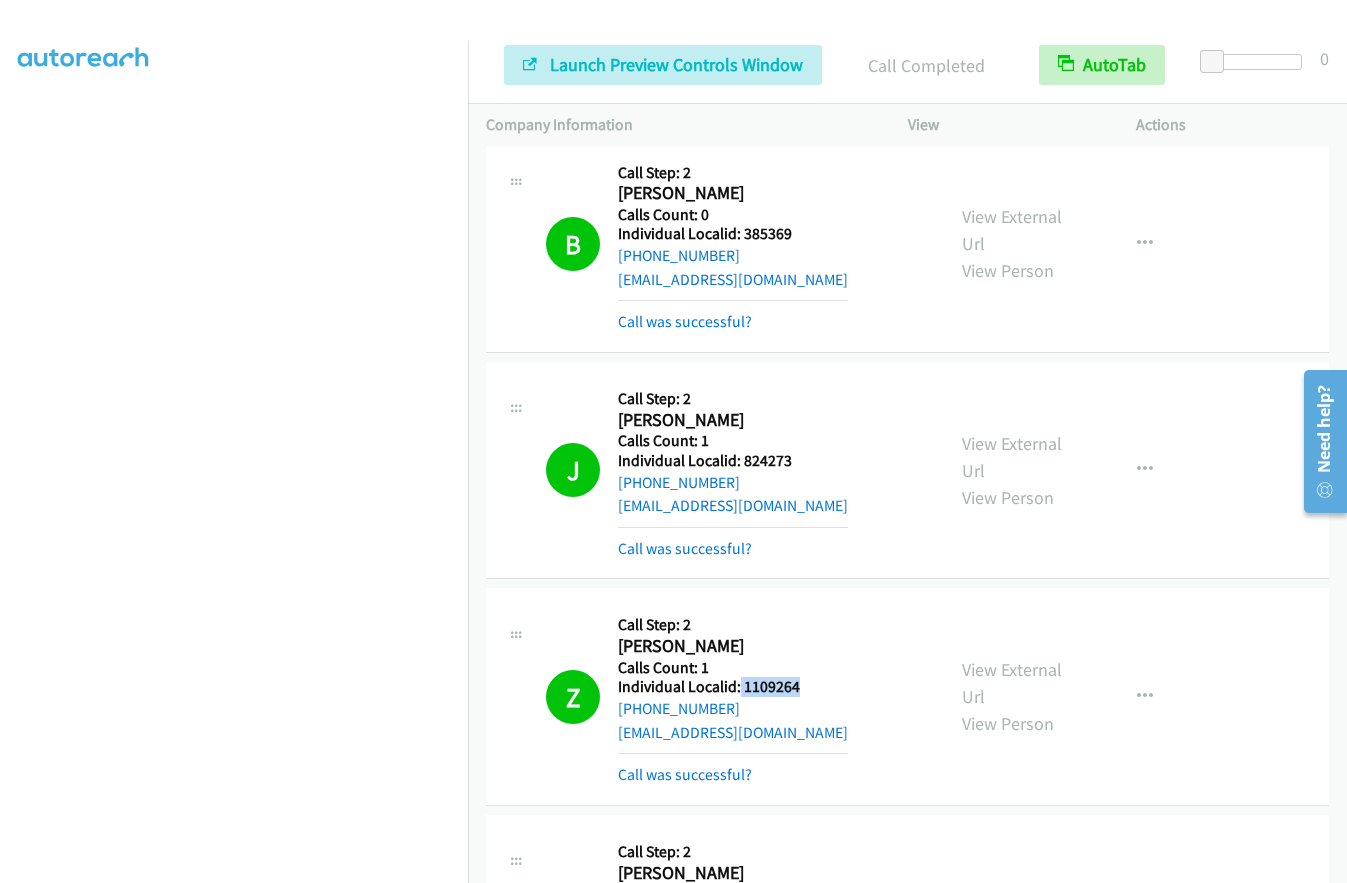 drag, startPoint x: 739, startPoint y: 472, endPoint x: 812, endPoint y: 473, distance: 73.00685 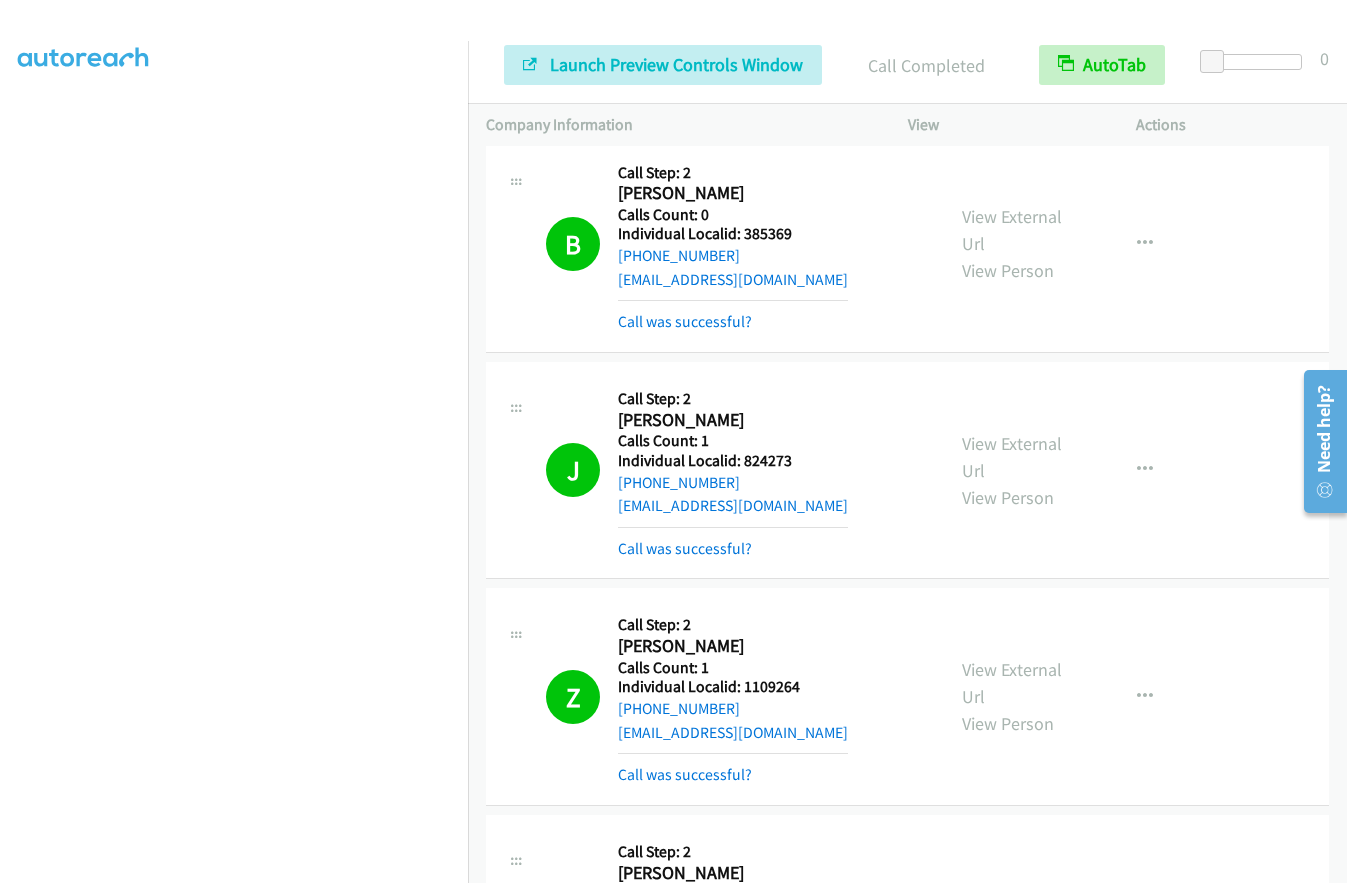 drag, startPoint x: 740, startPoint y: 702, endPoint x: 810, endPoint y: 702, distance: 70 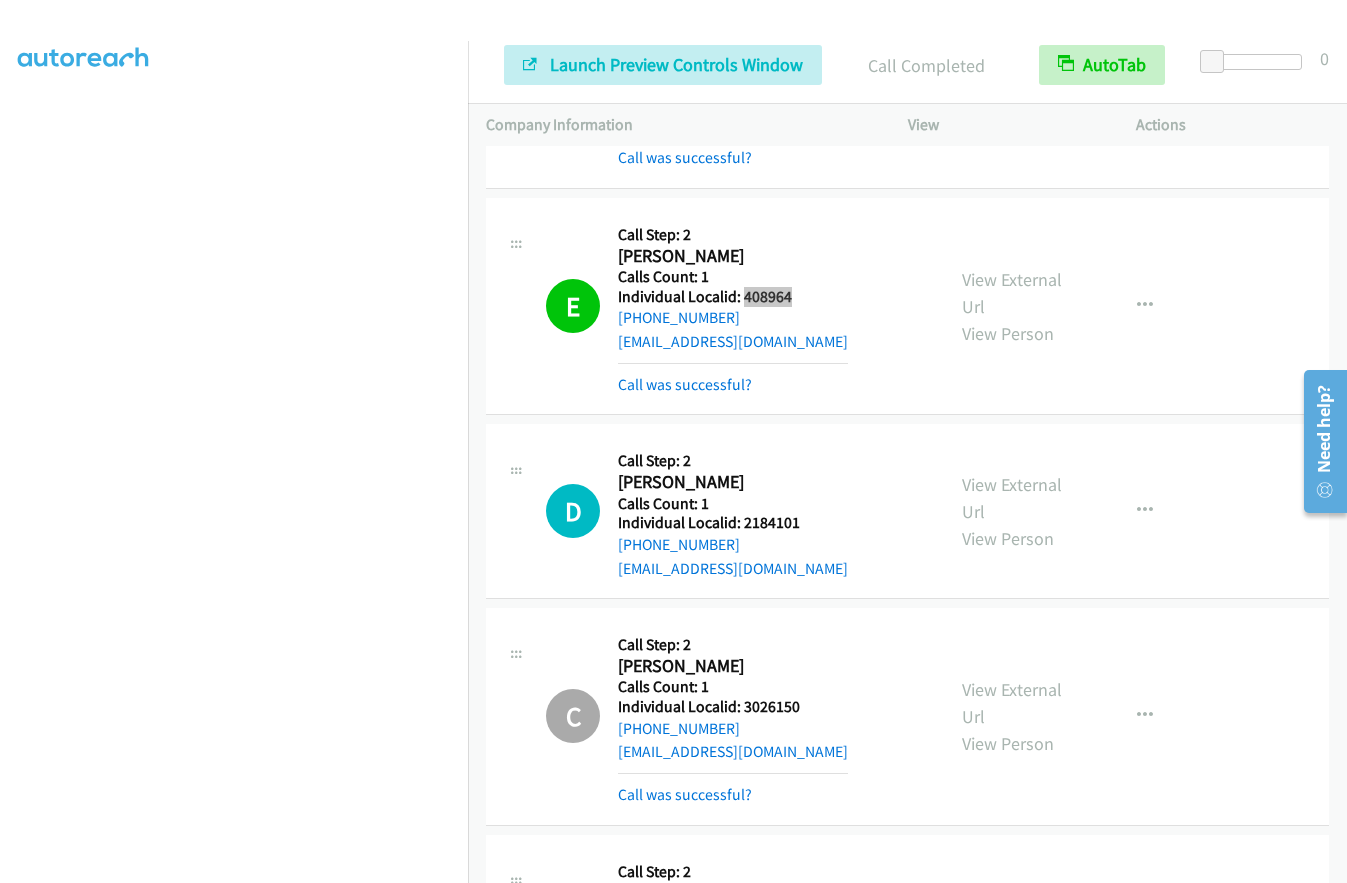 scroll, scrollTop: 14348, scrollLeft: 0, axis: vertical 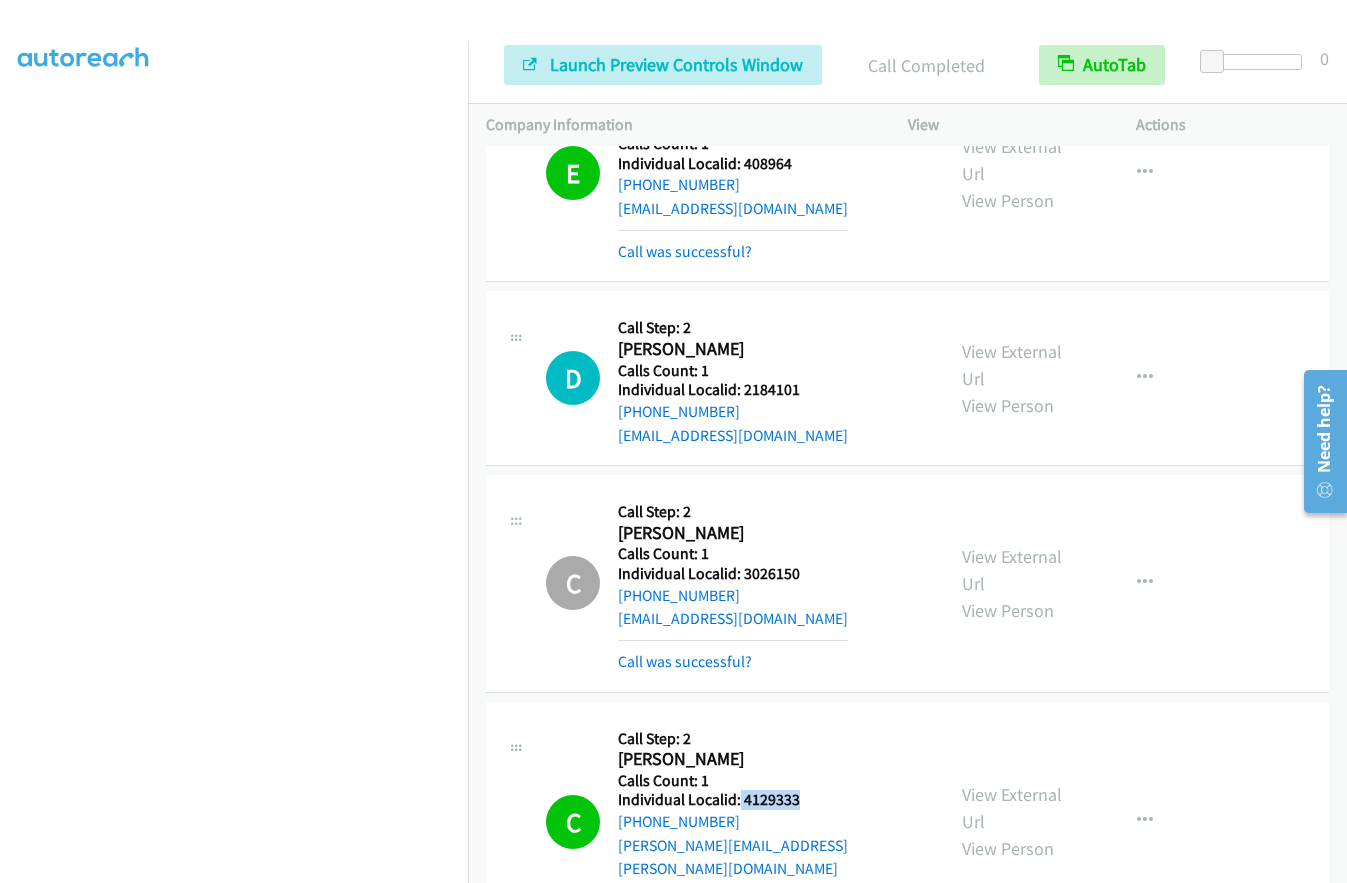 drag, startPoint x: 739, startPoint y: 586, endPoint x: 807, endPoint y: 586, distance: 68 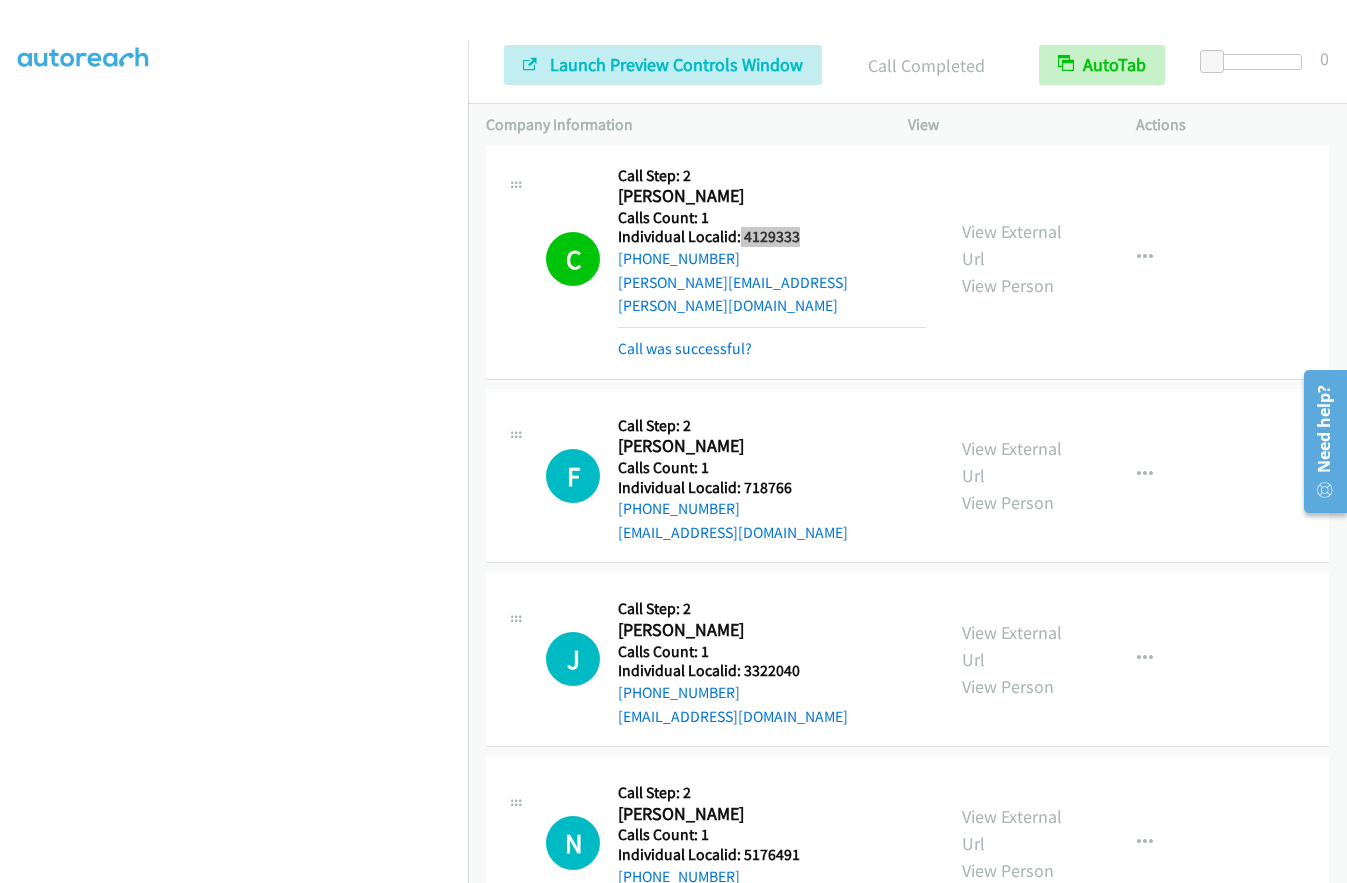 scroll, scrollTop: 14923, scrollLeft: 0, axis: vertical 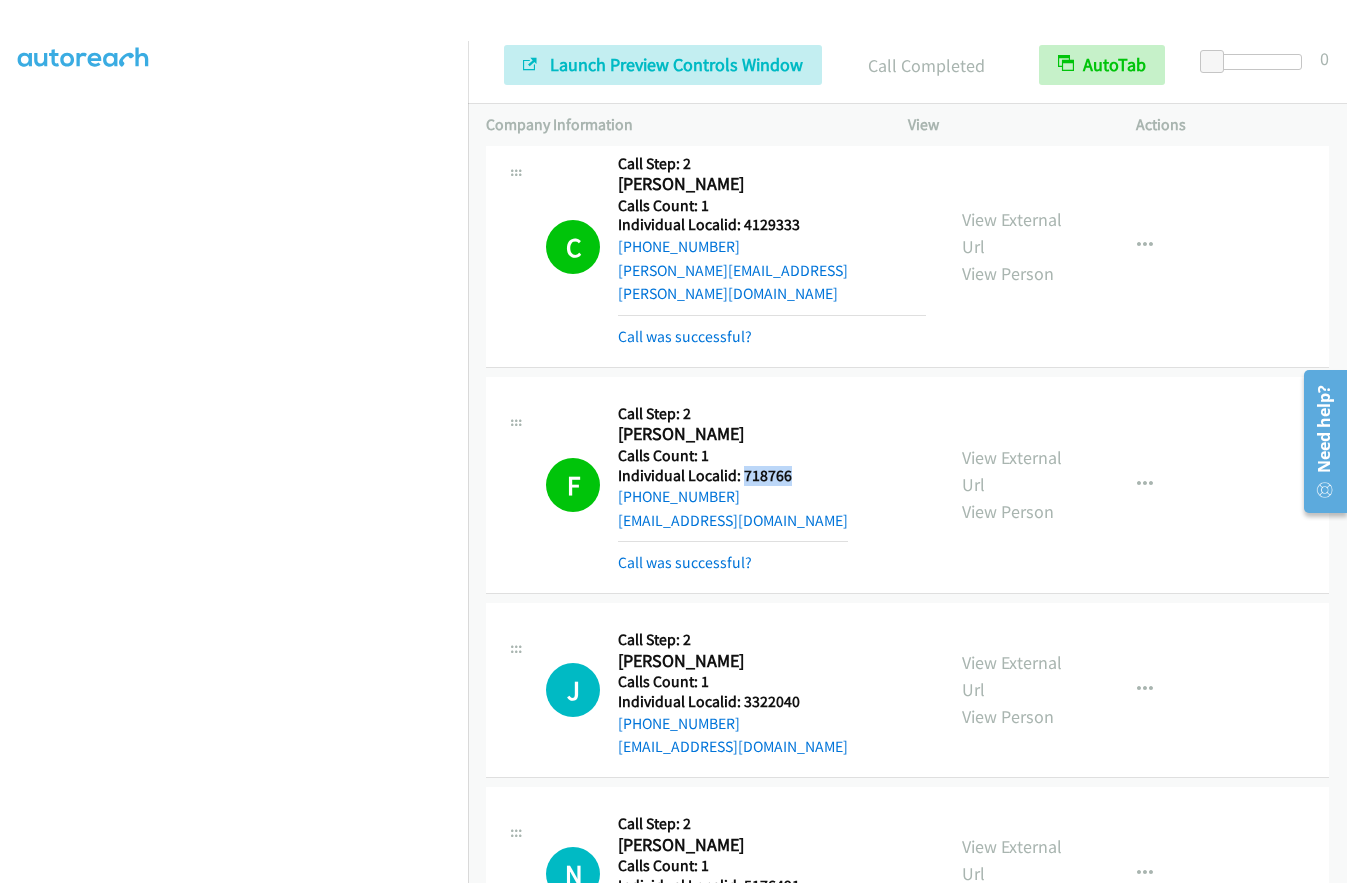 drag, startPoint x: 743, startPoint y: 236, endPoint x: 794, endPoint y: 236, distance: 51 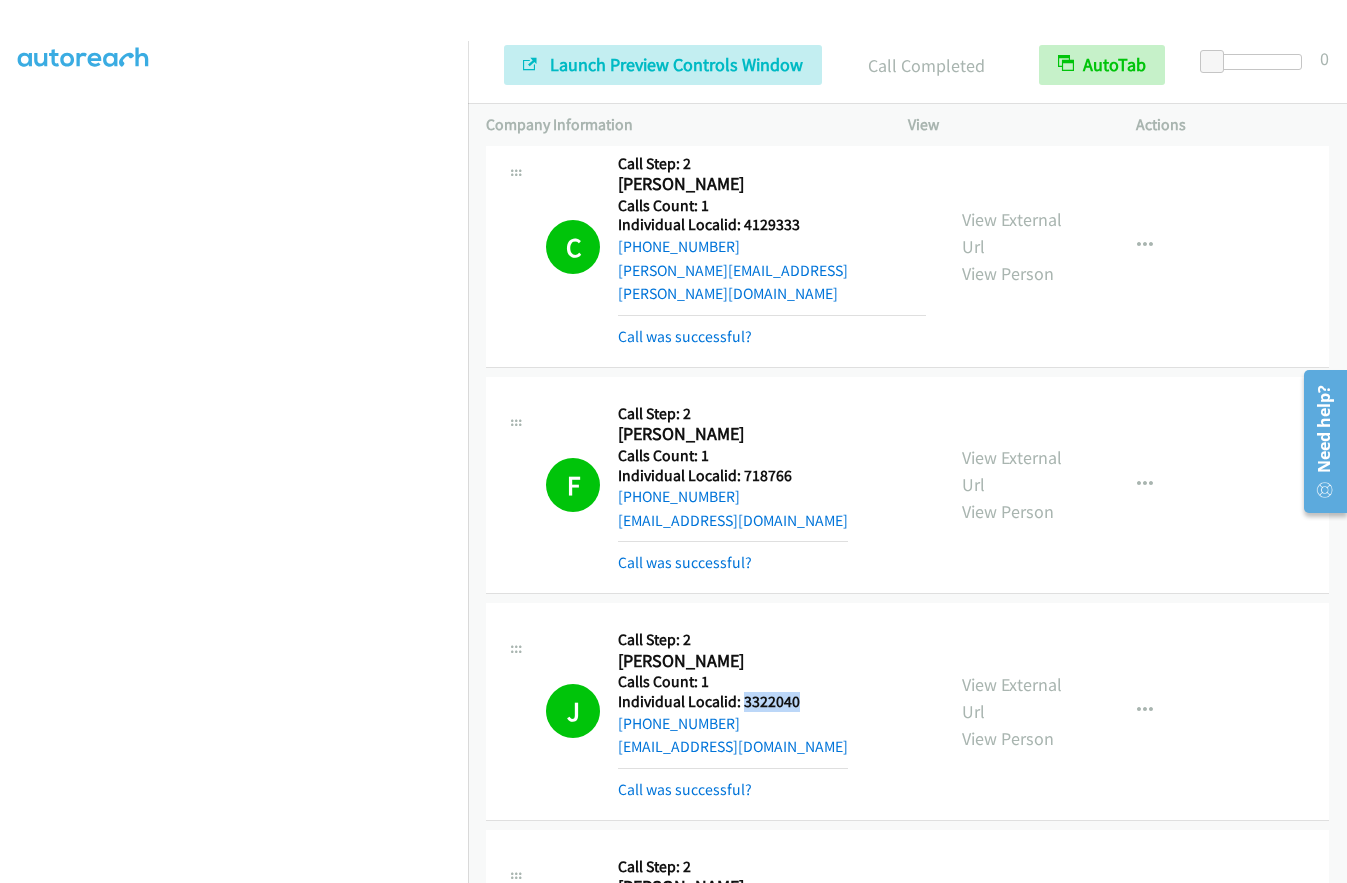 drag, startPoint x: 741, startPoint y: 464, endPoint x: 803, endPoint y: 465, distance: 62.008064 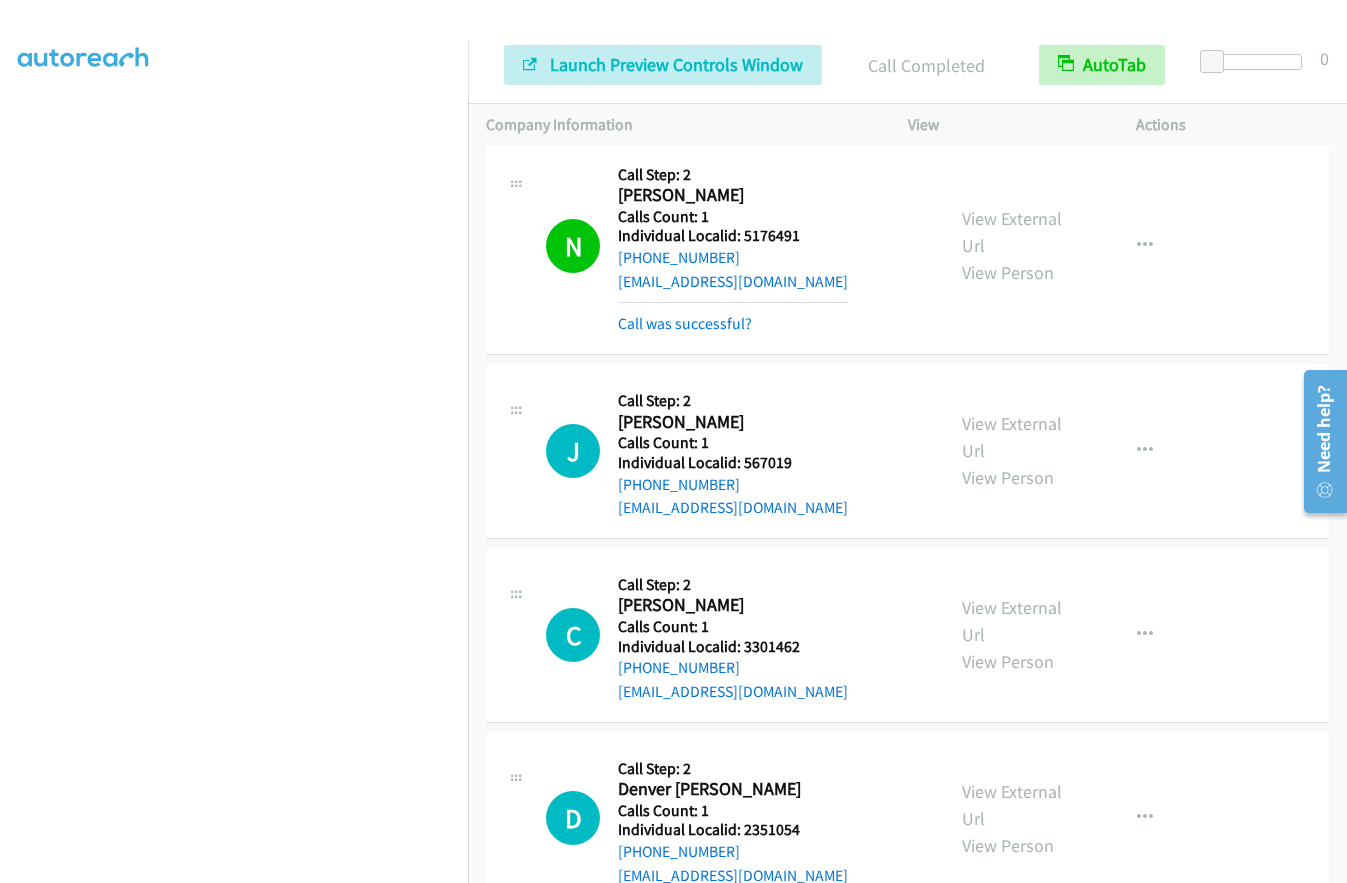 scroll, scrollTop: 15623, scrollLeft: 0, axis: vertical 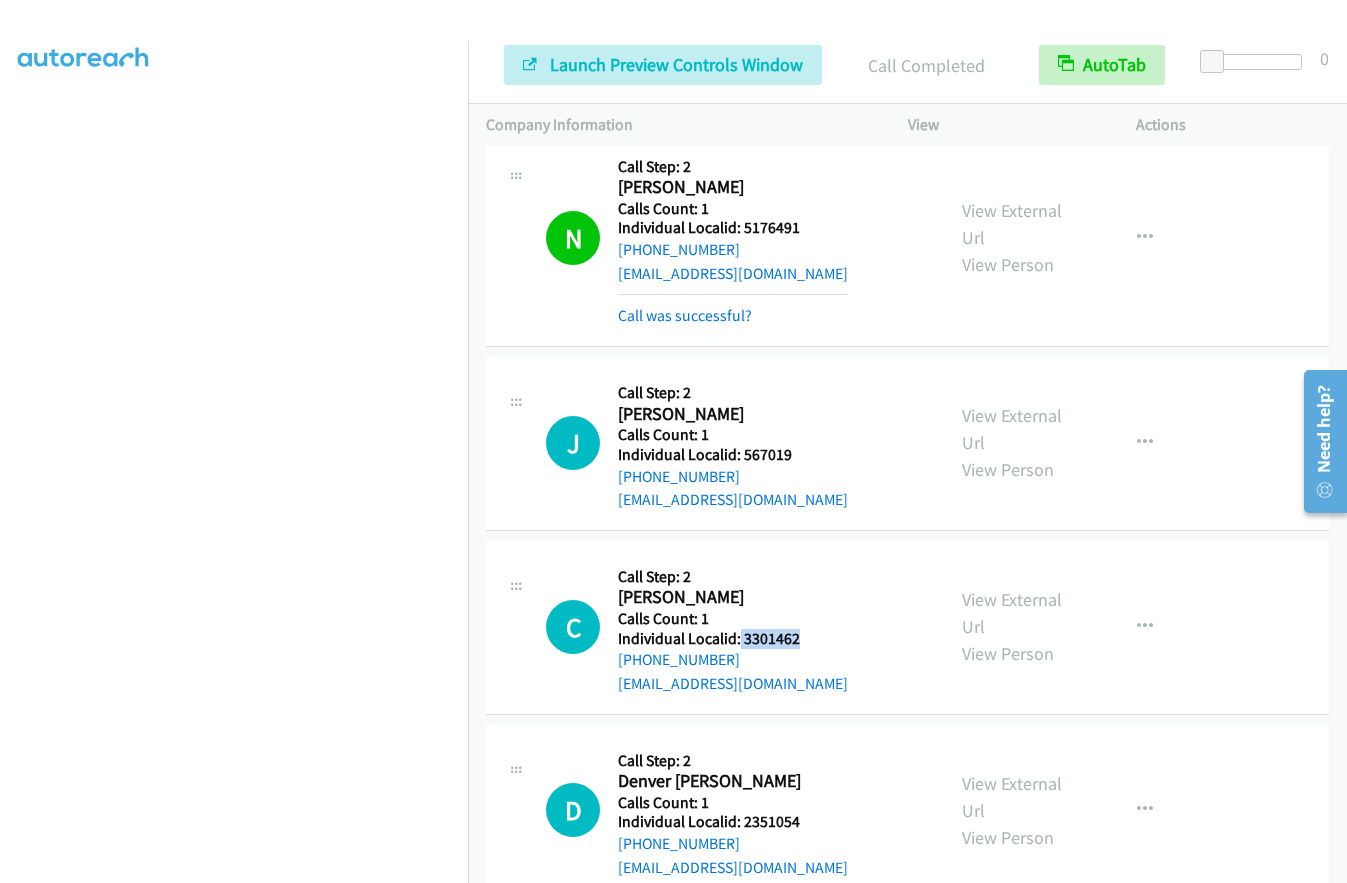 drag, startPoint x: 739, startPoint y: 401, endPoint x: 816, endPoint y: 401, distance: 77 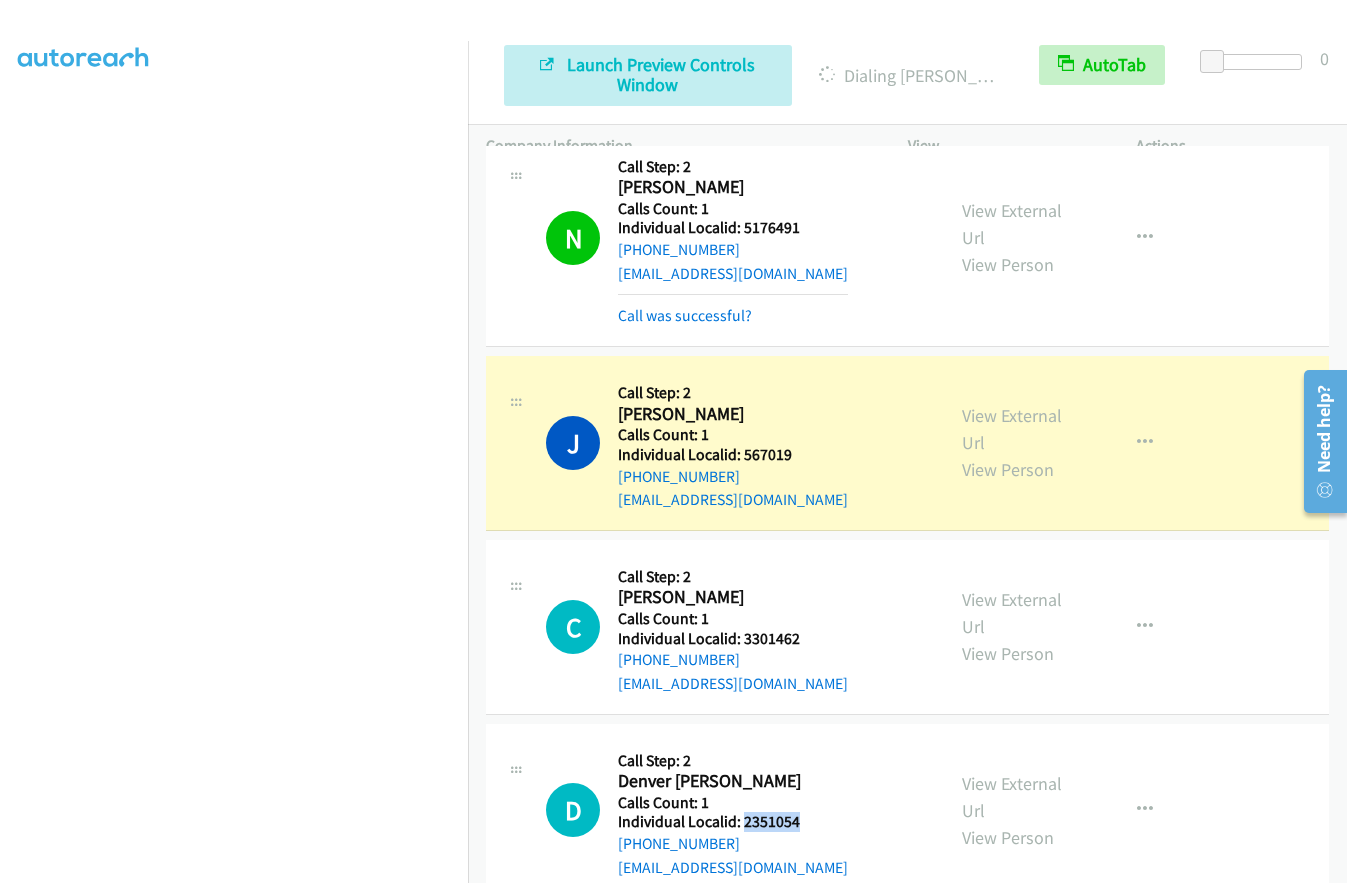 drag, startPoint x: 741, startPoint y: 587, endPoint x: 804, endPoint y: 578, distance: 63.63961 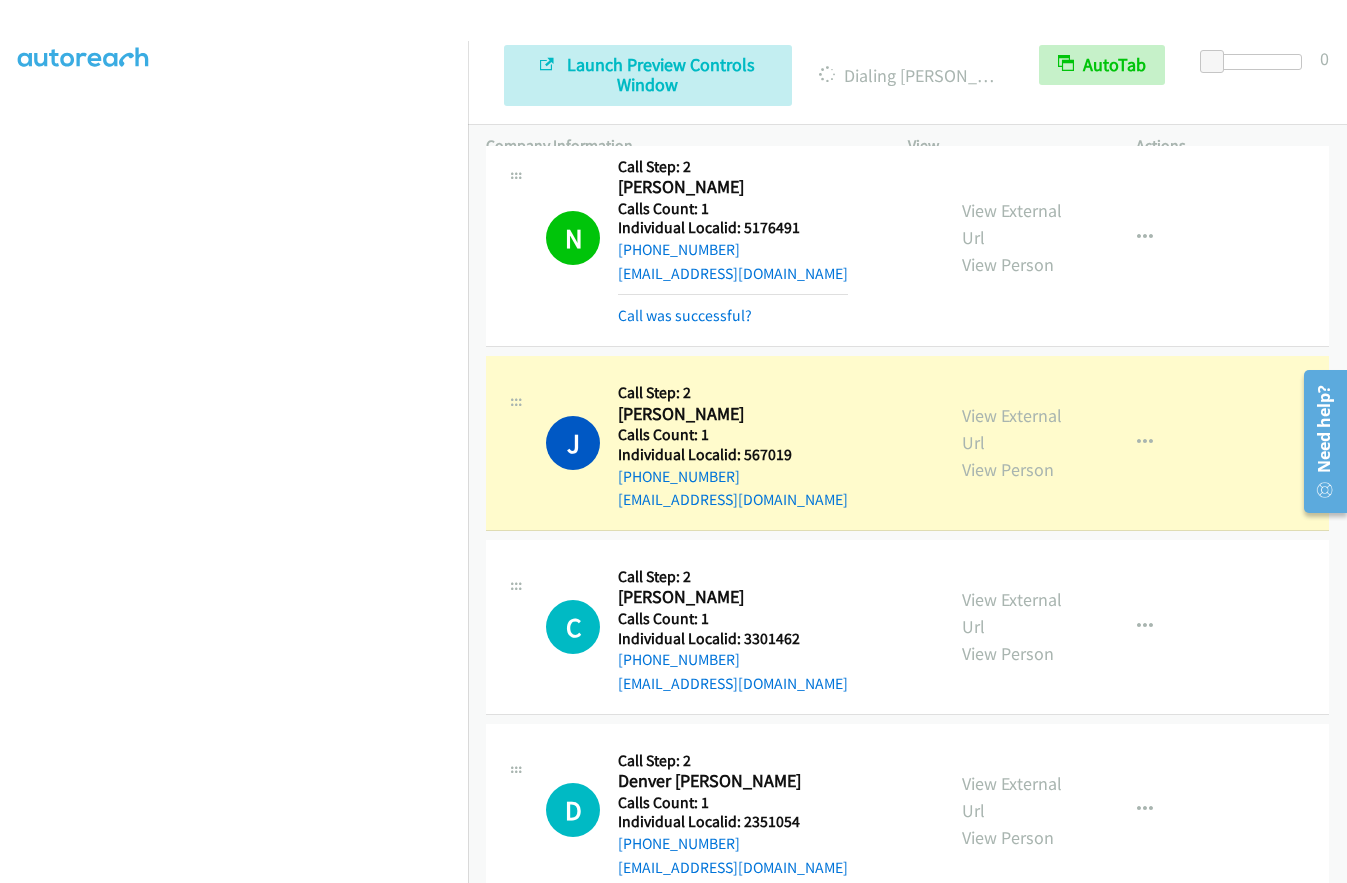 drag, startPoint x: 742, startPoint y: 770, endPoint x: 803, endPoint y: 771, distance: 61.008198 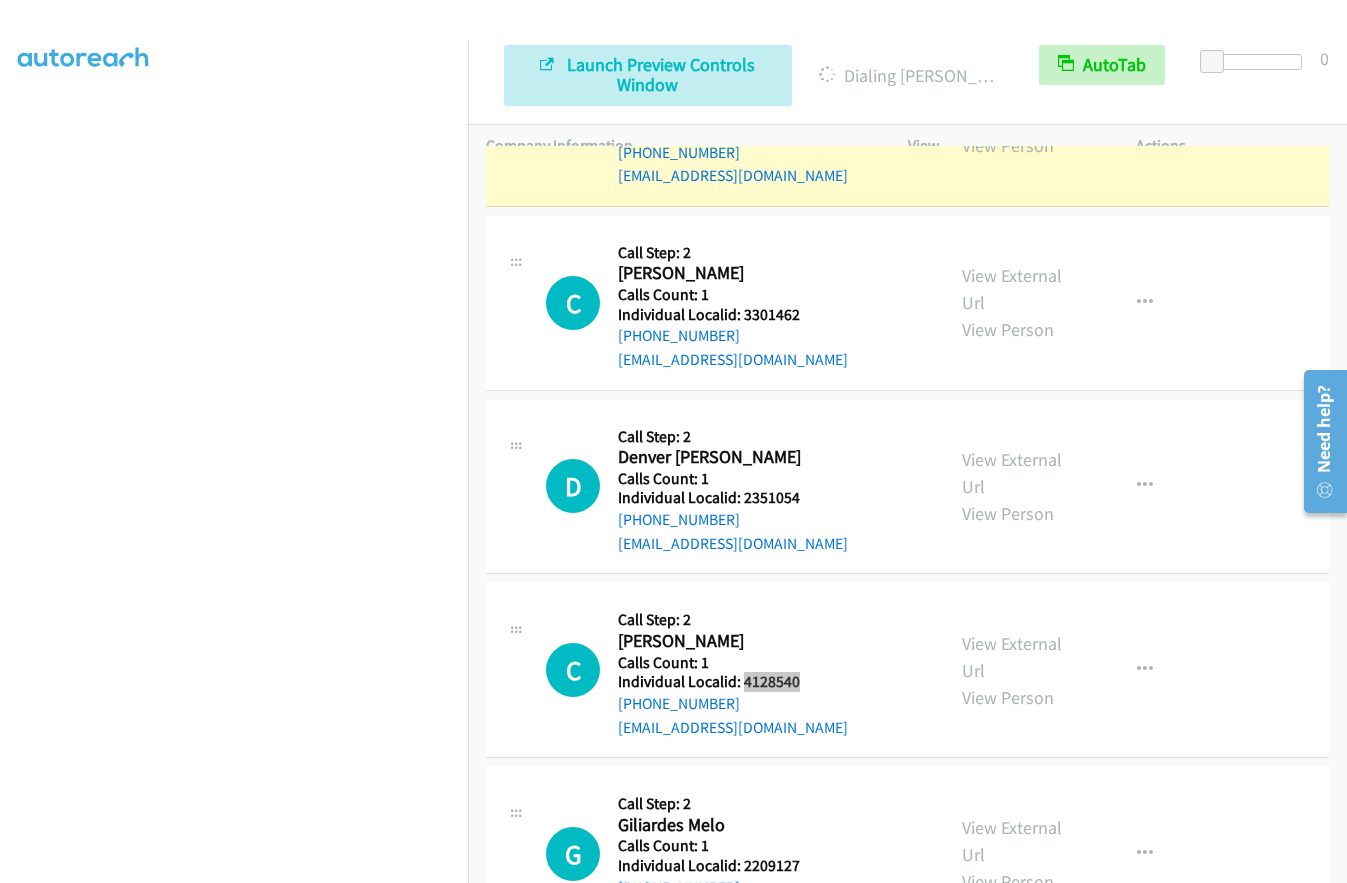 scroll, scrollTop: 15948, scrollLeft: 0, axis: vertical 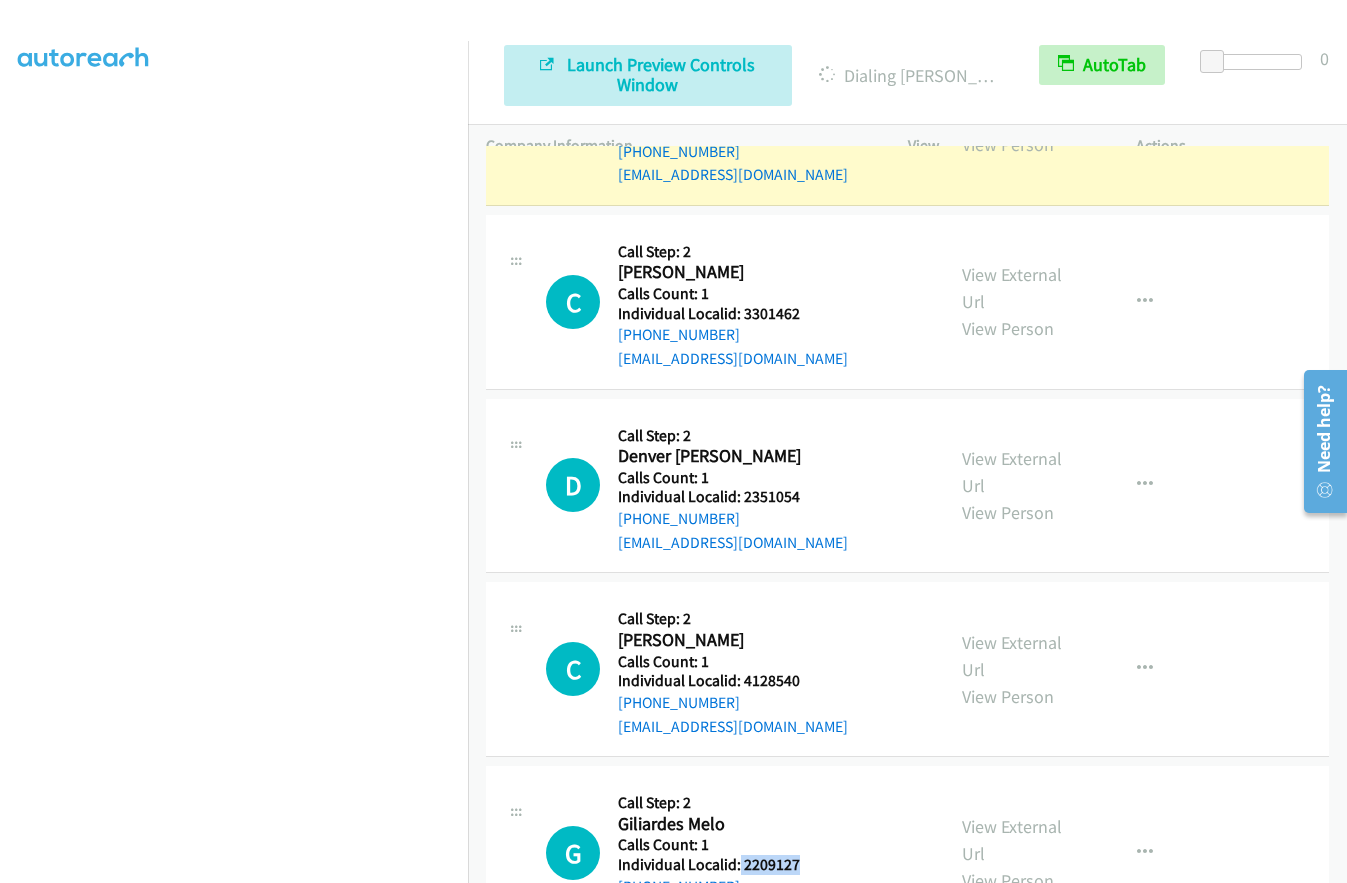 drag, startPoint x: 738, startPoint y: 629, endPoint x: 798, endPoint y: 629, distance: 60 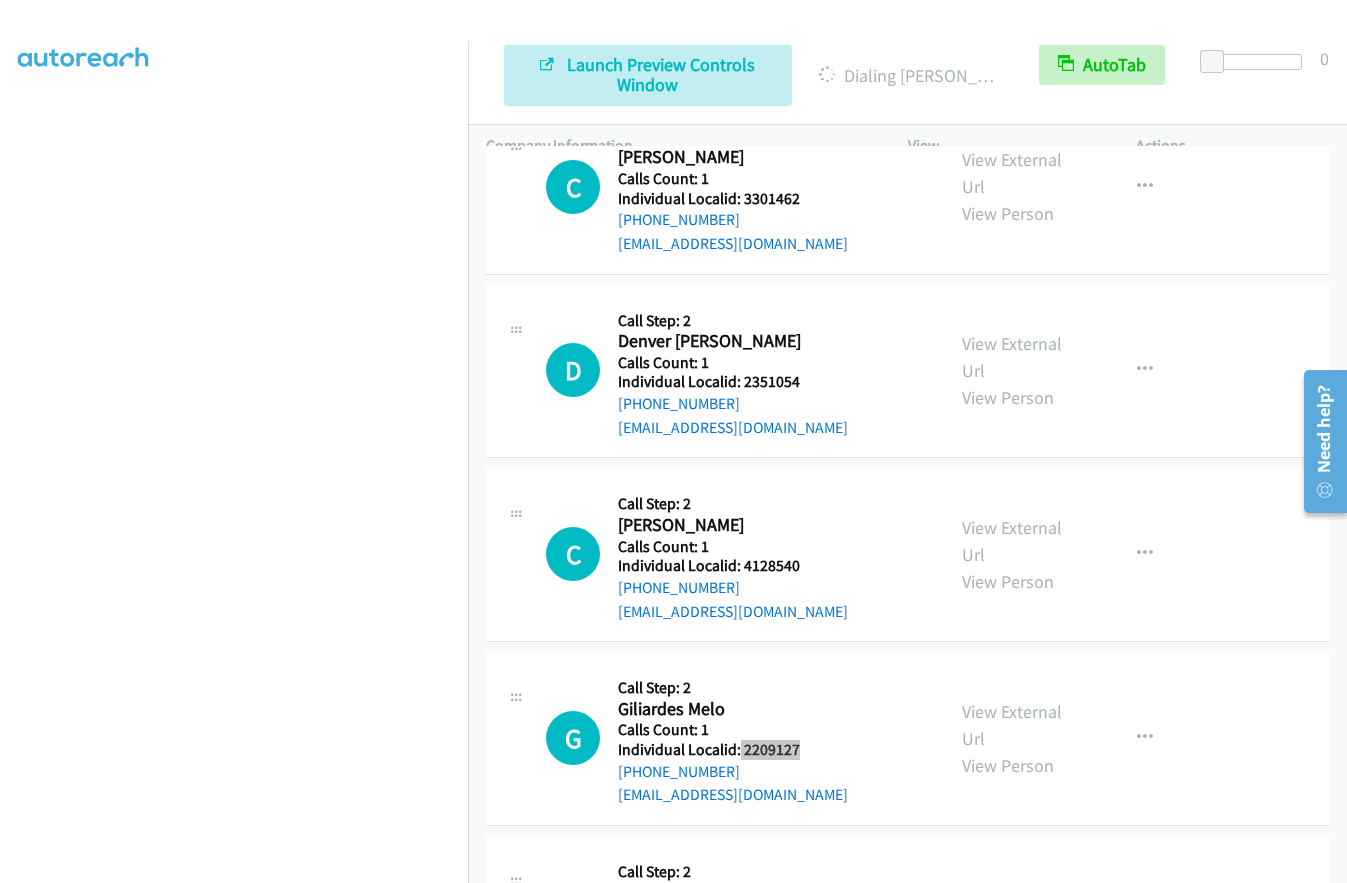 scroll, scrollTop: 16073, scrollLeft: 0, axis: vertical 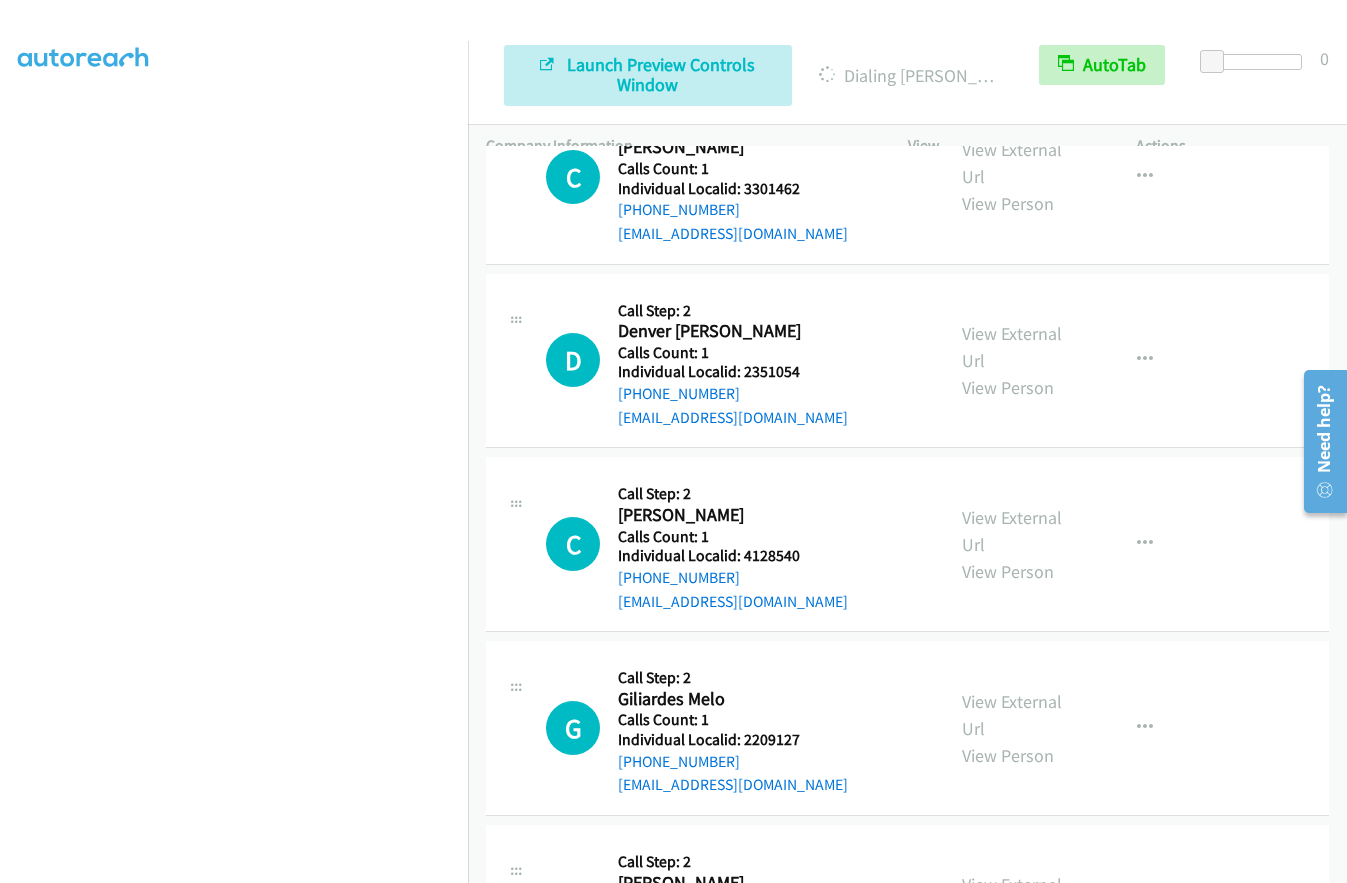 drag, startPoint x: 749, startPoint y: 687, endPoint x: 810, endPoint y: 688, distance: 61.008198 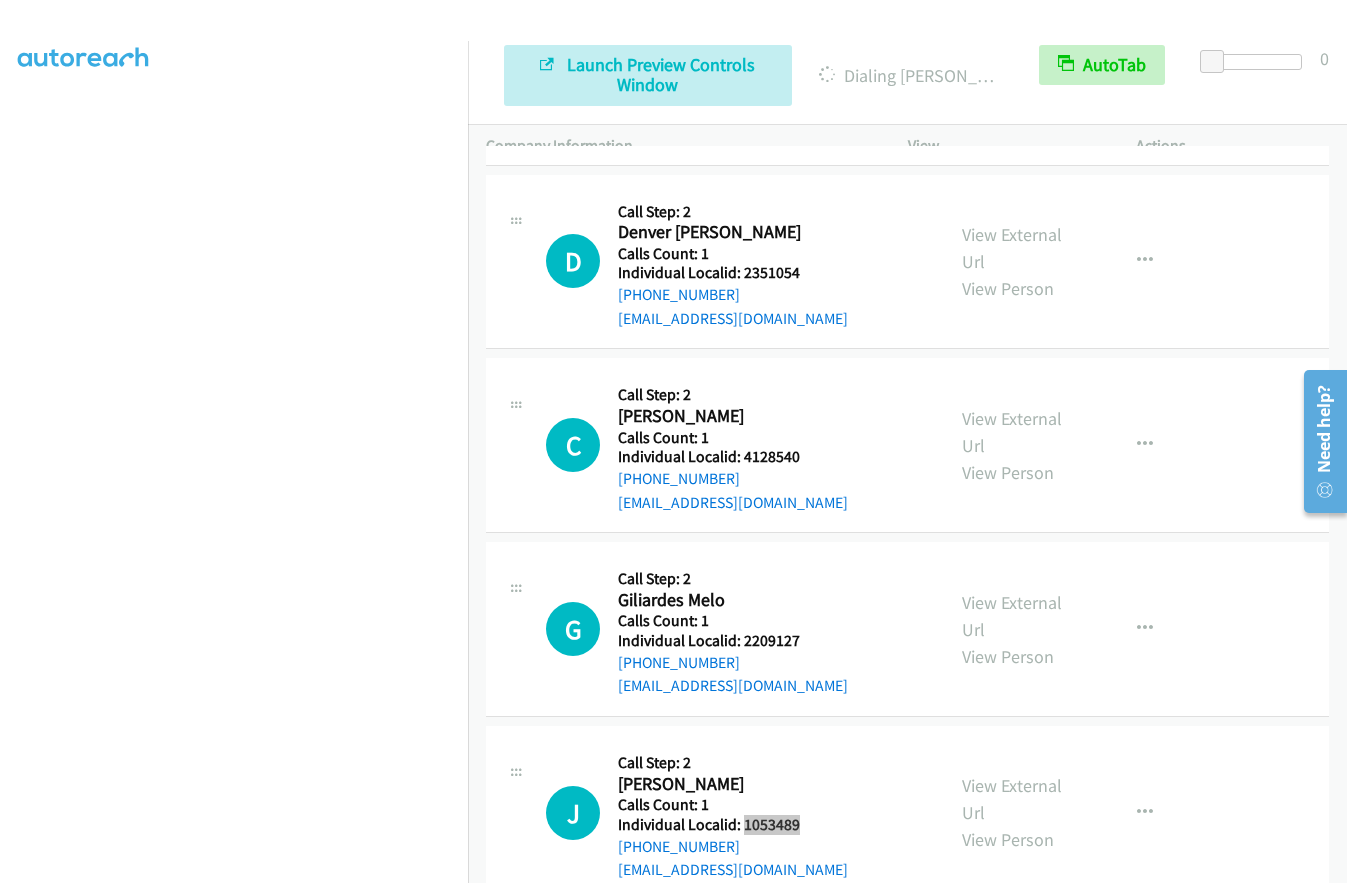 scroll, scrollTop: 16173, scrollLeft: 0, axis: vertical 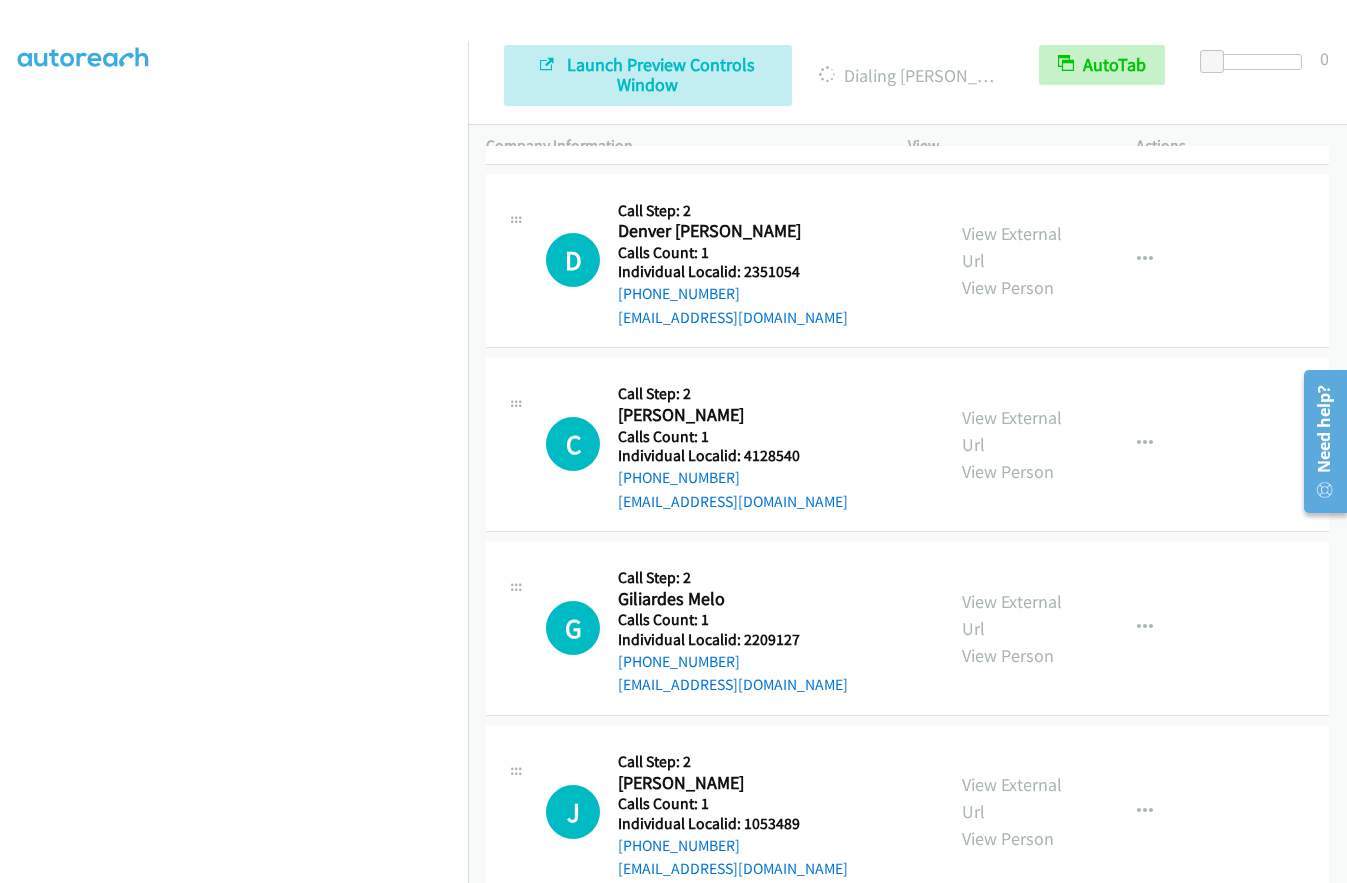 drag, startPoint x: 740, startPoint y: 766, endPoint x: 799, endPoint y: 770, distance: 59.135437 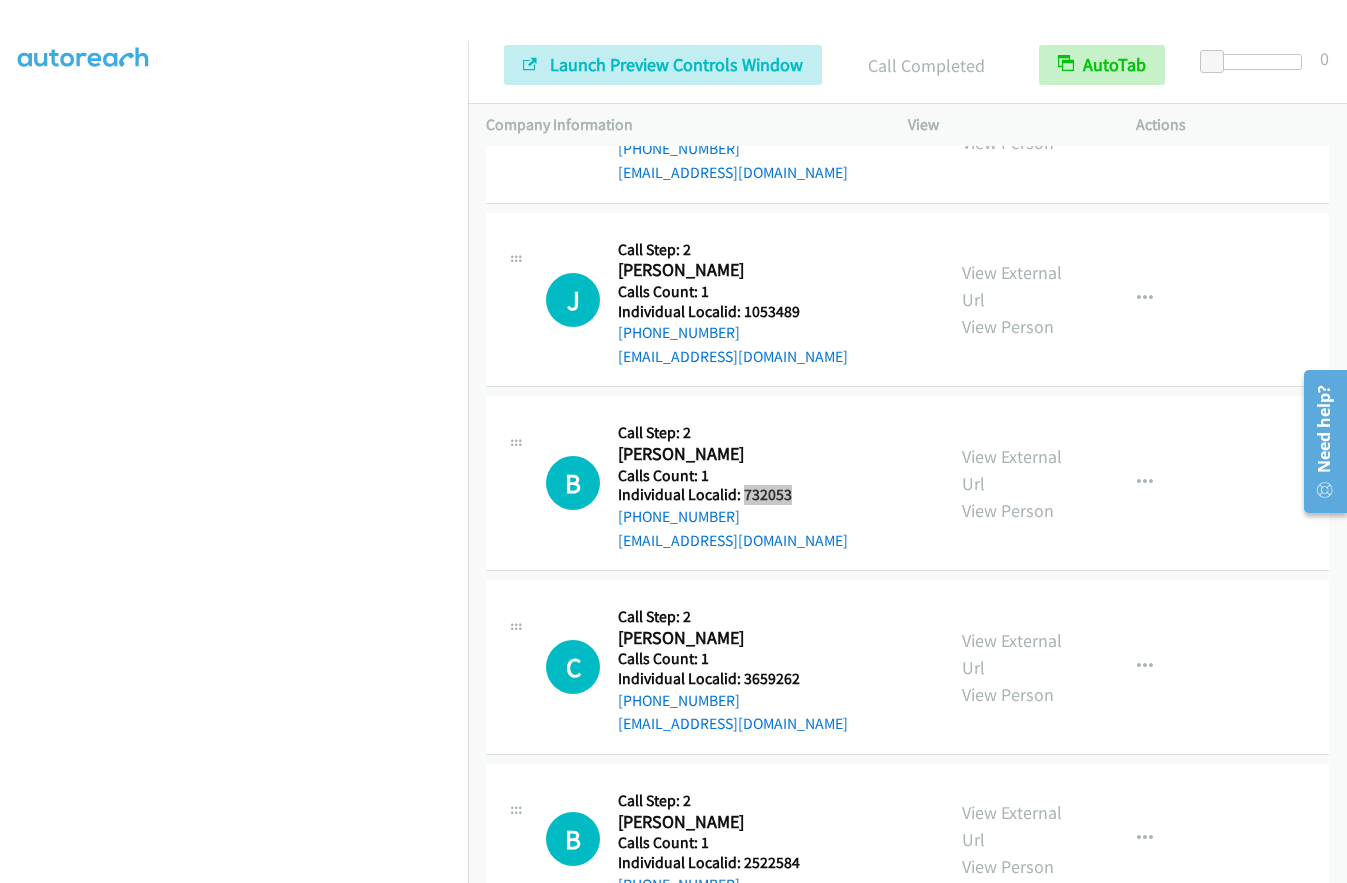 scroll, scrollTop: 16737, scrollLeft: 0, axis: vertical 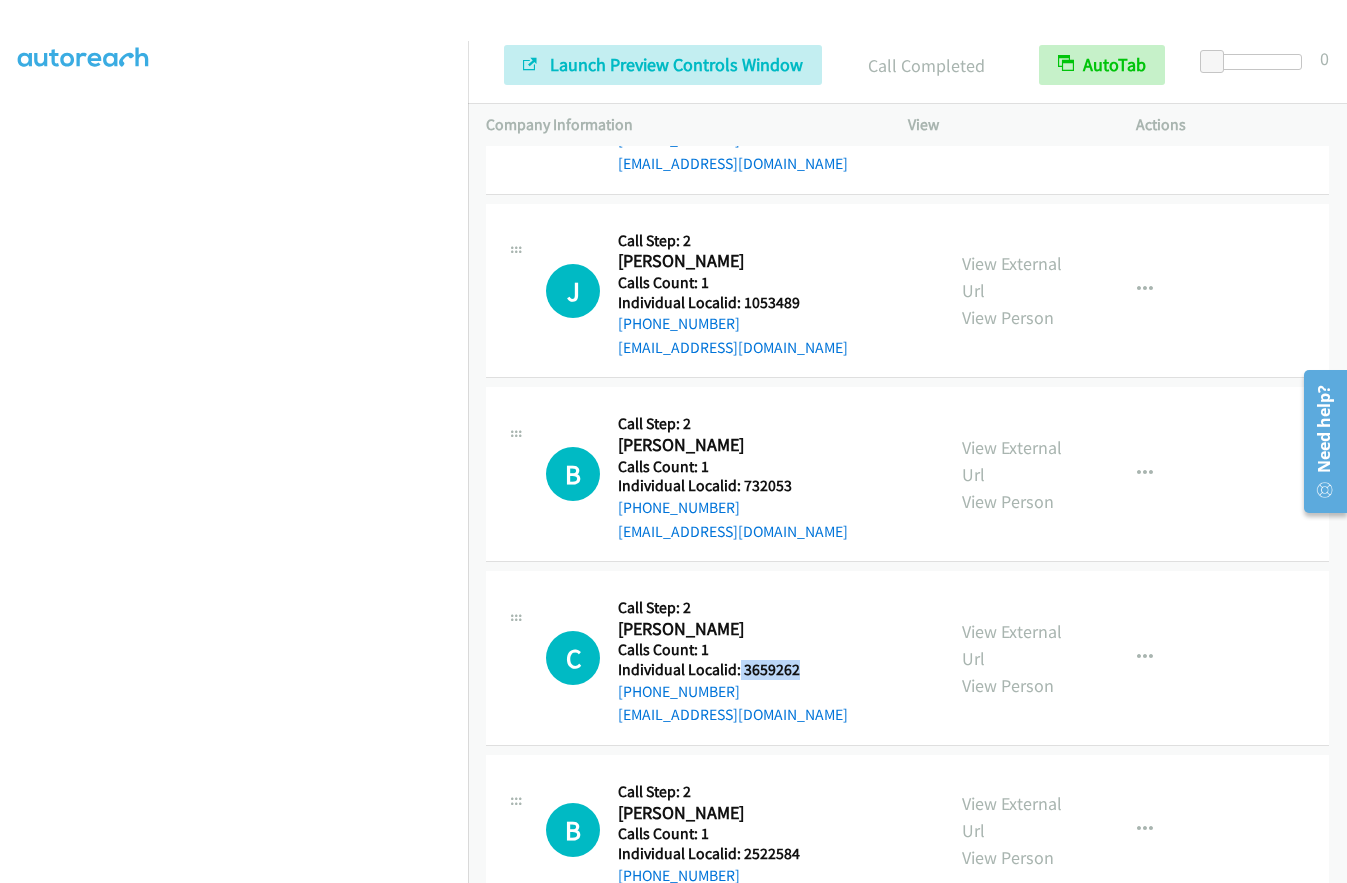 drag, startPoint x: 750, startPoint y: 432, endPoint x: 815, endPoint y: 430, distance: 65.03076 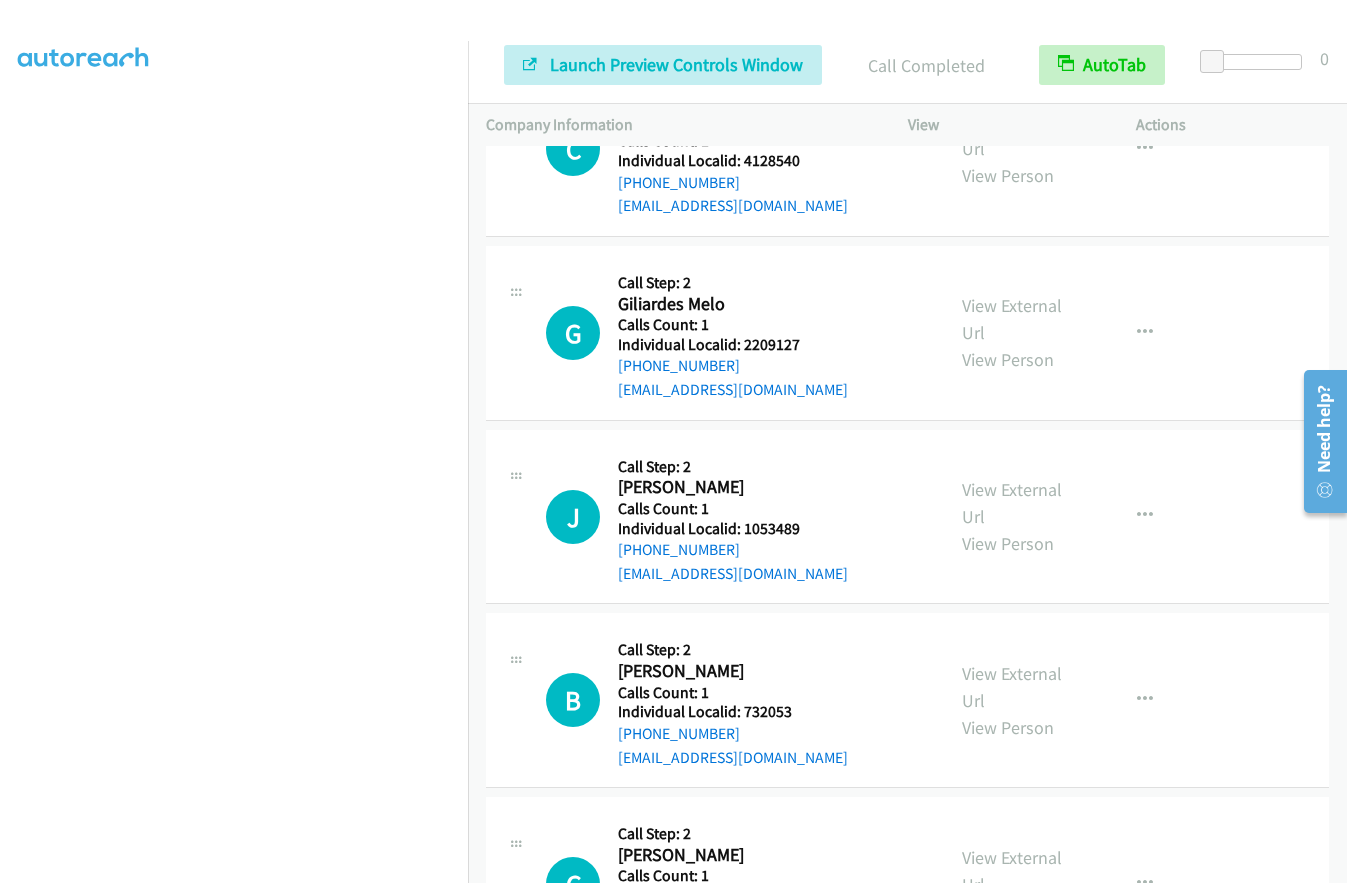 scroll, scrollTop: 16487, scrollLeft: 0, axis: vertical 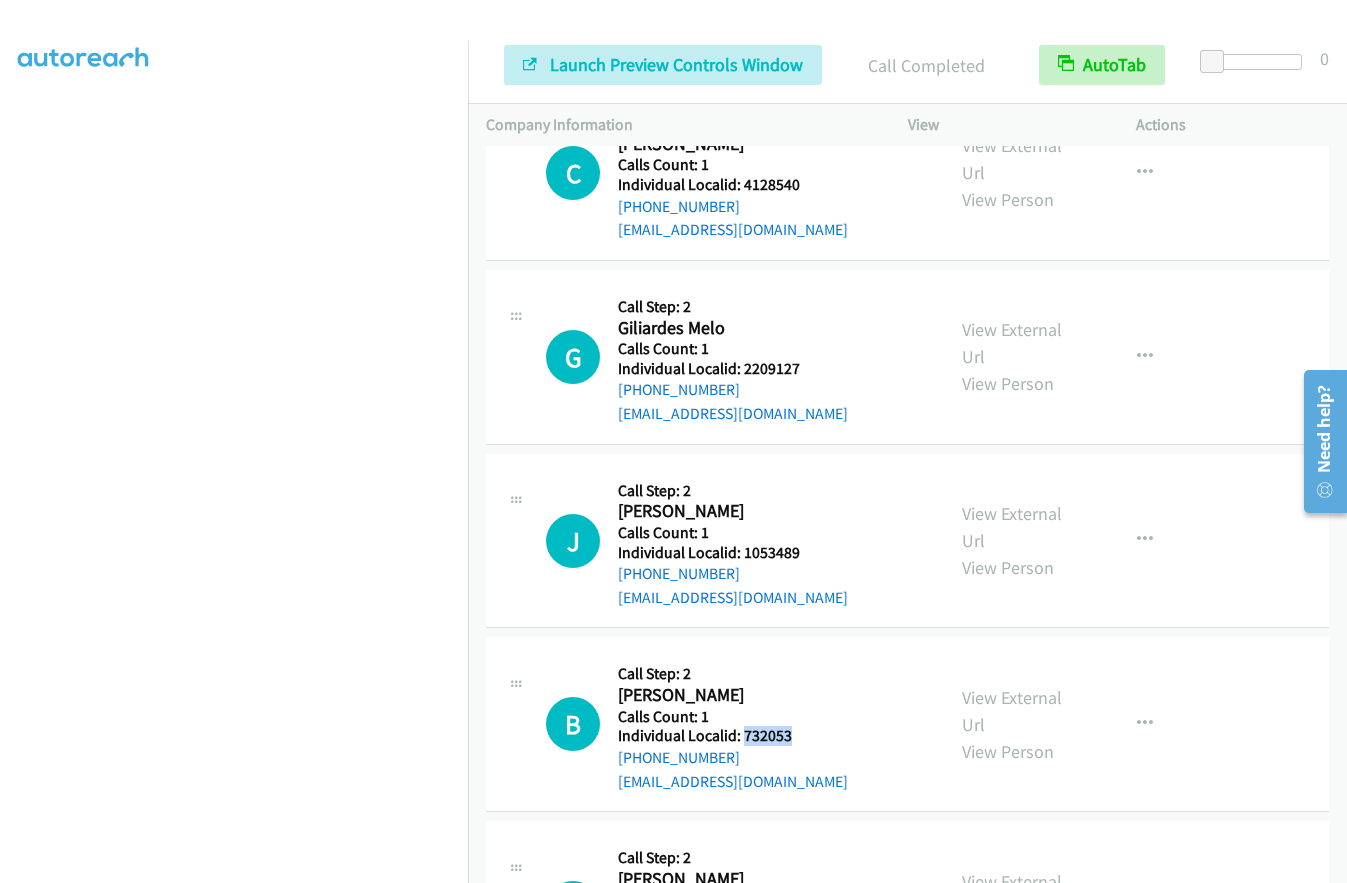 drag, startPoint x: 740, startPoint y: 505, endPoint x: 808, endPoint y: 501, distance: 68.117546 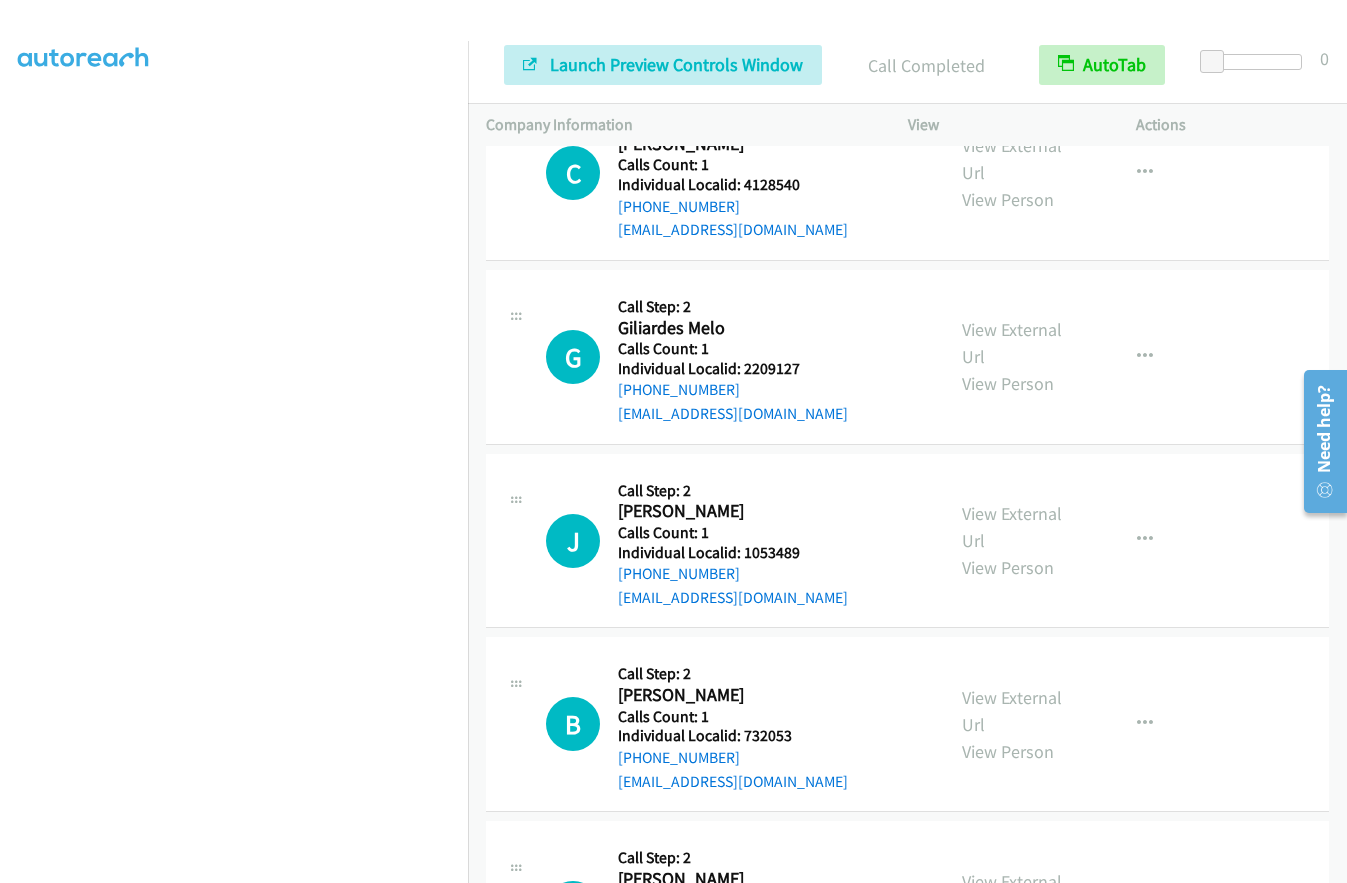 drag, startPoint x: 740, startPoint y: 682, endPoint x: 802, endPoint y: 682, distance: 62 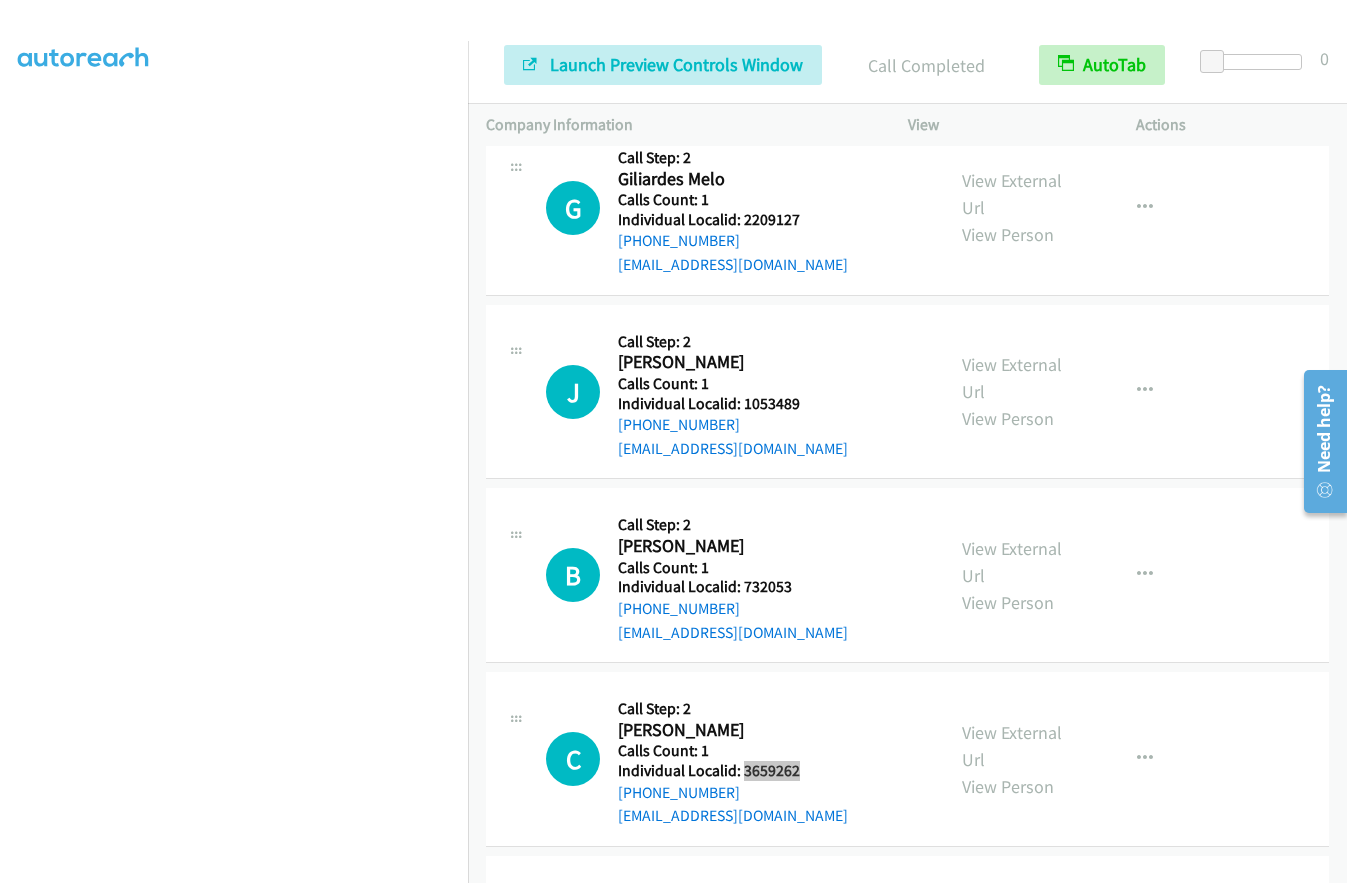 scroll, scrollTop: 16637, scrollLeft: 0, axis: vertical 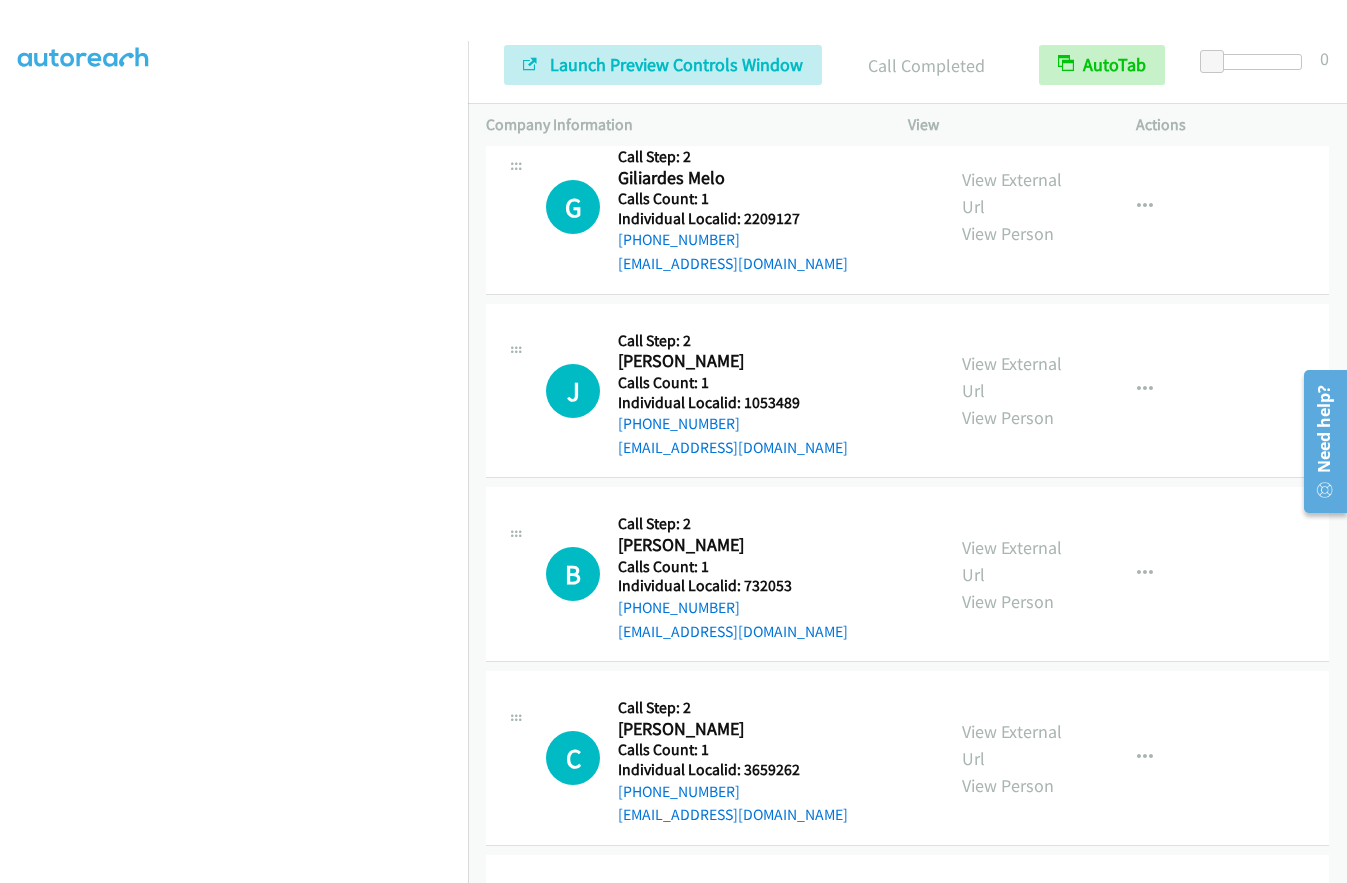 drag, startPoint x: 745, startPoint y: 712, endPoint x: 810, endPoint y: 712, distance: 65 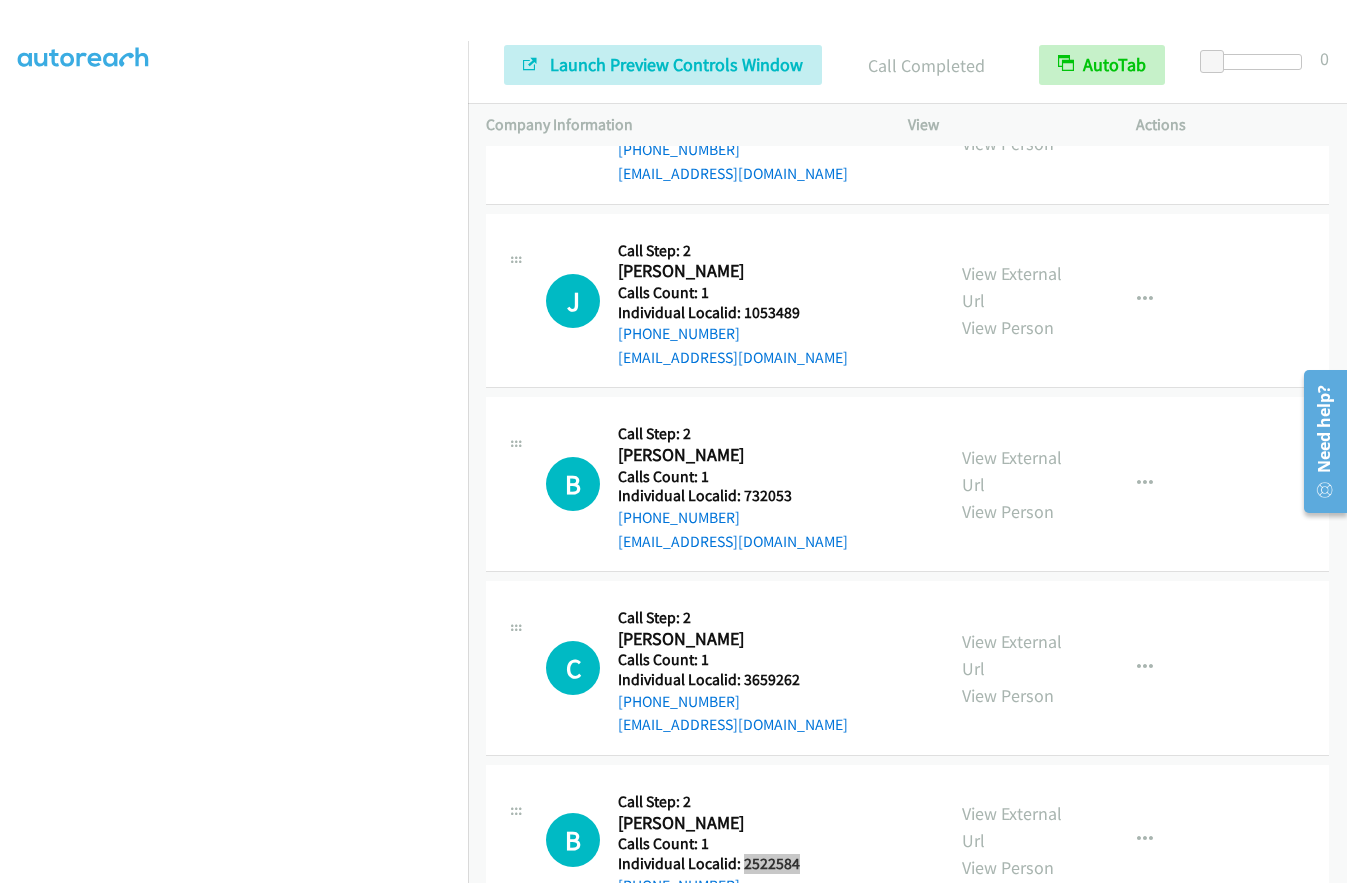 scroll, scrollTop: 16737, scrollLeft: 0, axis: vertical 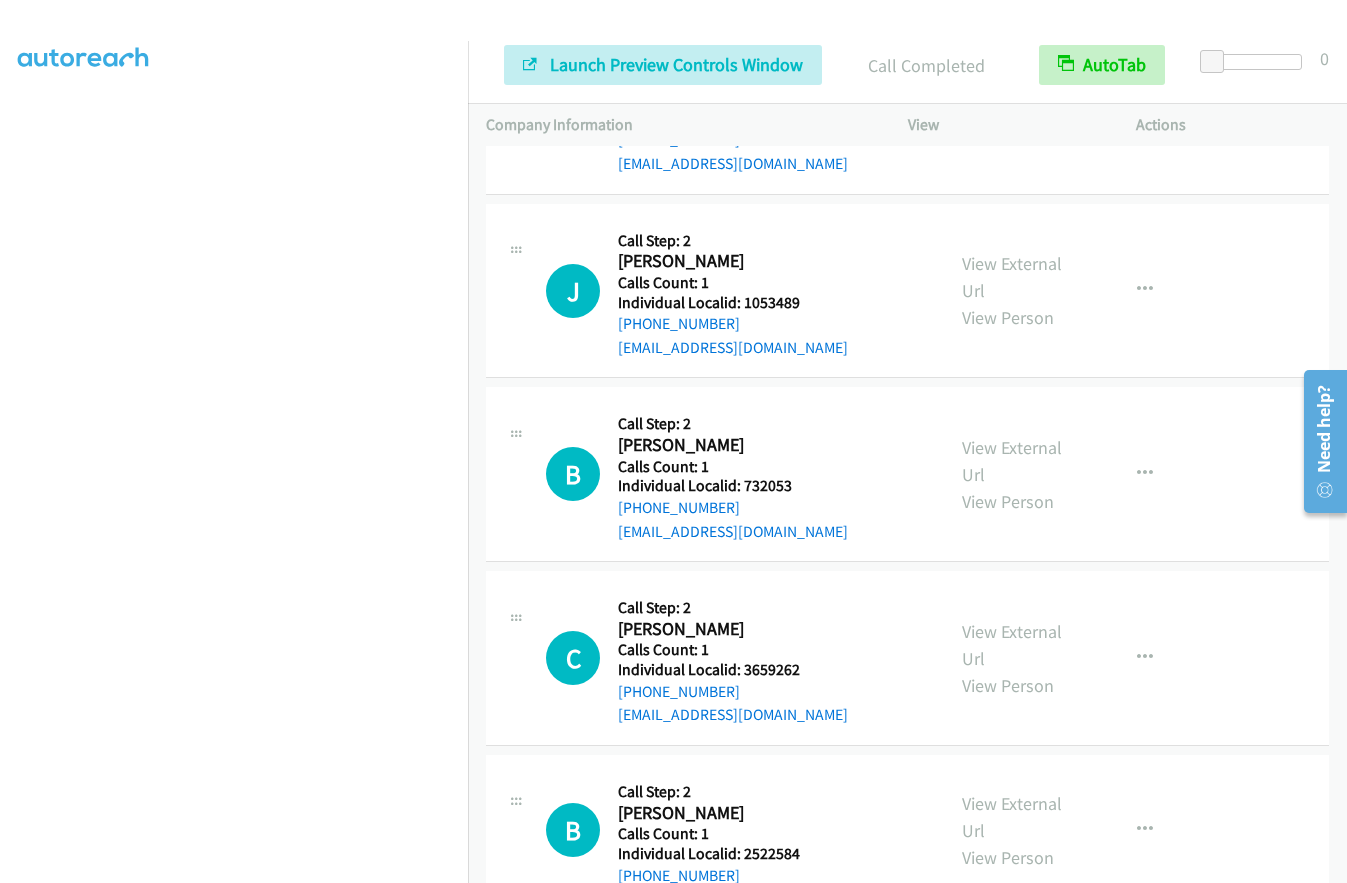 drag, startPoint x: 738, startPoint y: 779, endPoint x: 836, endPoint y: 778, distance: 98.005104 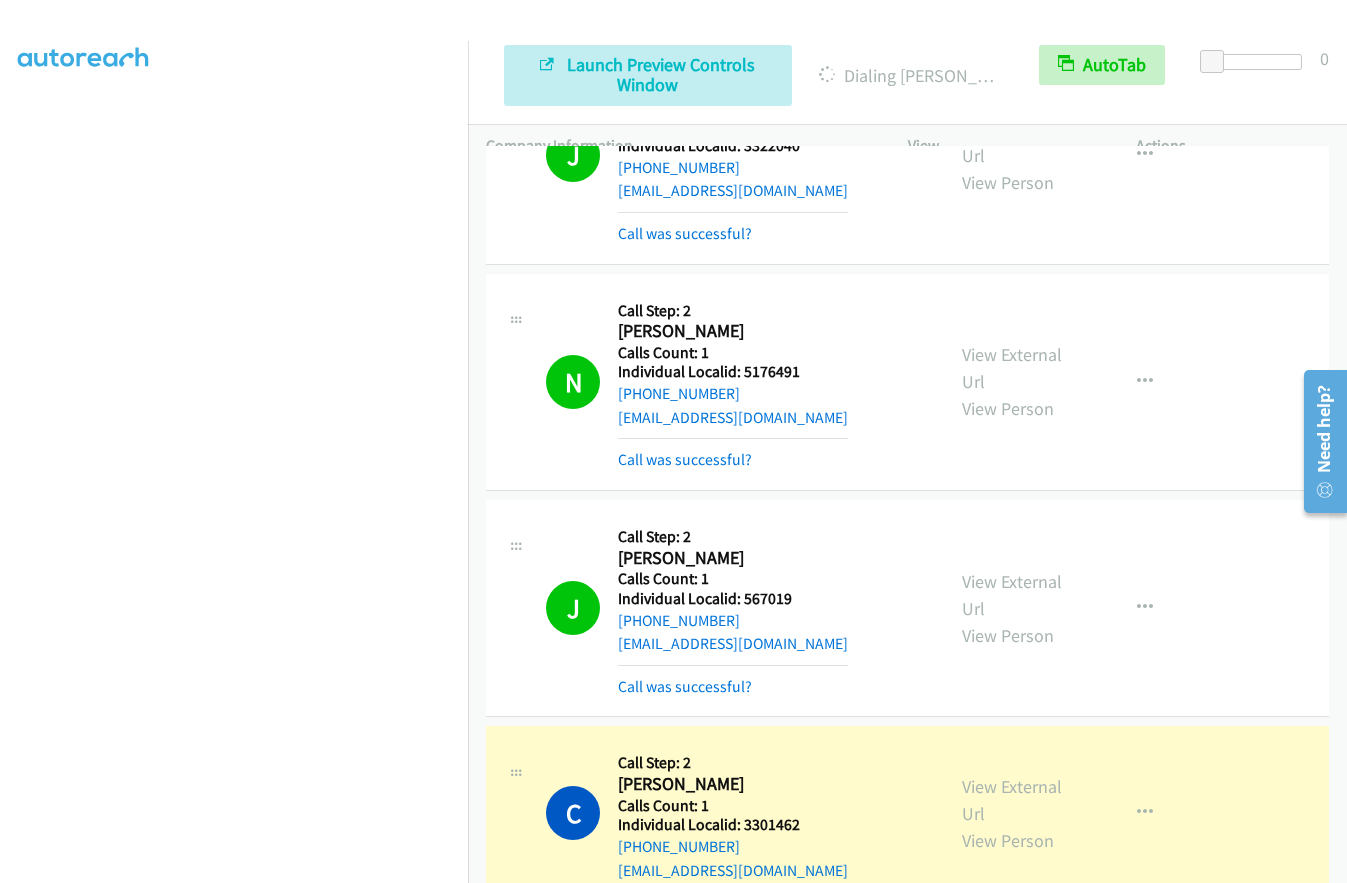scroll, scrollTop: 15287, scrollLeft: 0, axis: vertical 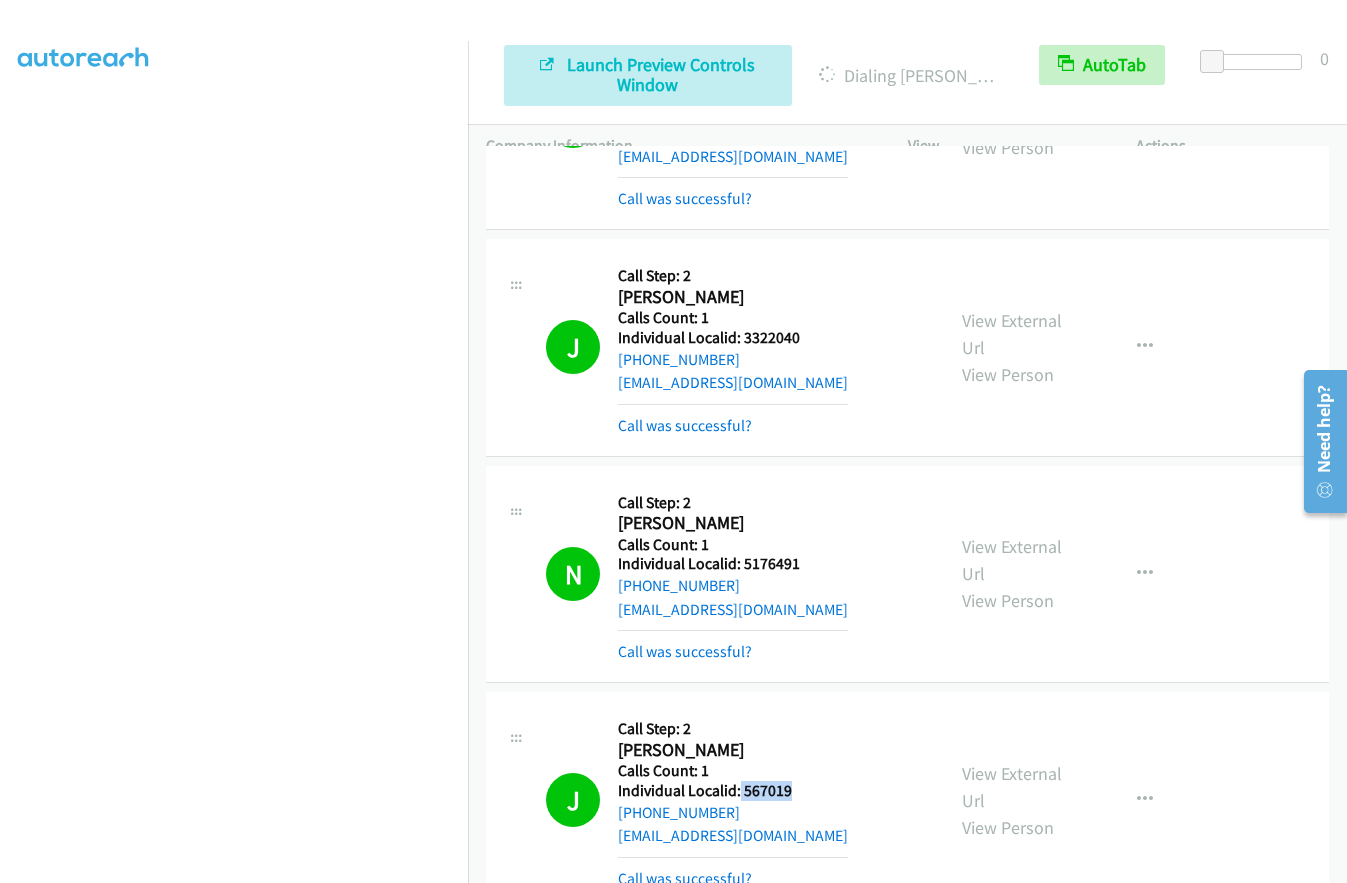 drag, startPoint x: 737, startPoint y: 557, endPoint x: 792, endPoint y: 555, distance: 55.03635 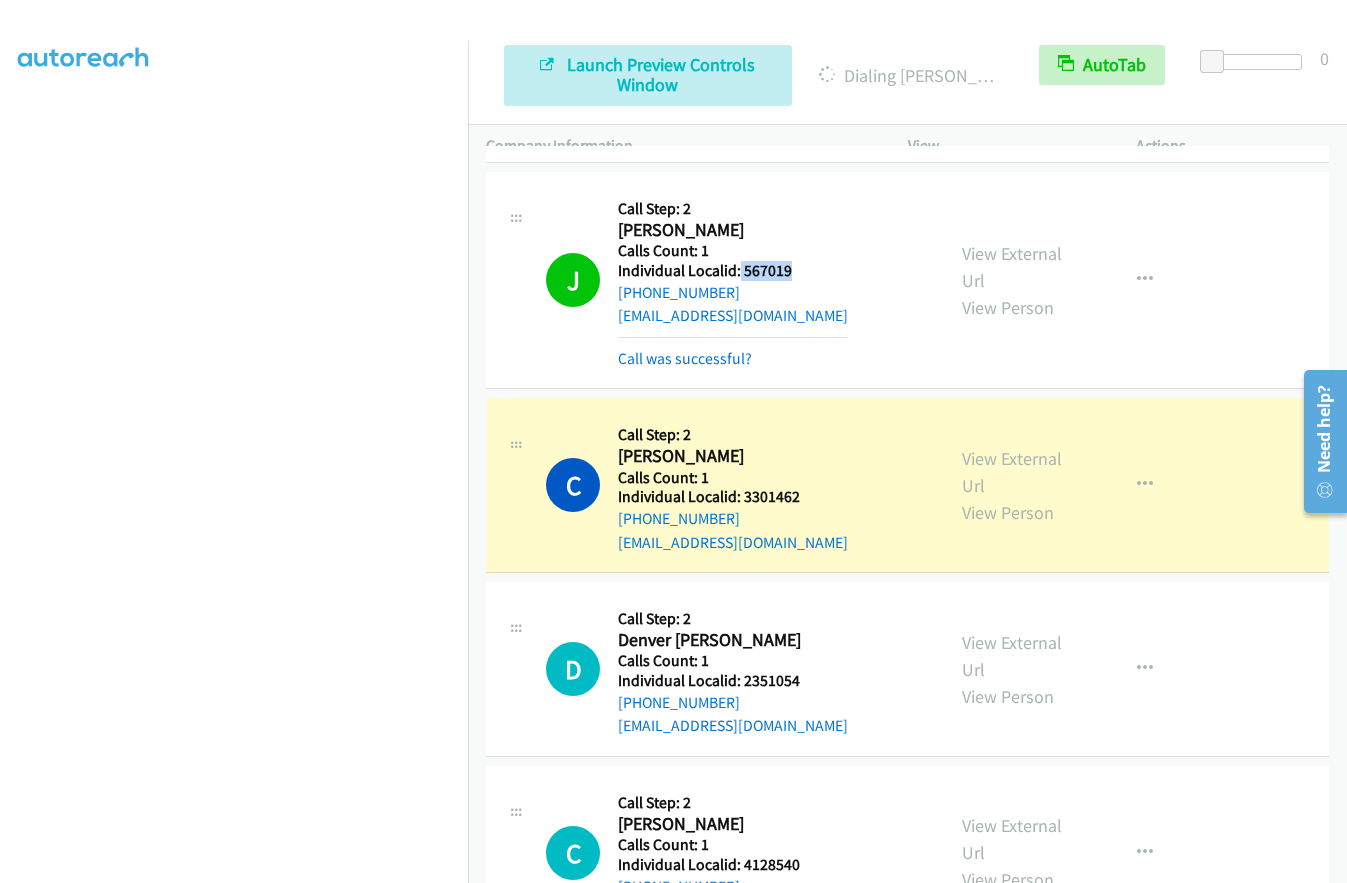 scroll, scrollTop: 15812, scrollLeft: 0, axis: vertical 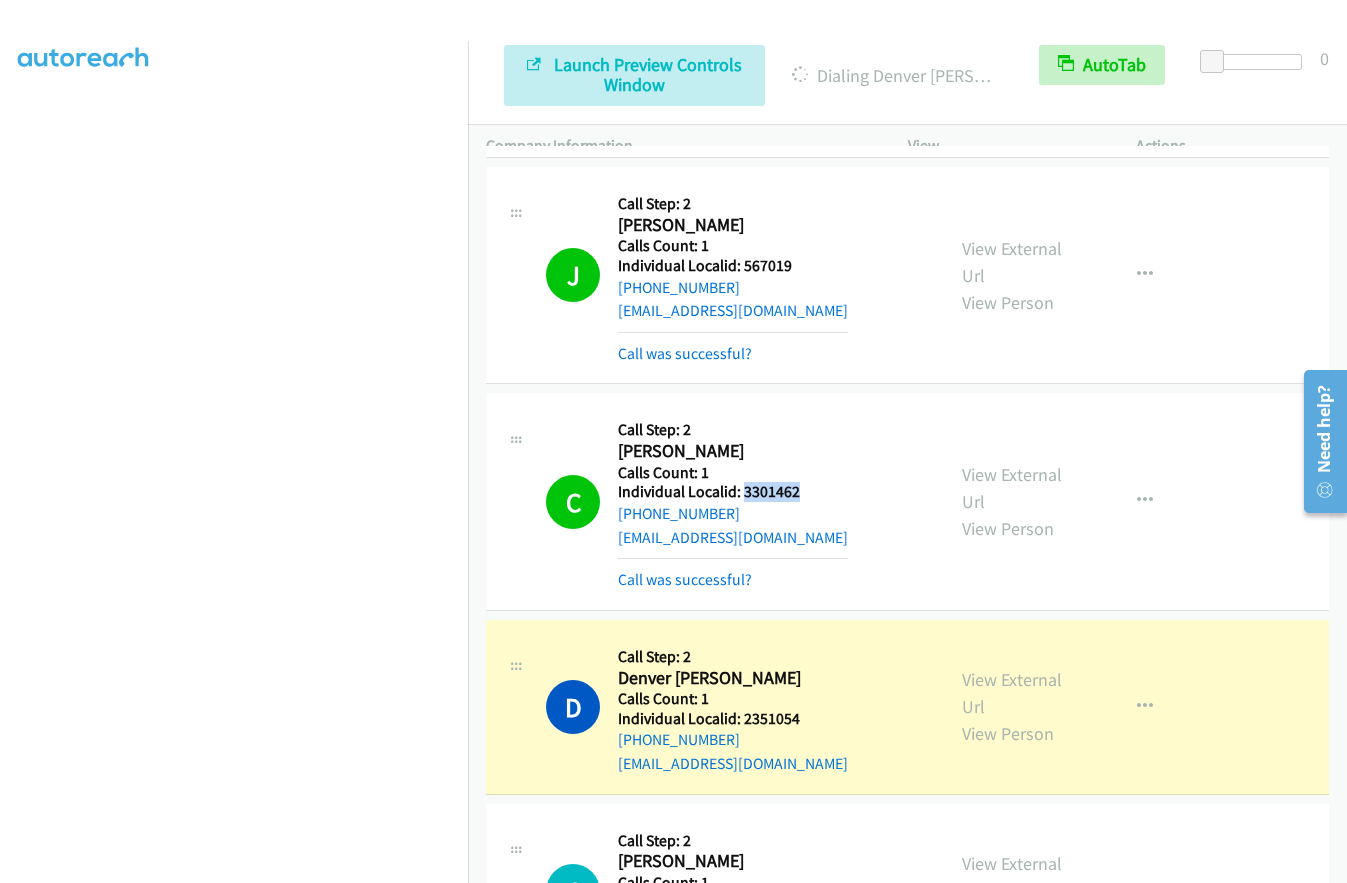 drag, startPoint x: 742, startPoint y: 259, endPoint x: 800, endPoint y: 258, distance: 58.00862 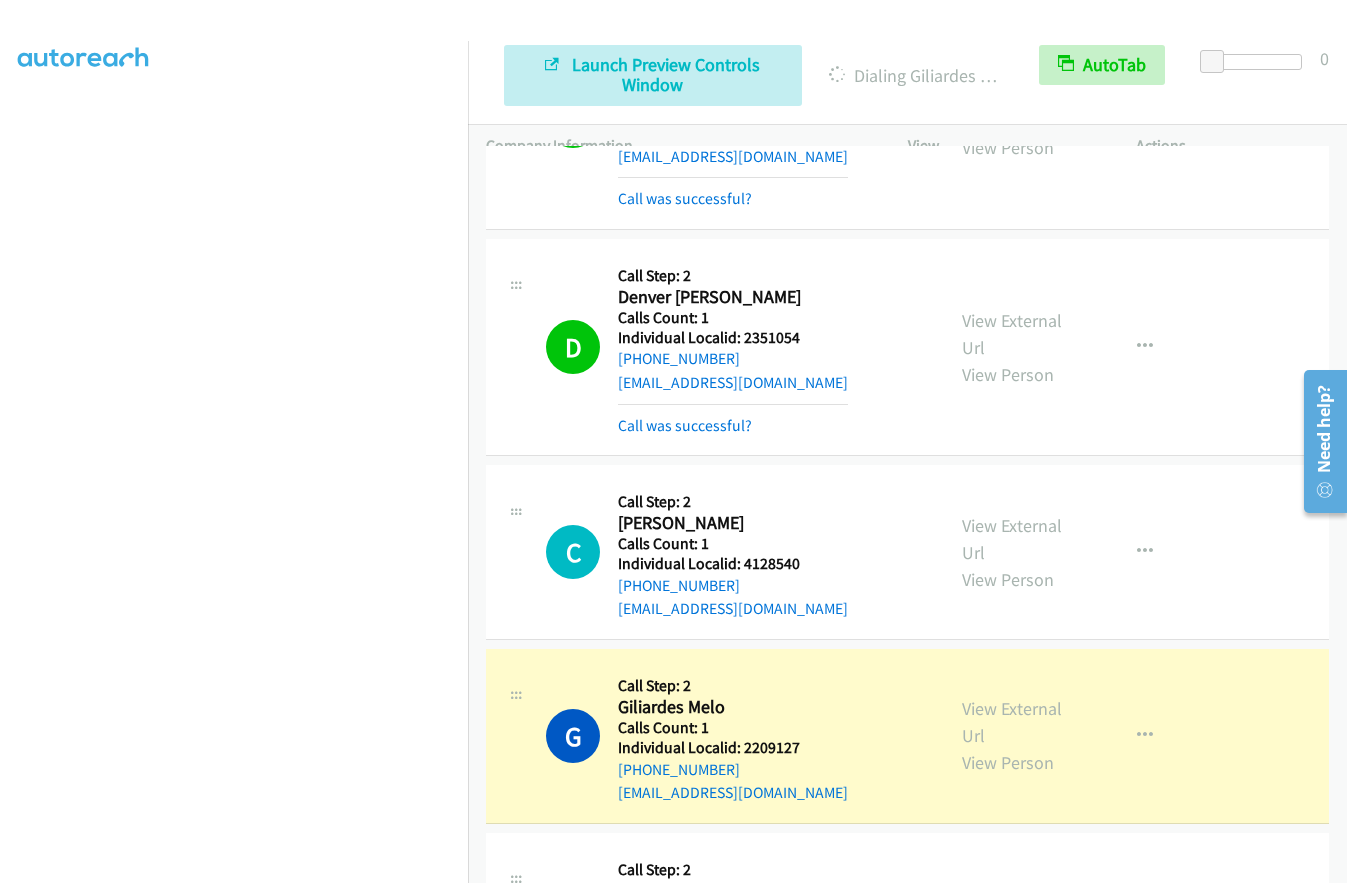 scroll, scrollTop: 16287, scrollLeft: 0, axis: vertical 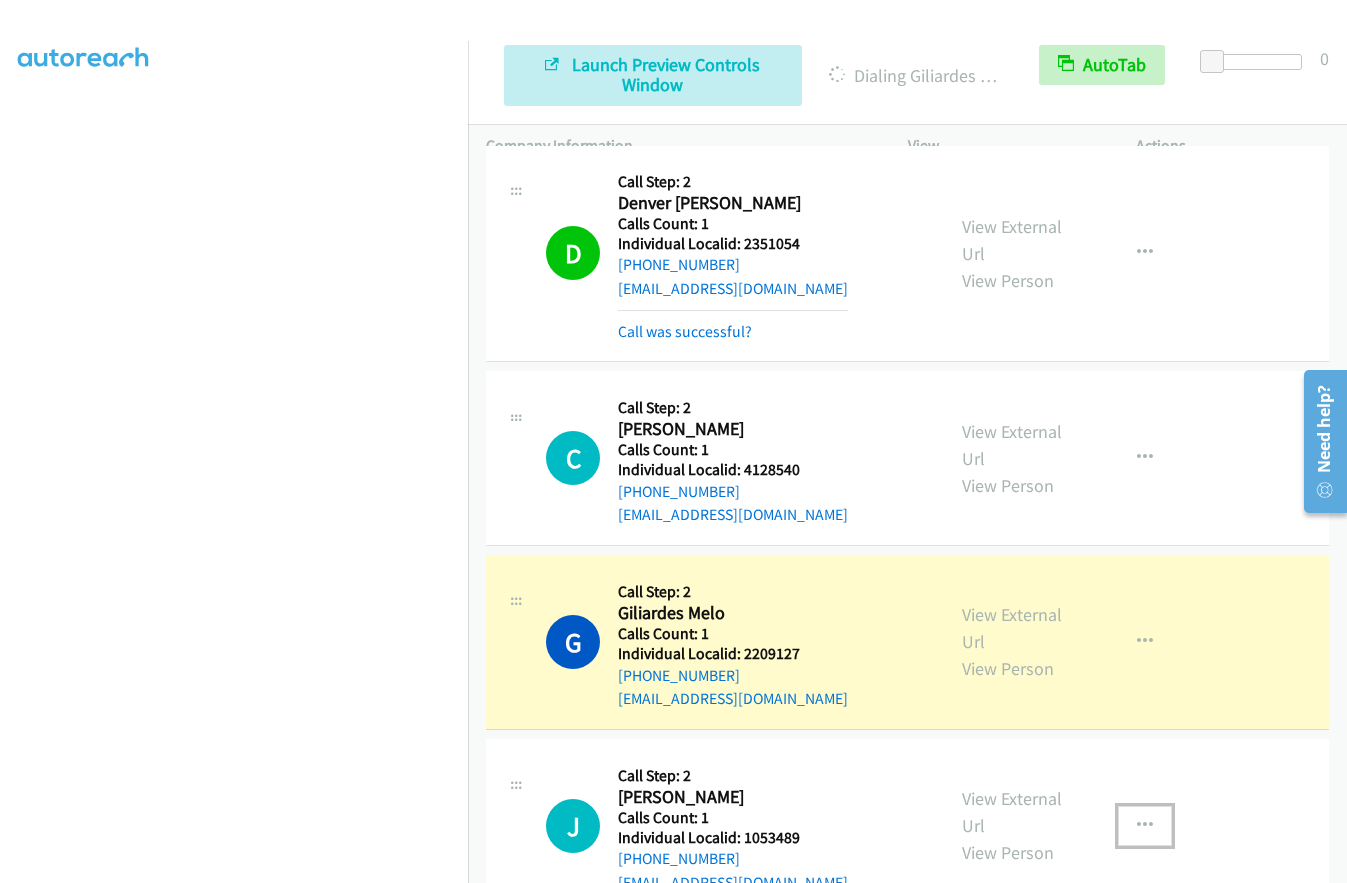 click at bounding box center [1145, 826] 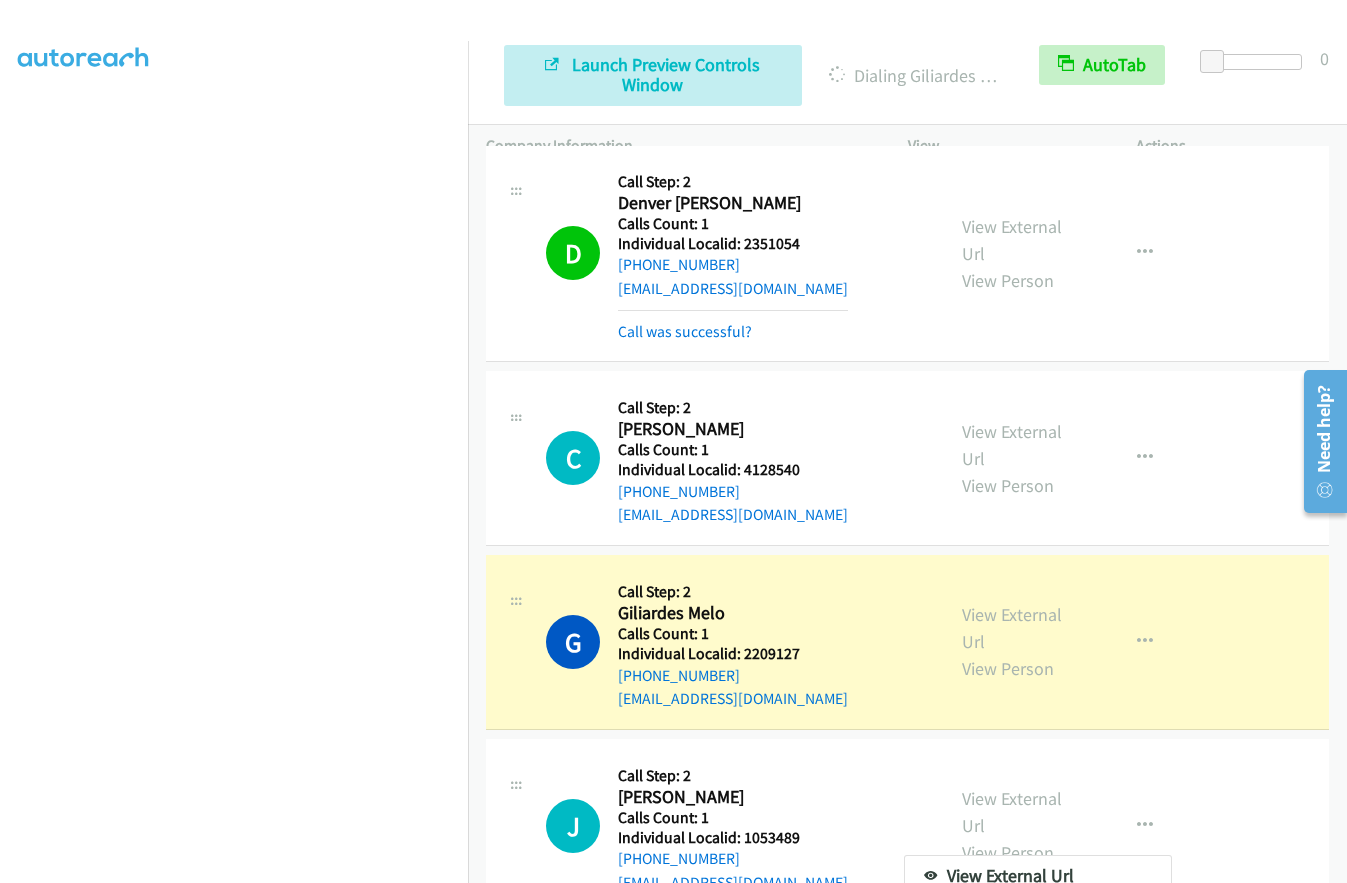 click at bounding box center [931, 998] 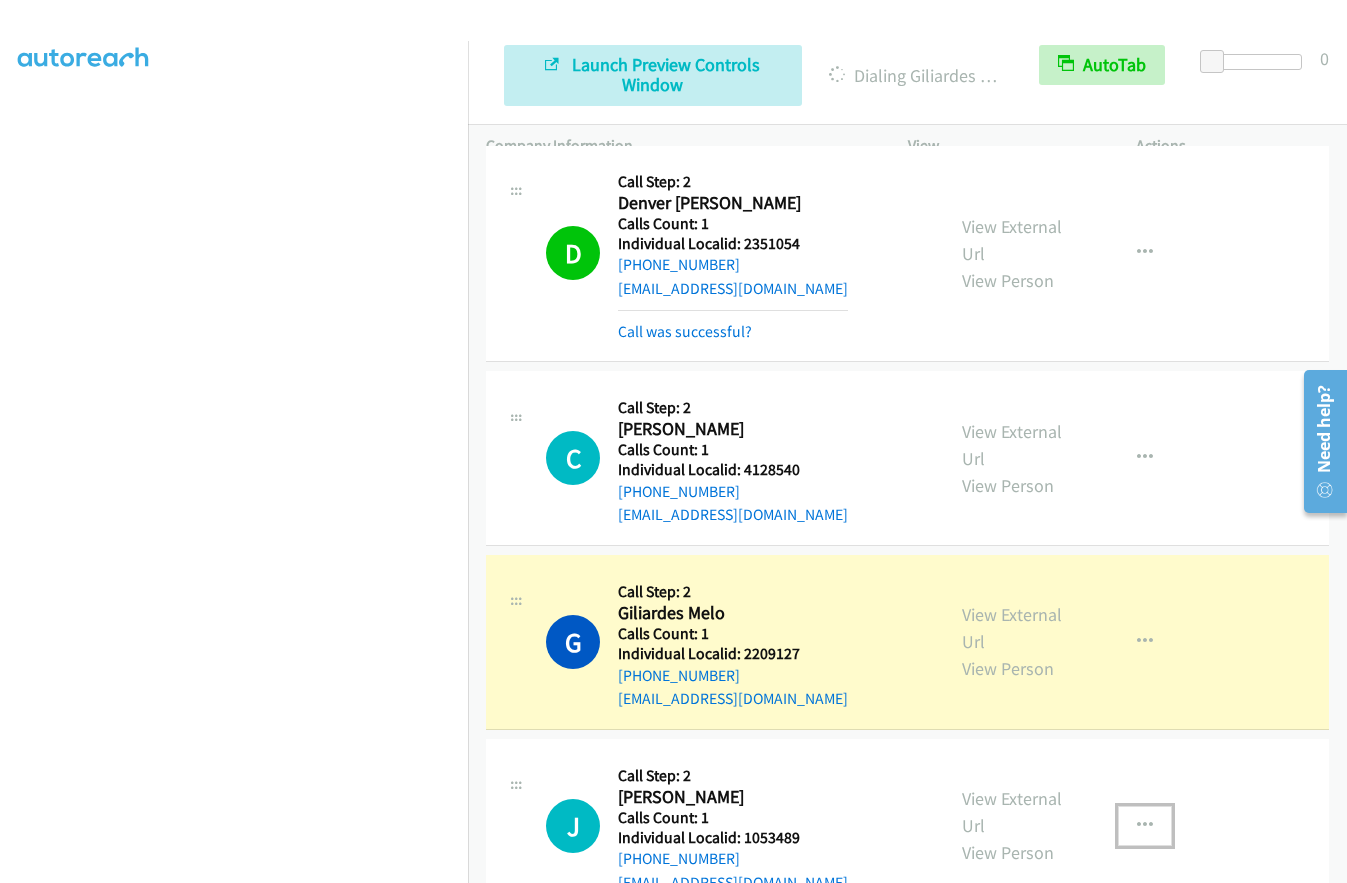 click at bounding box center [1145, 826] 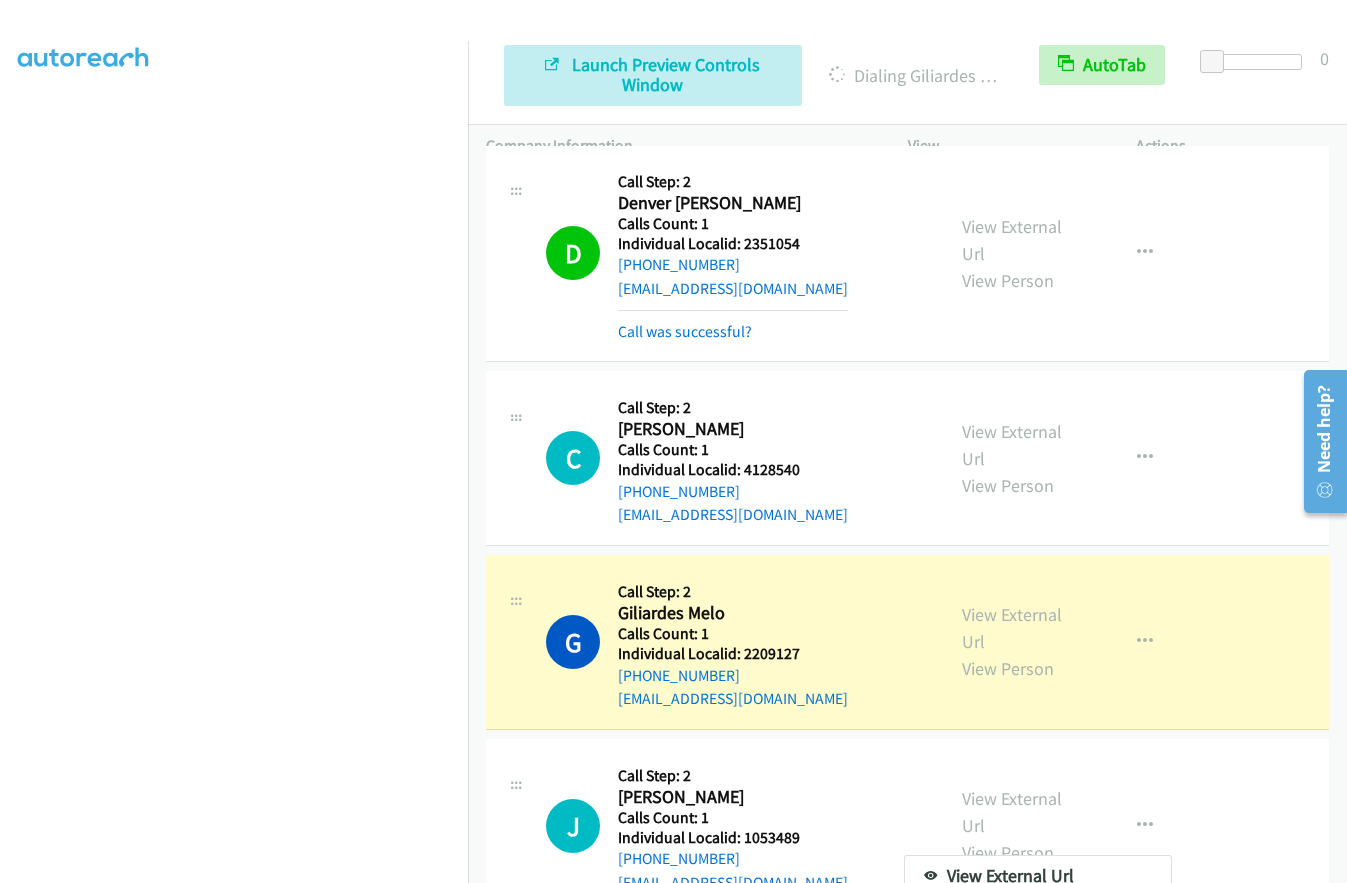 click at bounding box center [931, 957] 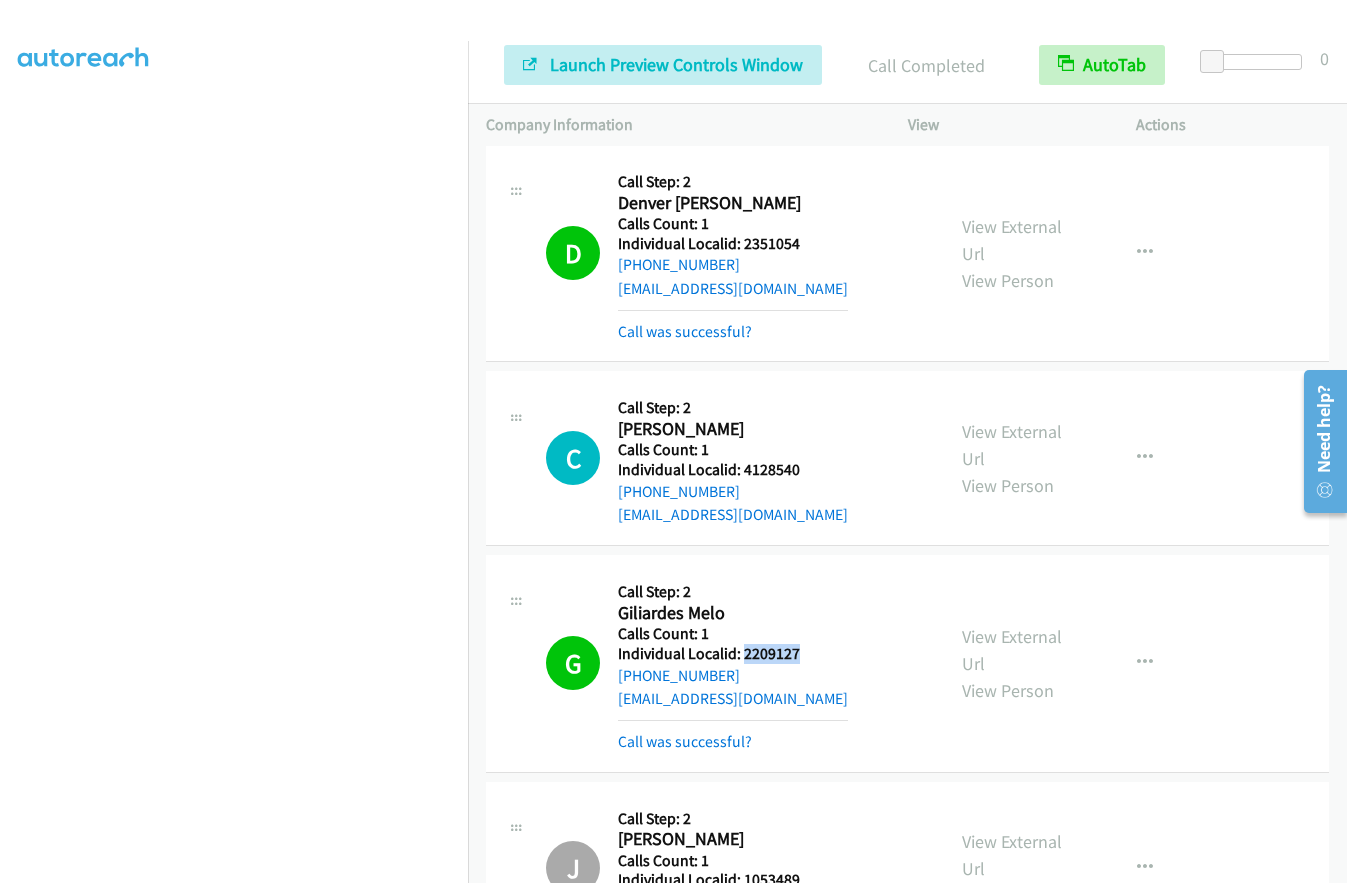 drag, startPoint x: 741, startPoint y: 420, endPoint x: 822, endPoint y: 412, distance: 81.394104 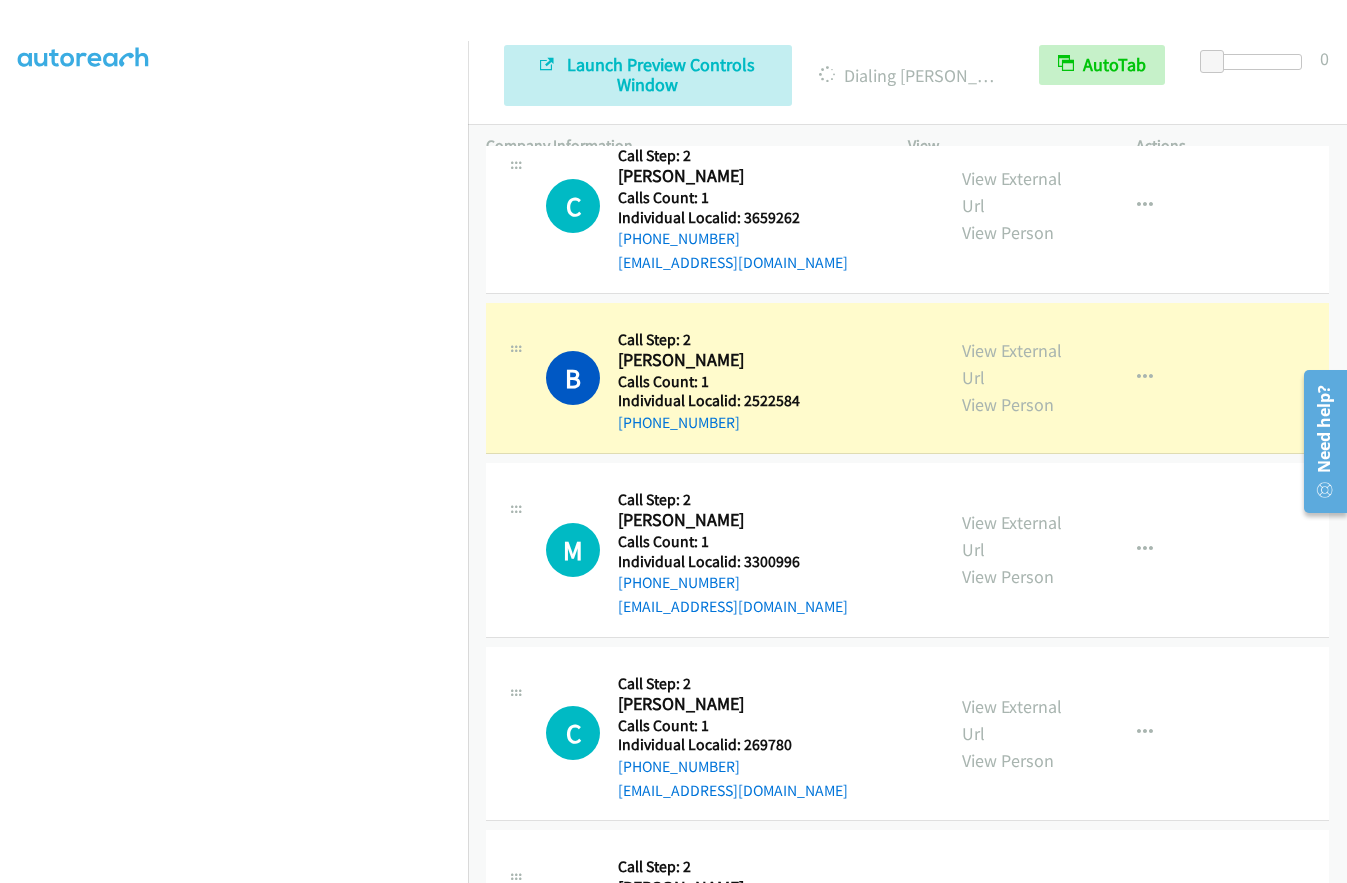 scroll, scrollTop: 17362, scrollLeft: 0, axis: vertical 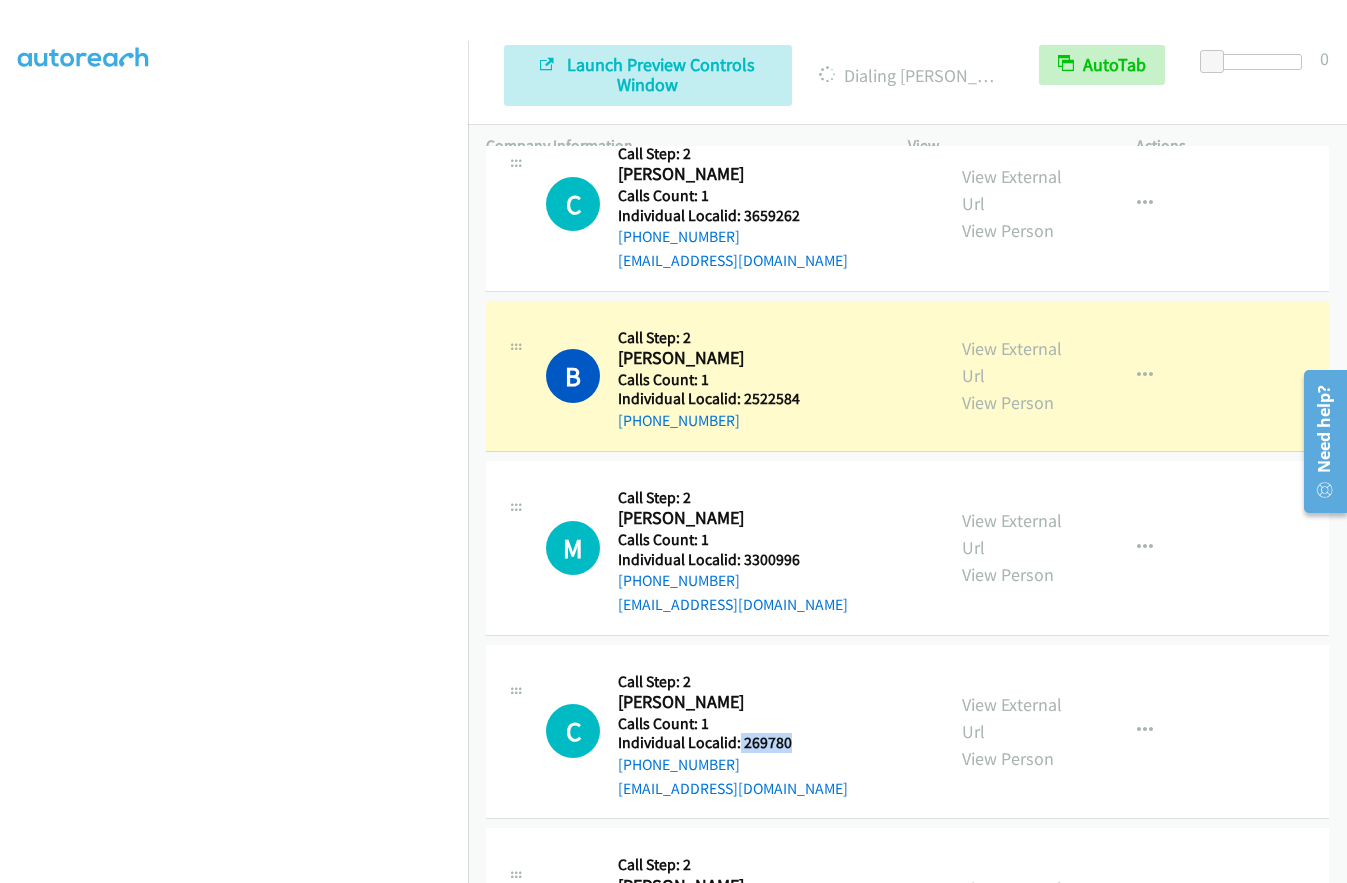 drag, startPoint x: 739, startPoint y: 506, endPoint x: 800, endPoint y: 505, distance: 61.008198 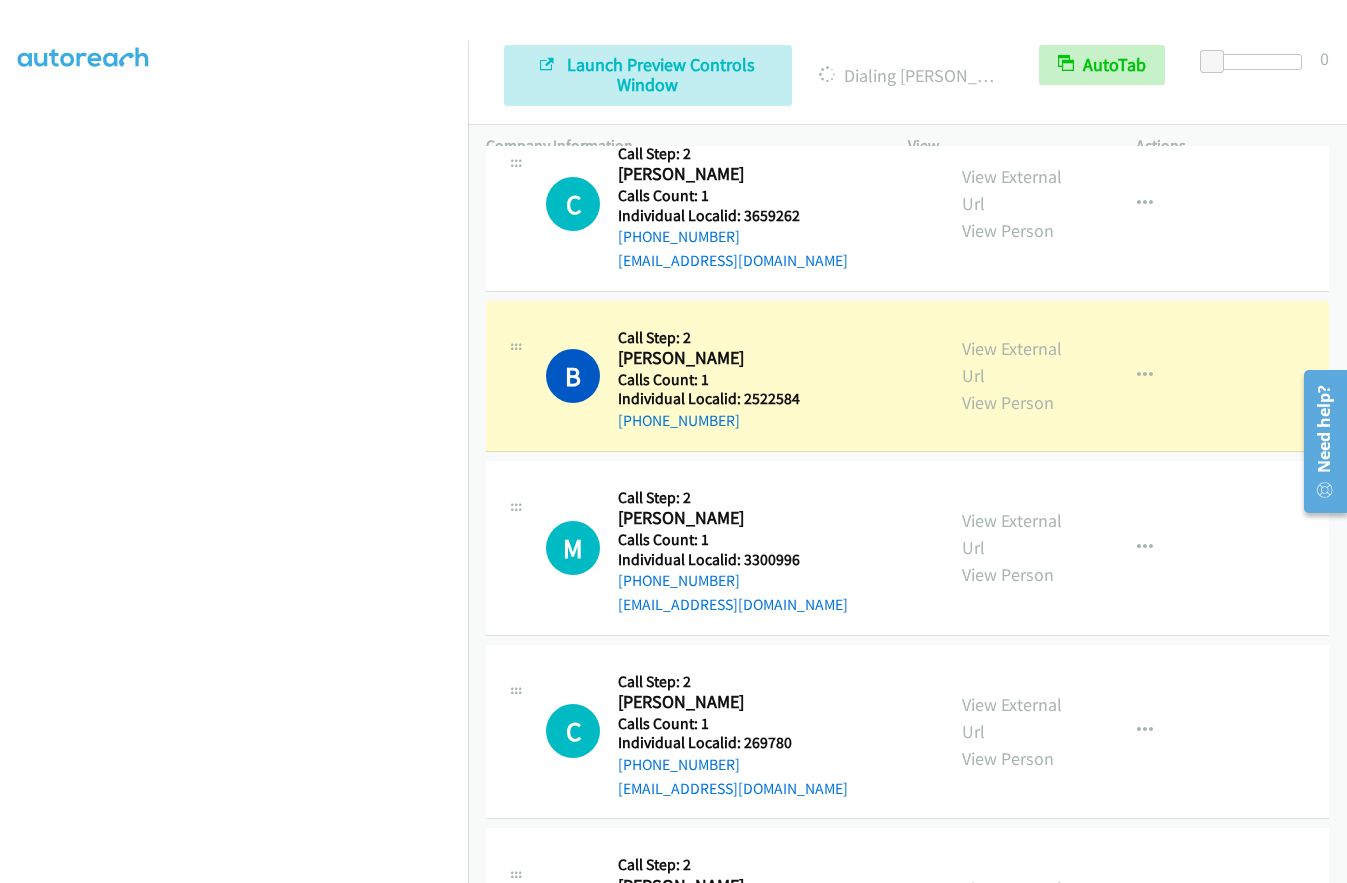 drag, startPoint x: 737, startPoint y: 690, endPoint x: 808, endPoint y: 689, distance: 71.00704 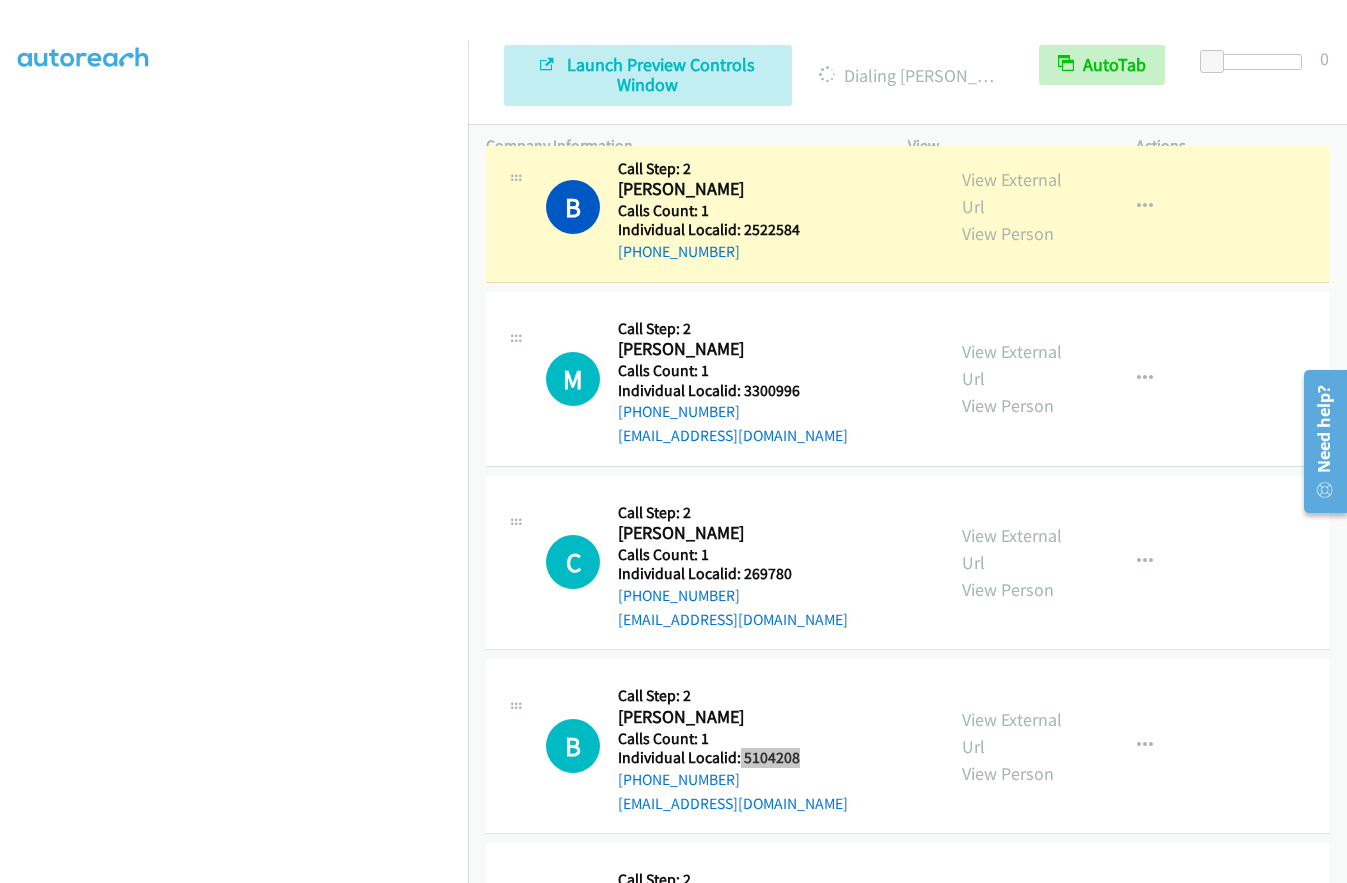scroll, scrollTop: 17537, scrollLeft: 0, axis: vertical 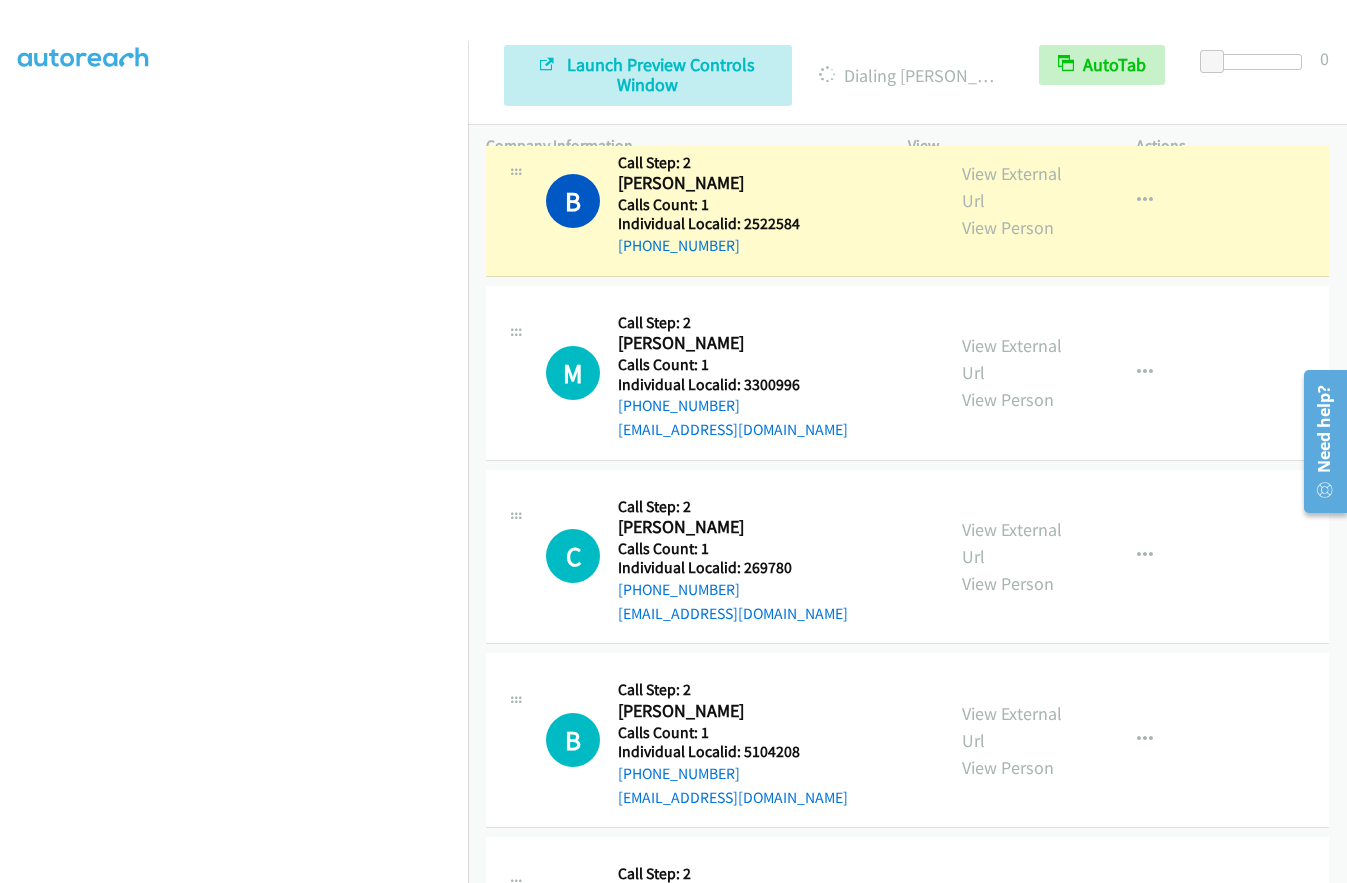 drag, startPoint x: 741, startPoint y: 697, endPoint x: 801, endPoint y: 697, distance: 60 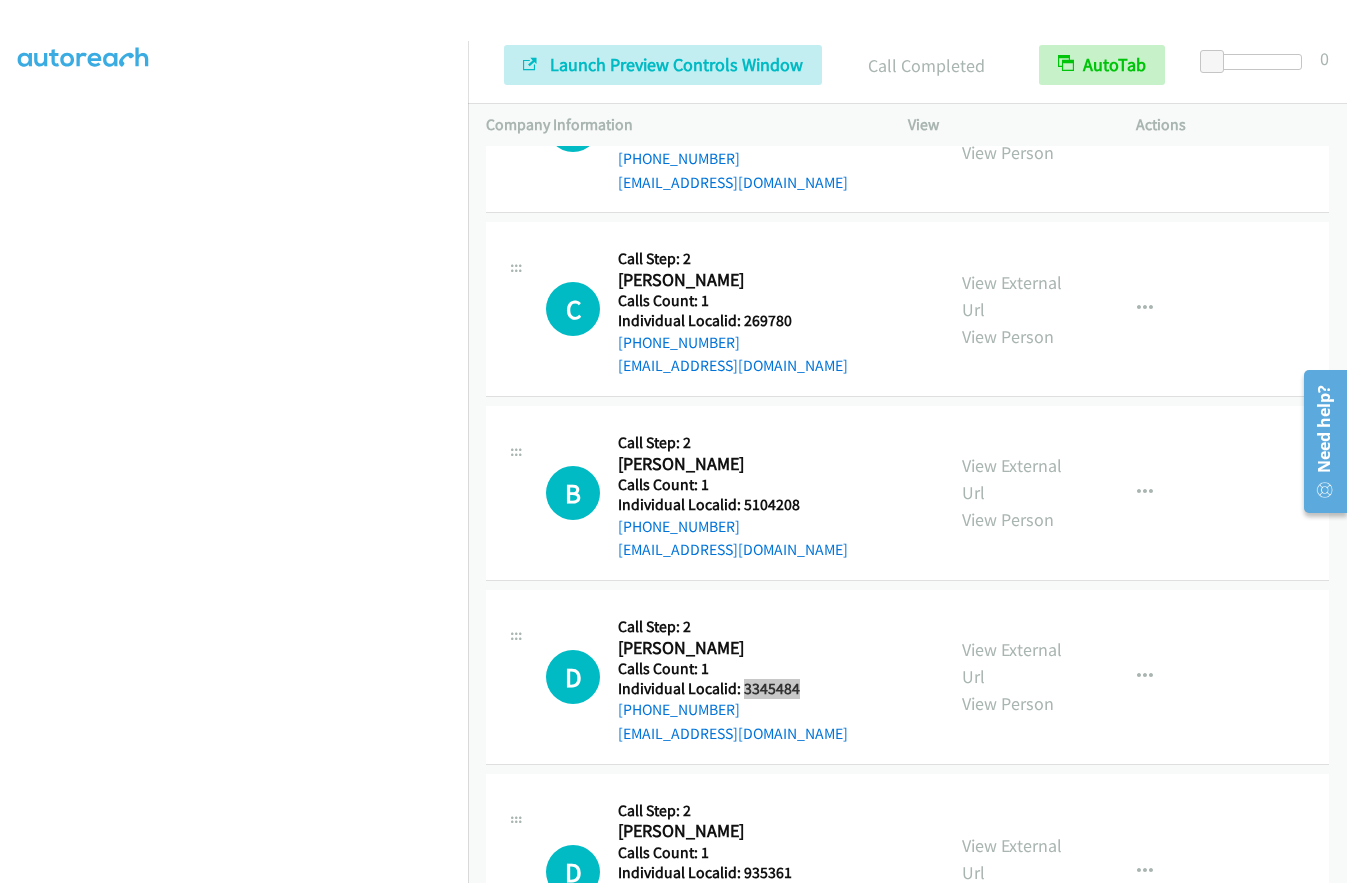 scroll, scrollTop: 17870, scrollLeft: 0, axis: vertical 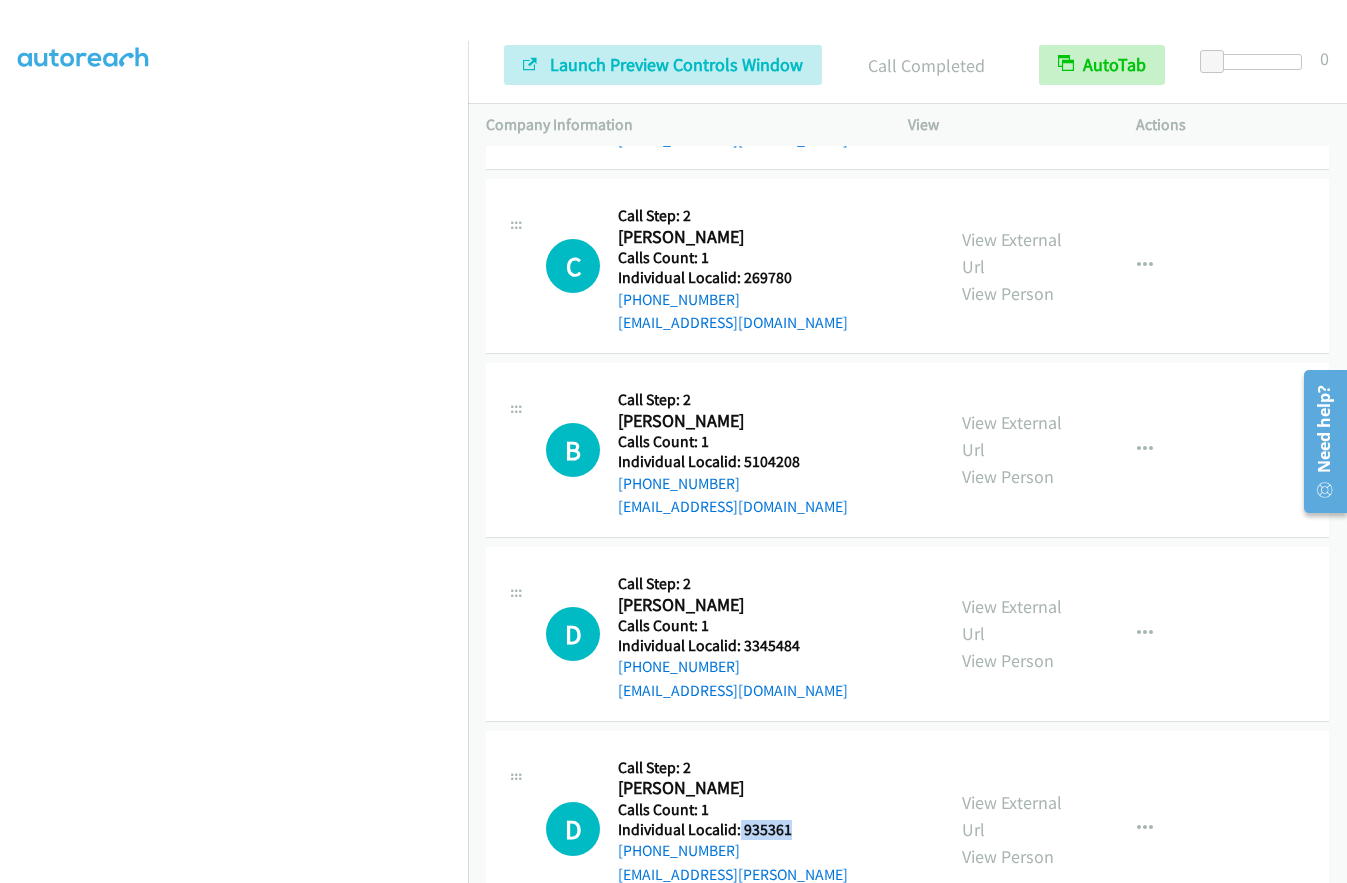 drag, startPoint x: 739, startPoint y: 592, endPoint x: 795, endPoint y: 589, distance: 56.0803 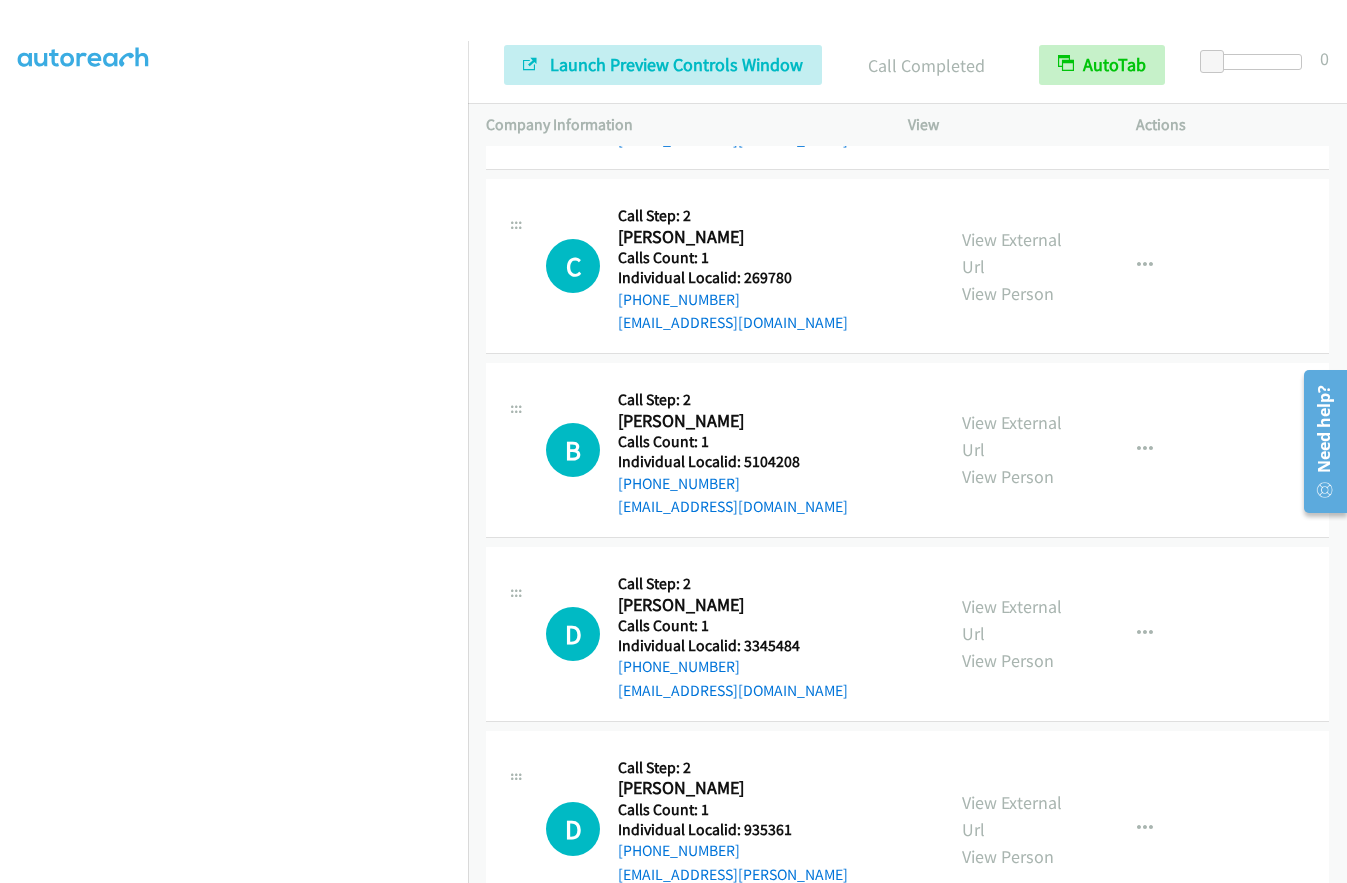 drag, startPoint x: 740, startPoint y: 776, endPoint x: 814, endPoint y: 779, distance: 74.06078 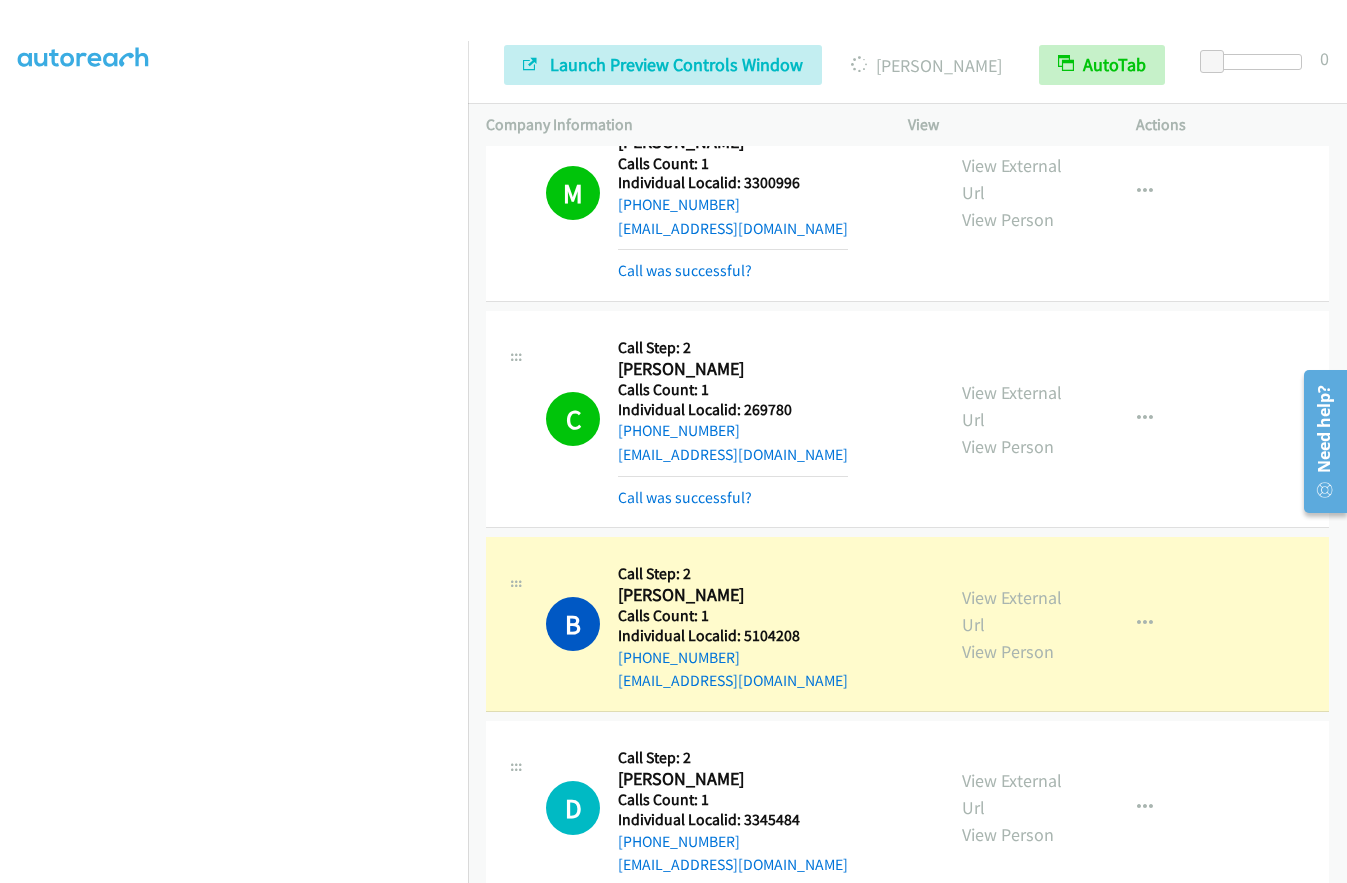 scroll, scrollTop: 17805, scrollLeft: 0, axis: vertical 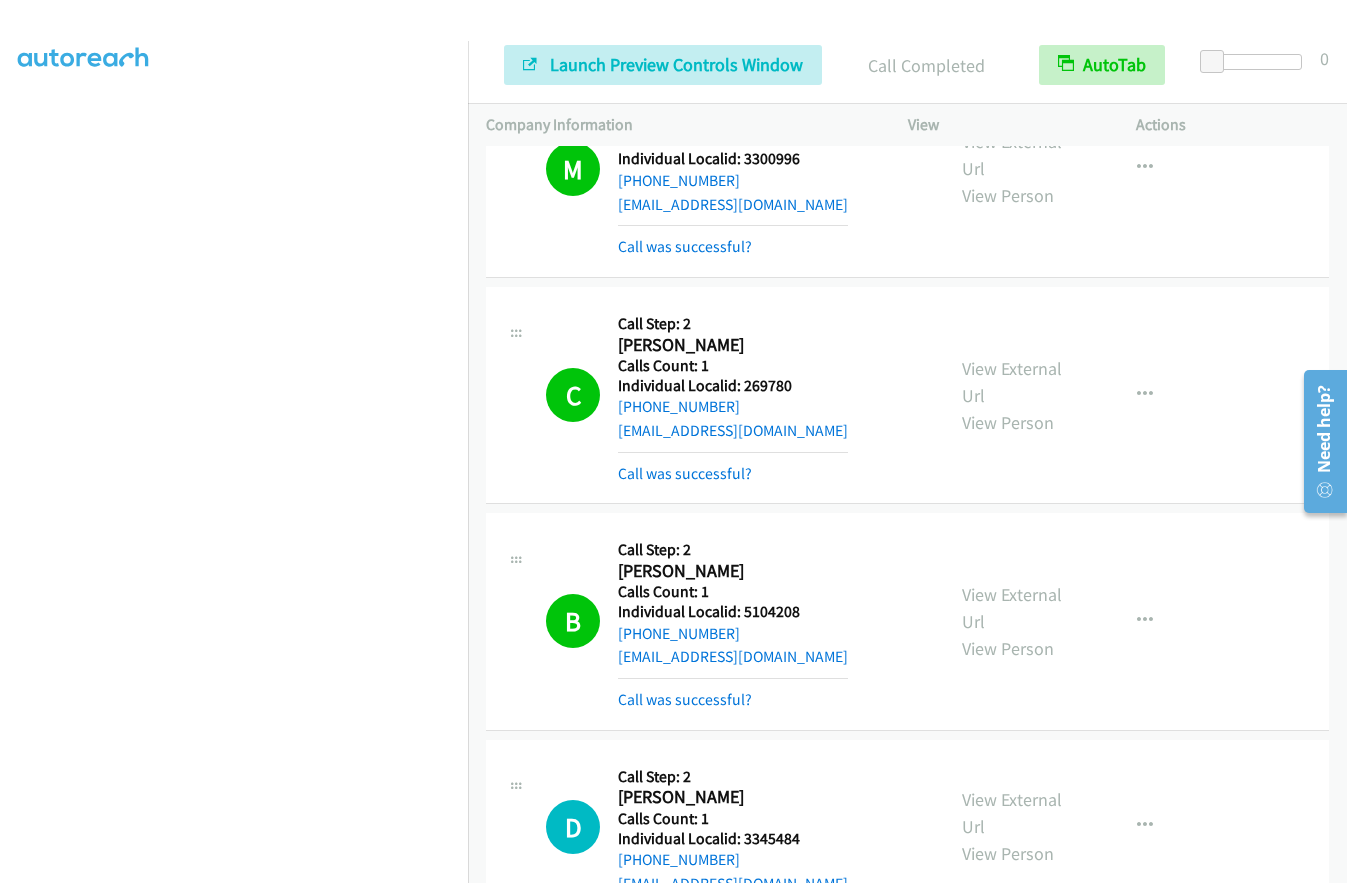 drag, startPoint x: 18, startPoint y: 545, endPoint x: 25, endPoint y: 512, distance: 33.734257 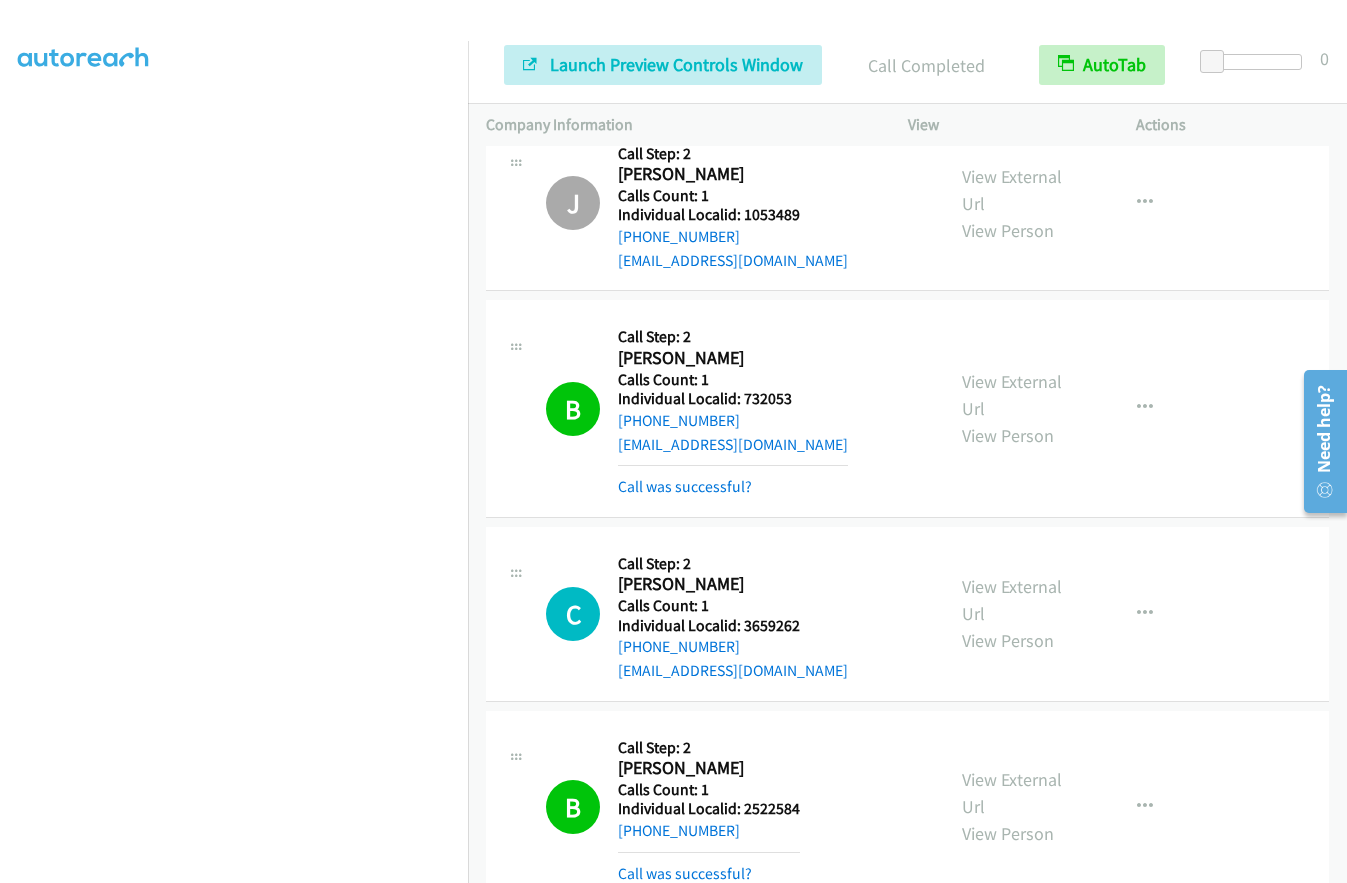 scroll, scrollTop: 16905, scrollLeft: 0, axis: vertical 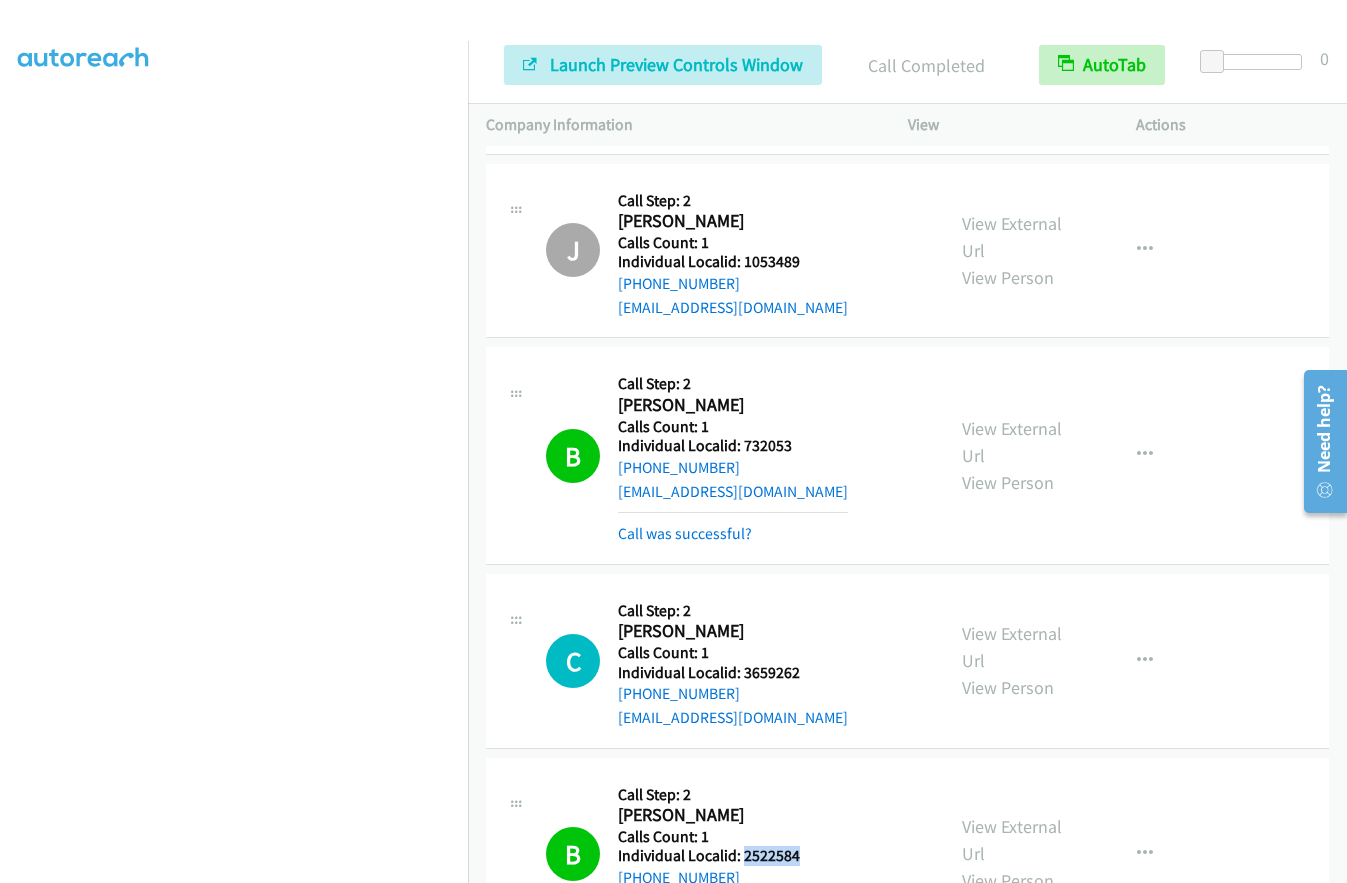 drag, startPoint x: 740, startPoint y: 617, endPoint x: 812, endPoint y: 615, distance: 72.02777 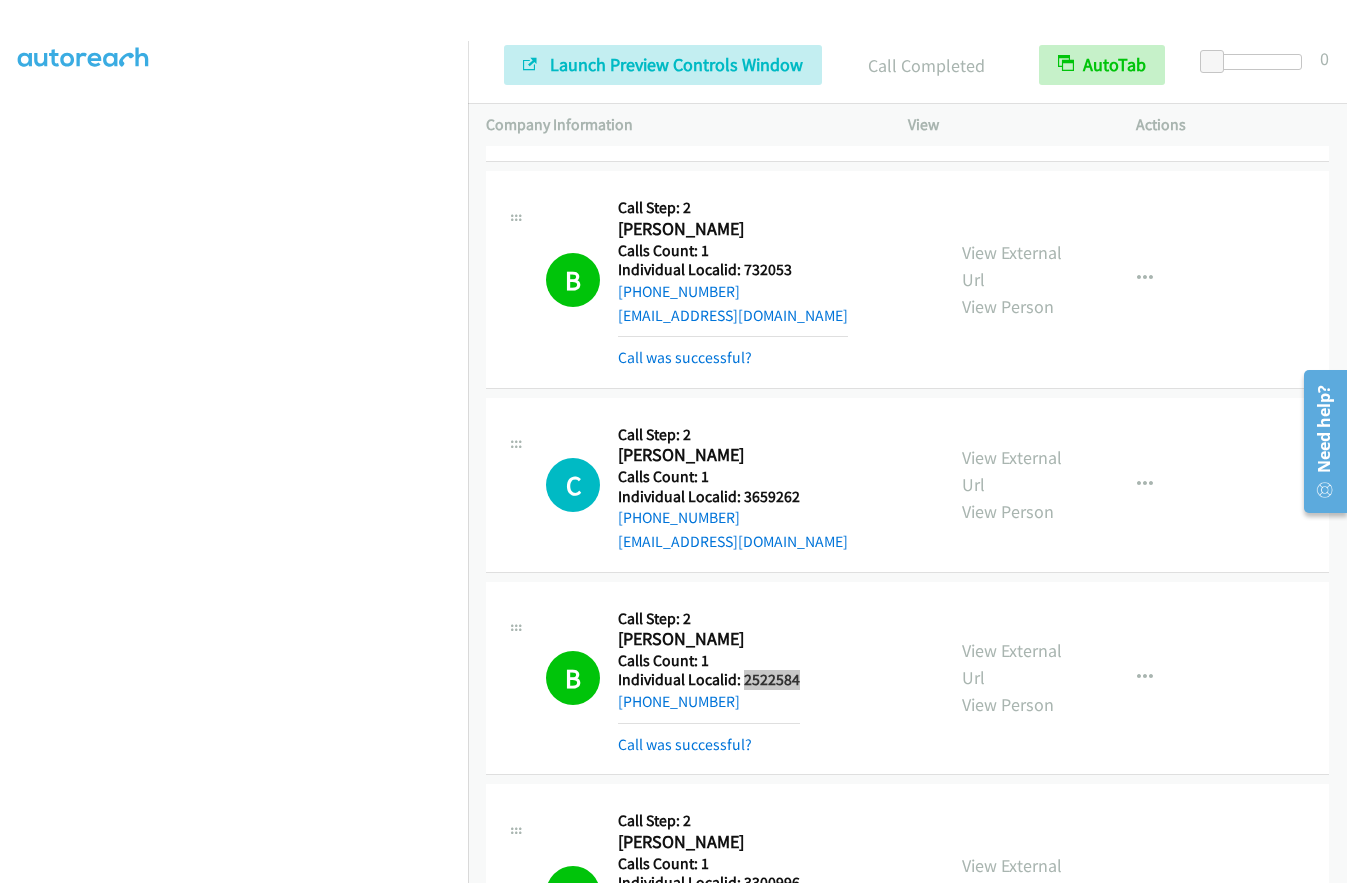 scroll, scrollTop: 17155, scrollLeft: 0, axis: vertical 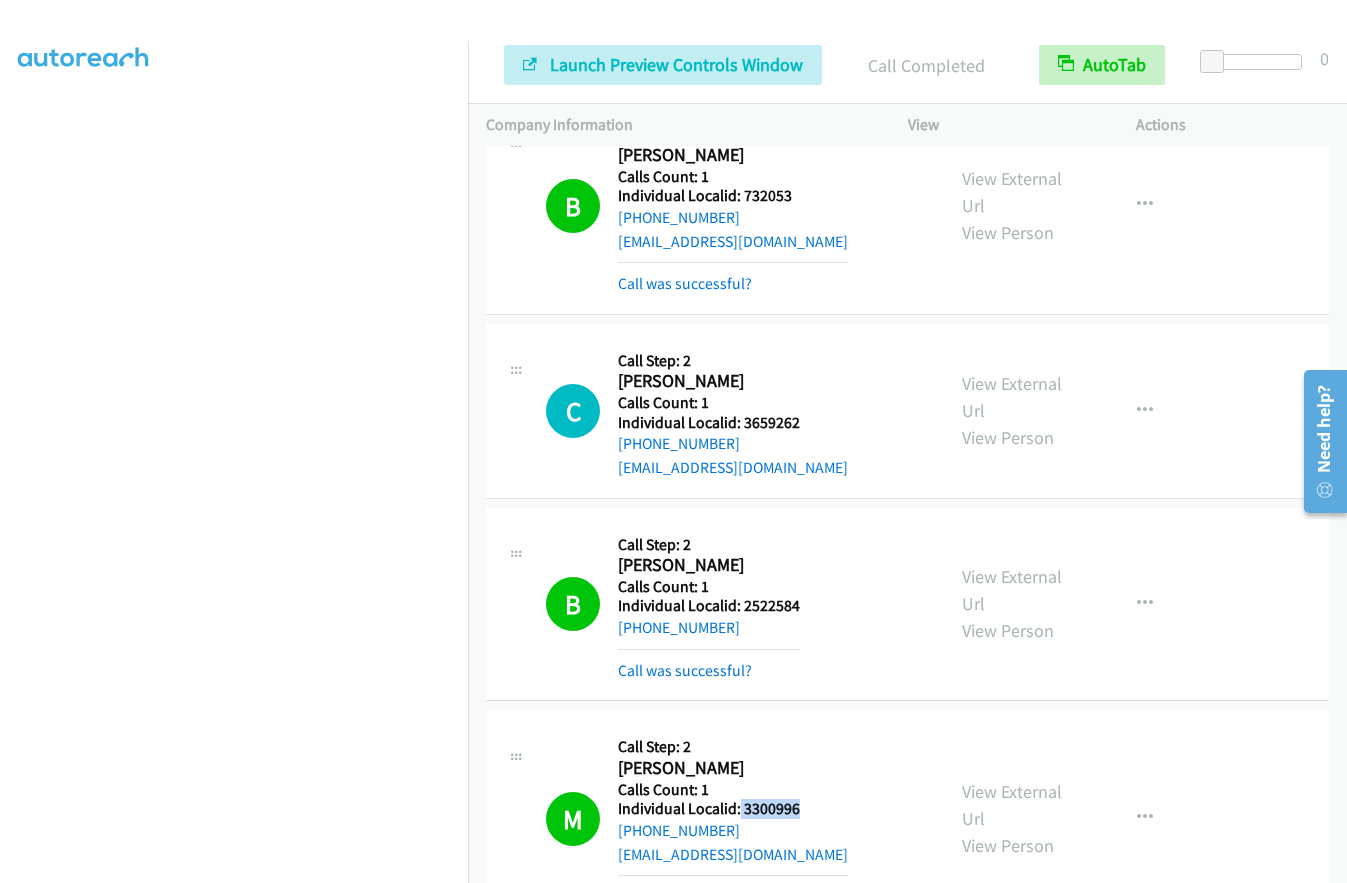 drag, startPoint x: 739, startPoint y: 574, endPoint x: 834, endPoint y: 574, distance: 95 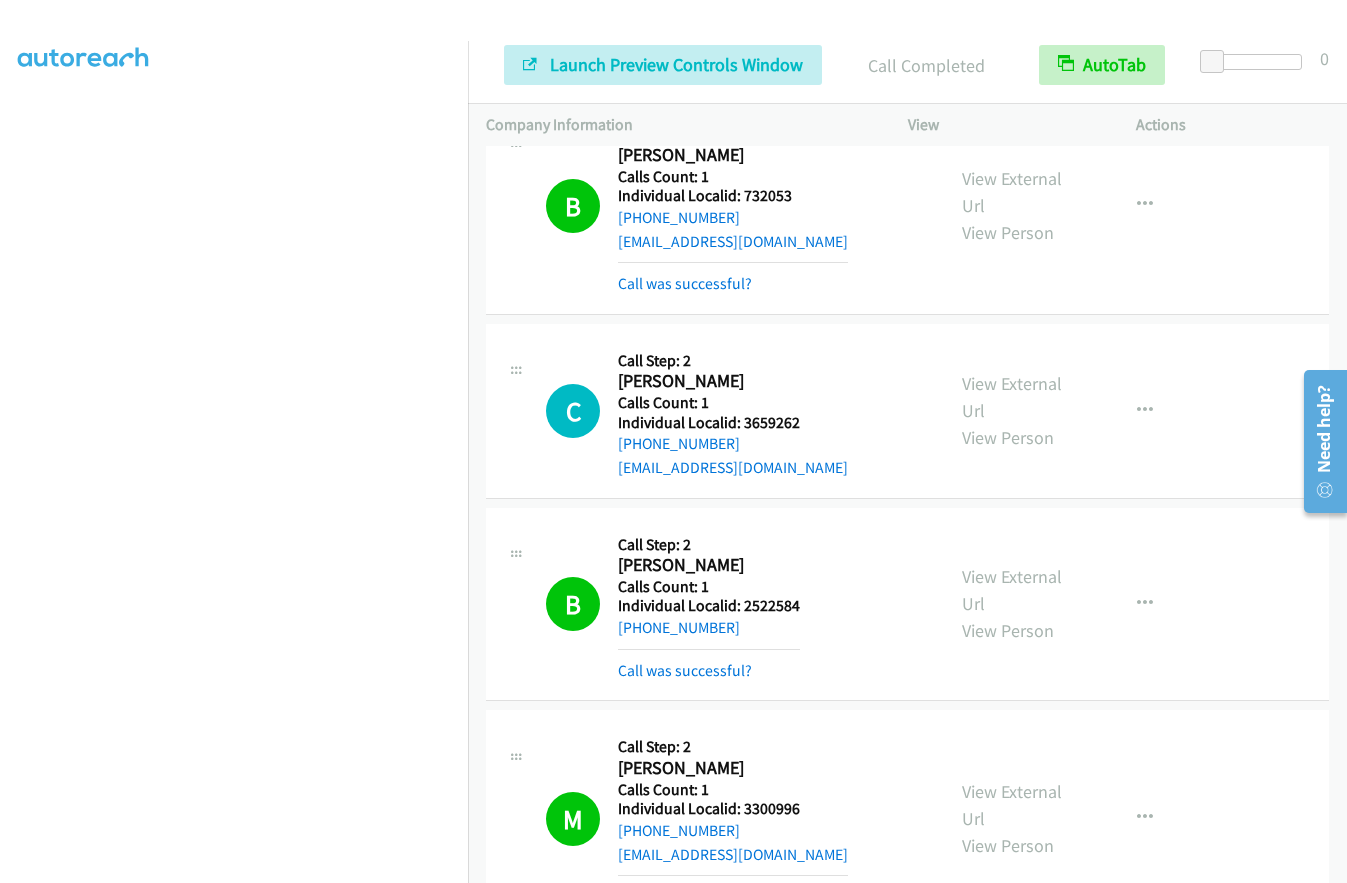 drag, startPoint x: 768, startPoint y: 583, endPoint x: 741, endPoint y: 532, distance: 57.706154 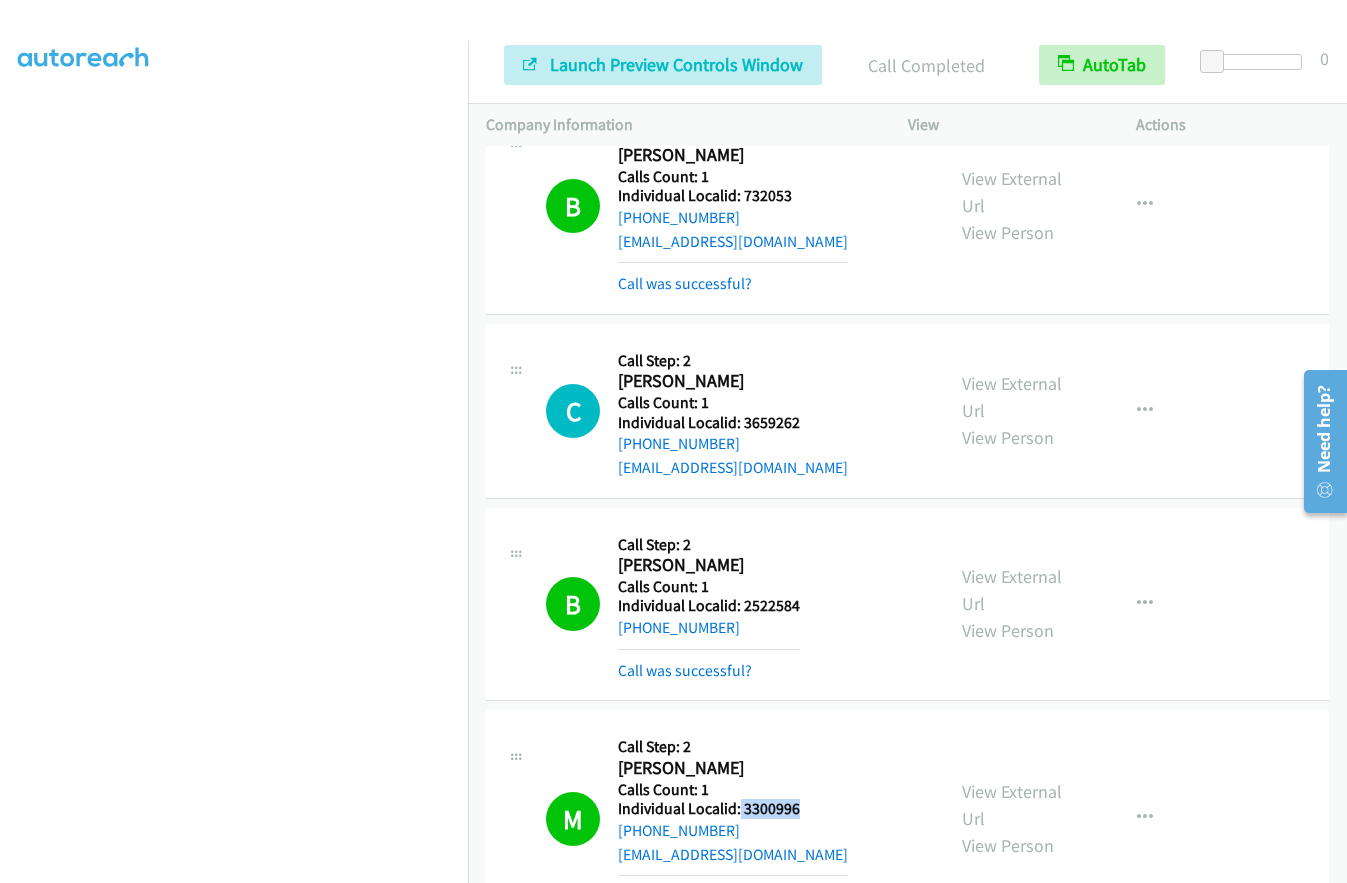 drag, startPoint x: 739, startPoint y: 573, endPoint x: 816, endPoint y: 573, distance: 77 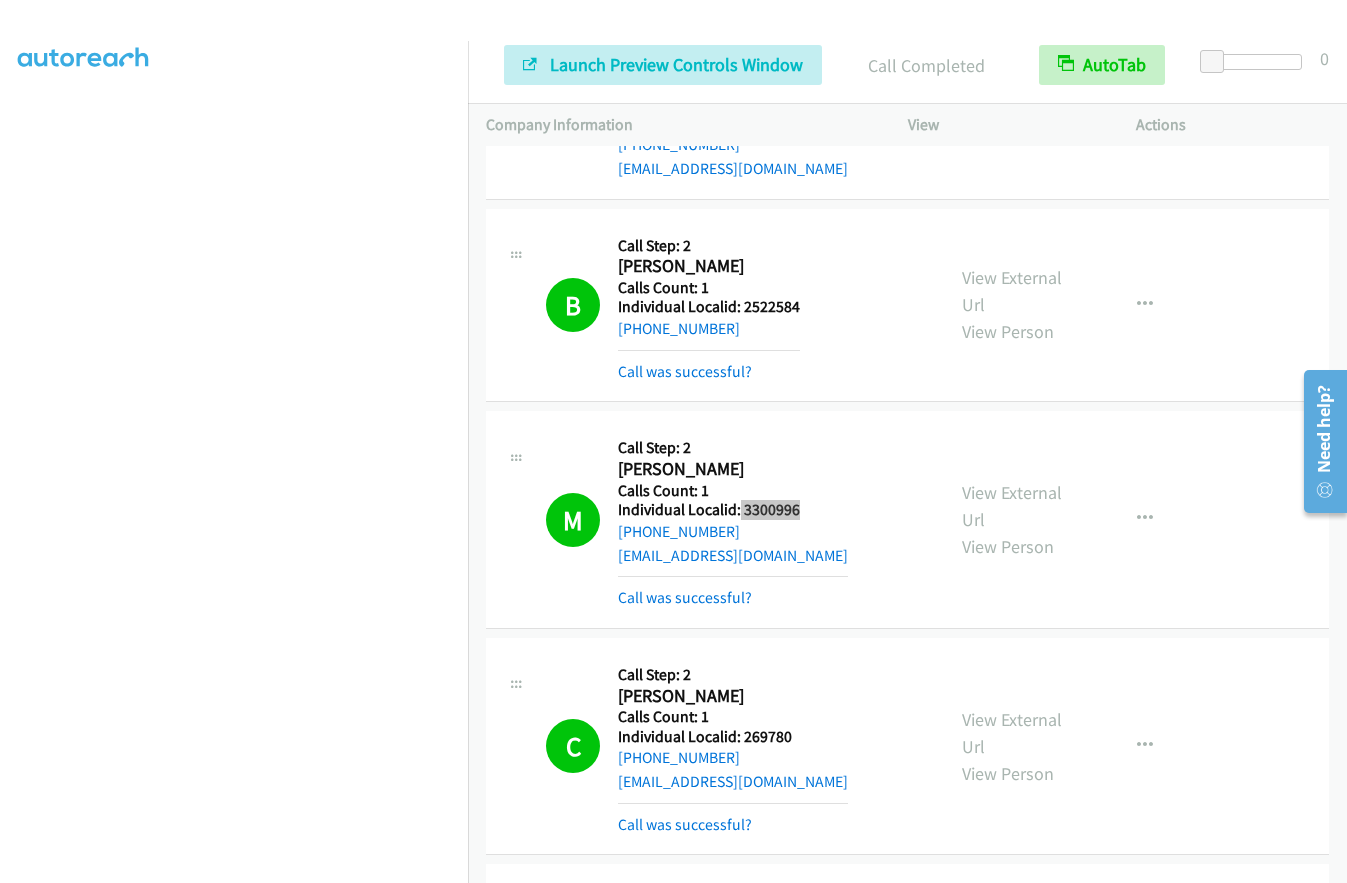 scroll, scrollTop: 17505, scrollLeft: 0, axis: vertical 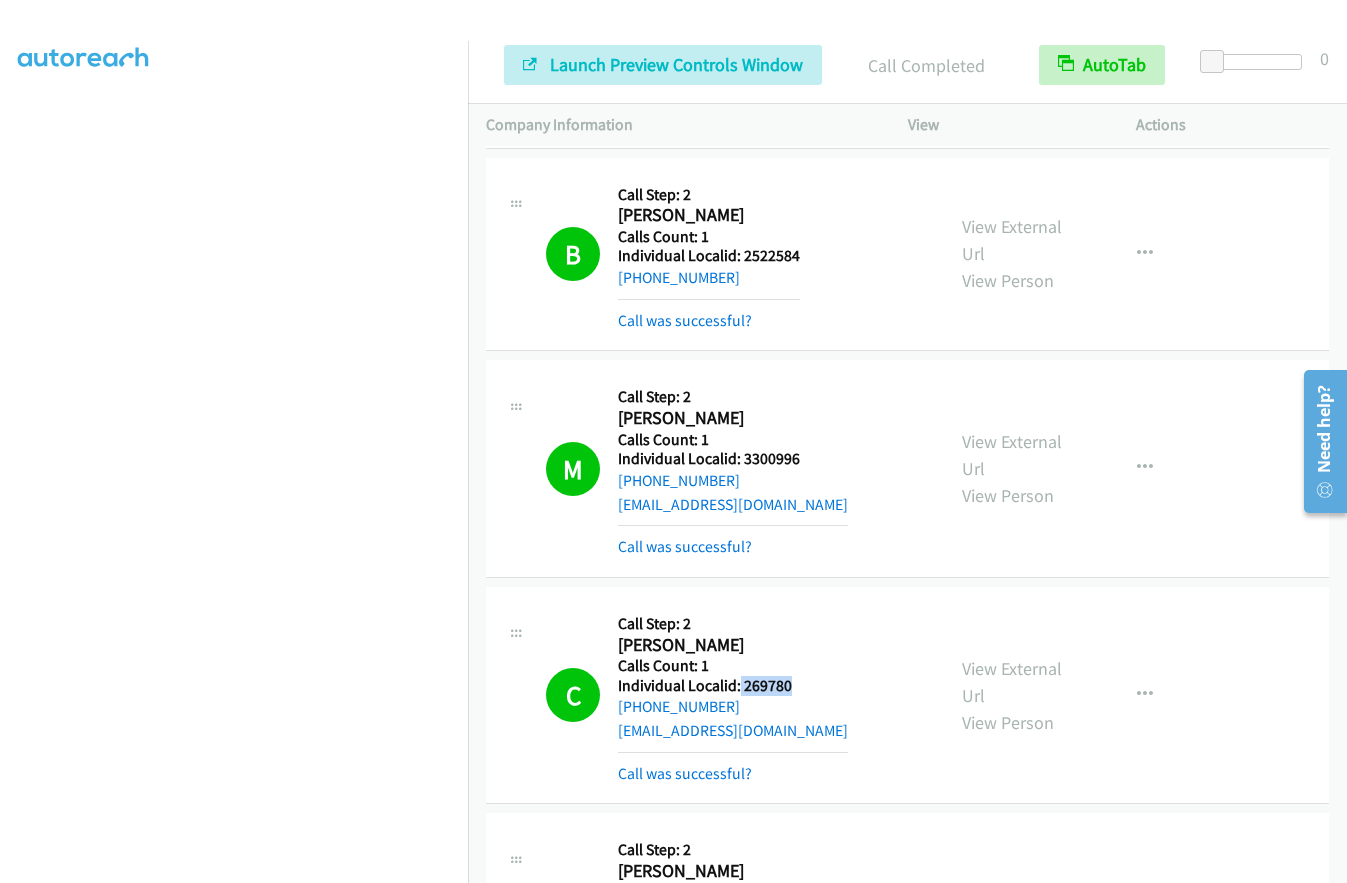 drag, startPoint x: 738, startPoint y: 452, endPoint x: 803, endPoint y: 451, distance: 65.00769 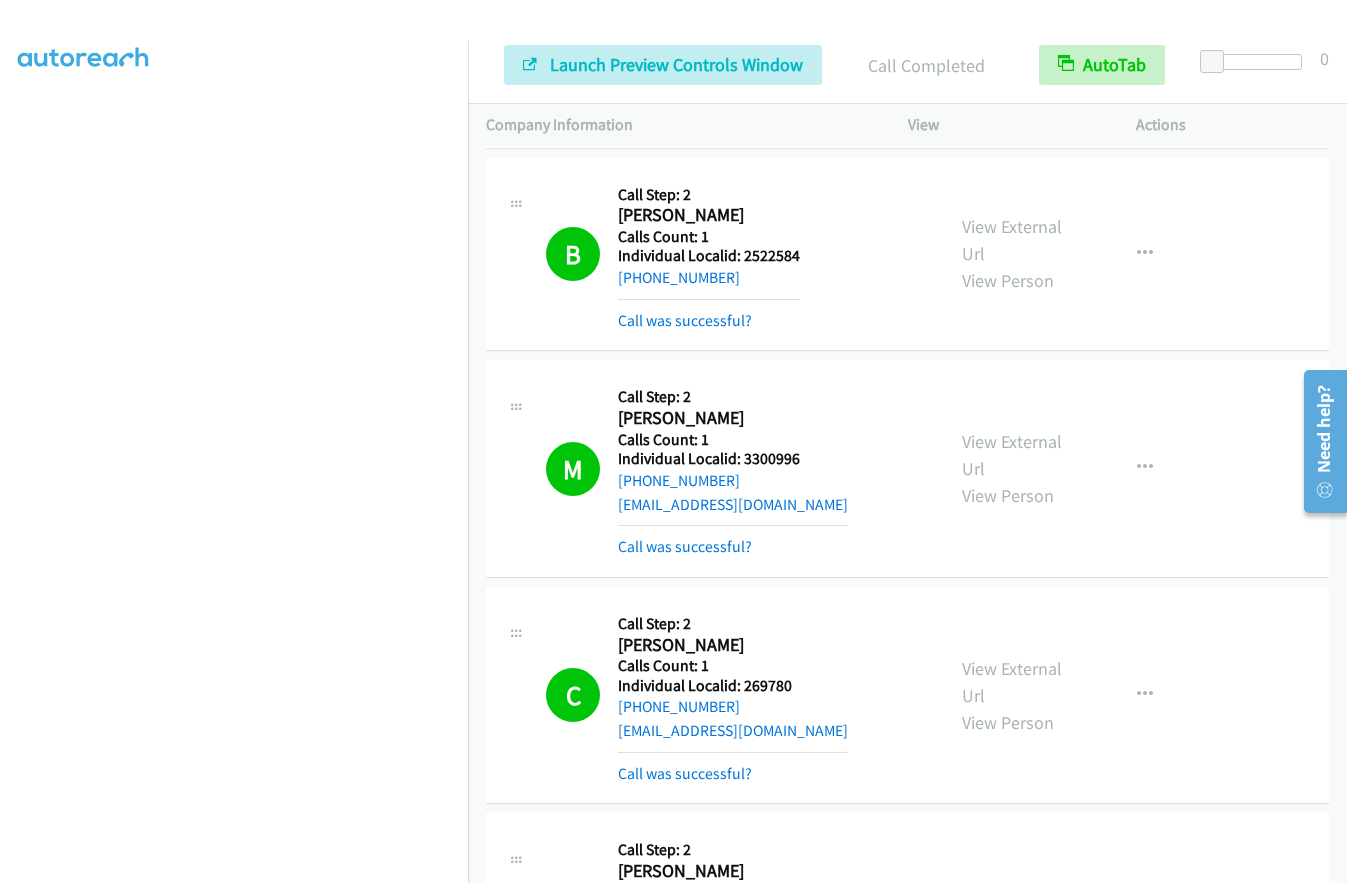 drag, startPoint x: 741, startPoint y: 674, endPoint x: 762, endPoint y: 674, distance: 21 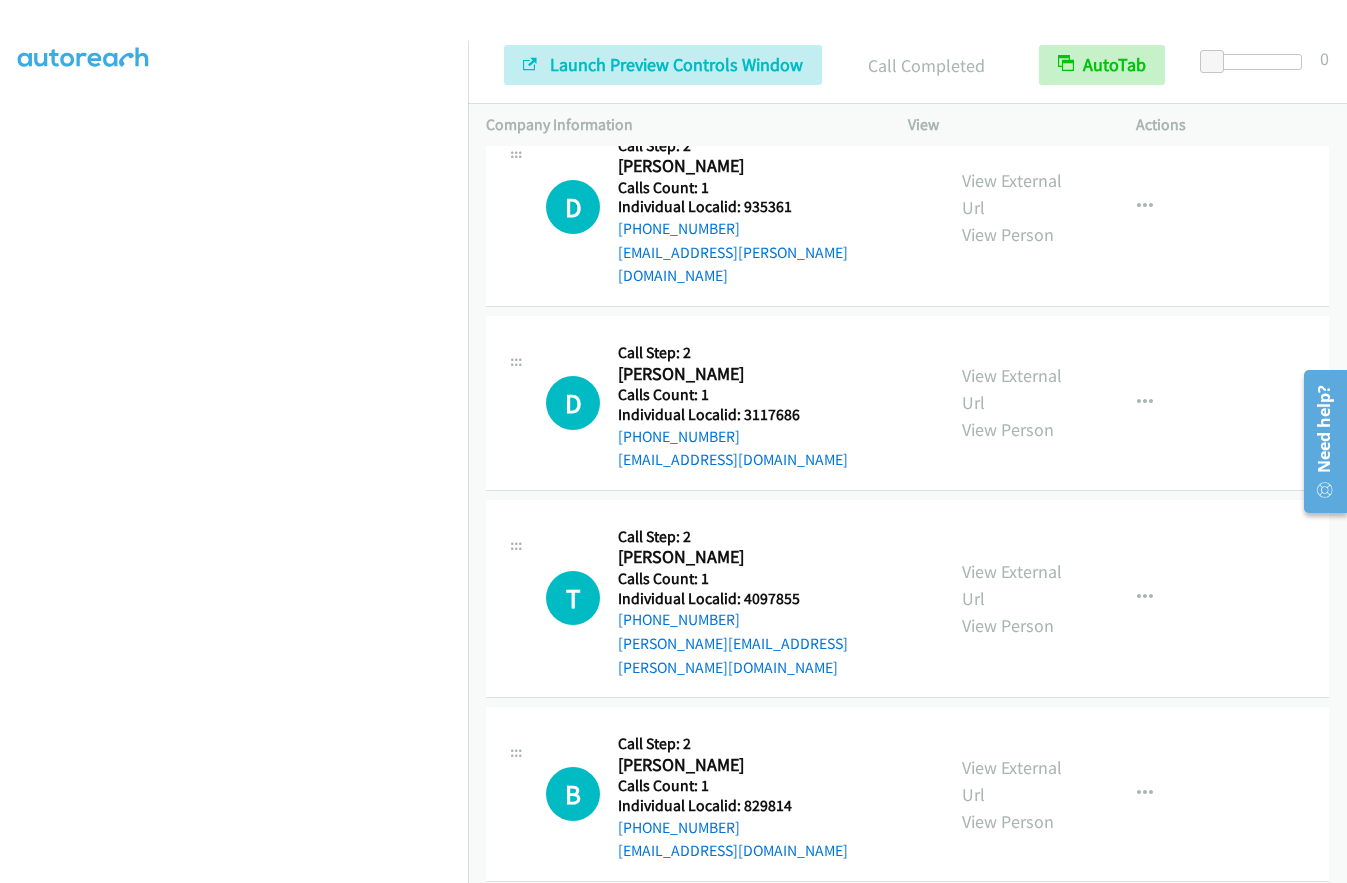 scroll, scrollTop: 18630, scrollLeft: 0, axis: vertical 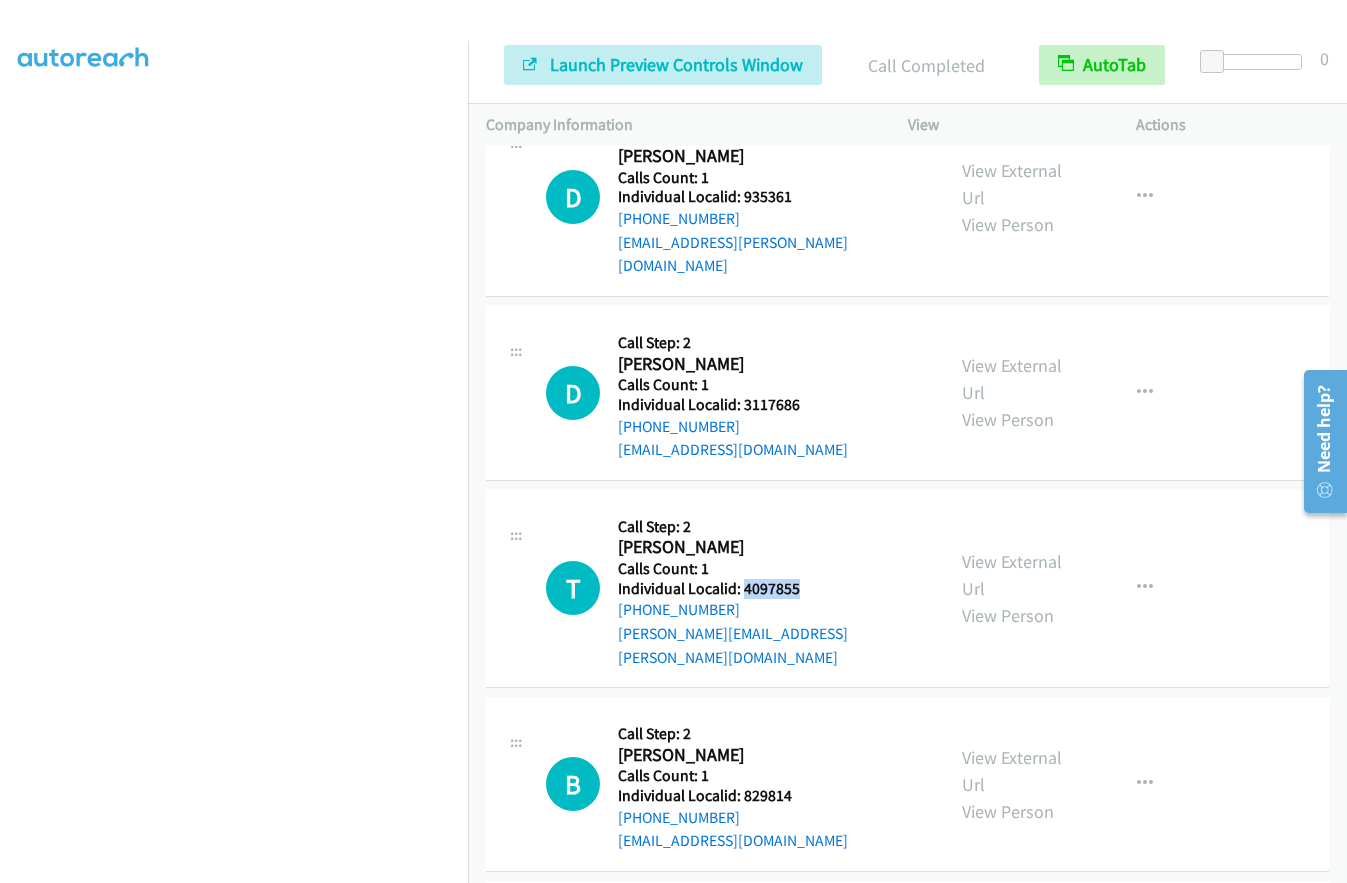 drag, startPoint x: 741, startPoint y: 334, endPoint x: 809, endPoint y: 329, distance: 68.18358 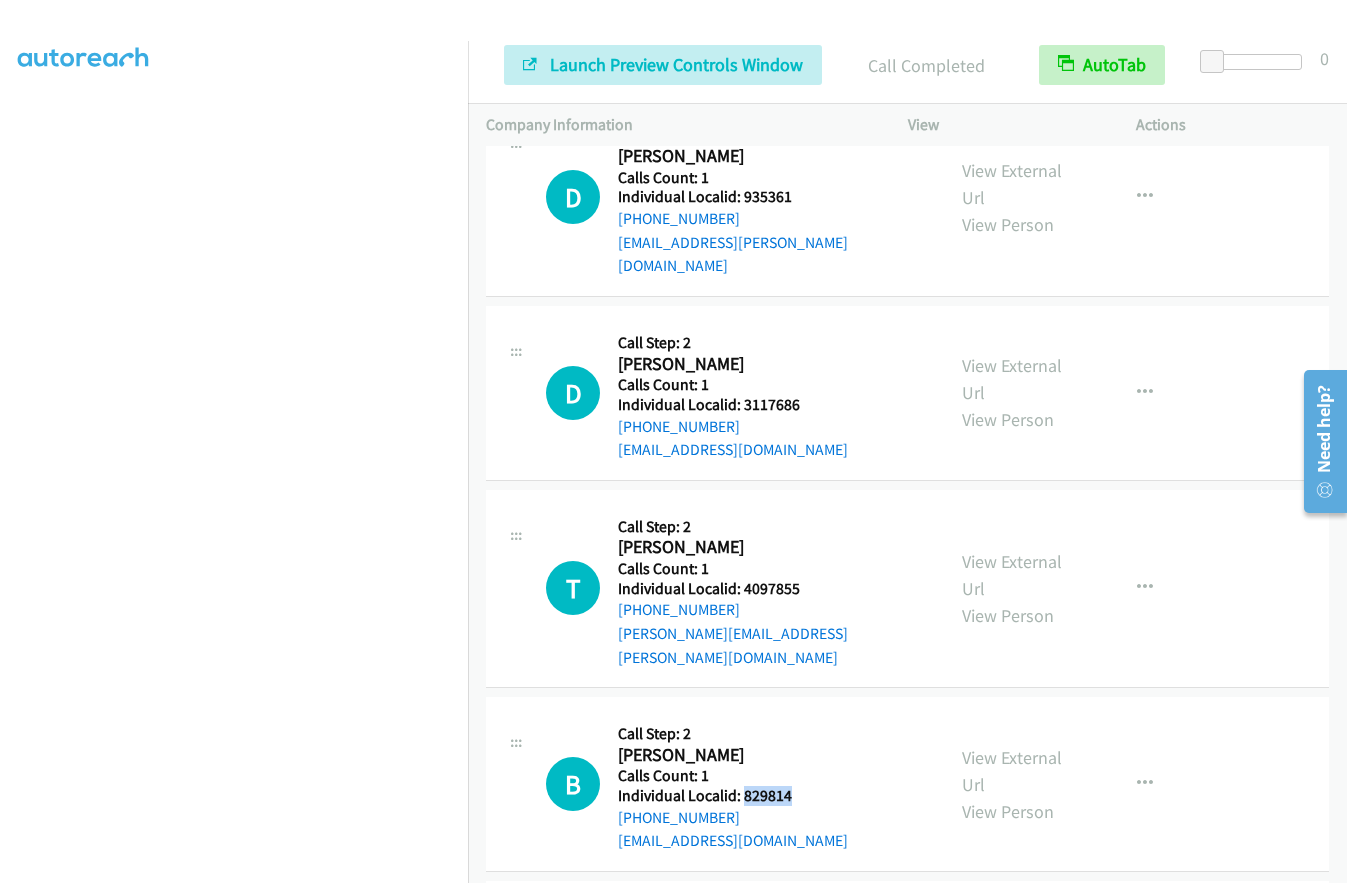 drag, startPoint x: 740, startPoint y: 515, endPoint x: 797, endPoint y: 513, distance: 57.035076 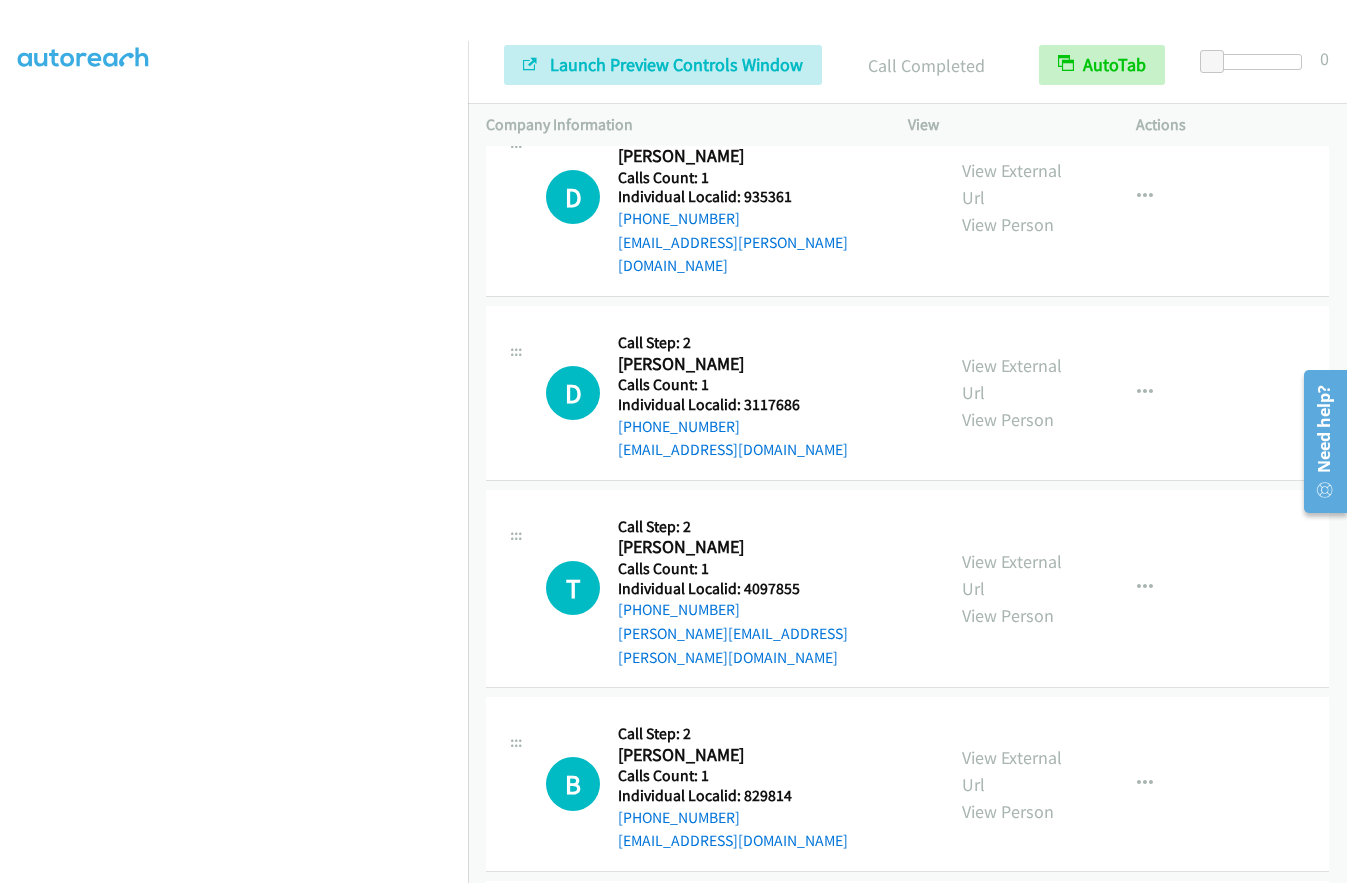drag, startPoint x: 740, startPoint y: 696, endPoint x: 795, endPoint y: 693, distance: 55.081757 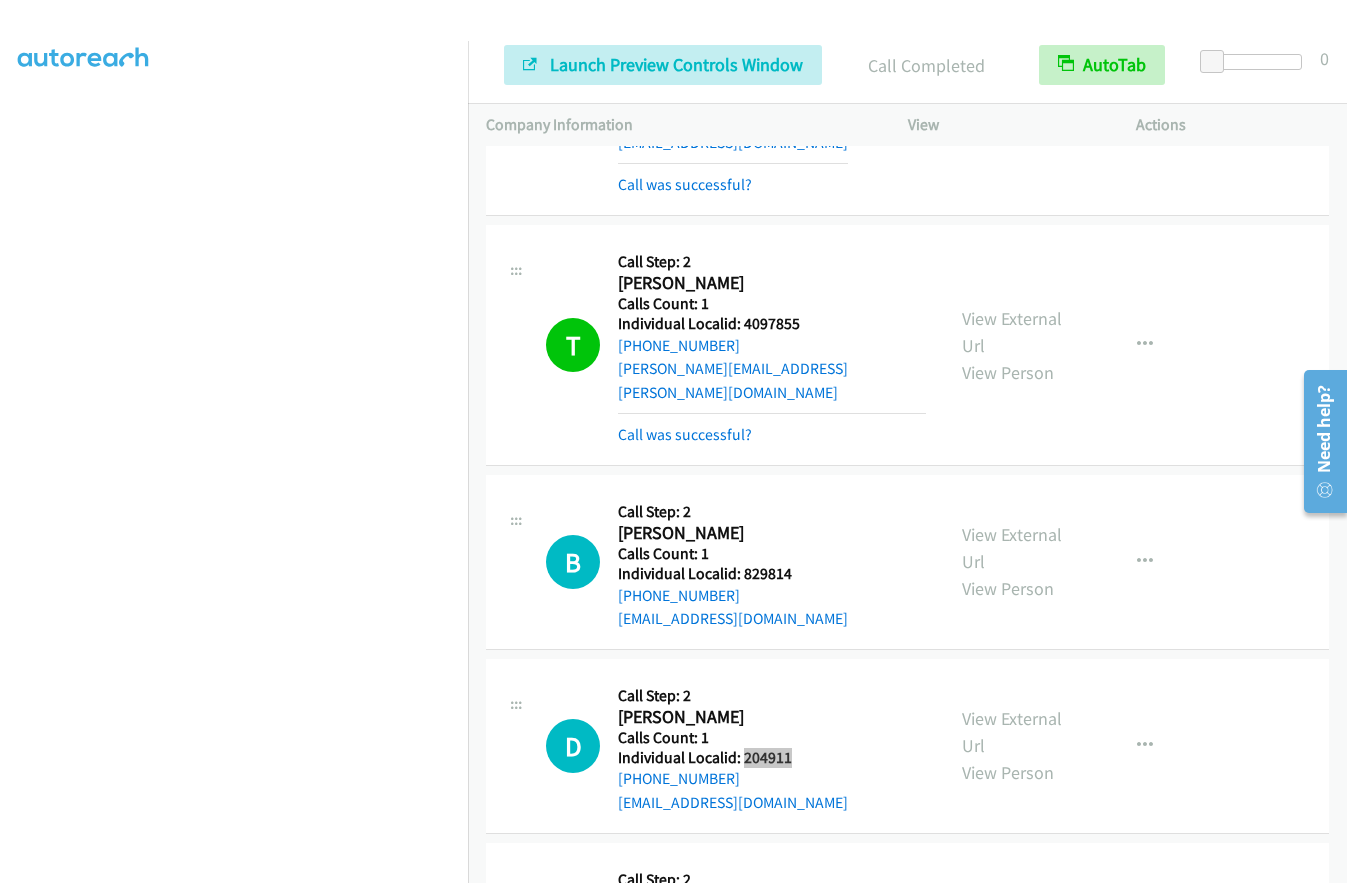 scroll, scrollTop: 19005, scrollLeft: 0, axis: vertical 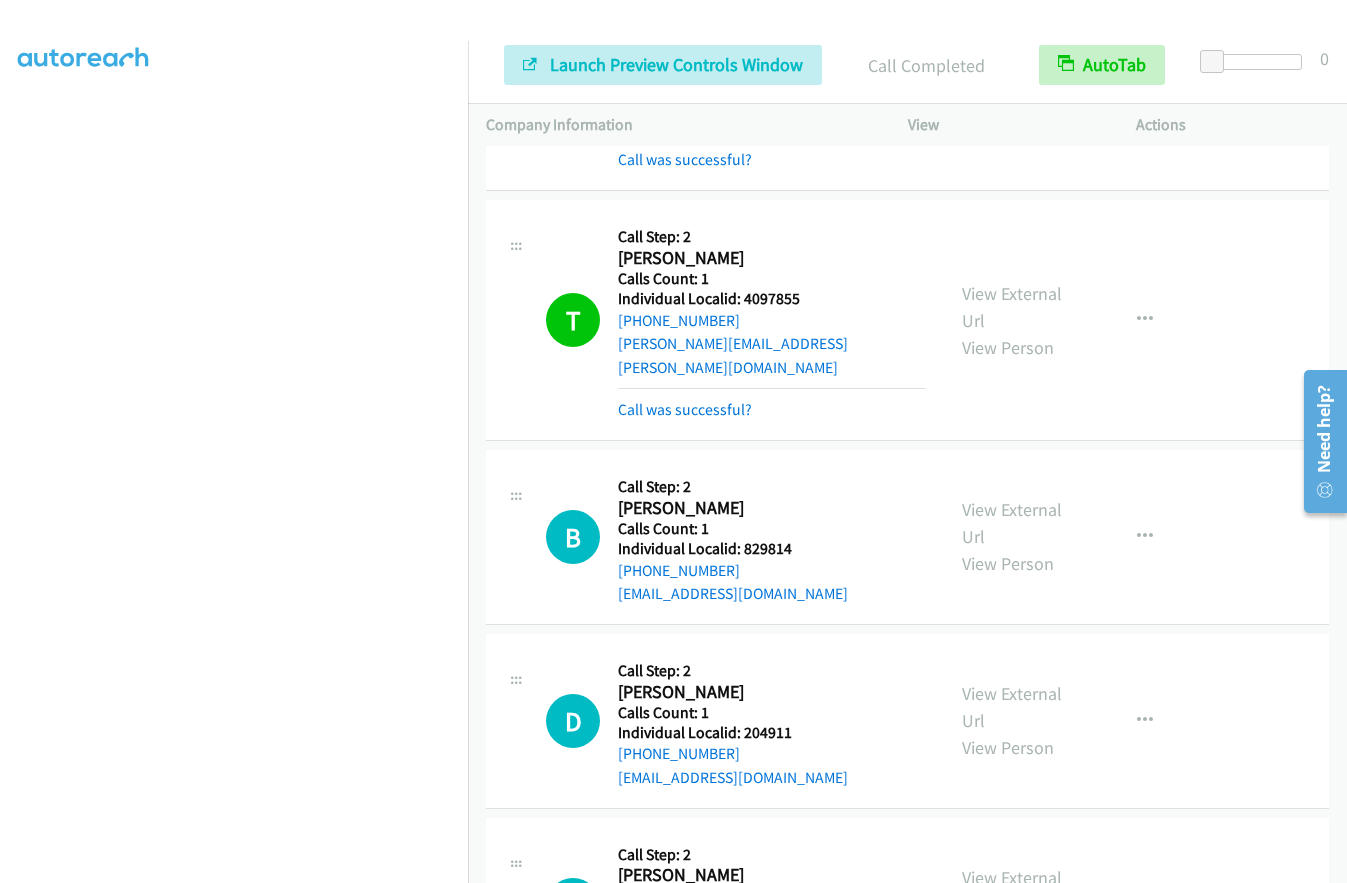 drag, startPoint x: 741, startPoint y: 634, endPoint x: 795, endPoint y: 632, distance: 54.037025 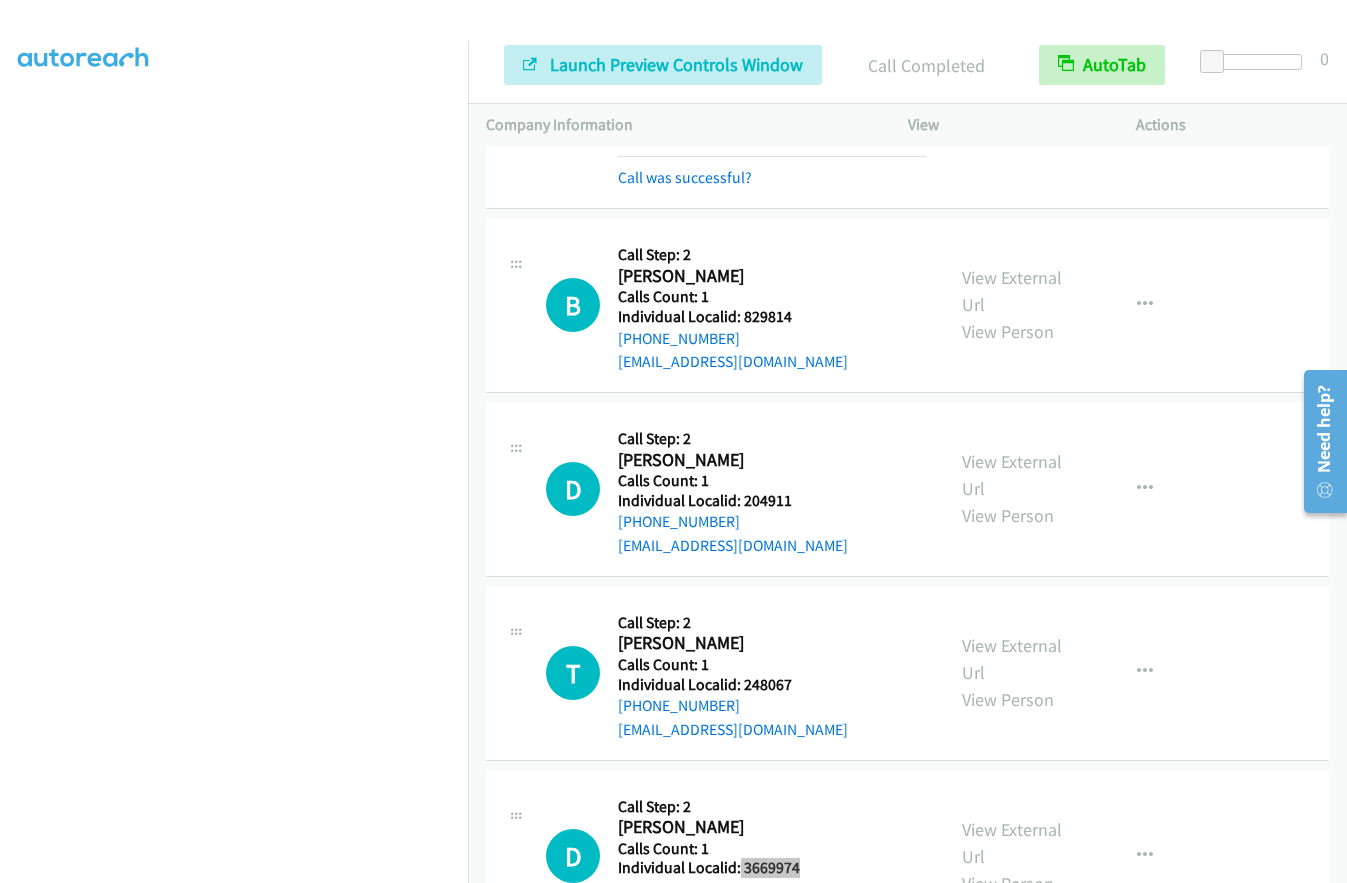 scroll, scrollTop: 19255, scrollLeft: 0, axis: vertical 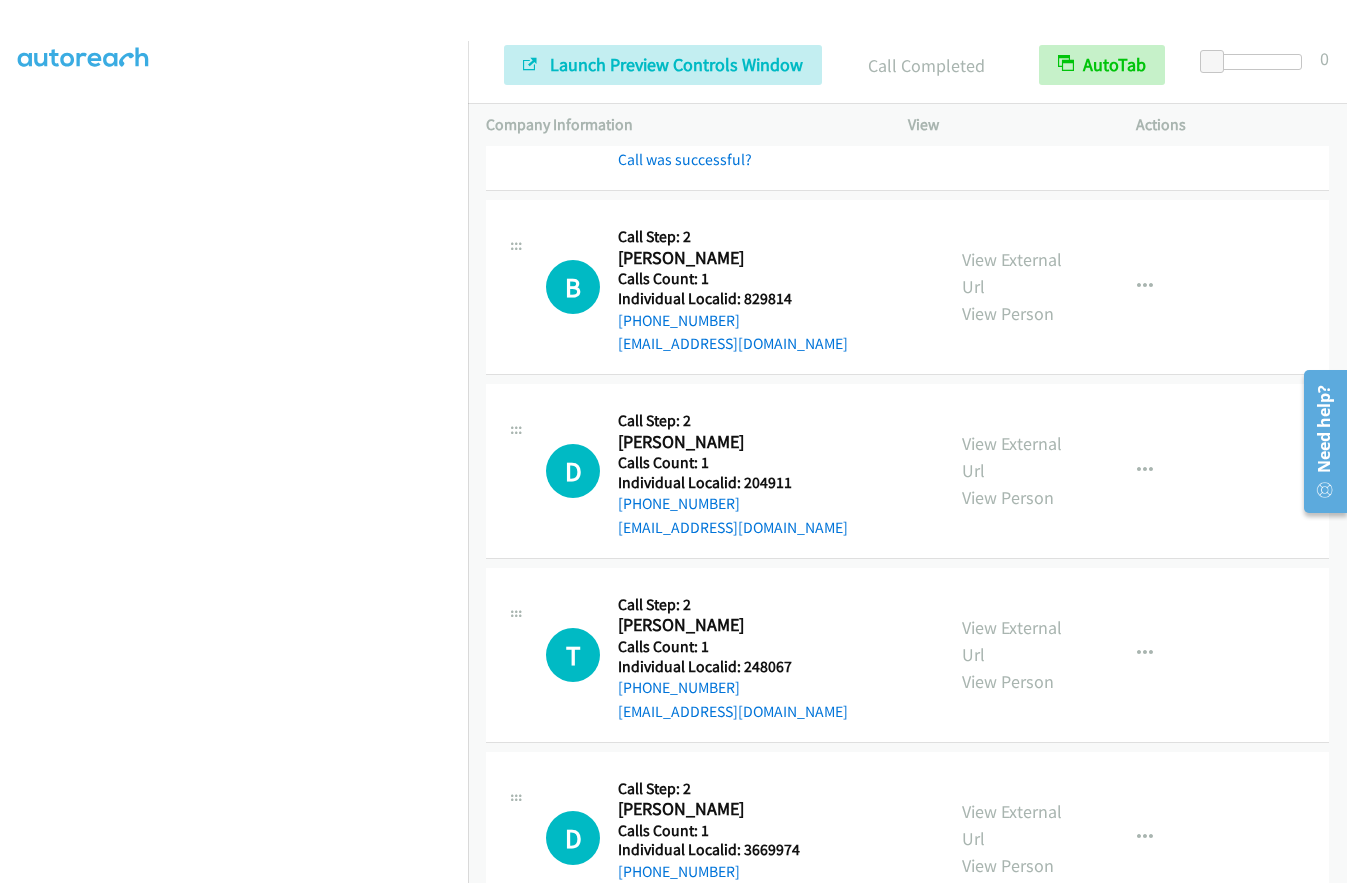 drag, startPoint x: 740, startPoint y: 749, endPoint x: 796, endPoint y: 750, distance: 56.008926 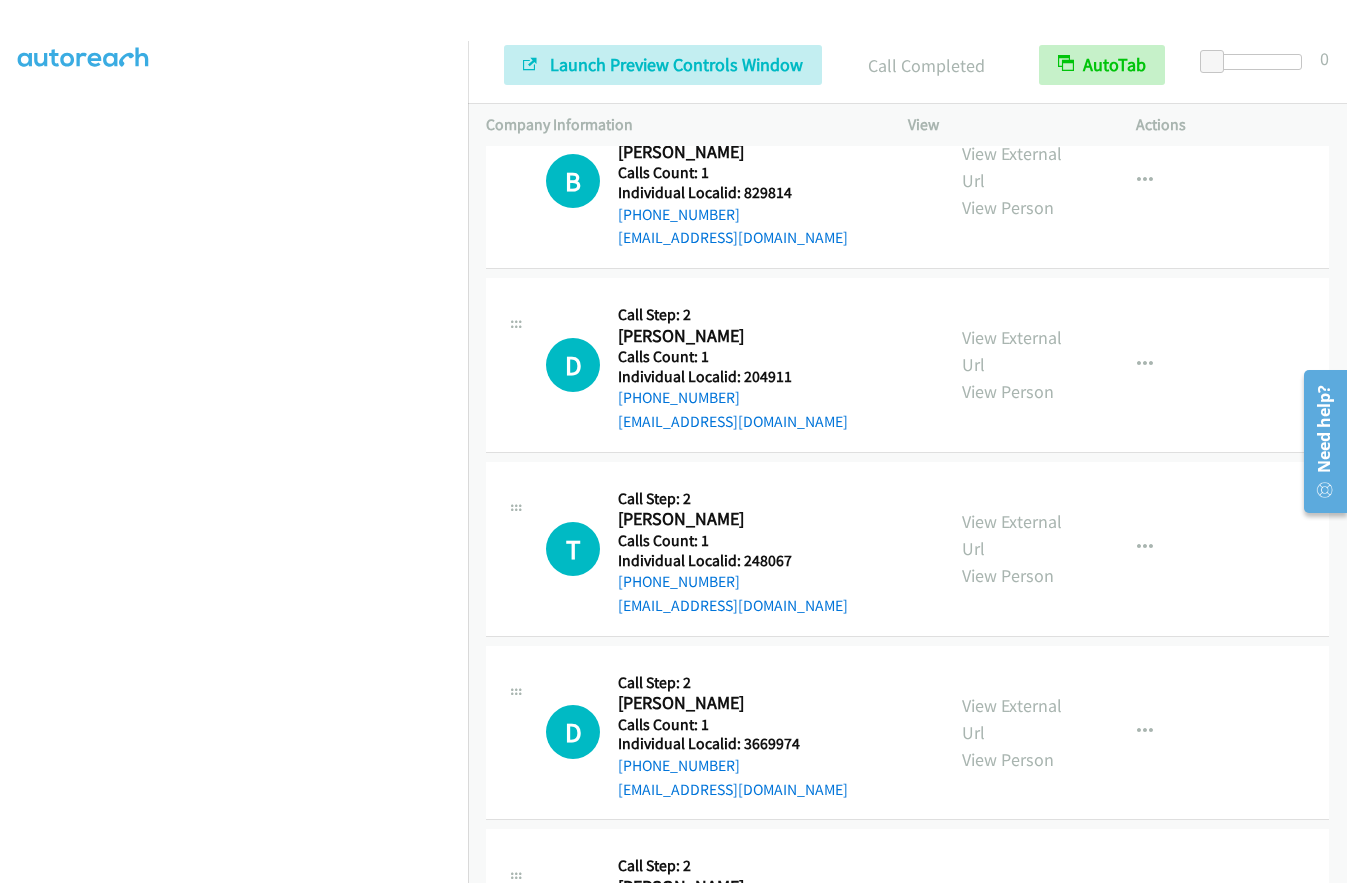 scroll, scrollTop: 19412, scrollLeft: 0, axis: vertical 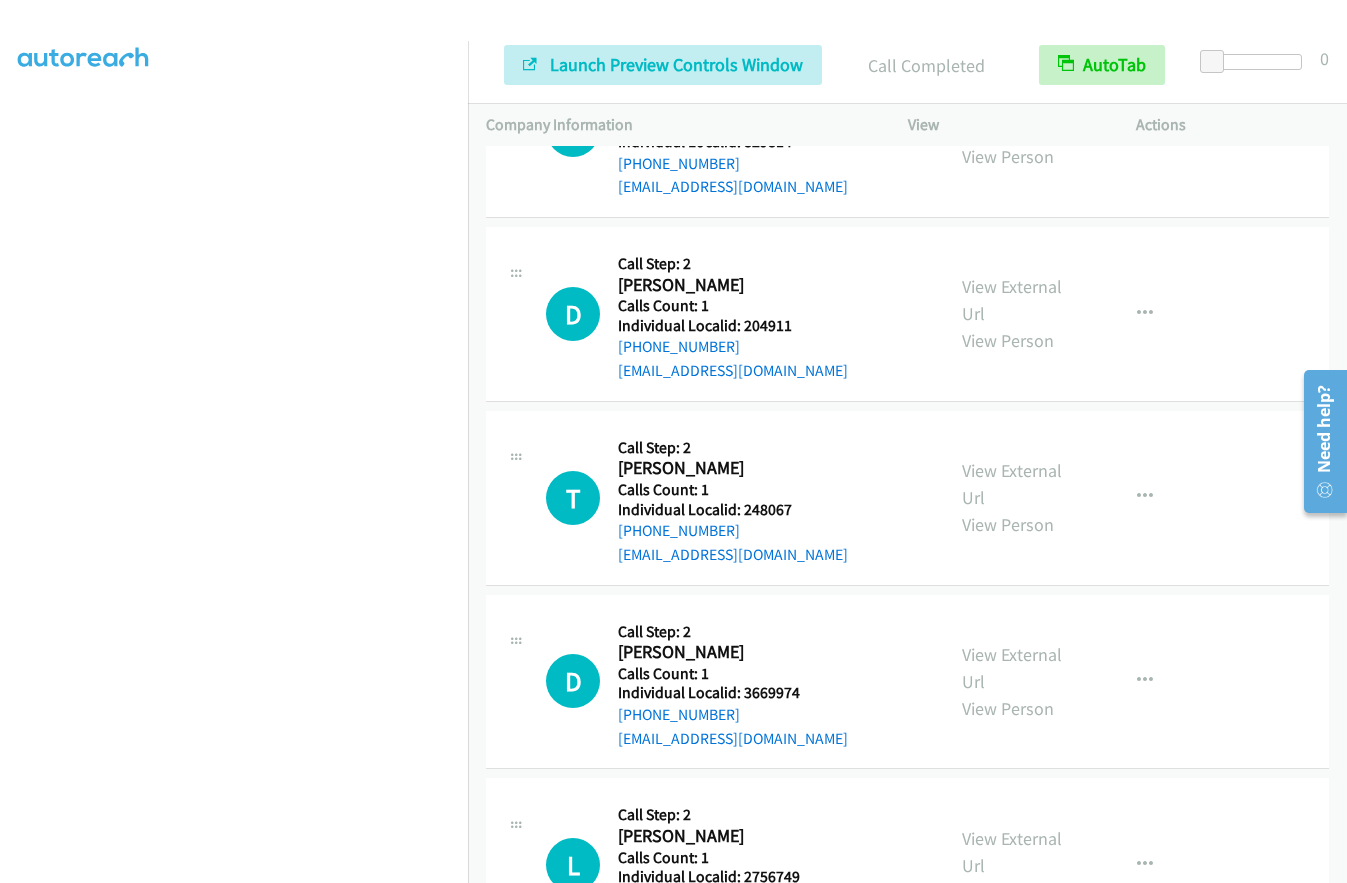 drag, startPoint x: 741, startPoint y: 774, endPoint x: 817, endPoint y: 777, distance: 76.05919 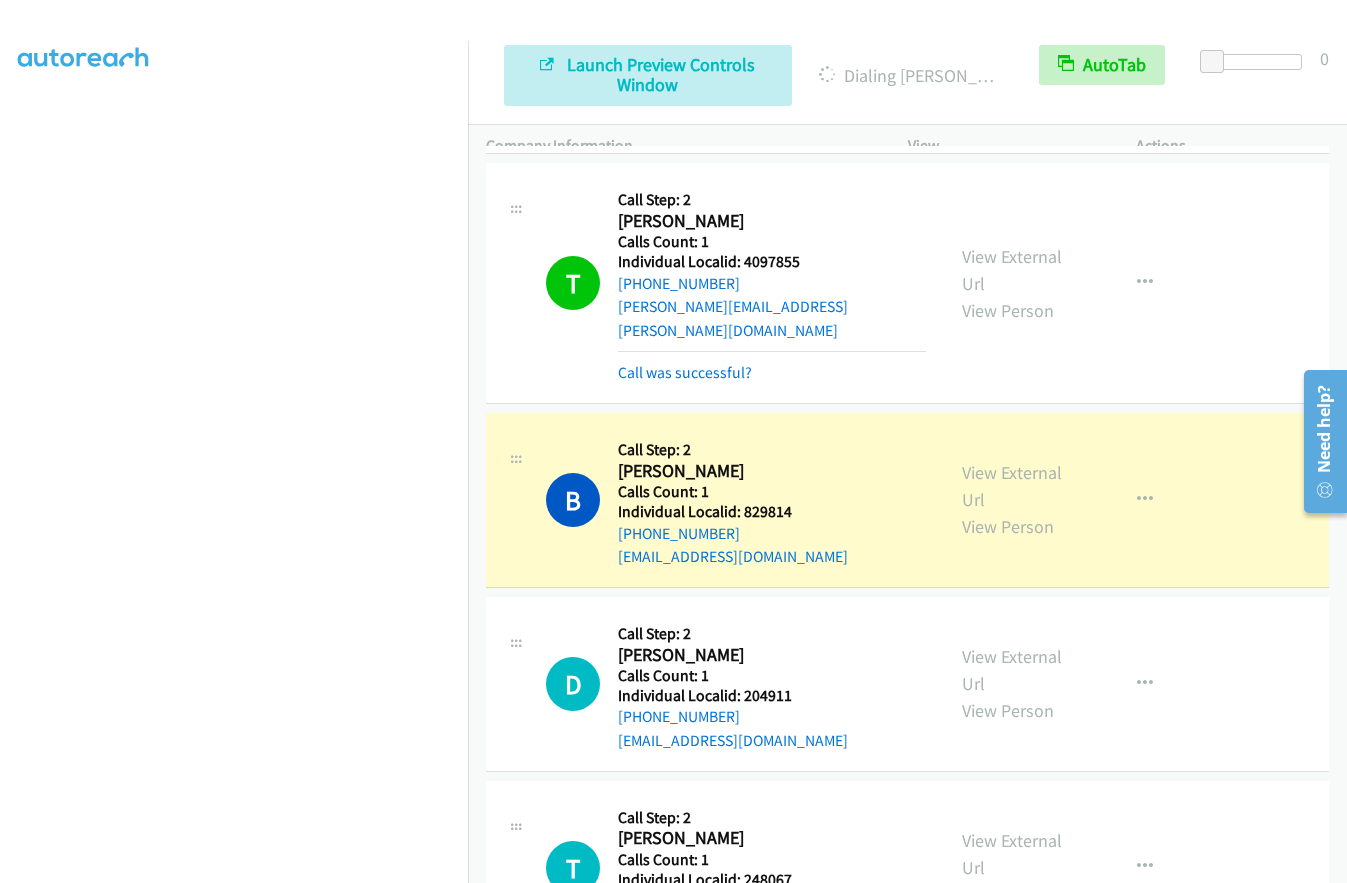 scroll, scrollTop: 19012, scrollLeft: 0, axis: vertical 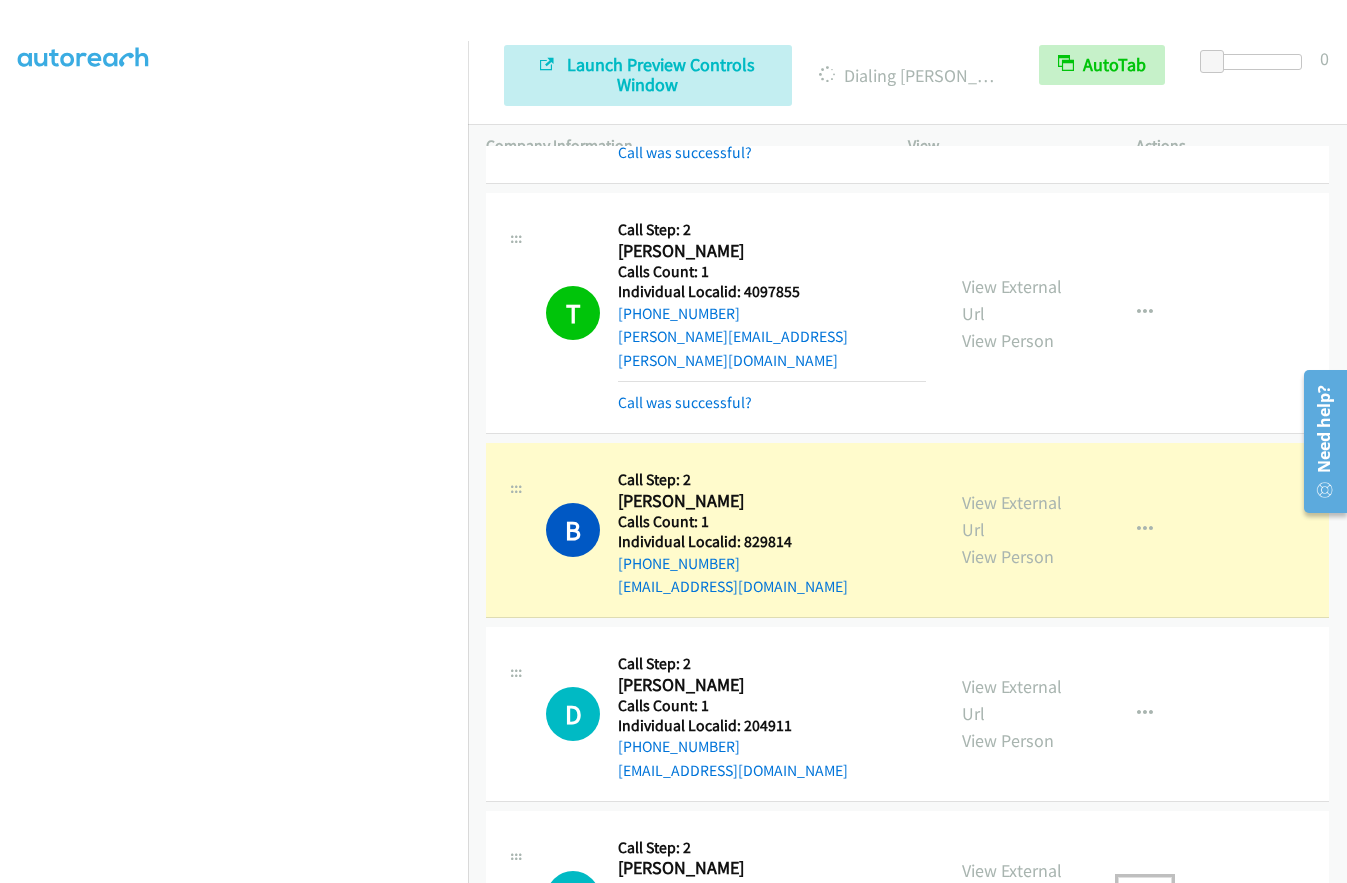 click at bounding box center (1145, 897) 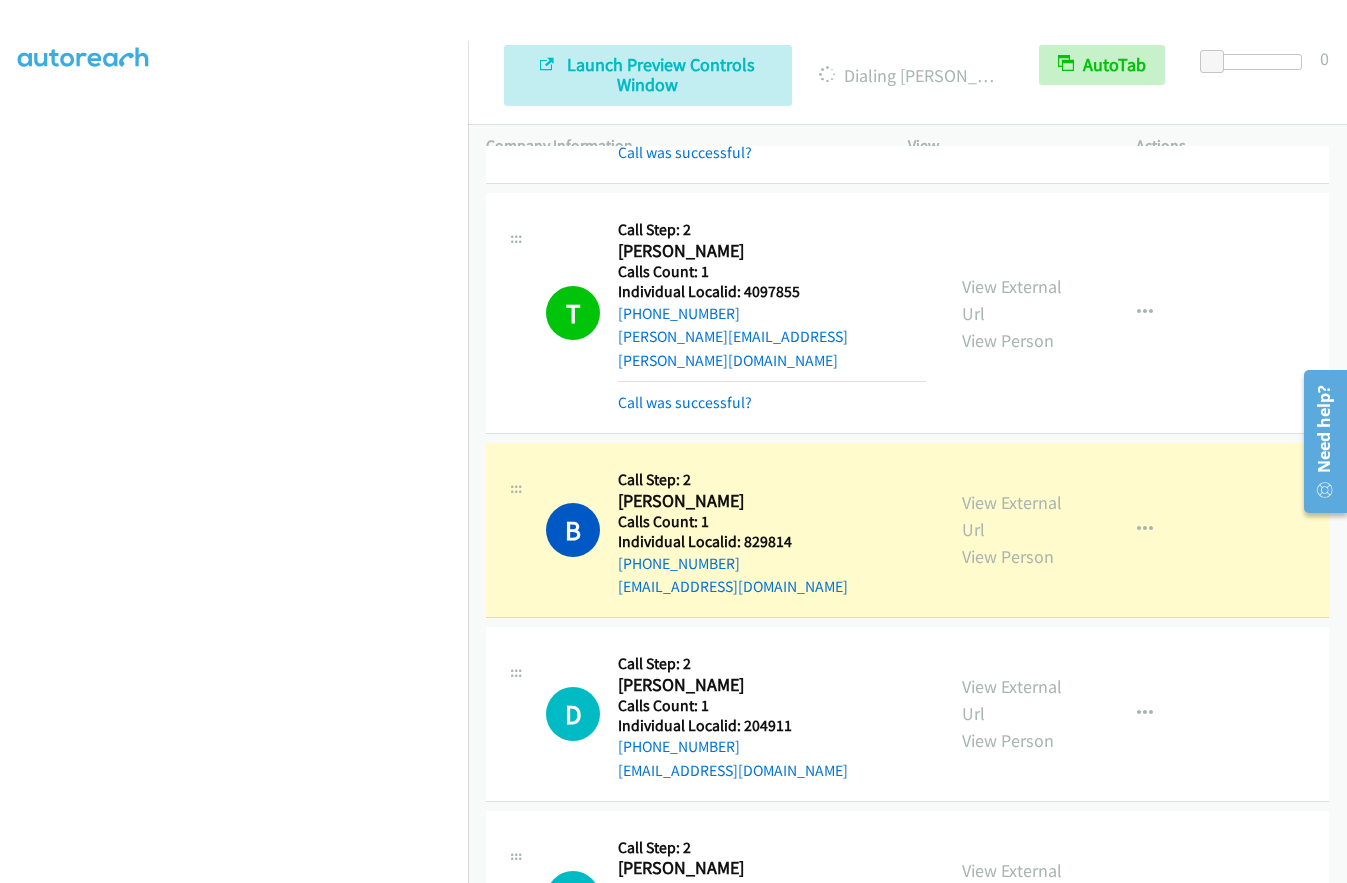 click on "Add to do not call list" at bounding box center (1038, 1068) 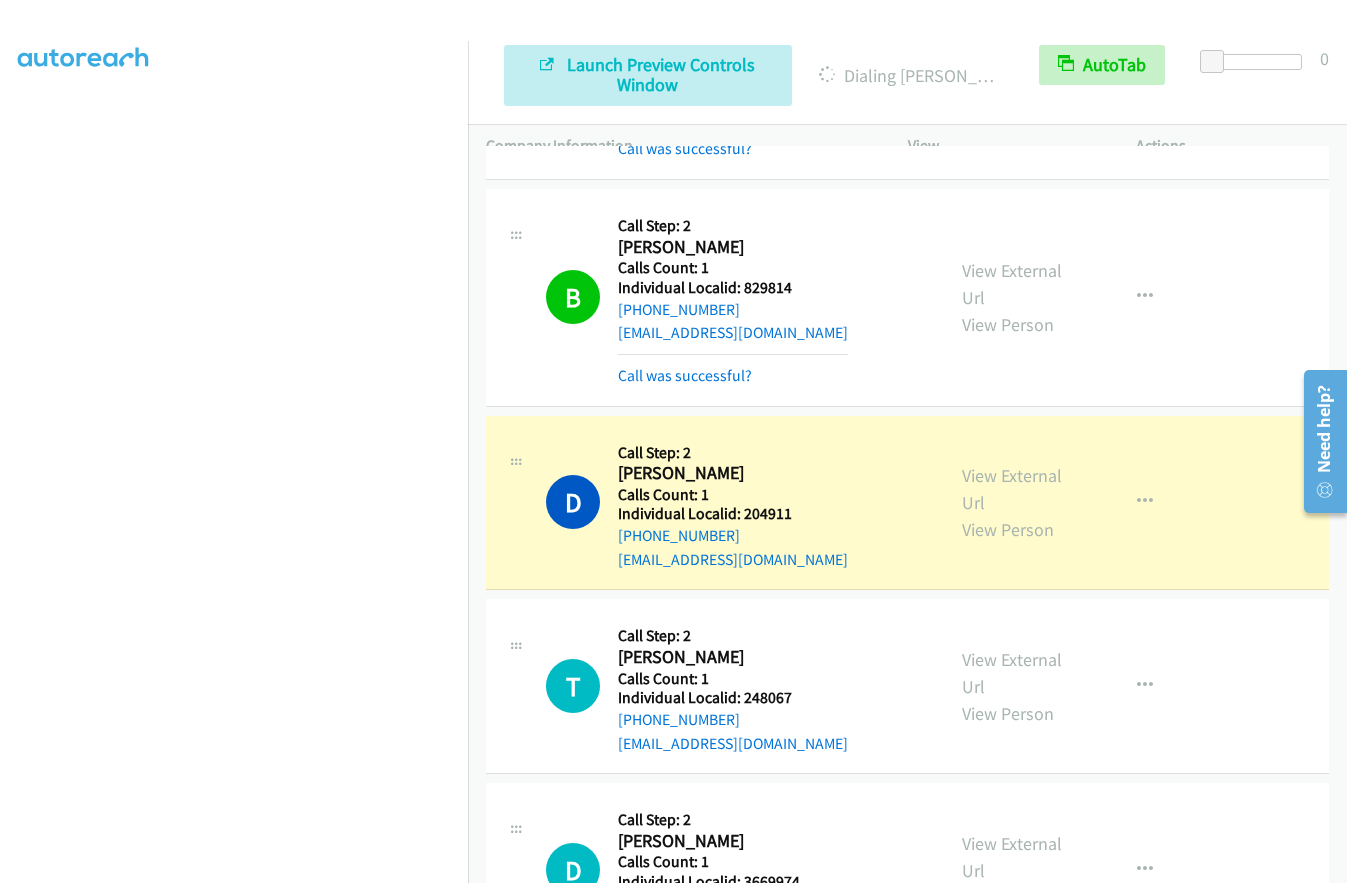 scroll, scrollTop: 19322, scrollLeft: 0, axis: vertical 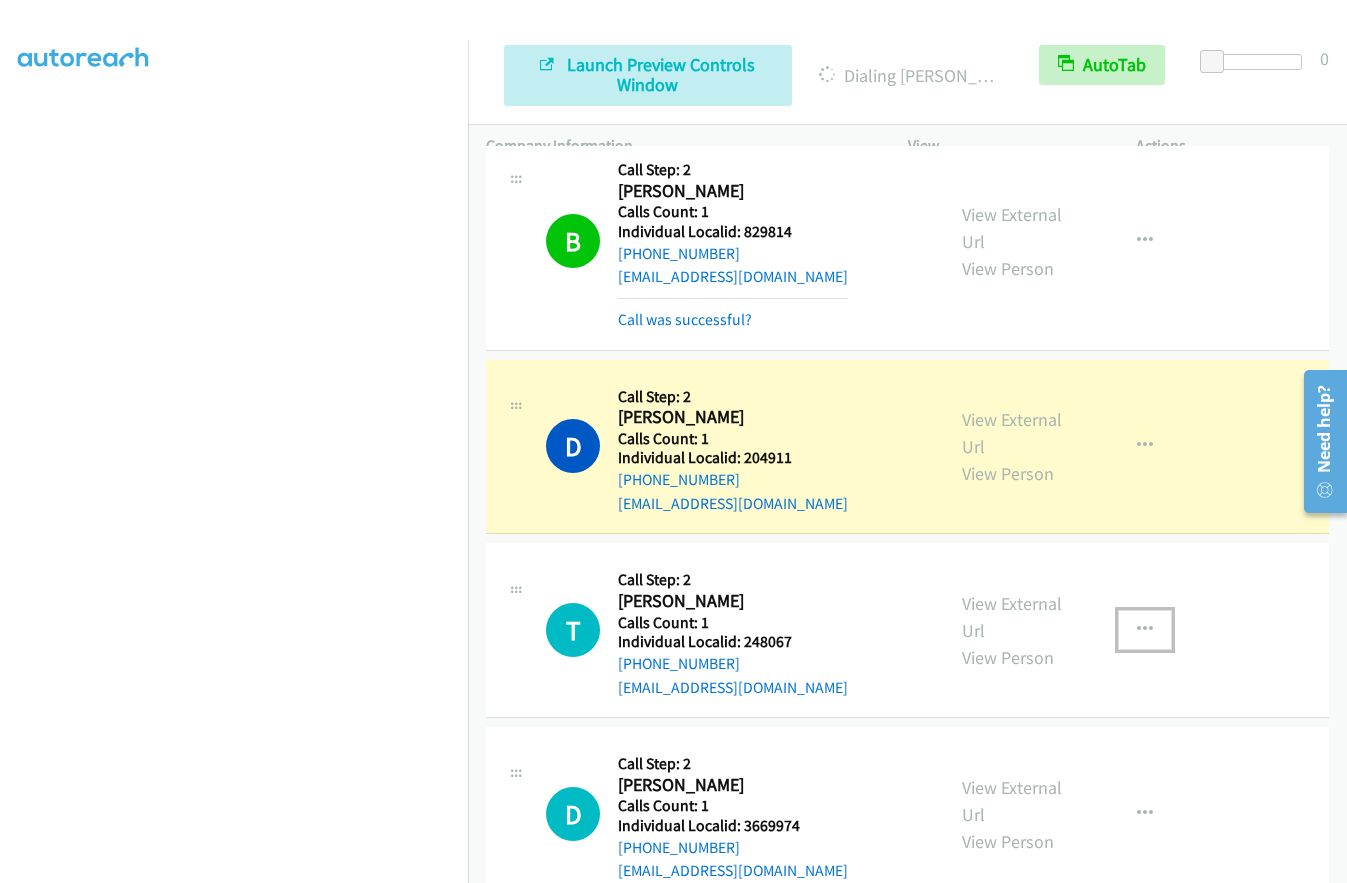 click at bounding box center (1145, 630) 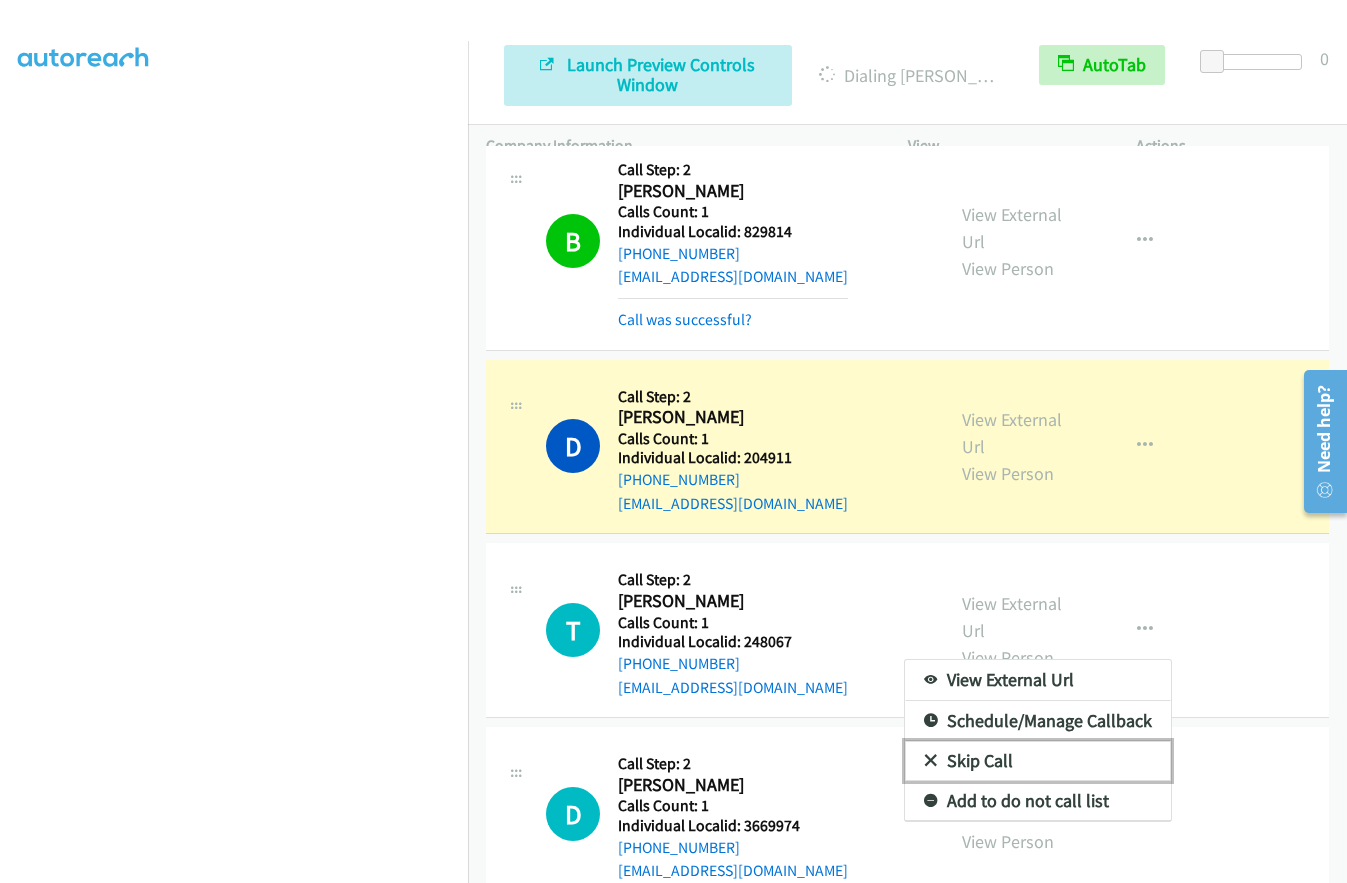 click at bounding box center [931, 762] 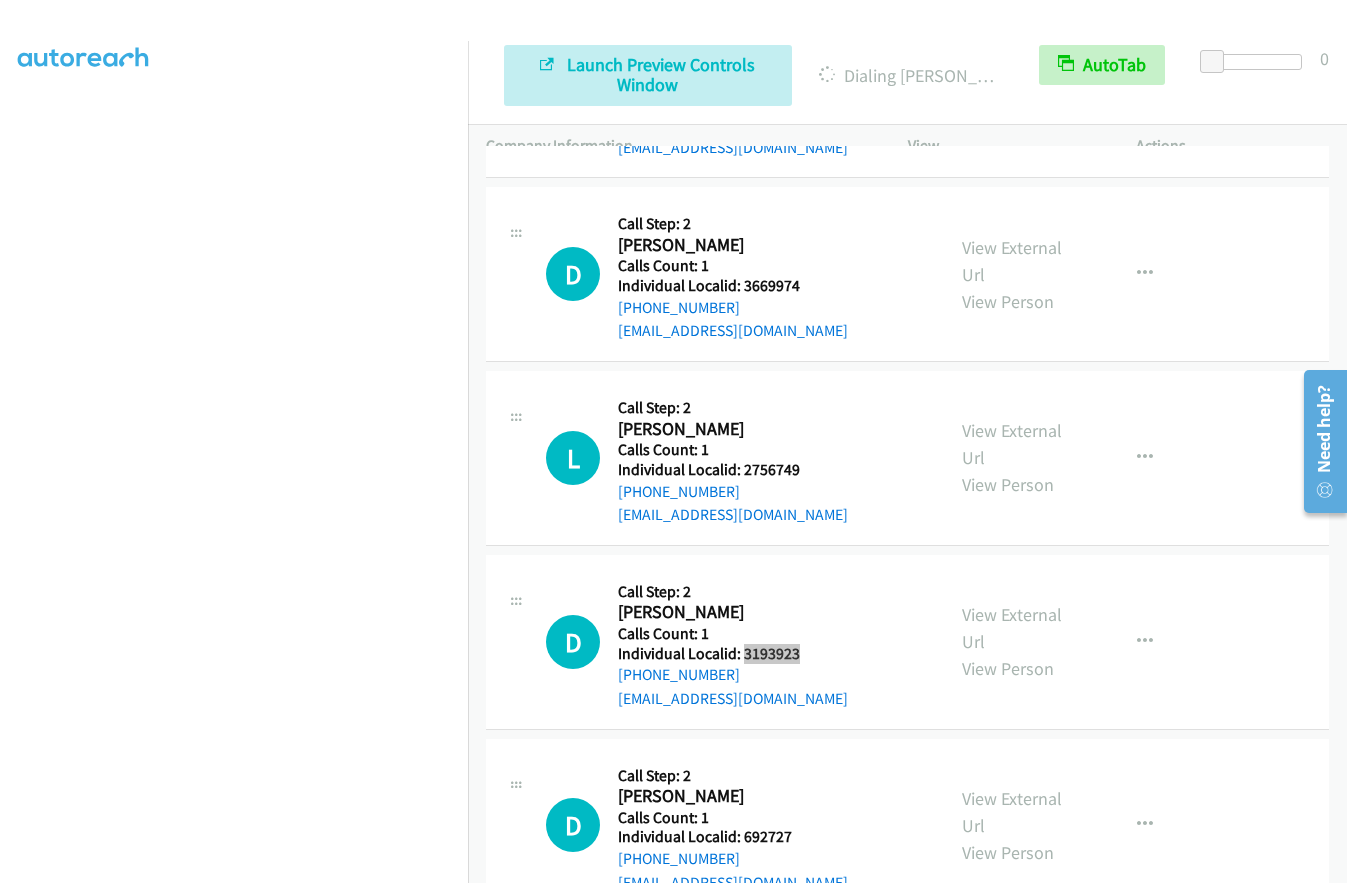 scroll, scrollTop: 20006, scrollLeft: 0, axis: vertical 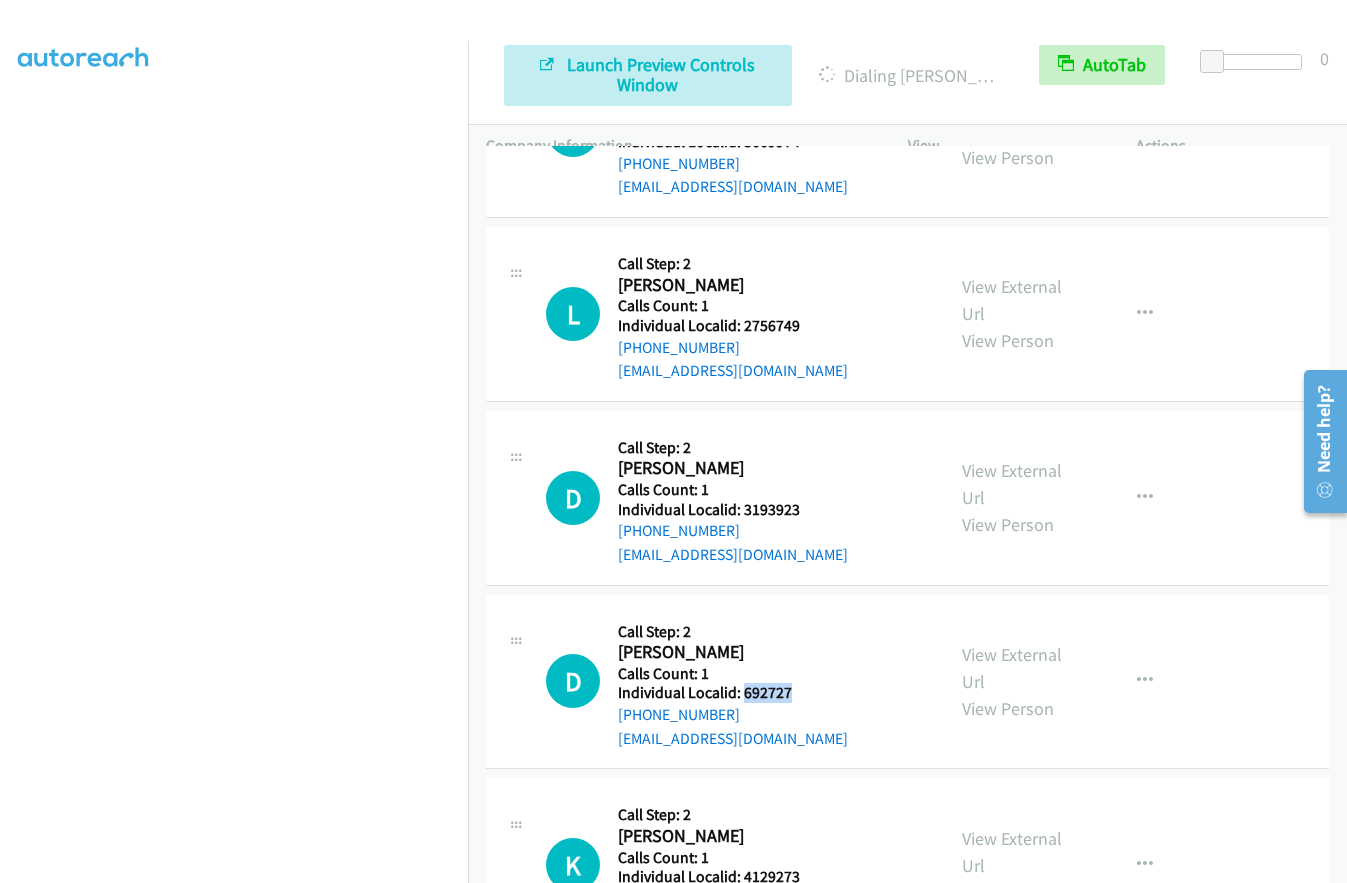 drag, startPoint x: 742, startPoint y: 410, endPoint x: 809, endPoint y: 407, distance: 67.06713 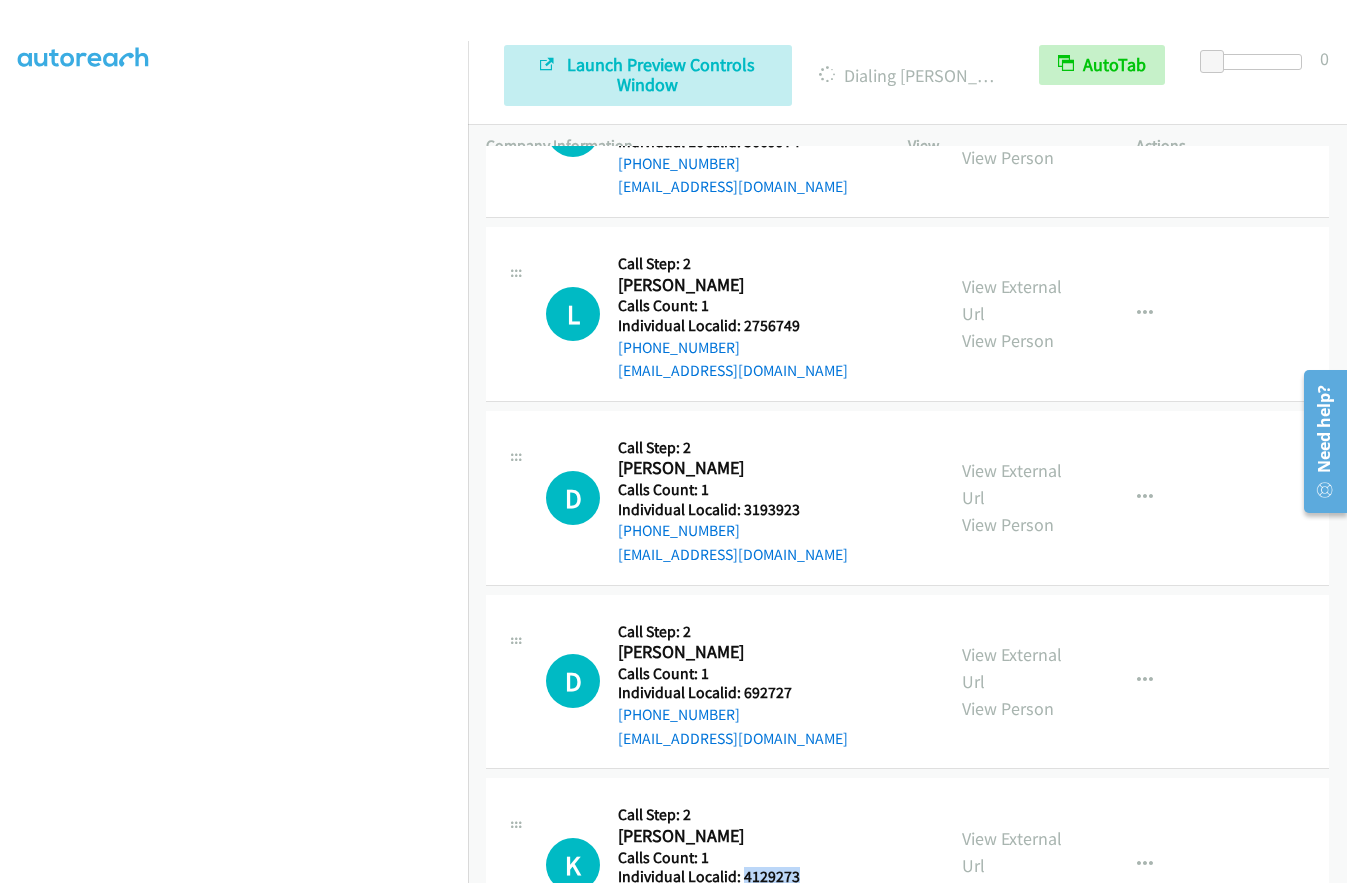drag, startPoint x: 740, startPoint y: 589, endPoint x: 812, endPoint y: 597, distance: 72.443085 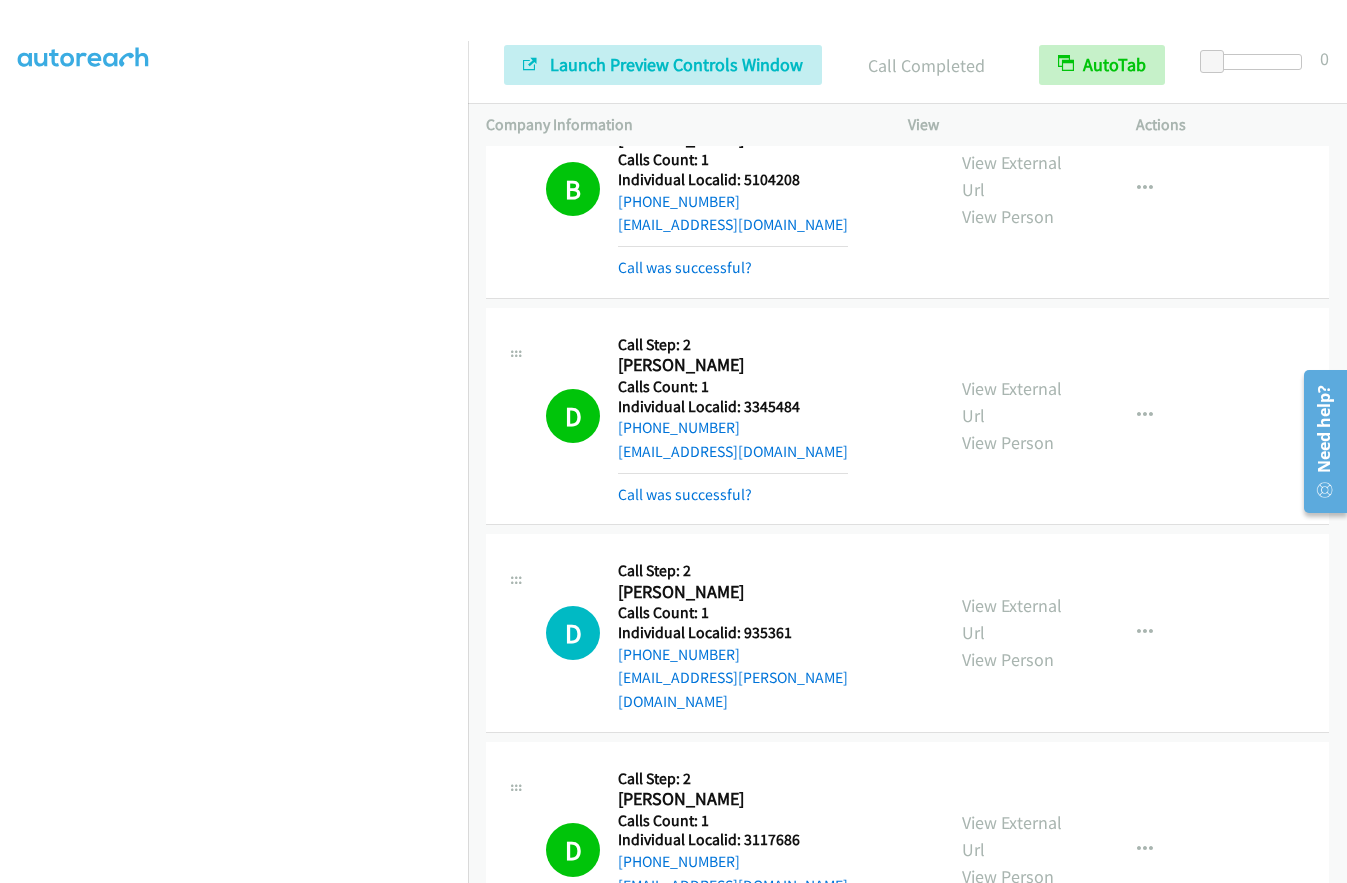 scroll, scrollTop: 18249, scrollLeft: 0, axis: vertical 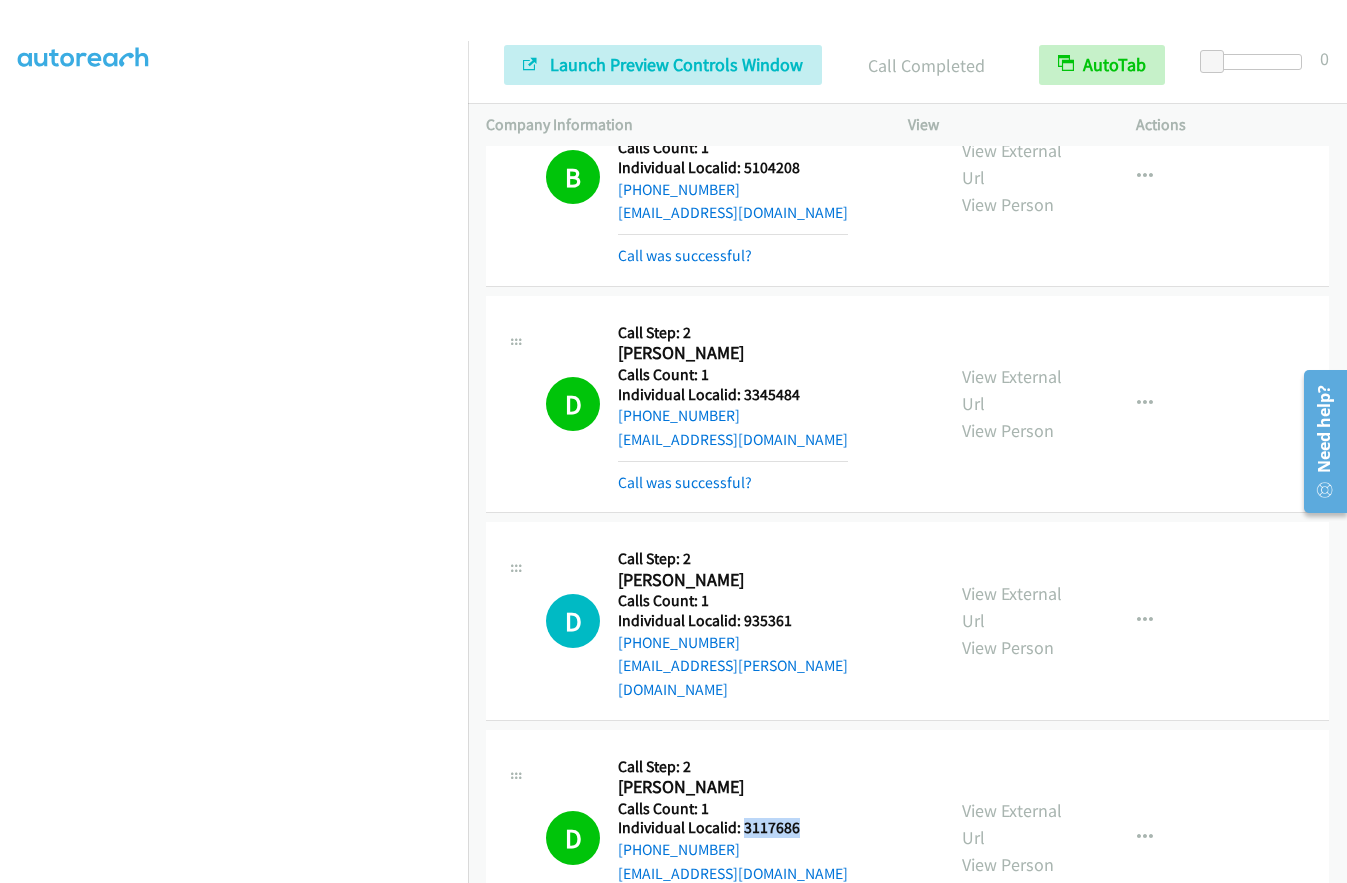drag, startPoint x: 744, startPoint y: 569, endPoint x: 806, endPoint y: 569, distance: 62 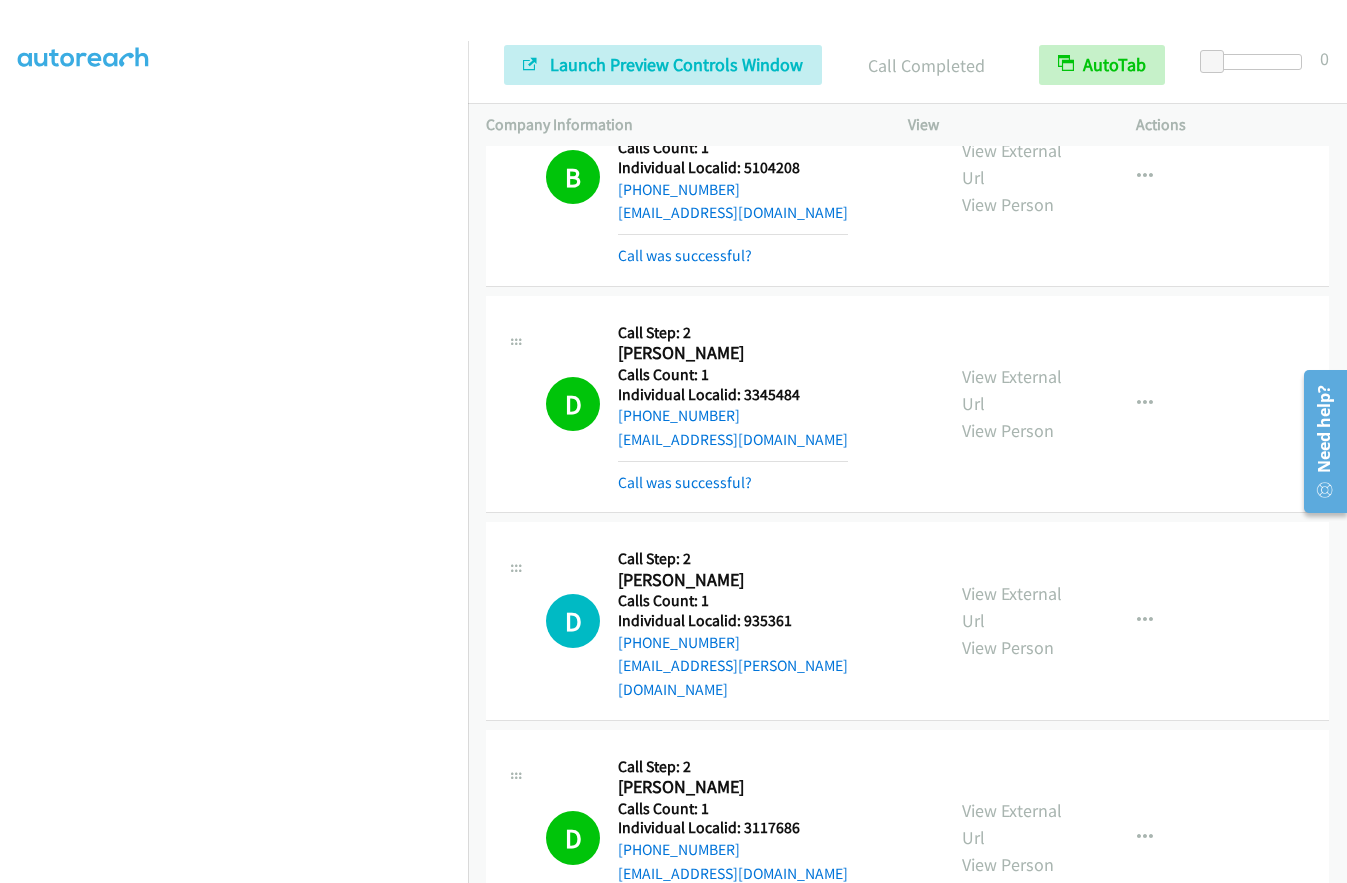 drag, startPoint x: 738, startPoint y: 794, endPoint x: 808, endPoint y: 794, distance: 70 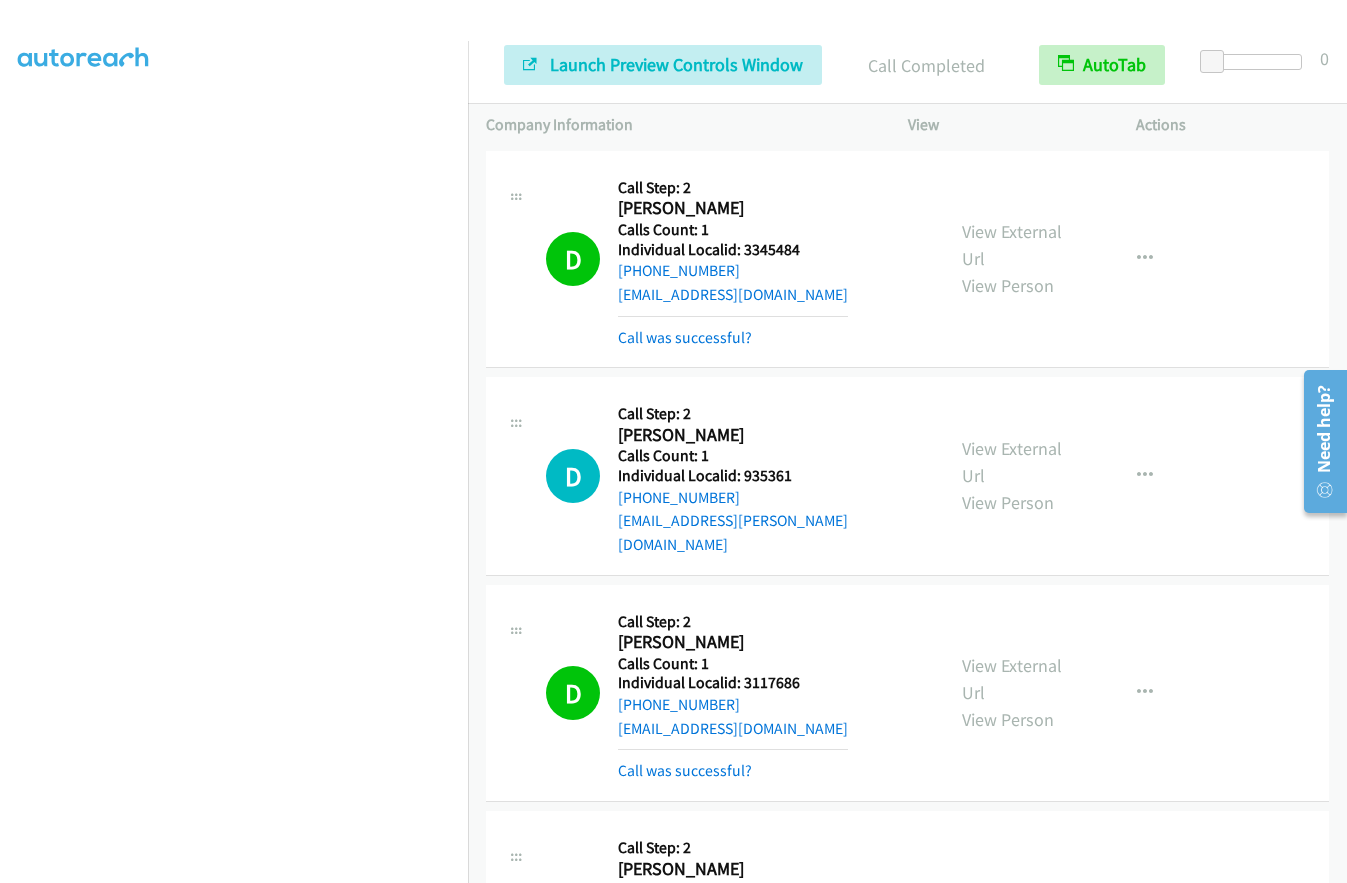 scroll, scrollTop: 18424, scrollLeft: 0, axis: vertical 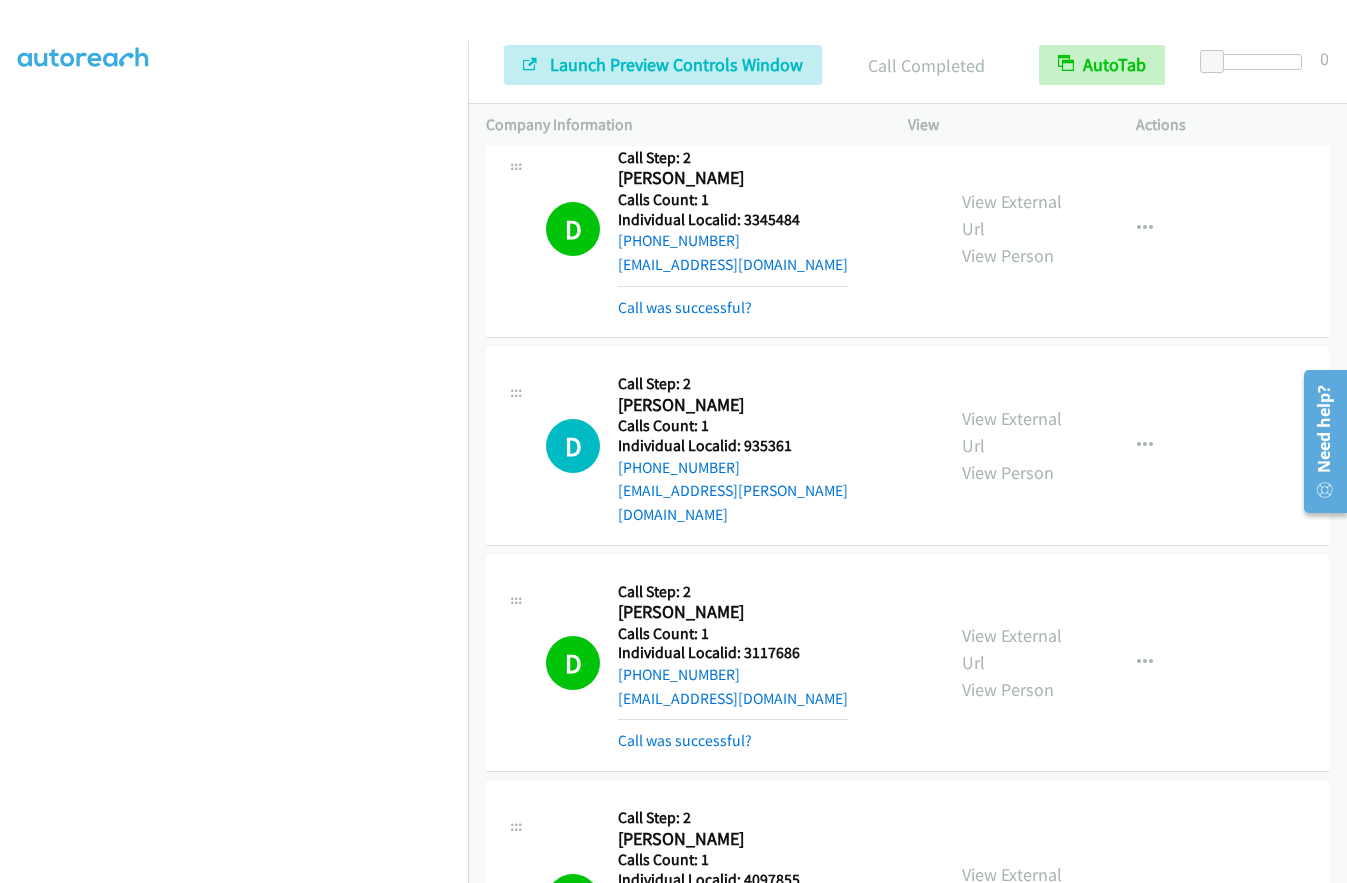 click on "T
Callback Scheduled
Call Step: 2
Tracey Coomer
America/Chicago
Calls Count: 1
Individual Localid: 4097855
+1 512-815-7465
tracey.coomer@outlook.com
Call was successful?" at bounding box center [736, 901] 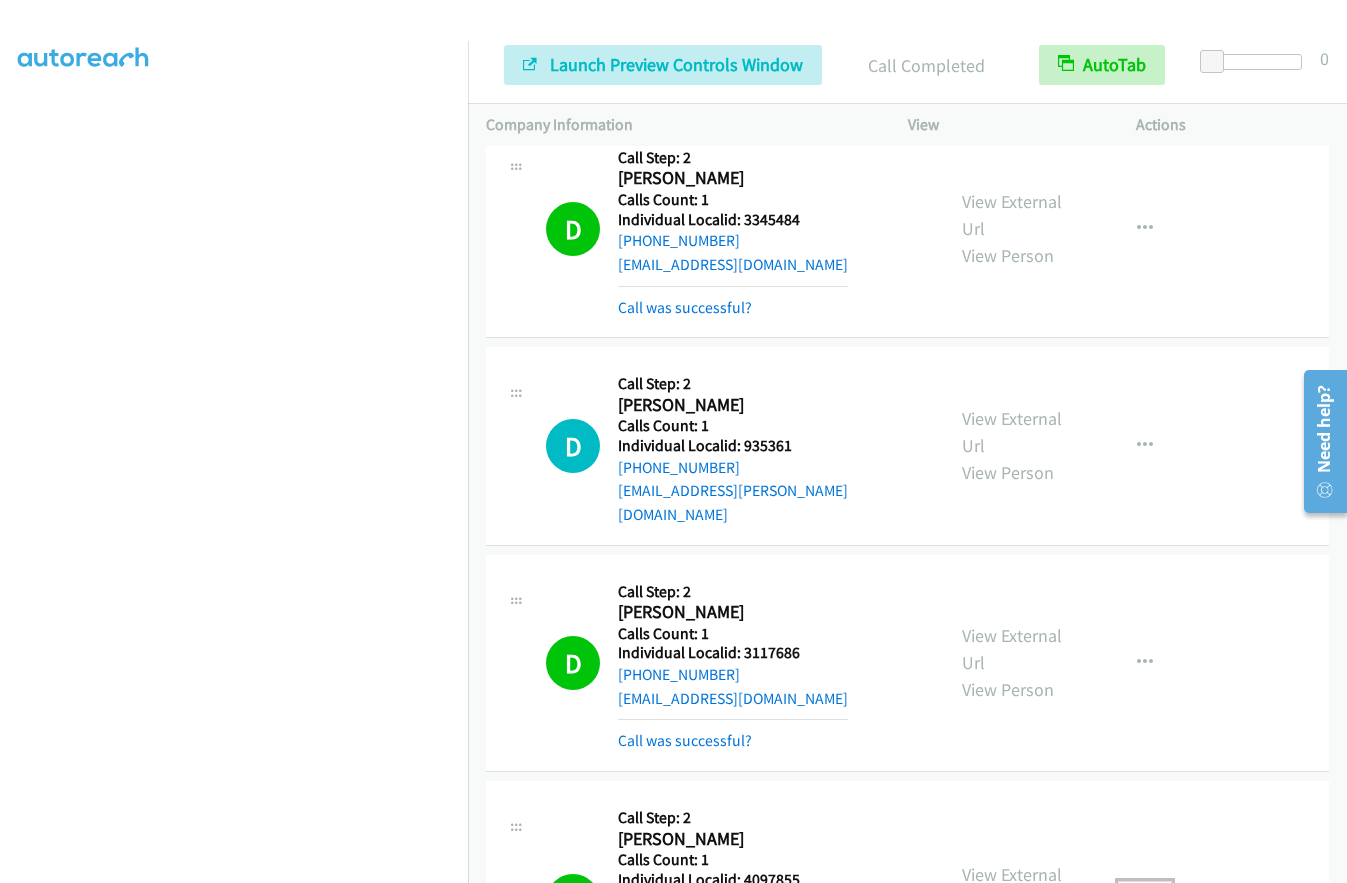 click at bounding box center (1145, 901) 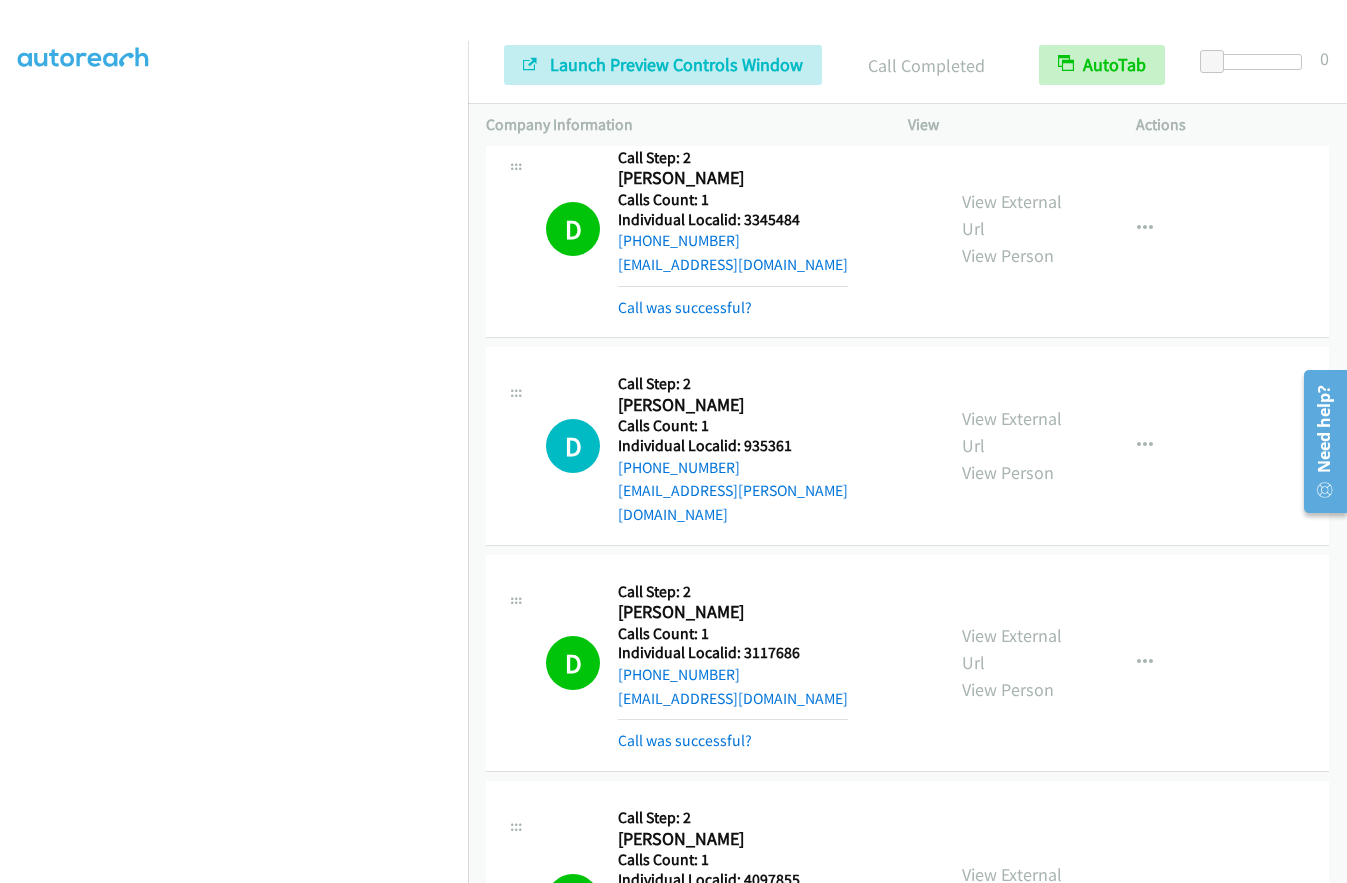 click at bounding box center (931, 1033) 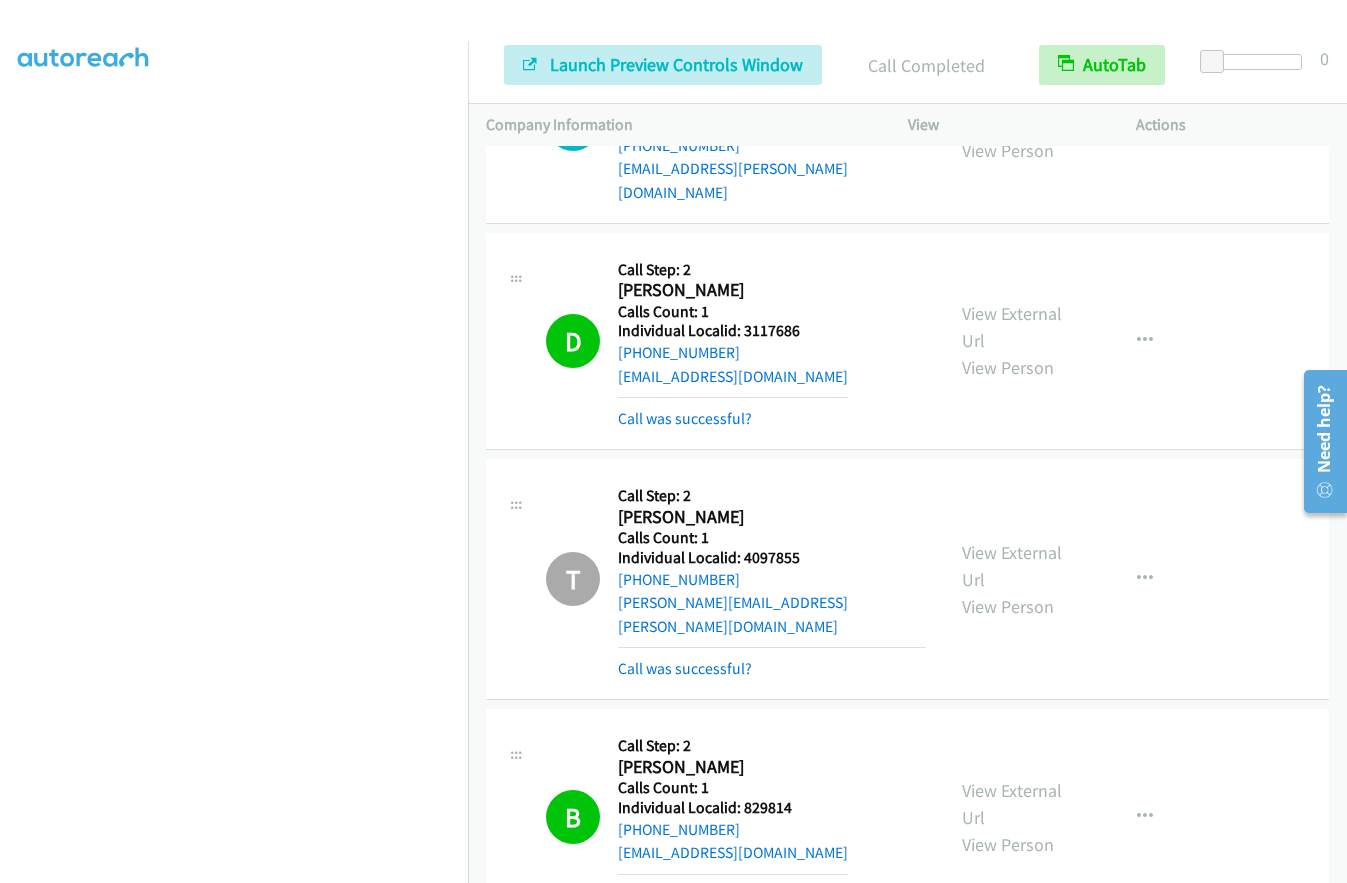scroll, scrollTop: 18749, scrollLeft: 0, axis: vertical 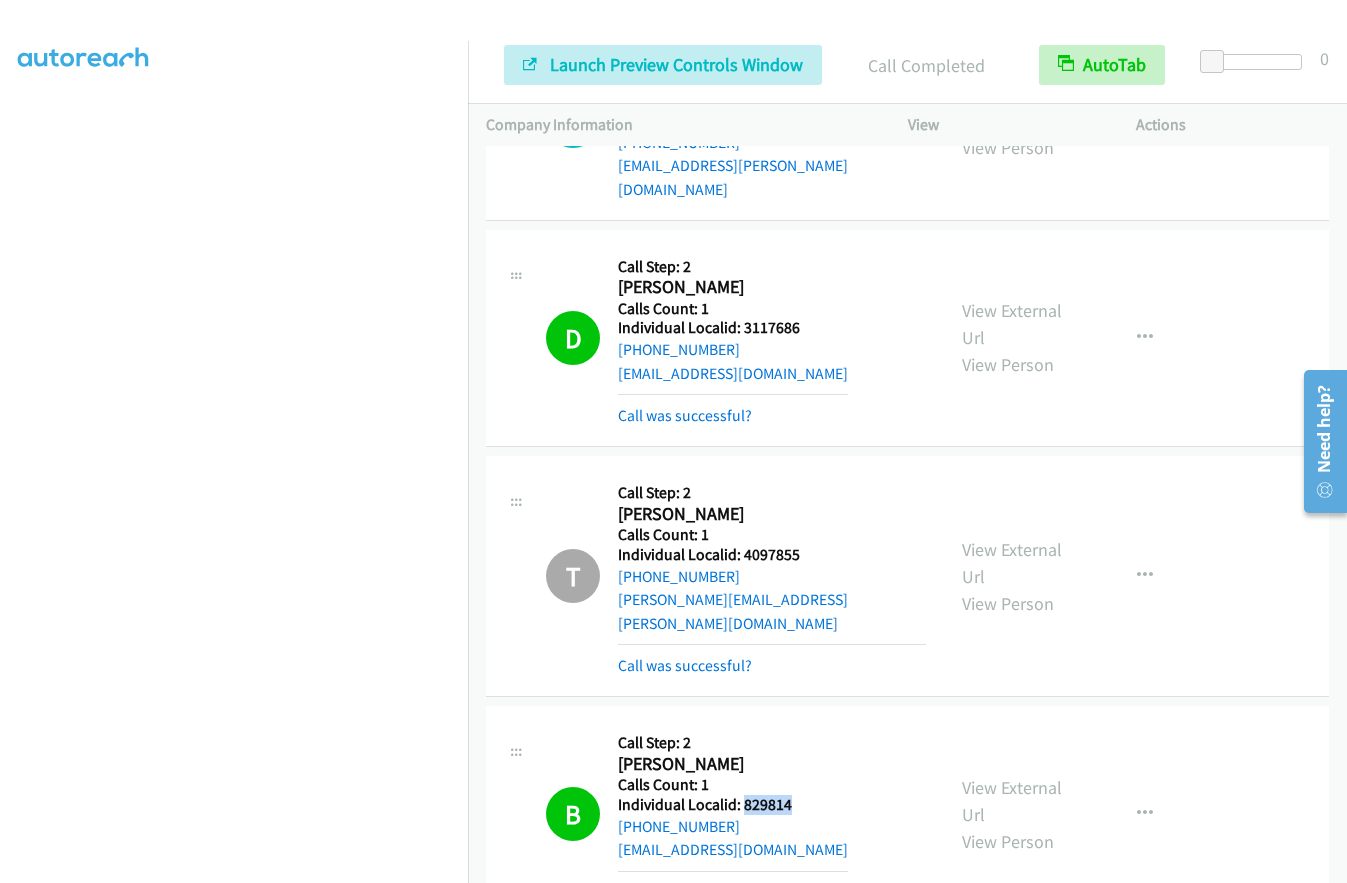 drag, startPoint x: 740, startPoint y: 522, endPoint x: 797, endPoint y: 520, distance: 57.035076 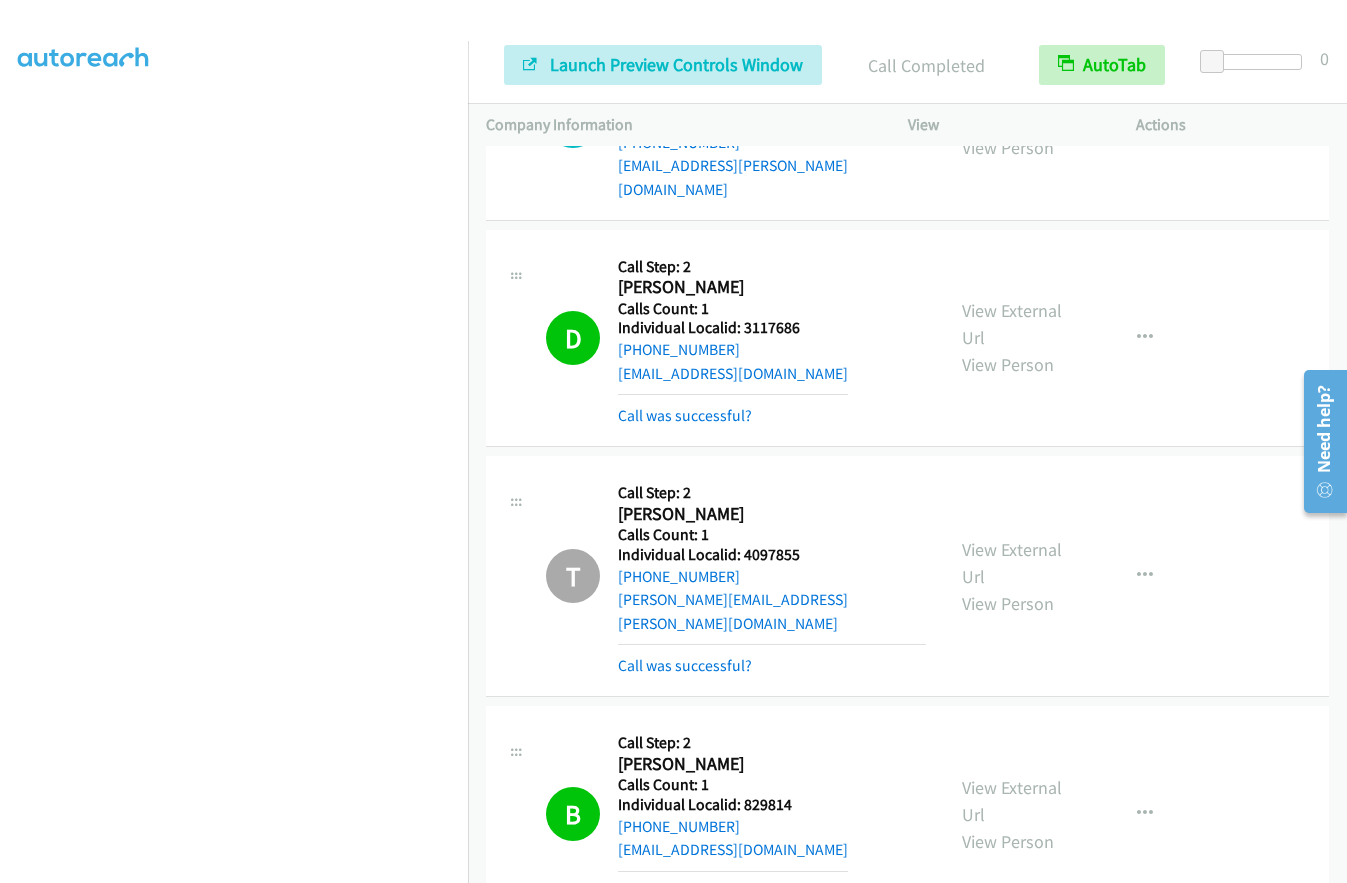 drag, startPoint x: 742, startPoint y: 747, endPoint x: 794, endPoint y: 746, distance: 52.009613 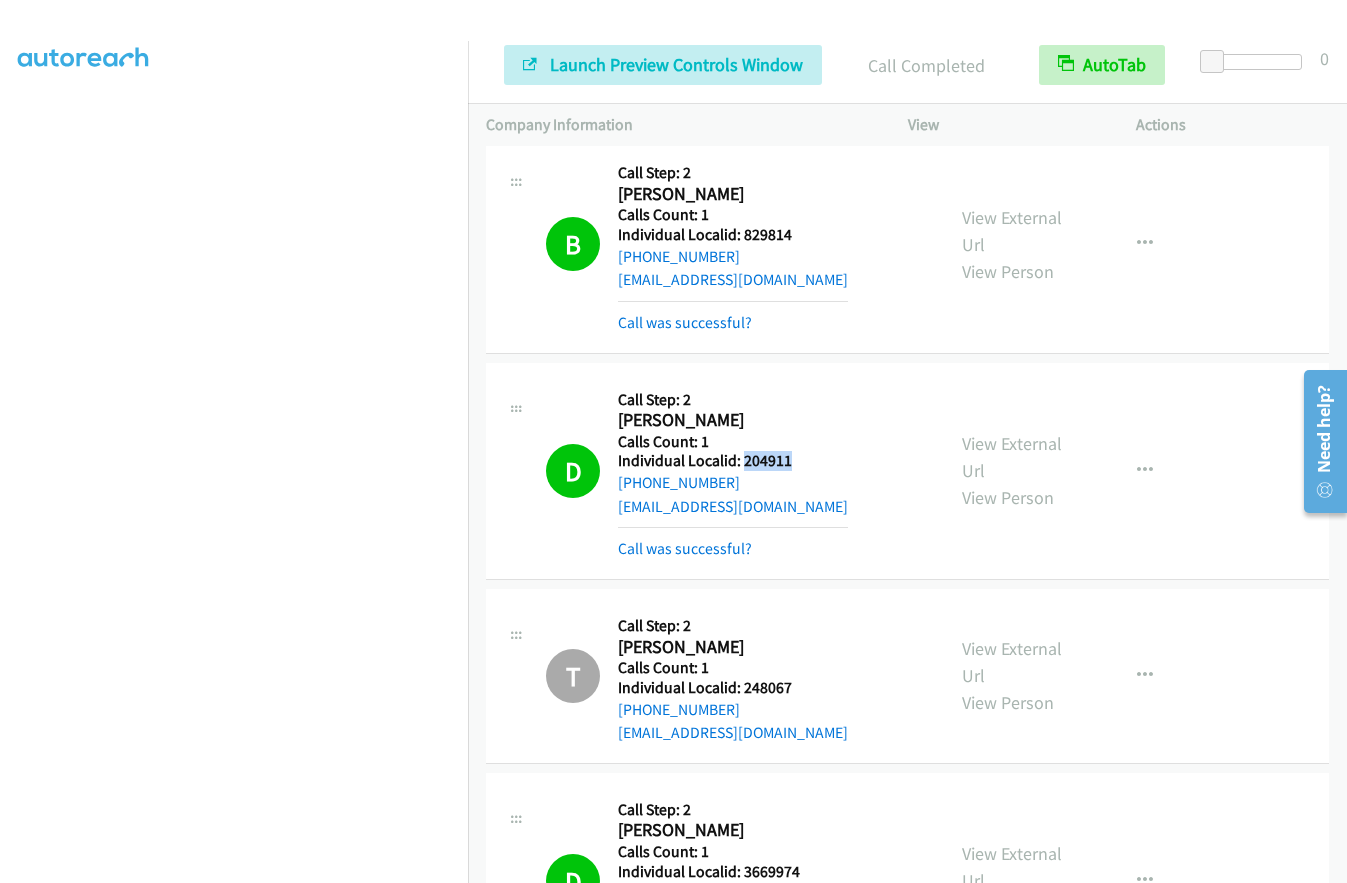 scroll, scrollTop: 19324, scrollLeft: 0, axis: vertical 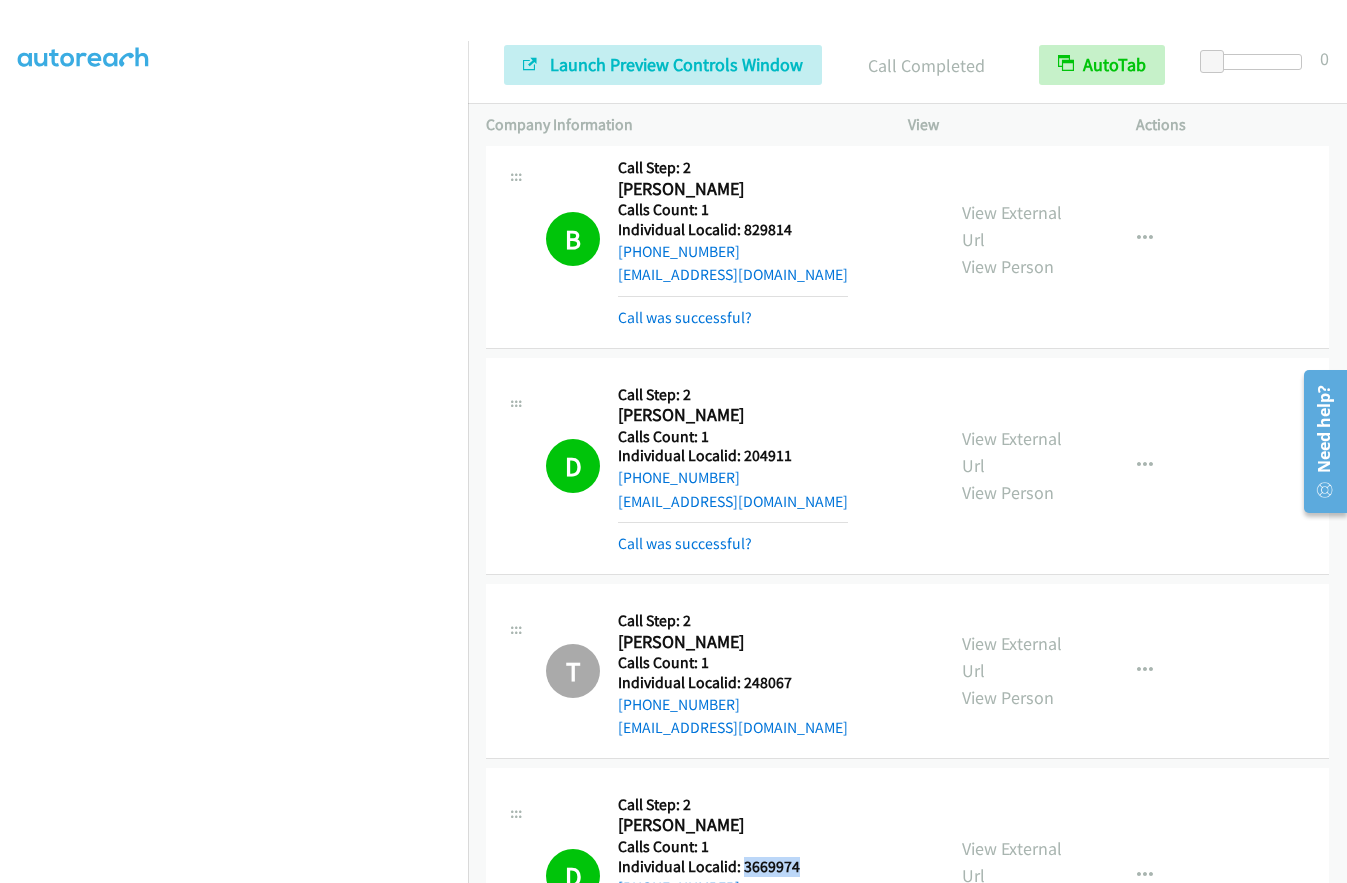 drag, startPoint x: 744, startPoint y: 582, endPoint x: 803, endPoint y: 582, distance: 59 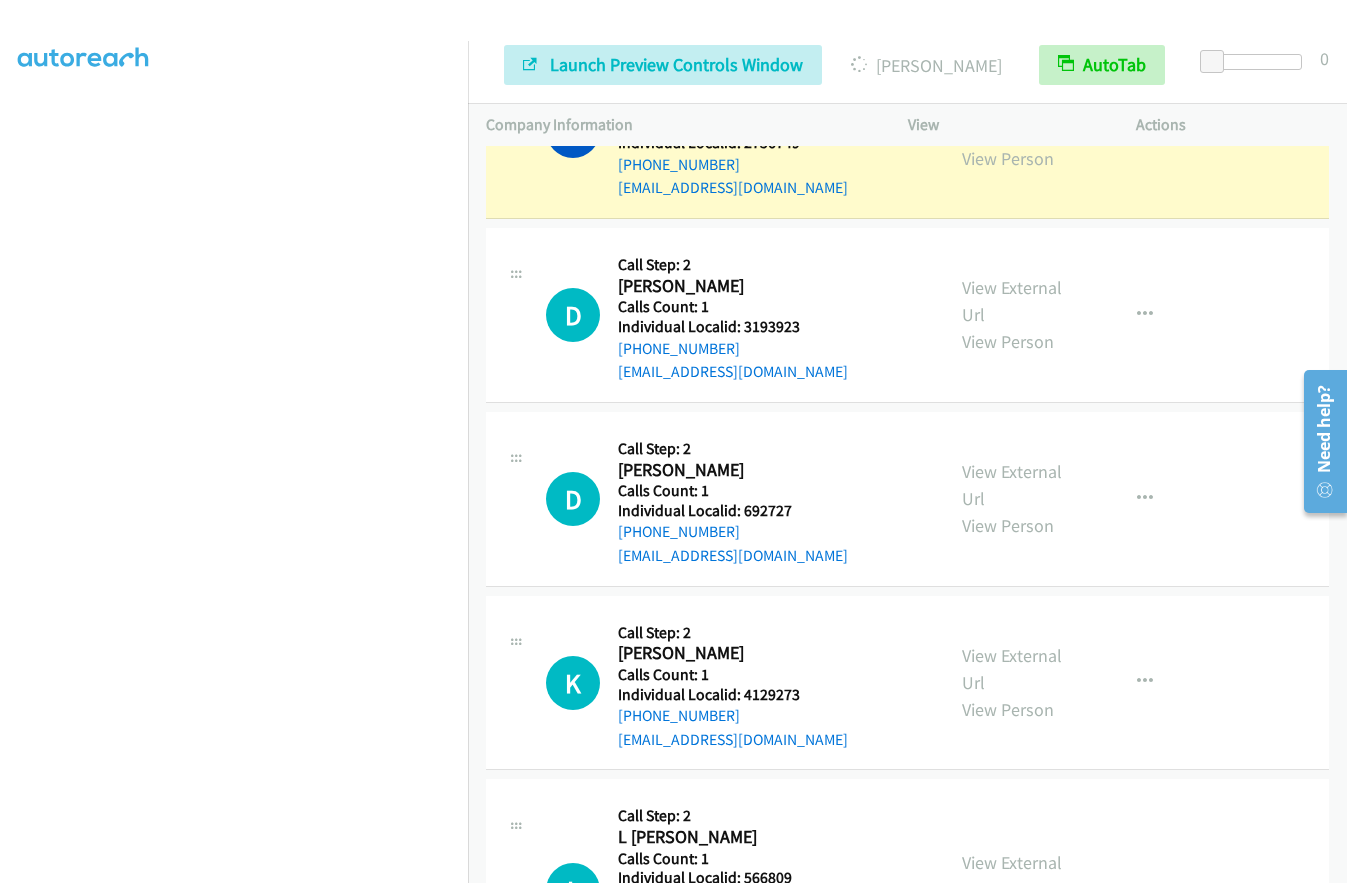 scroll, scrollTop: 20275, scrollLeft: 0, axis: vertical 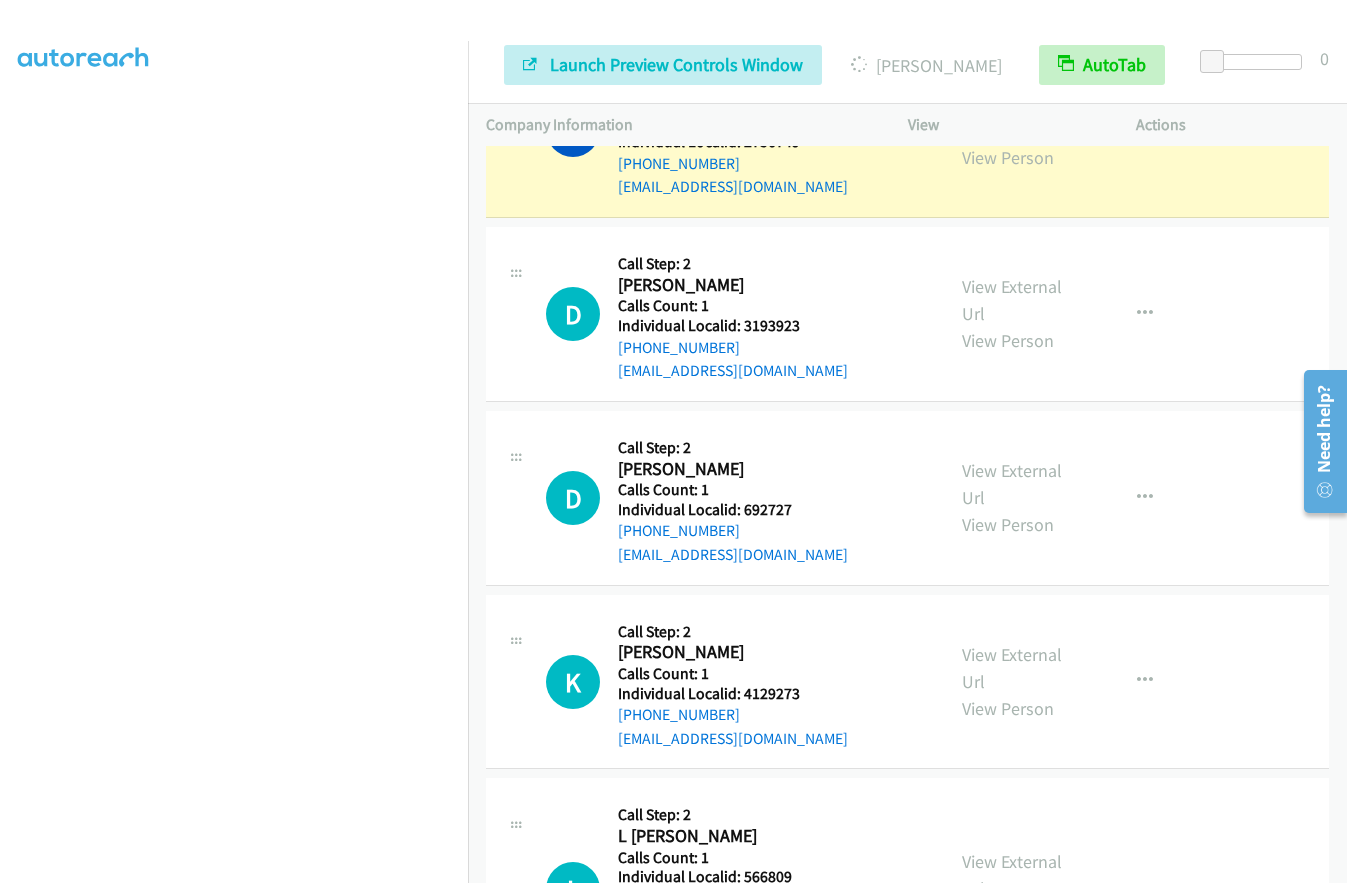 drag, startPoint x: 739, startPoint y: 778, endPoint x: 795, endPoint y: 777, distance: 56.008926 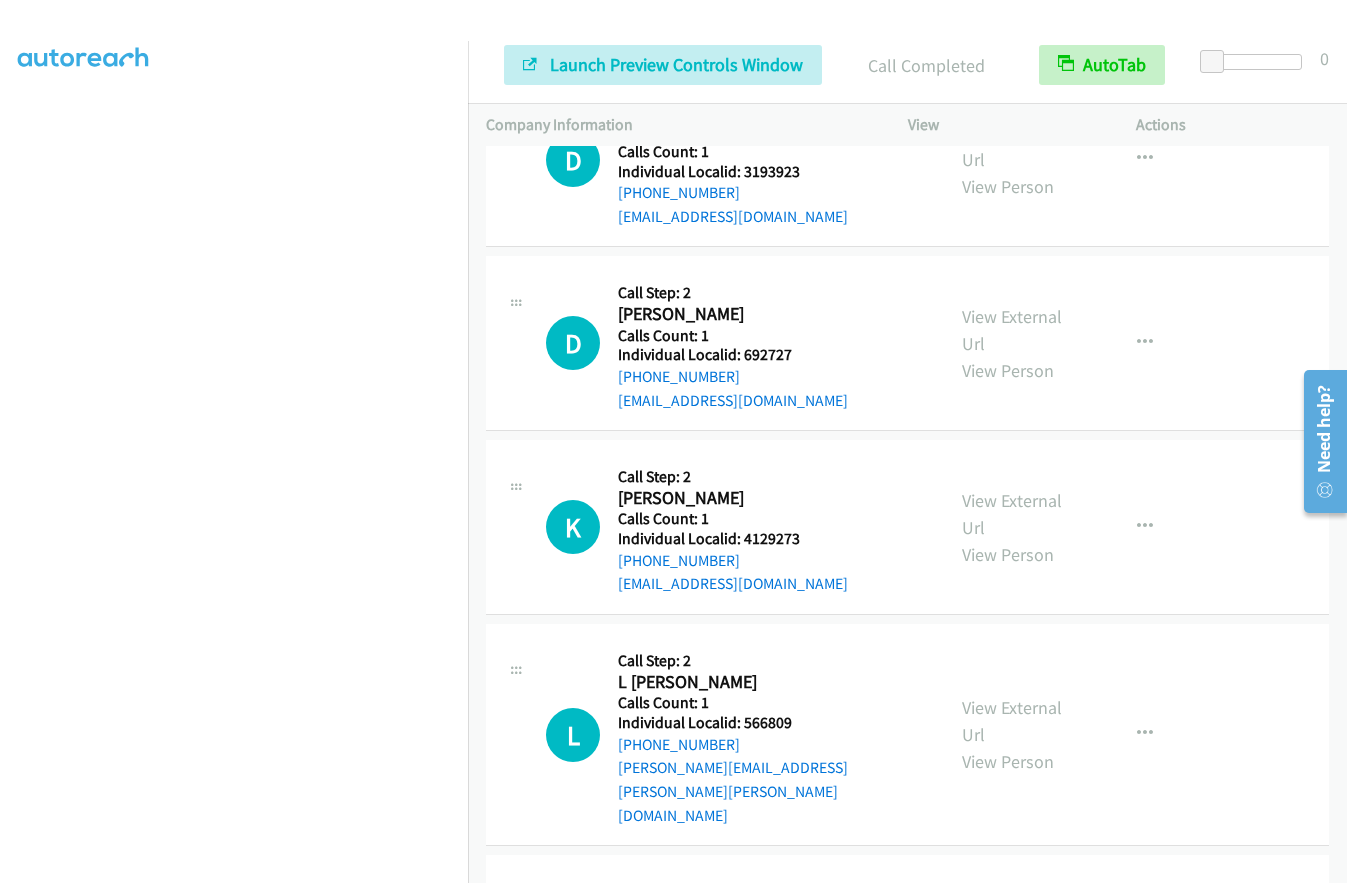 scroll, scrollTop: 20478, scrollLeft: 0, axis: vertical 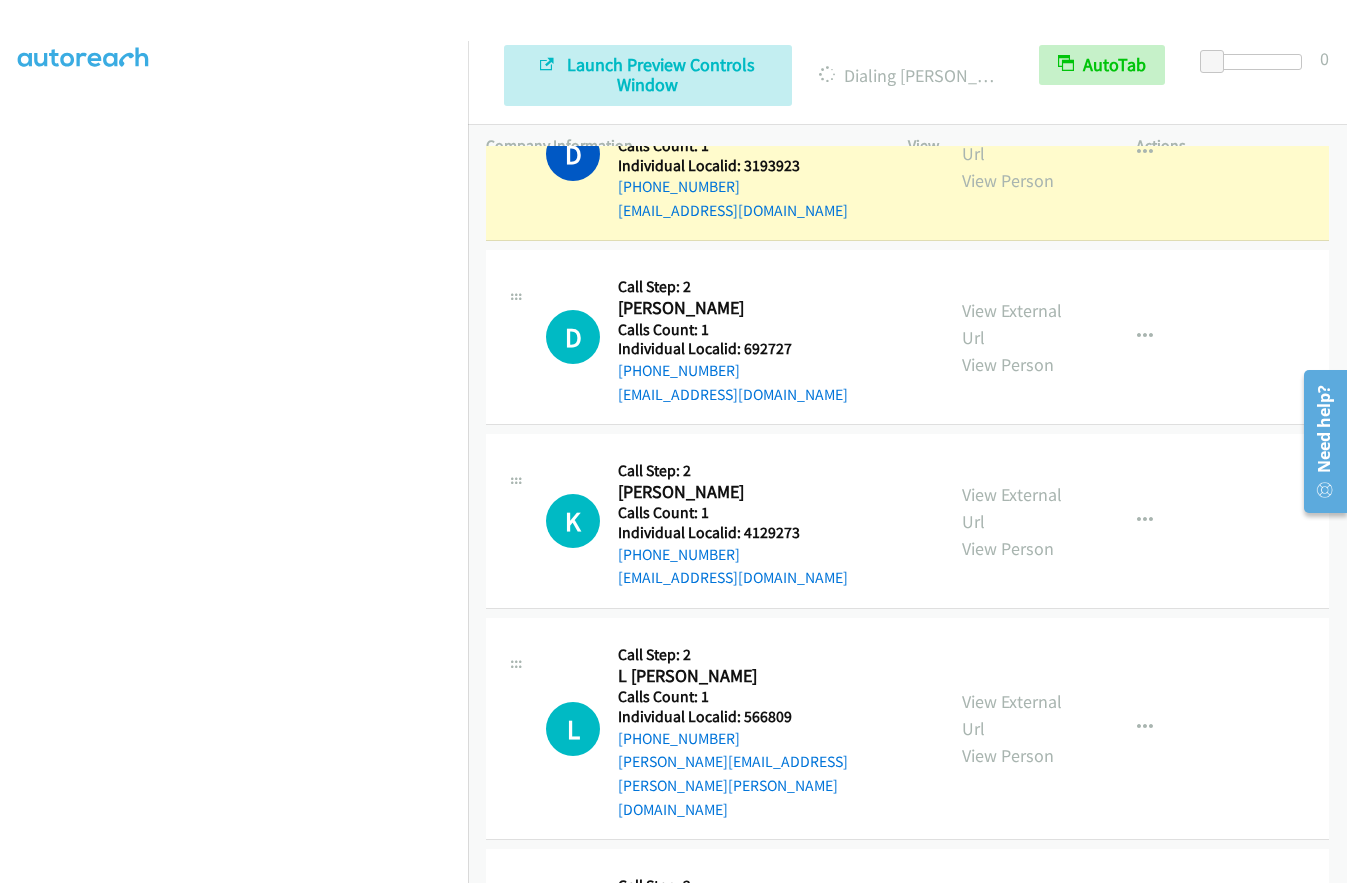 drag, startPoint x: 738, startPoint y: 803, endPoint x: 806, endPoint y: 802, distance: 68.007355 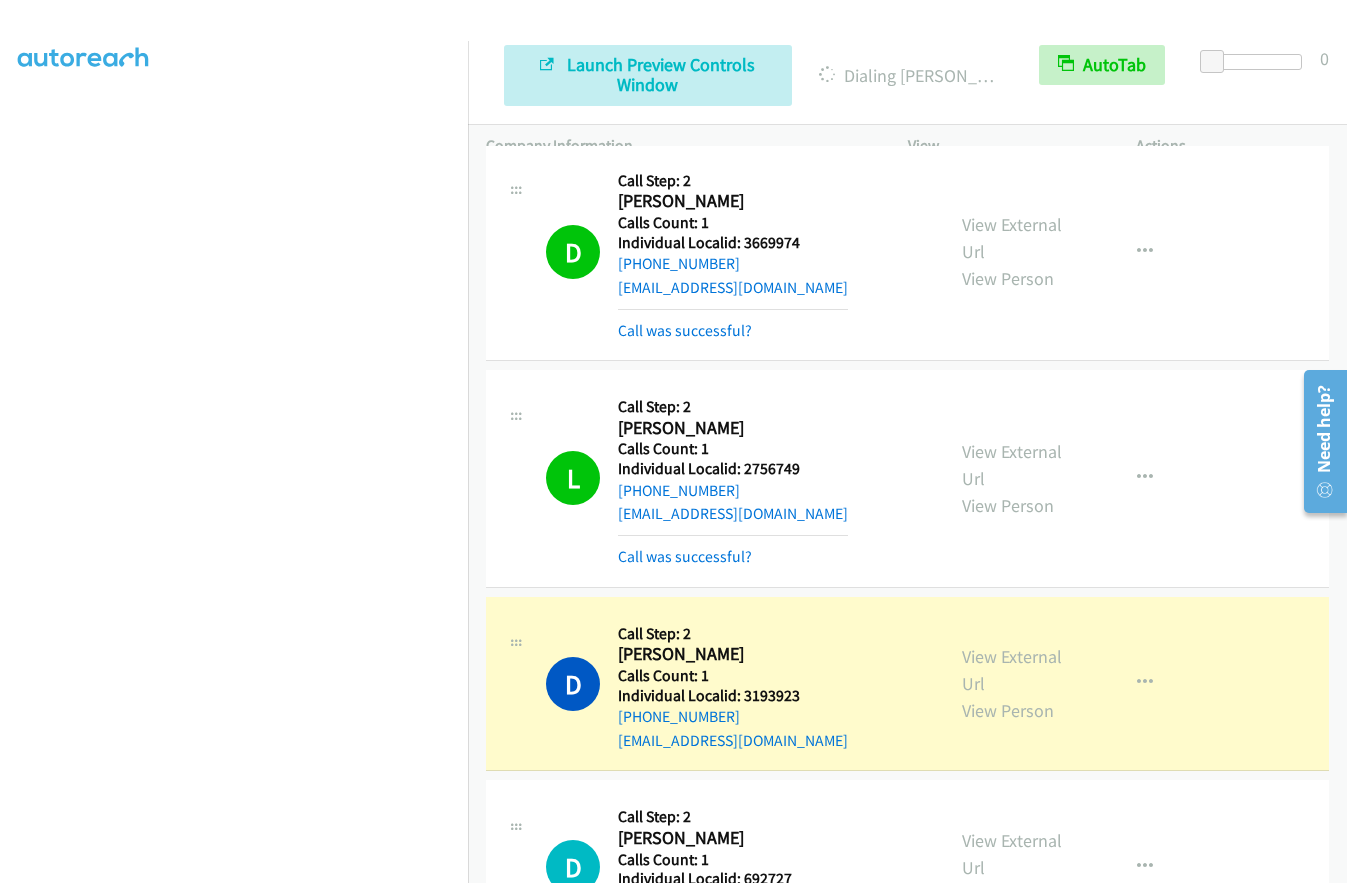 scroll, scrollTop: 19903, scrollLeft: 0, axis: vertical 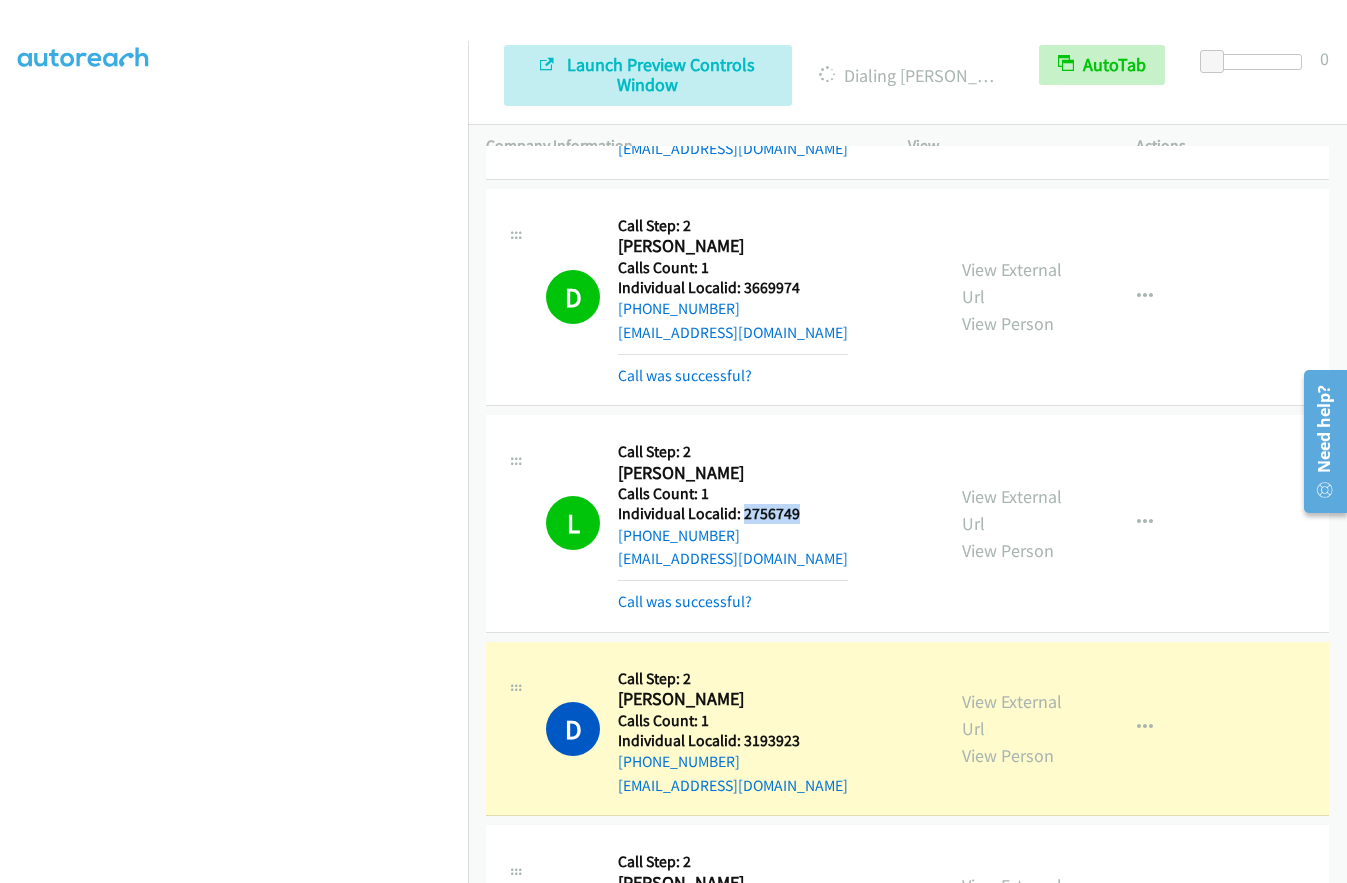 drag, startPoint x: 743, startPoint y: 226, endPoint x: 798, endPoint y: 229, distance: 55.081757 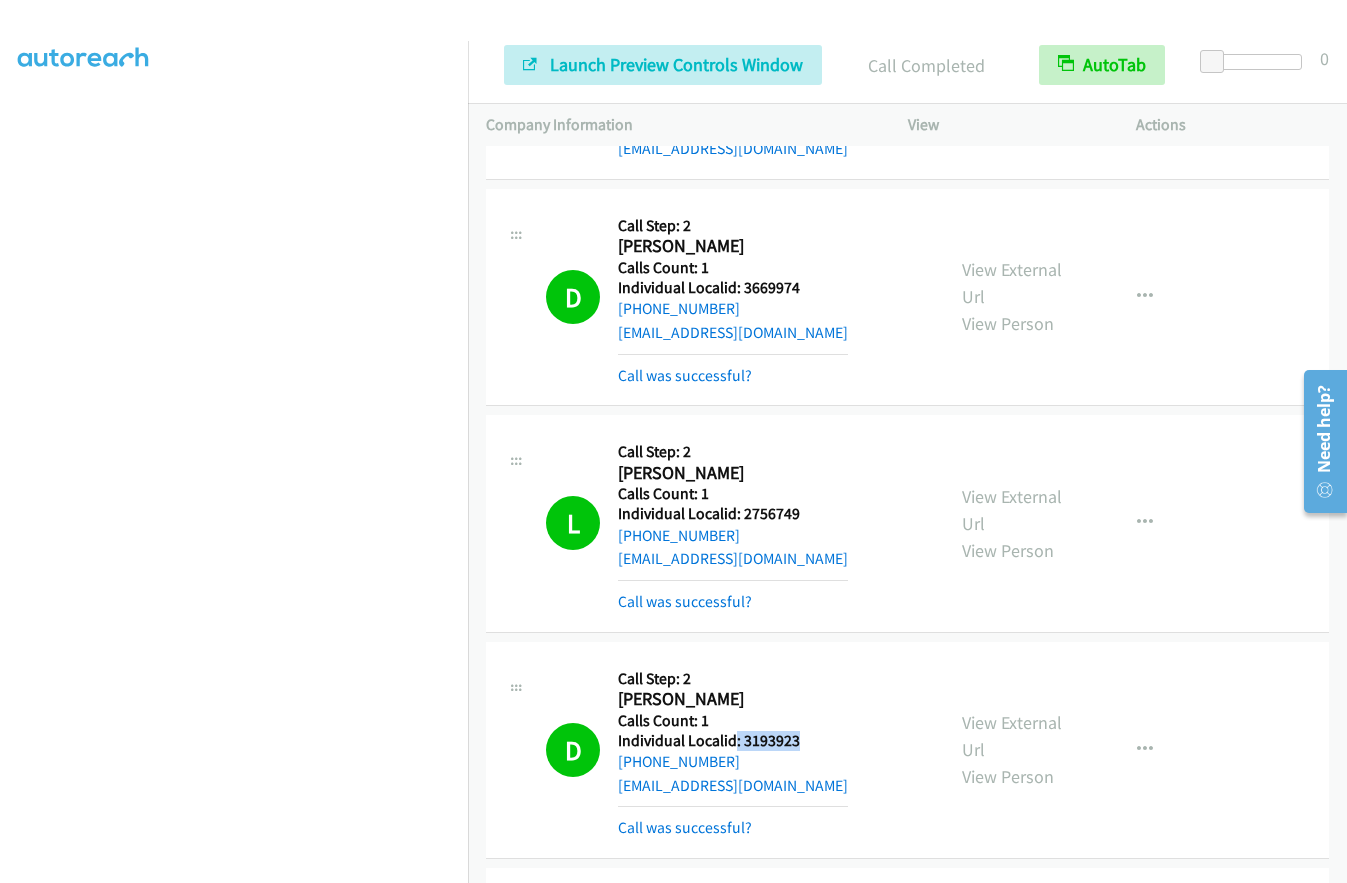 drag, startPoint x: 736, startPoint y: 453, endPoint x: 802, endPoint y: 453, distance: 66 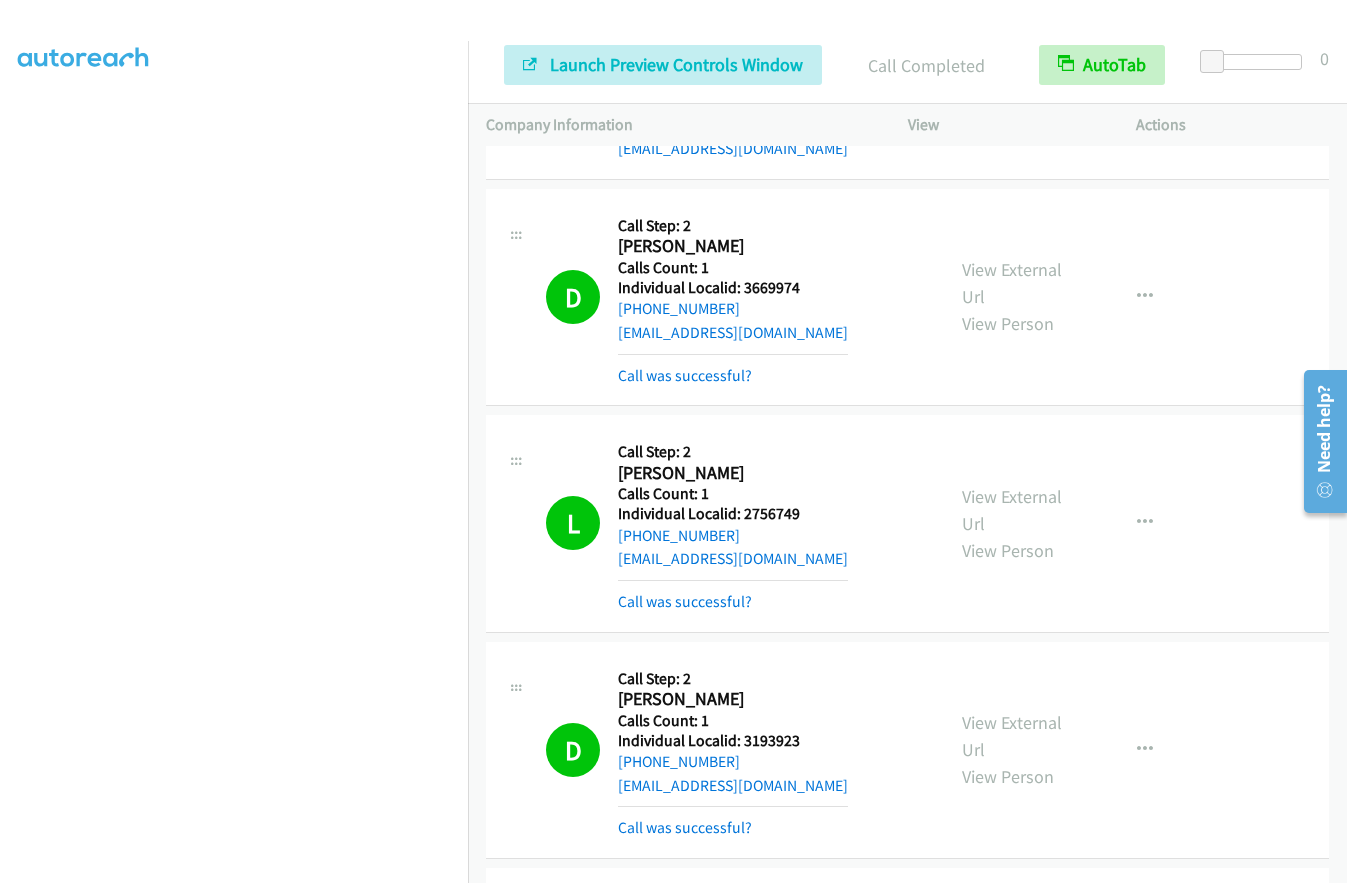 click on "D
Callback Scheduled
Call Step: 2
David Volin
America/New_York
Calls Count: 1
Individual Localid: 3193923
+1 201-794-1107
dgvolin@yahoo.com
Call was successful?" at bounding box center (736, 750) 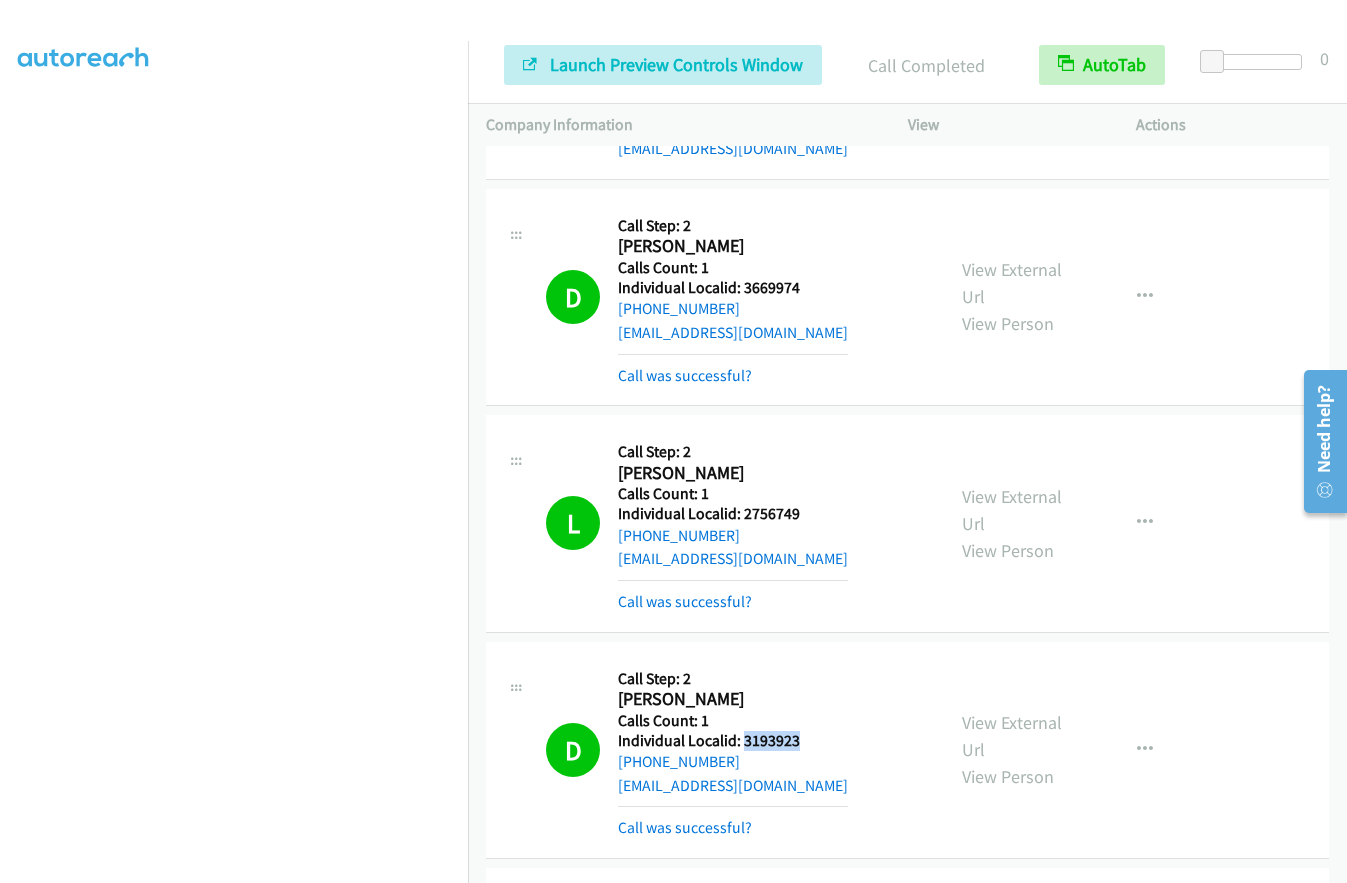 drag, startPoint x: 741, startPoint y: 456, endPoint x: 803, endPoint y: 455, distance: 62.008064 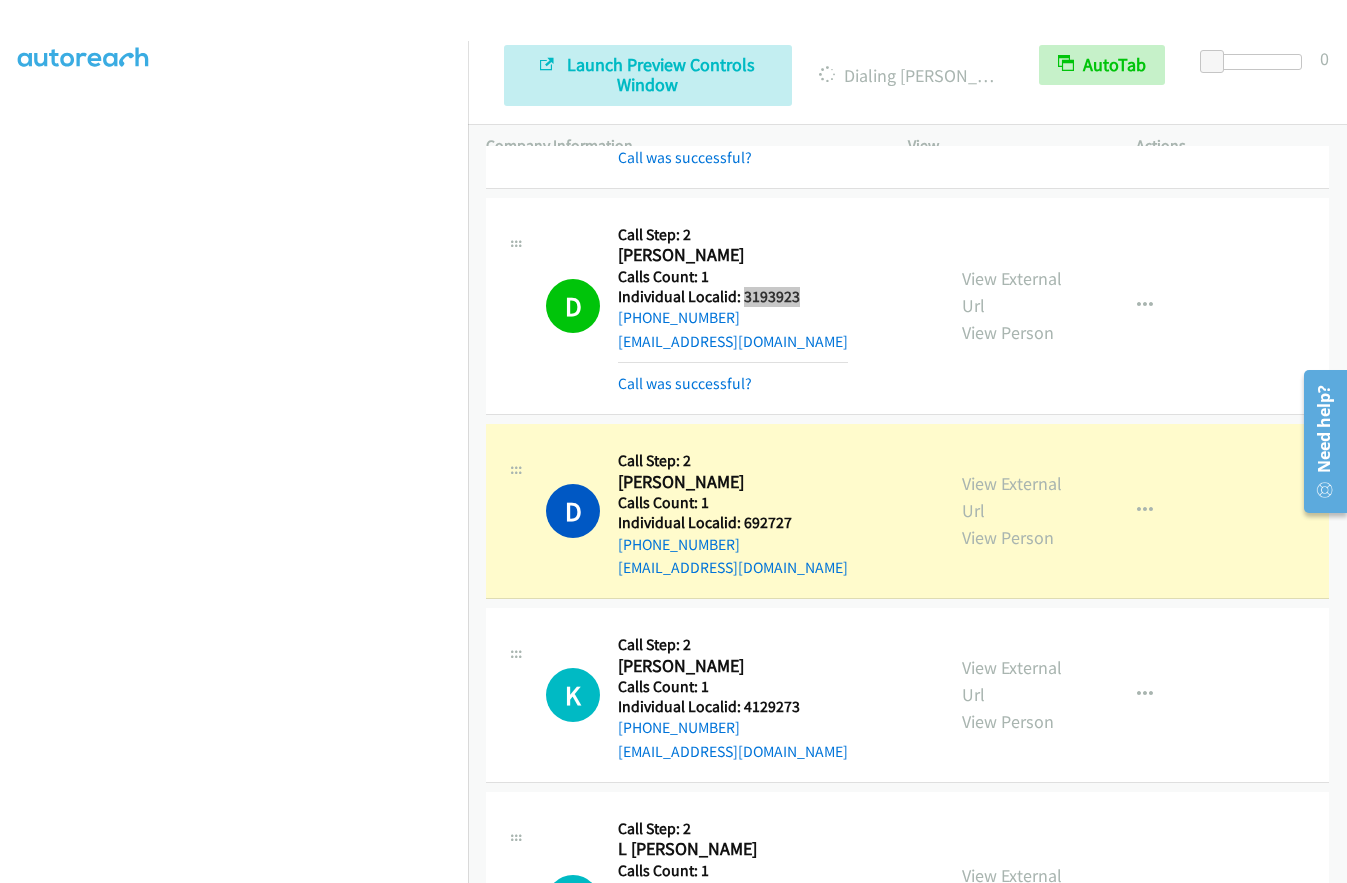 scroll, scrollTop: 20353, scrollLeft: 0, axis: vertical 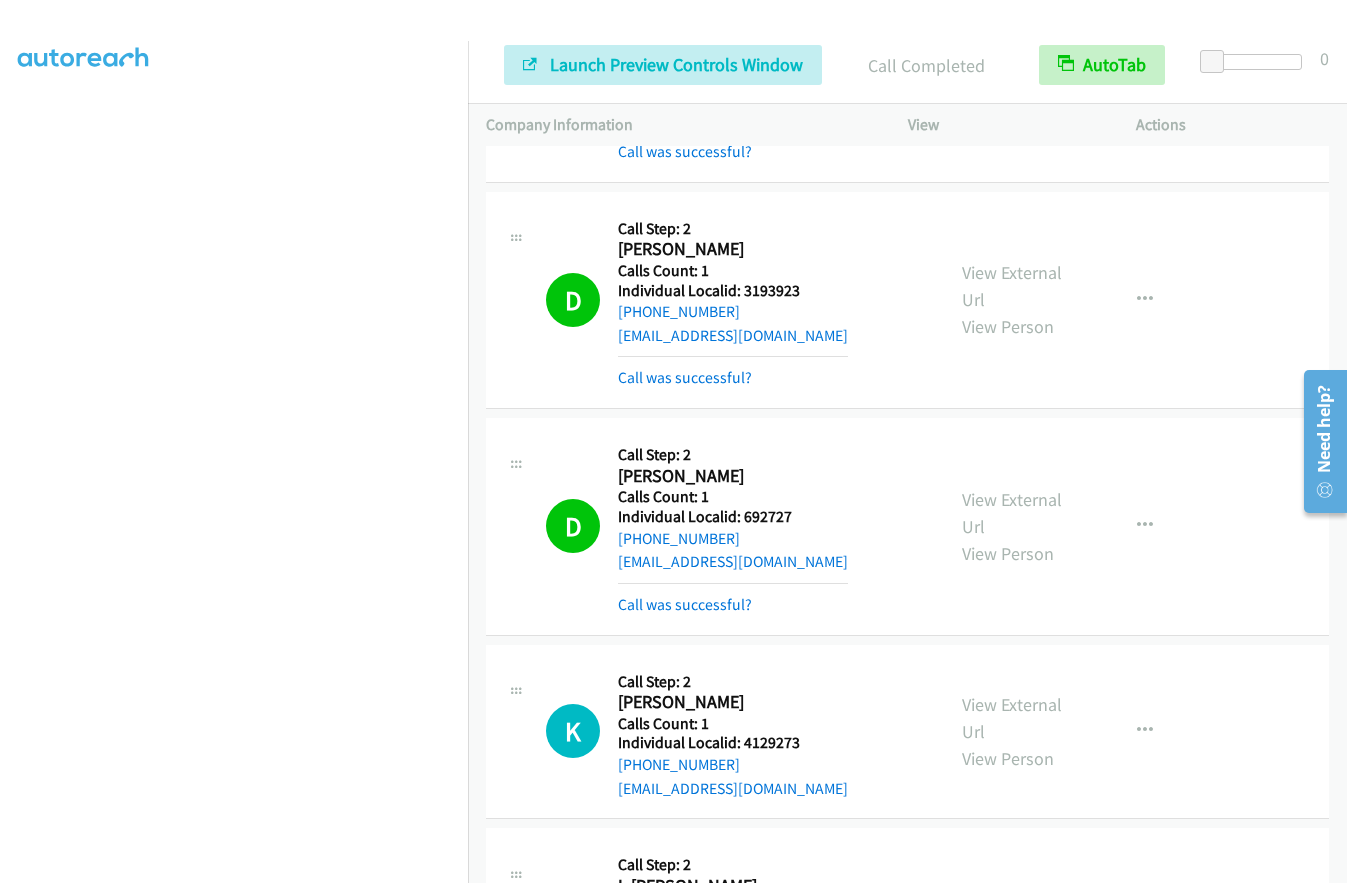 drag, startPoint x: 64, startPoint y: 531, endPoint x: 1, endPoint y: 493, distance: 73.57309 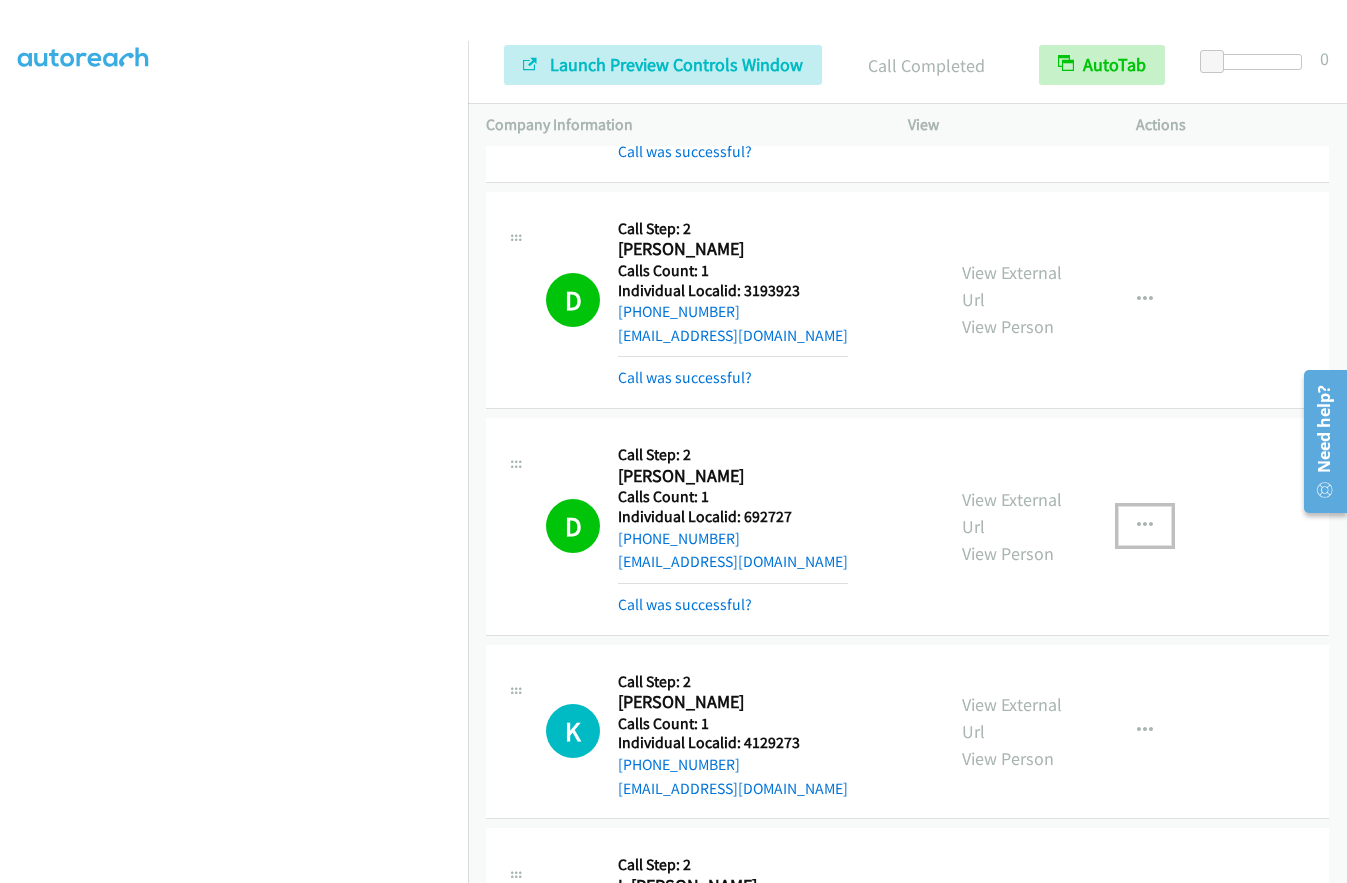 drag, startPoint x: 1146, startPoint y: 241, endPoint x: 1127, endPoint y: 274, distance: 38.078865 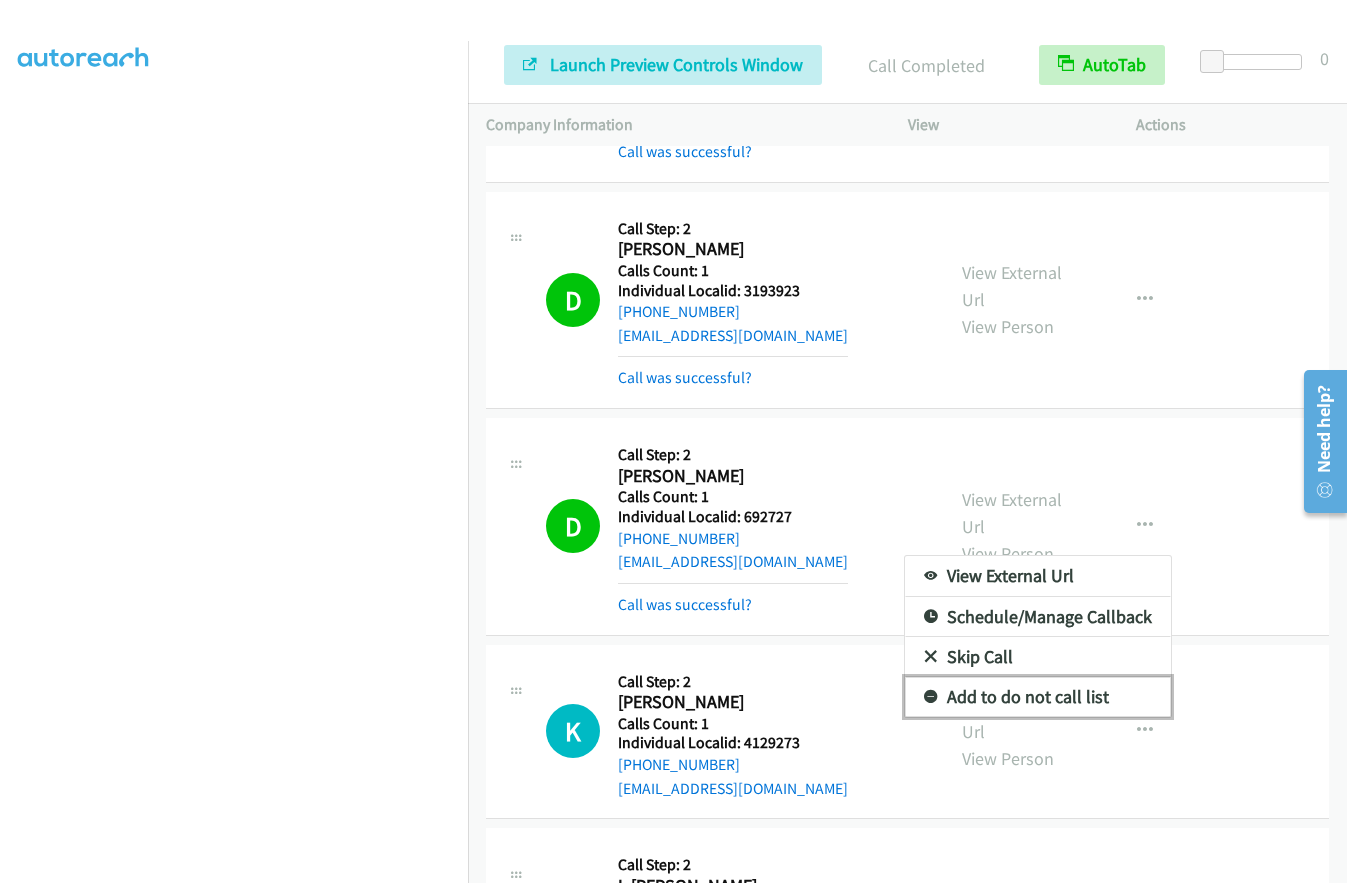 click at bounding box center [931, 698] 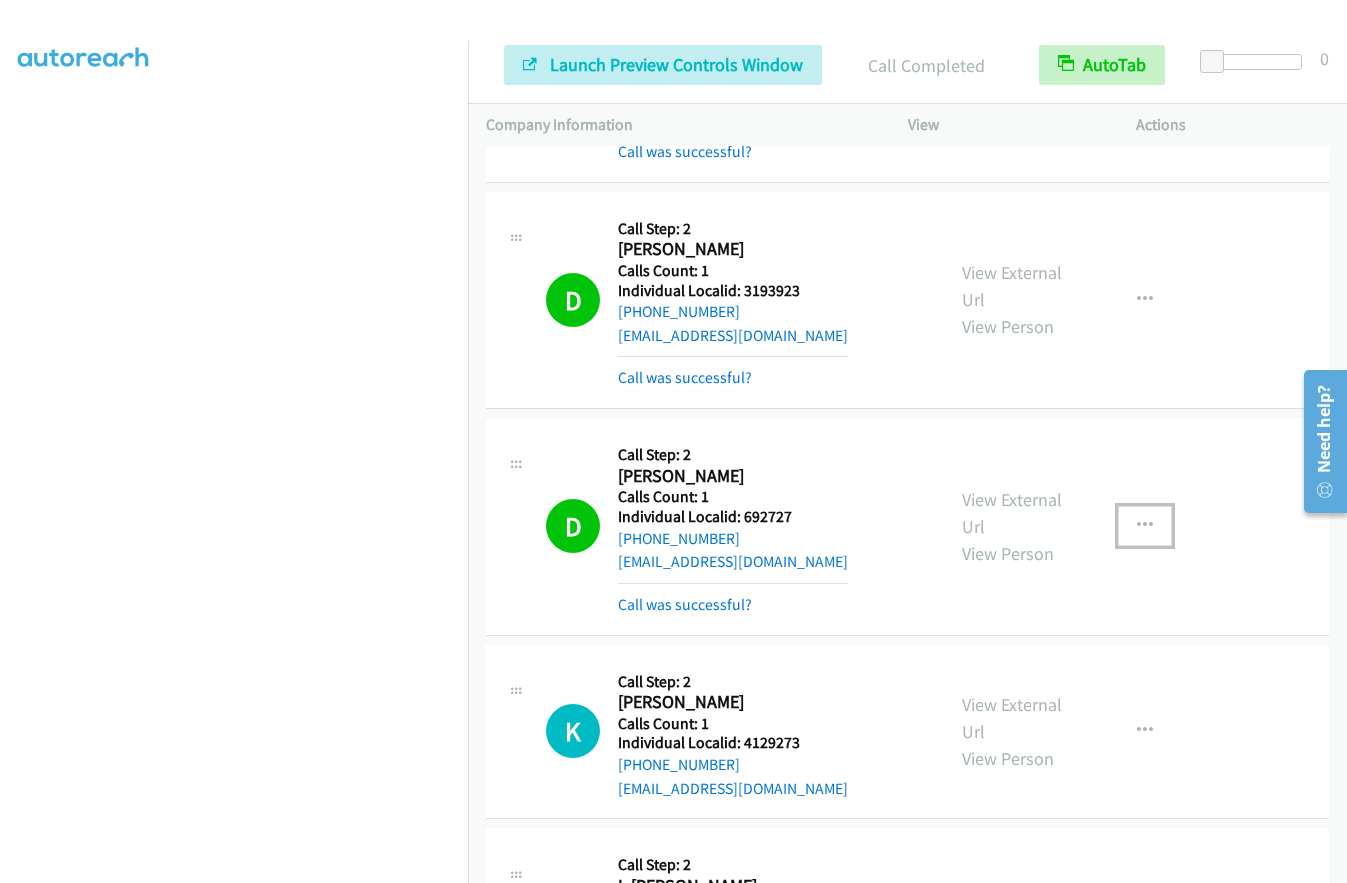 click at bounding box center (1145, 526) 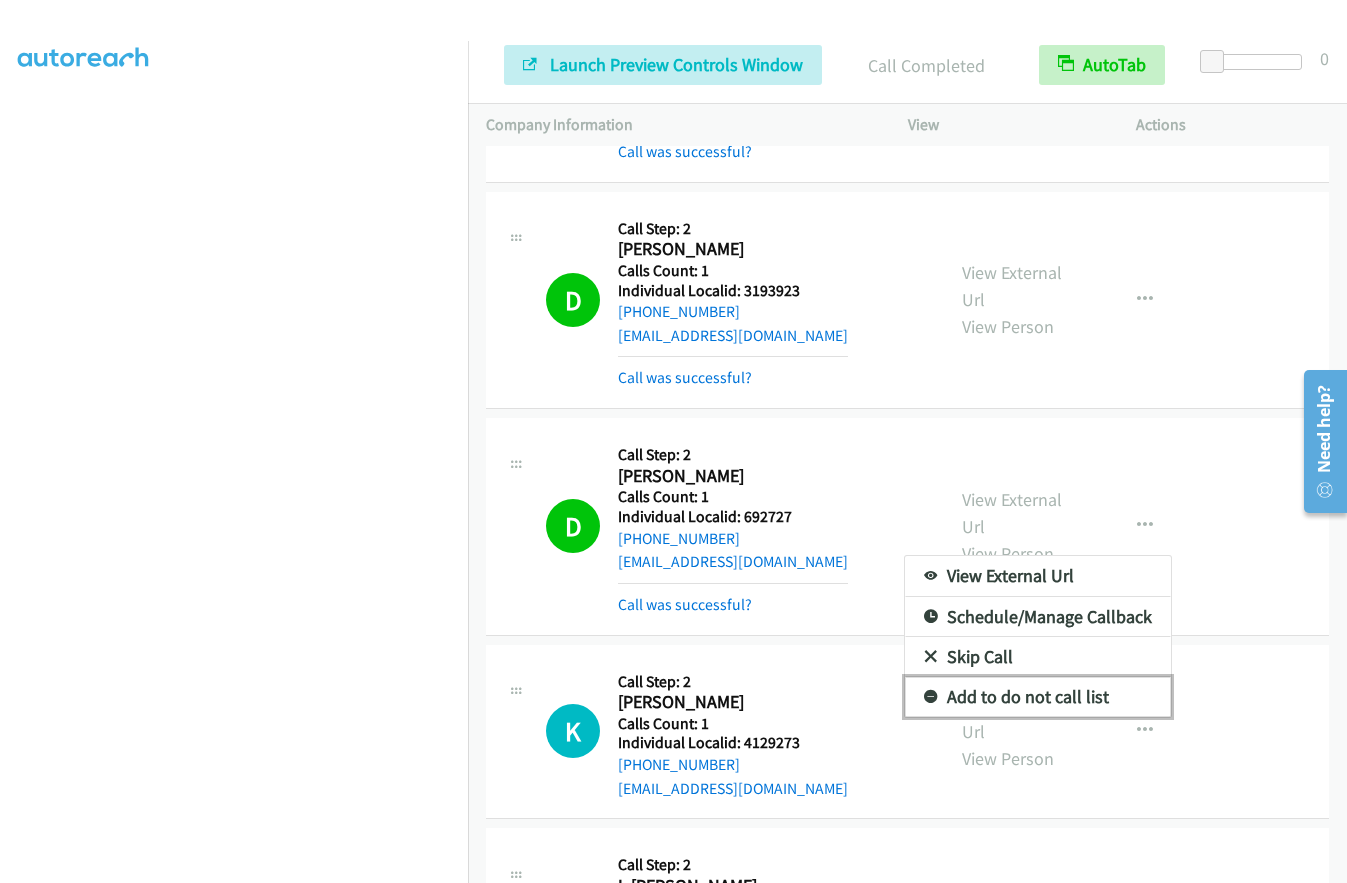 click at bounding box center [931, 698] 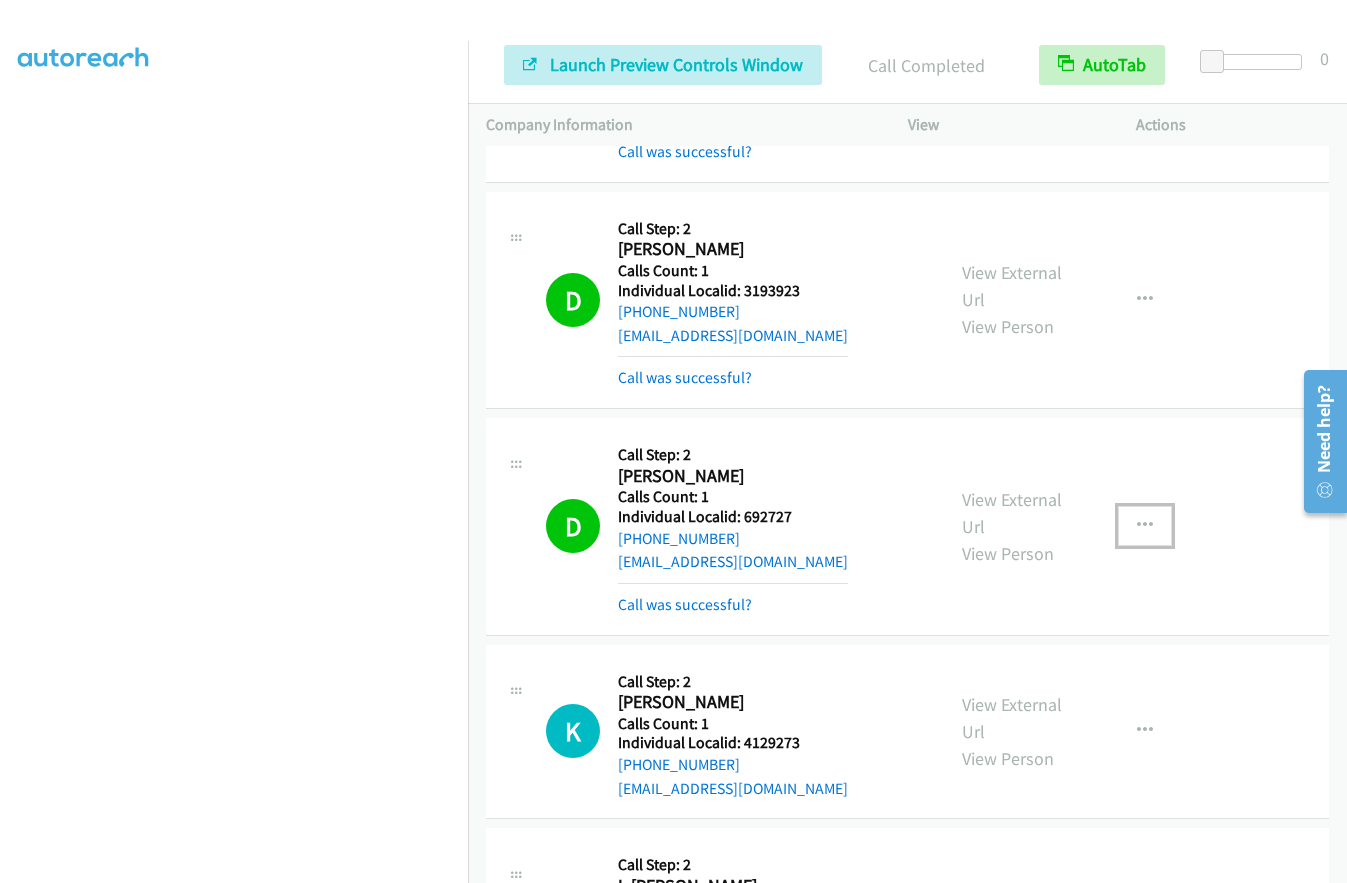 click at bounding box center [1145, 526] 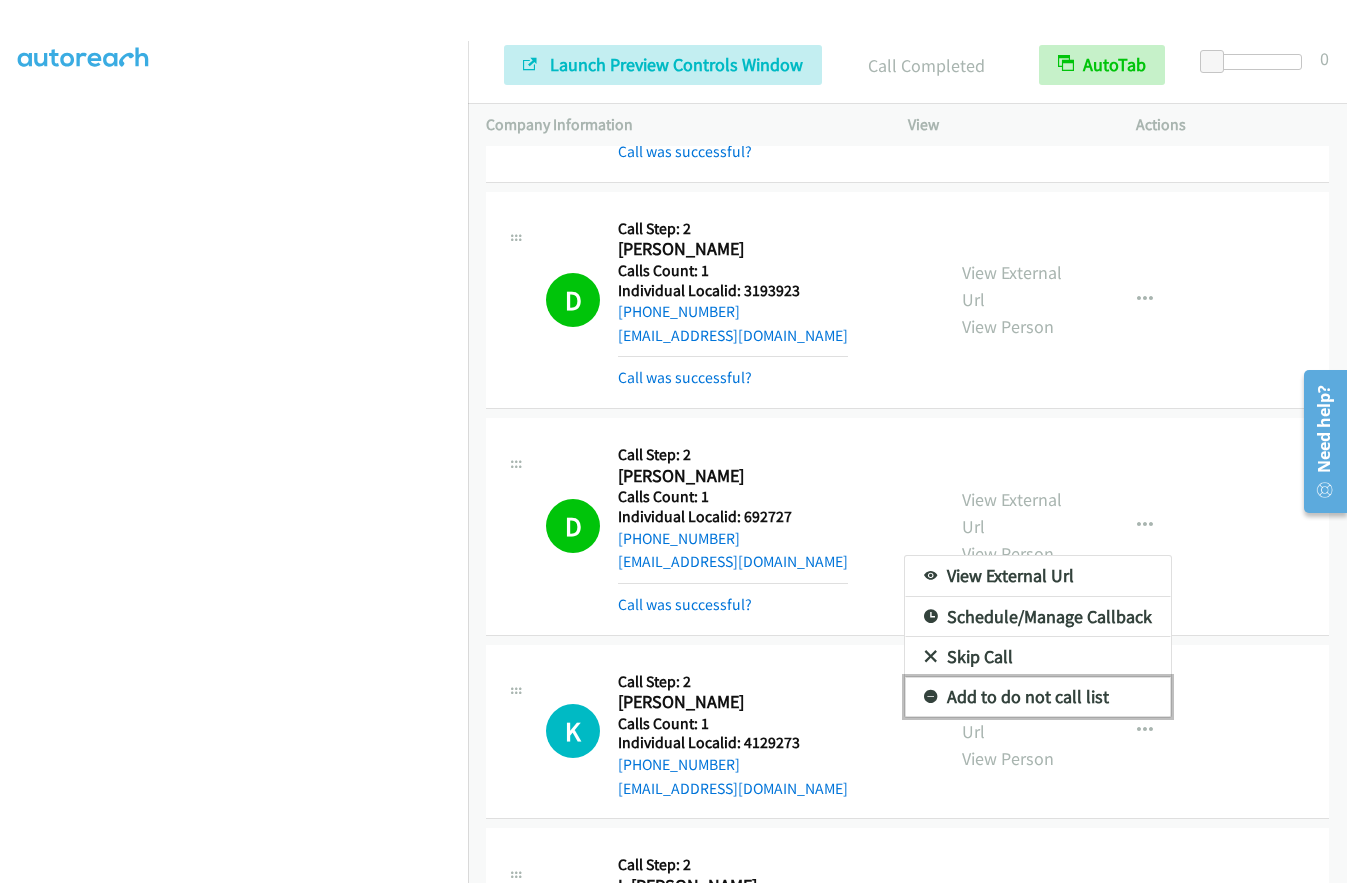 click at bounding box center [931, 698] 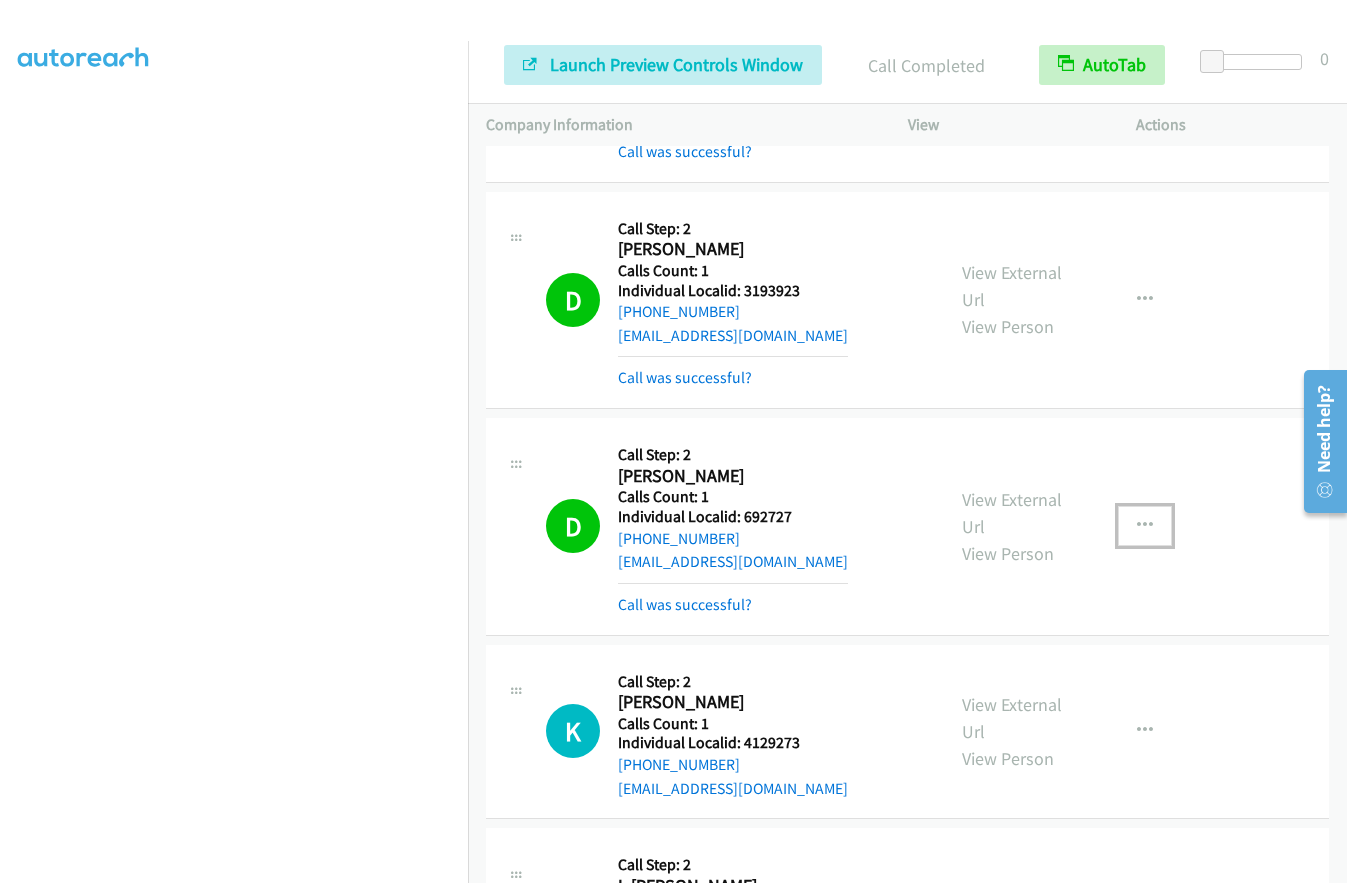 click at bounding box center (1145, 526) 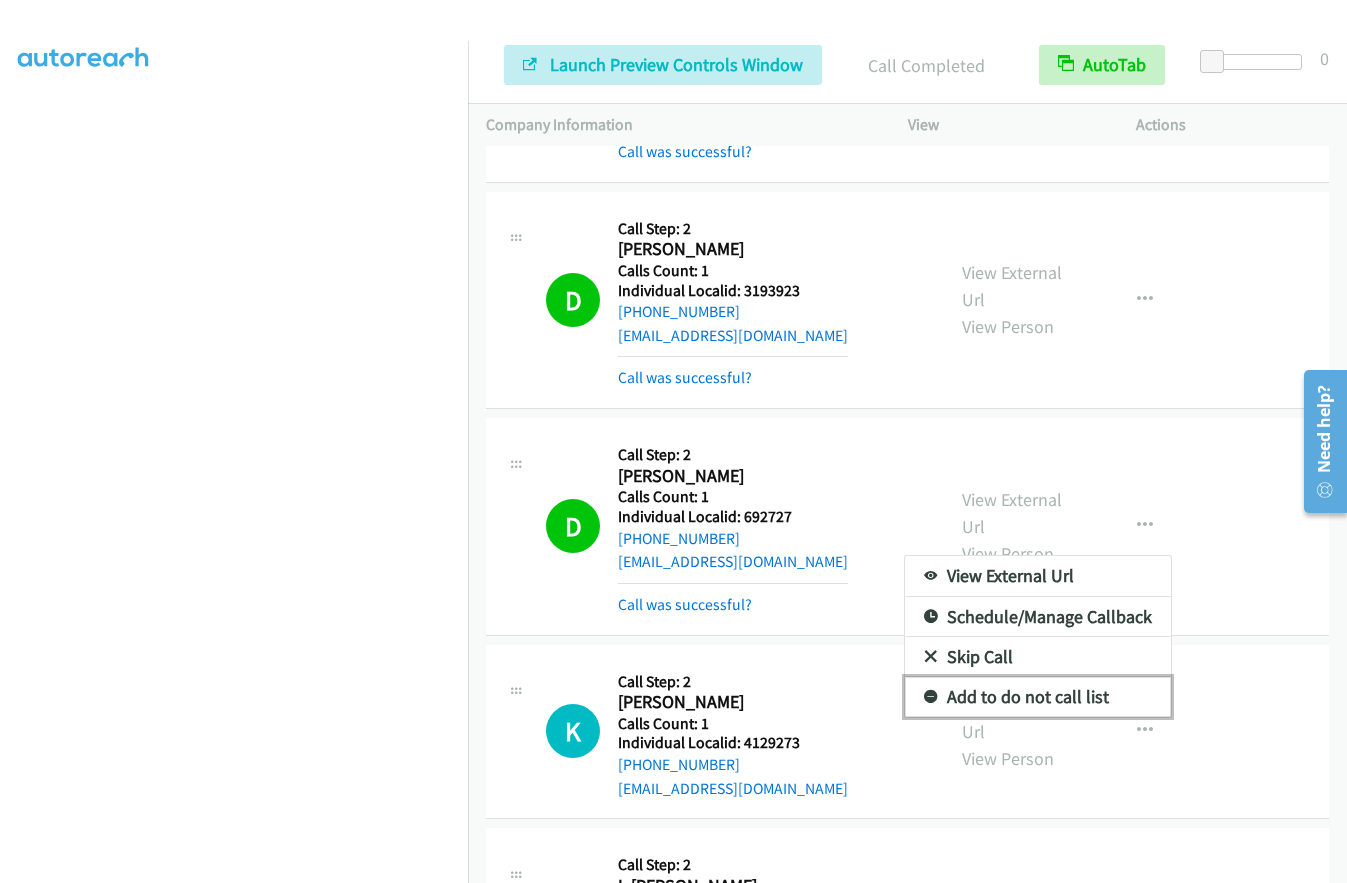 click at bounding box center (931, 698) 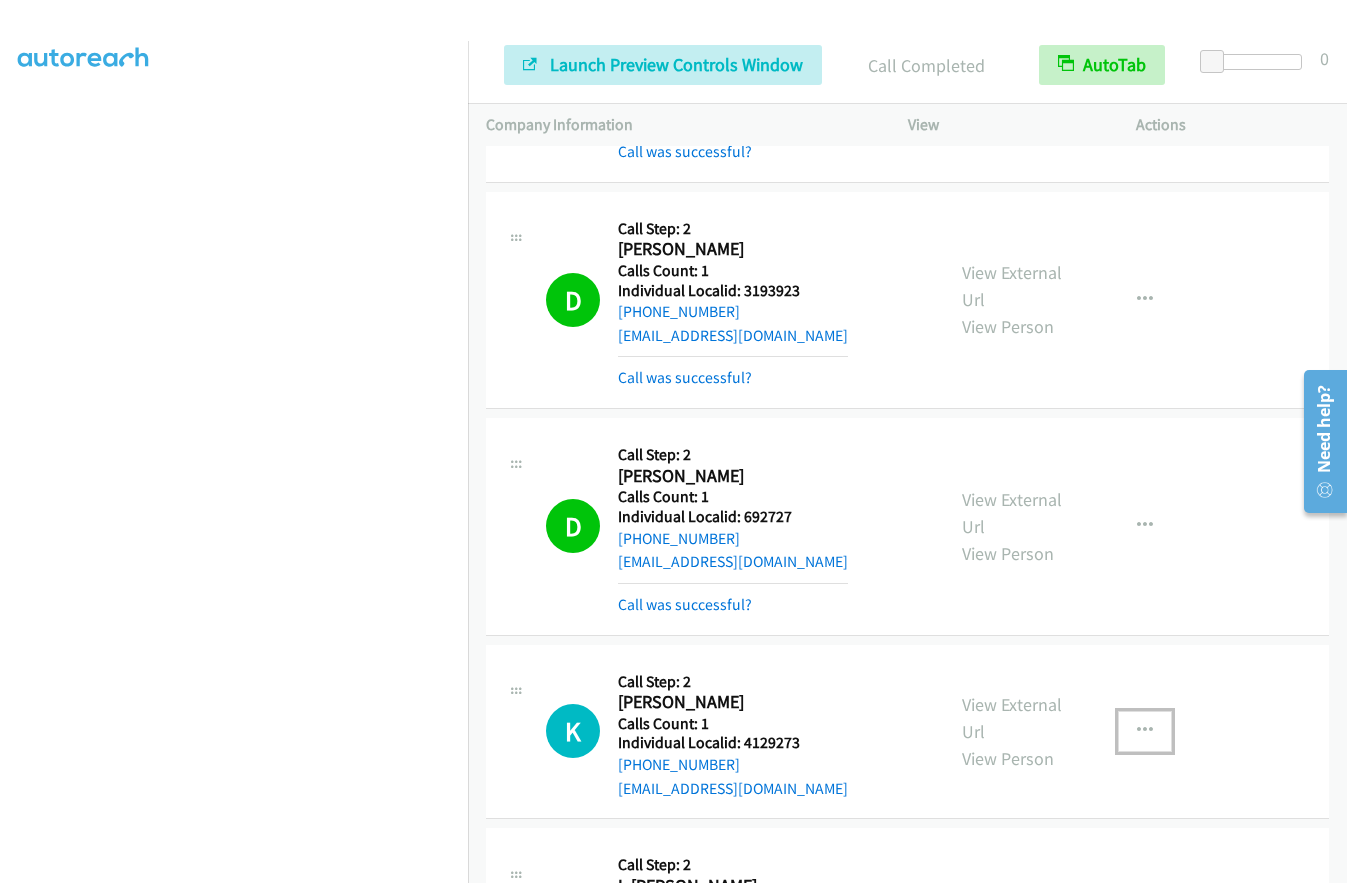 click at bounding box center [1145, 731] 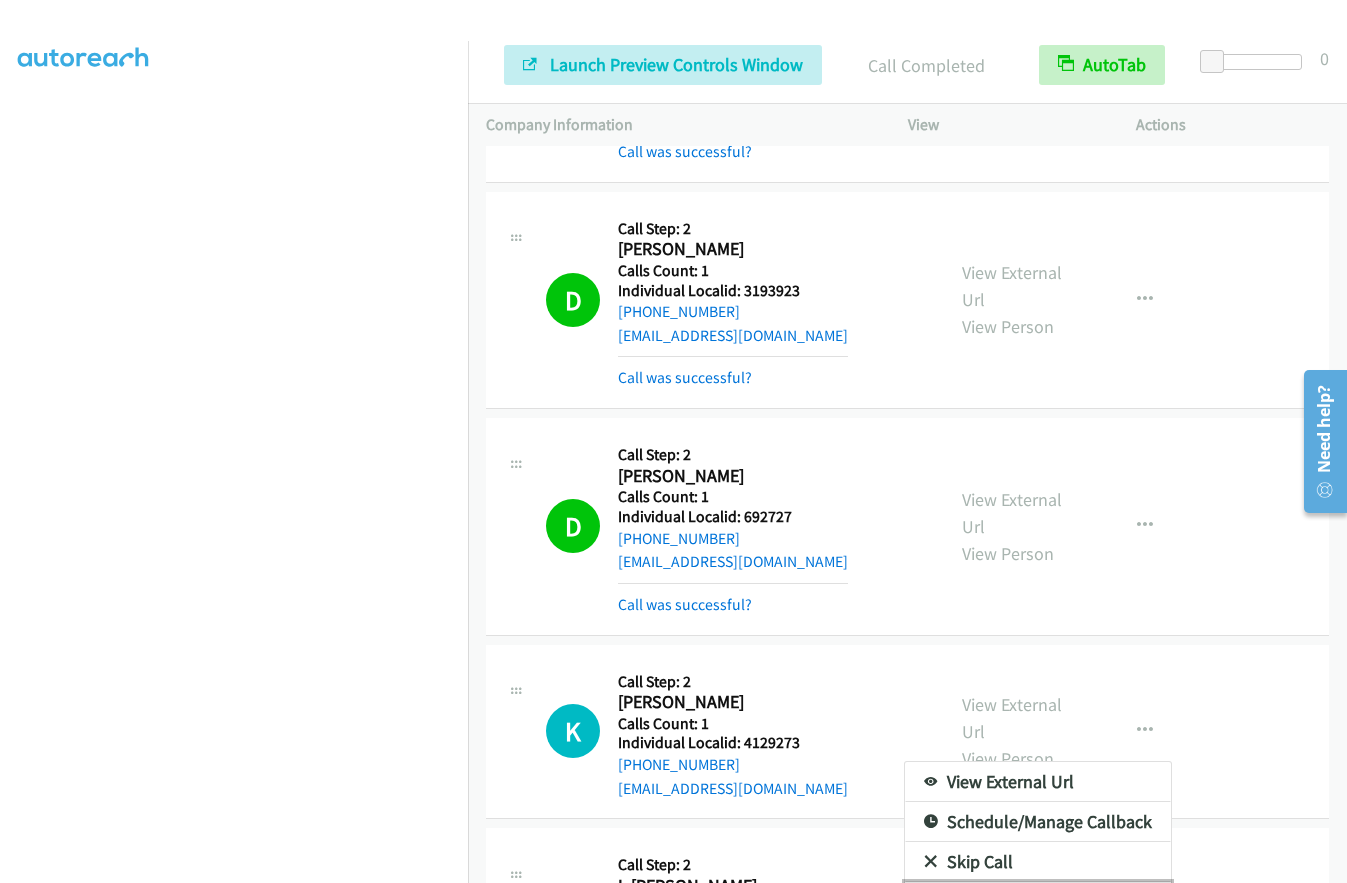click at bounding box center (931, 903) 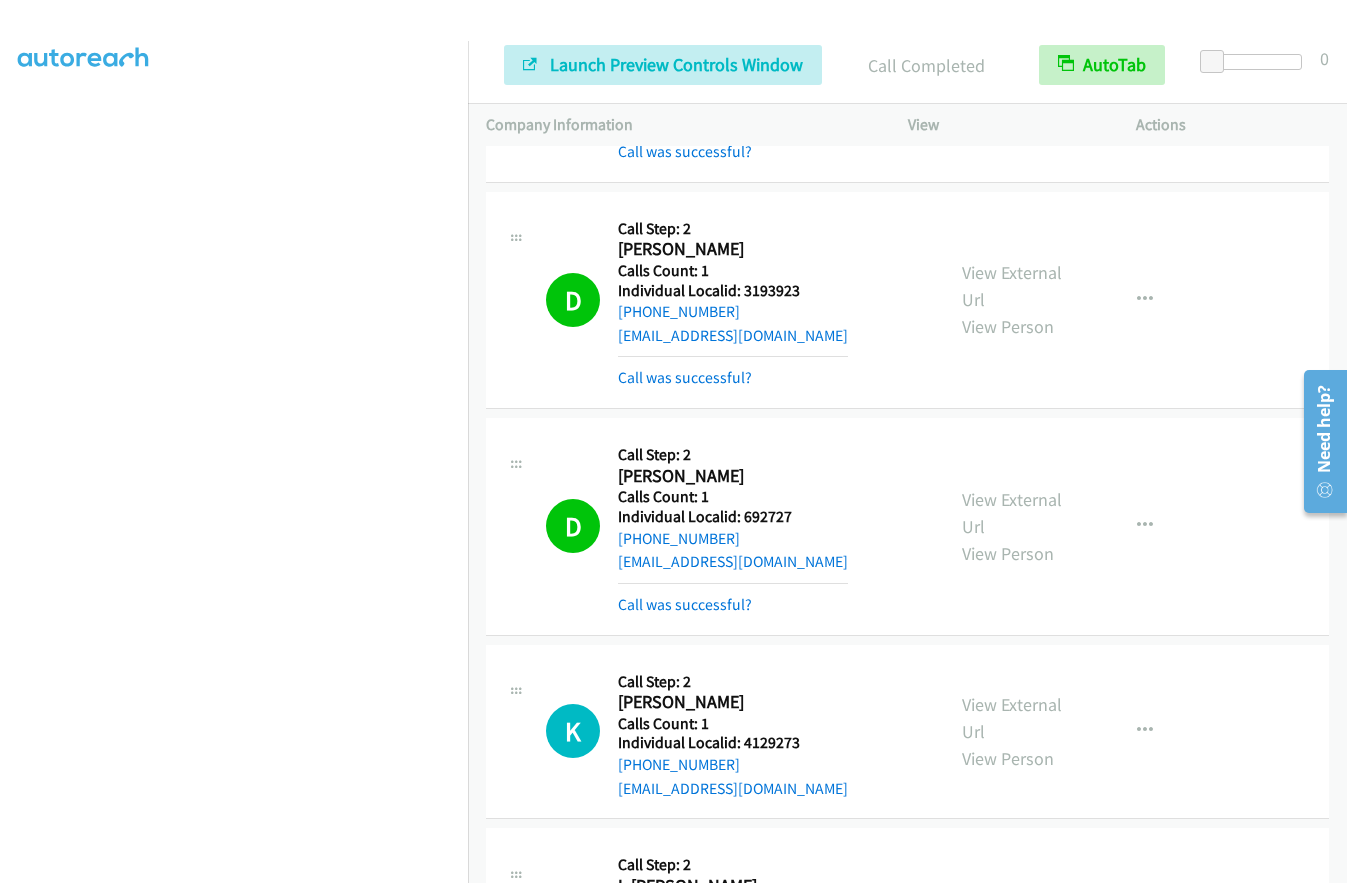 click on "L
Callback Scheduled
Call Step: 2
L Bret Chudacoff
America/Chicago
Calls Count: 1
Individual Localid: 566809
+1 402-707-5777
bret.chudacoff@cox.net
Call was successful?" at bounding box center (715, 938) 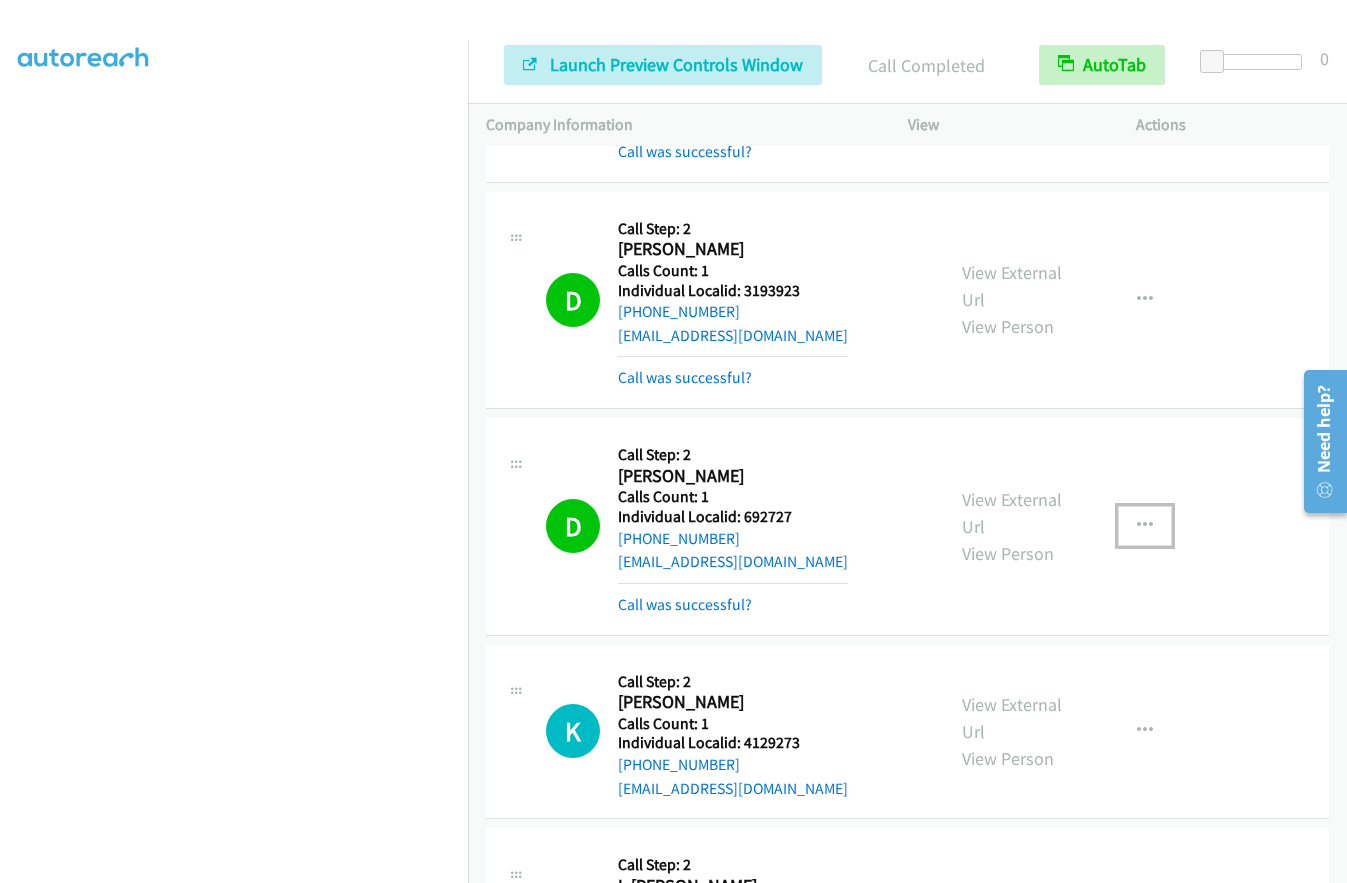 click at bounding box center (1145, 526) 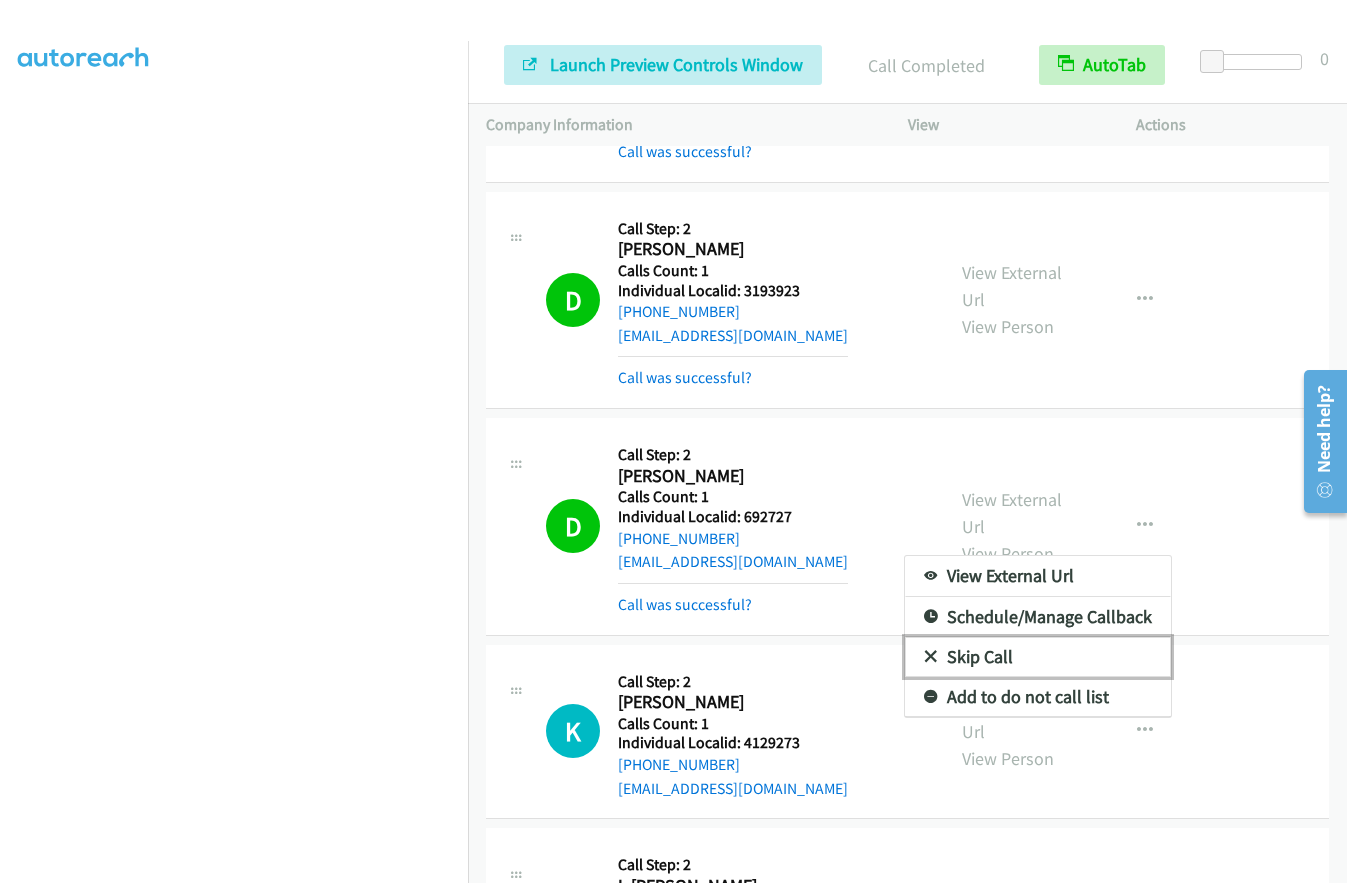 click at bounding box center (931, 658) 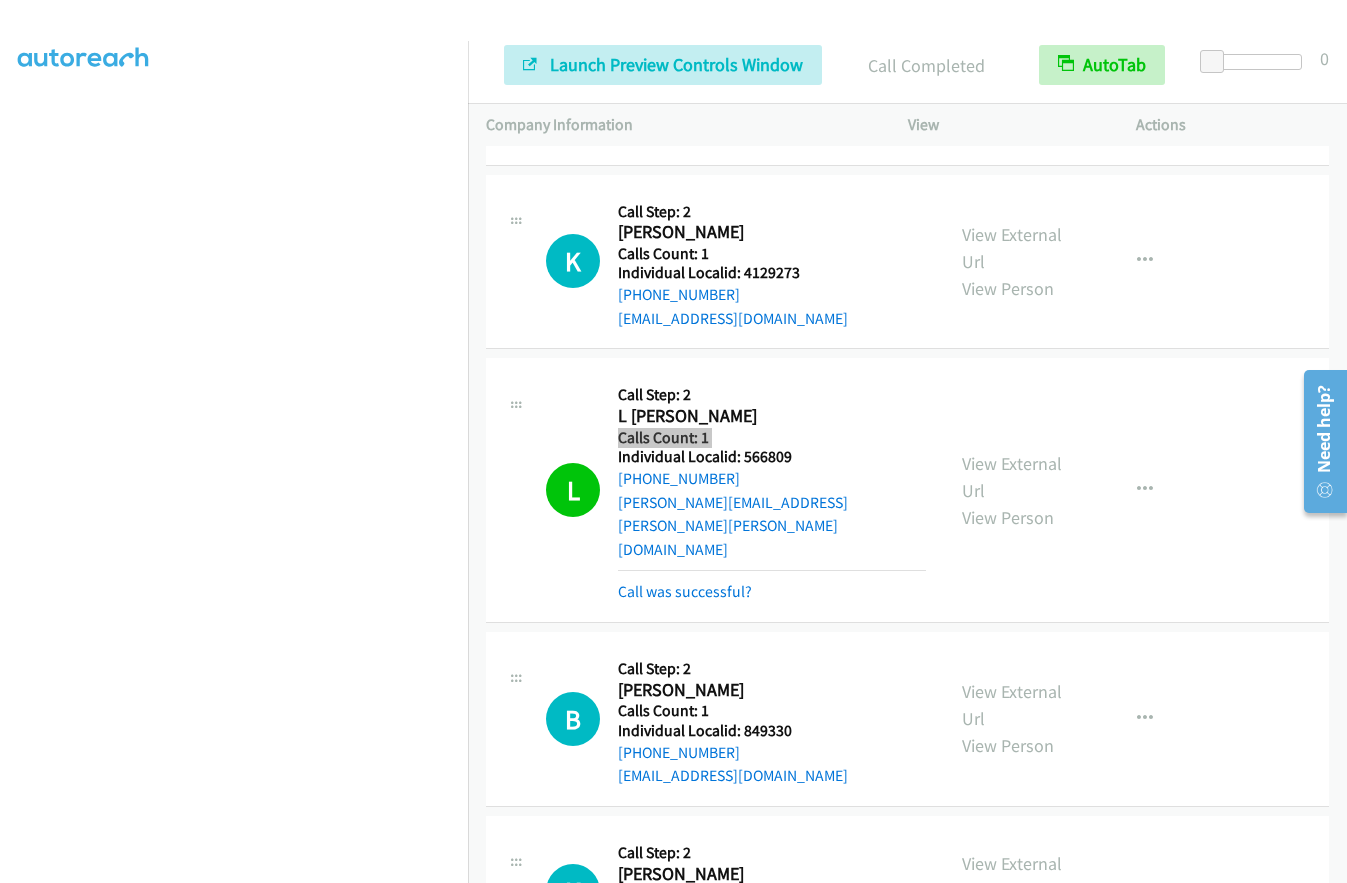 scroll, scrollTop: 20782, scrollLeft: 0, axis: vertical 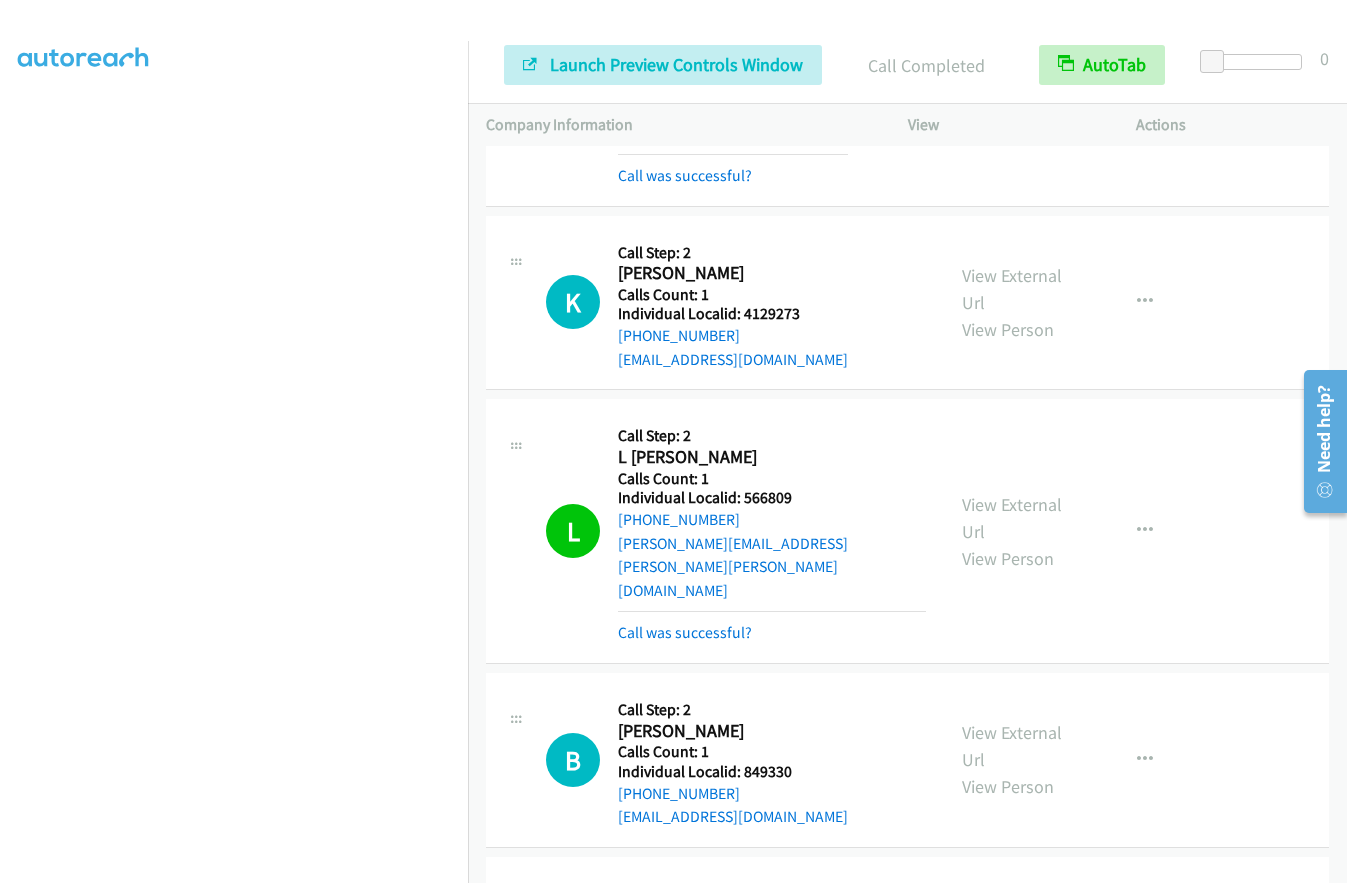 click on "B
Callback Scheduled
Call Step: 2
Bryan Ganz
America/Denver
Calls Count: 1
Individual Localid: 849330
+1 801-209-5532
g_bryan@ymail.com
Call was successful?" at bounding box center (736, 760) 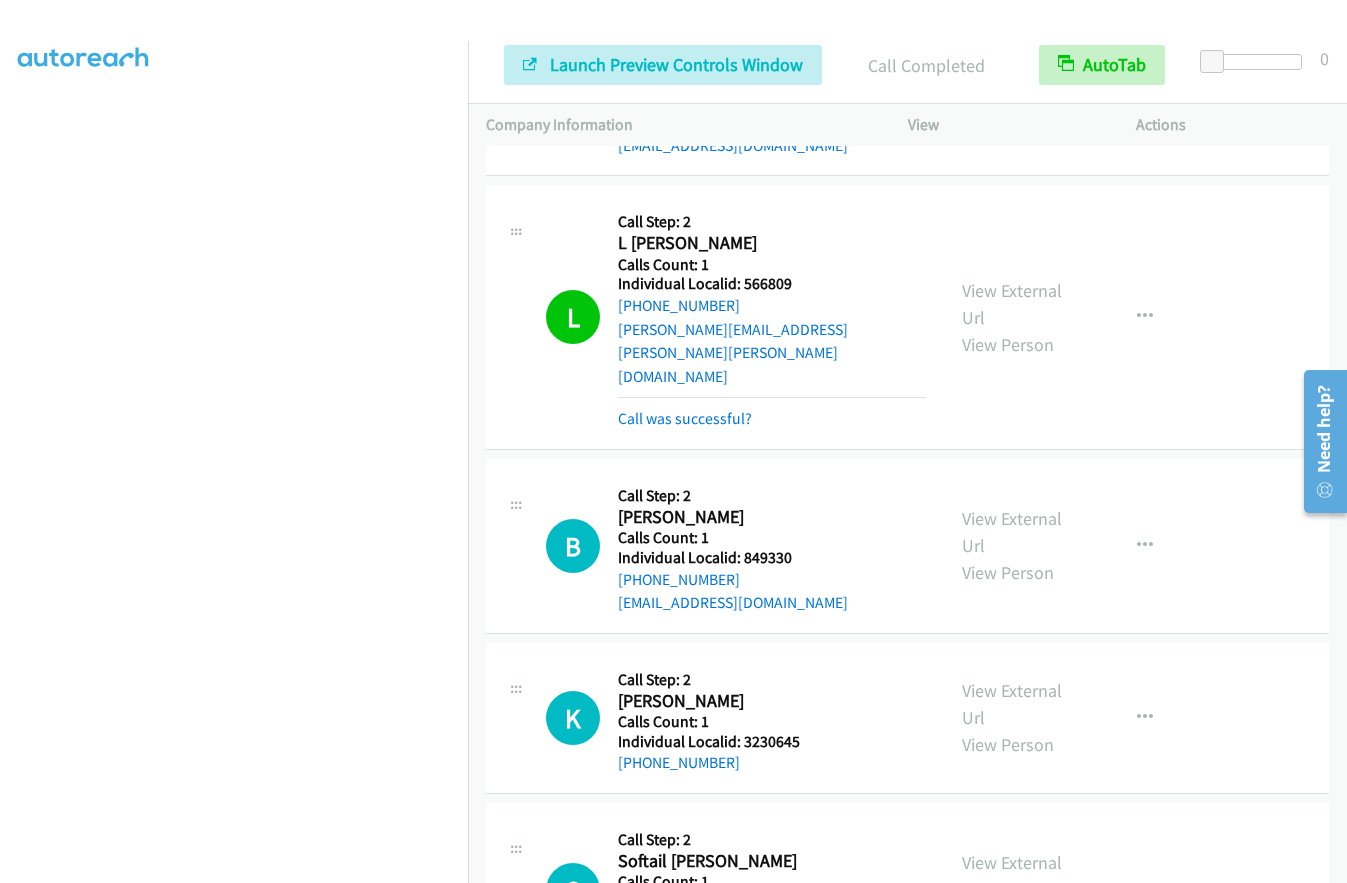 scroll, scrollTop: 21007, scrollLeft: 0, axis: vertical 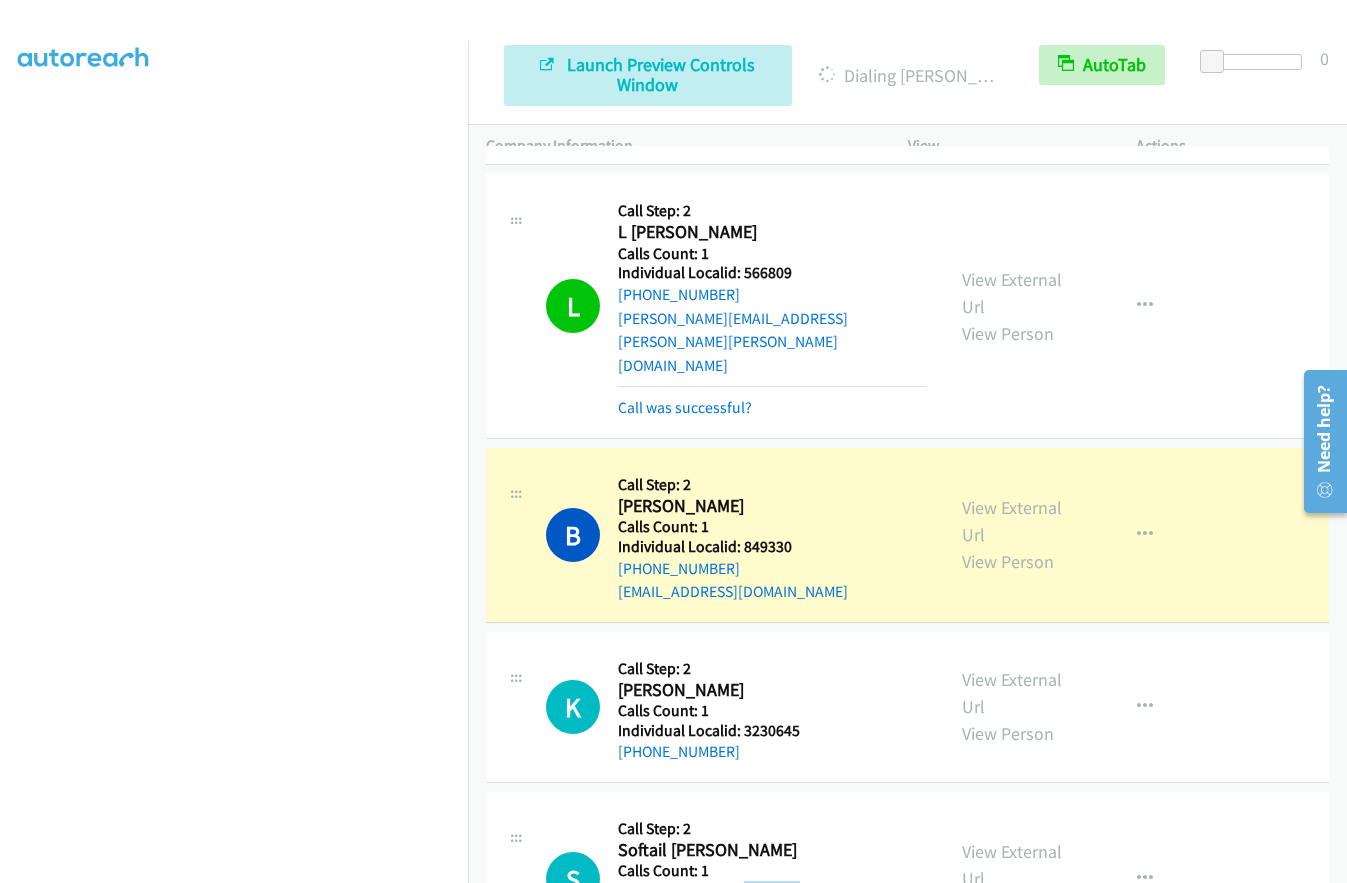 drag, startPoint x: 741, startPoint y: 562, endPoint x: 815, endPoint y: 558, distance: 74.10803 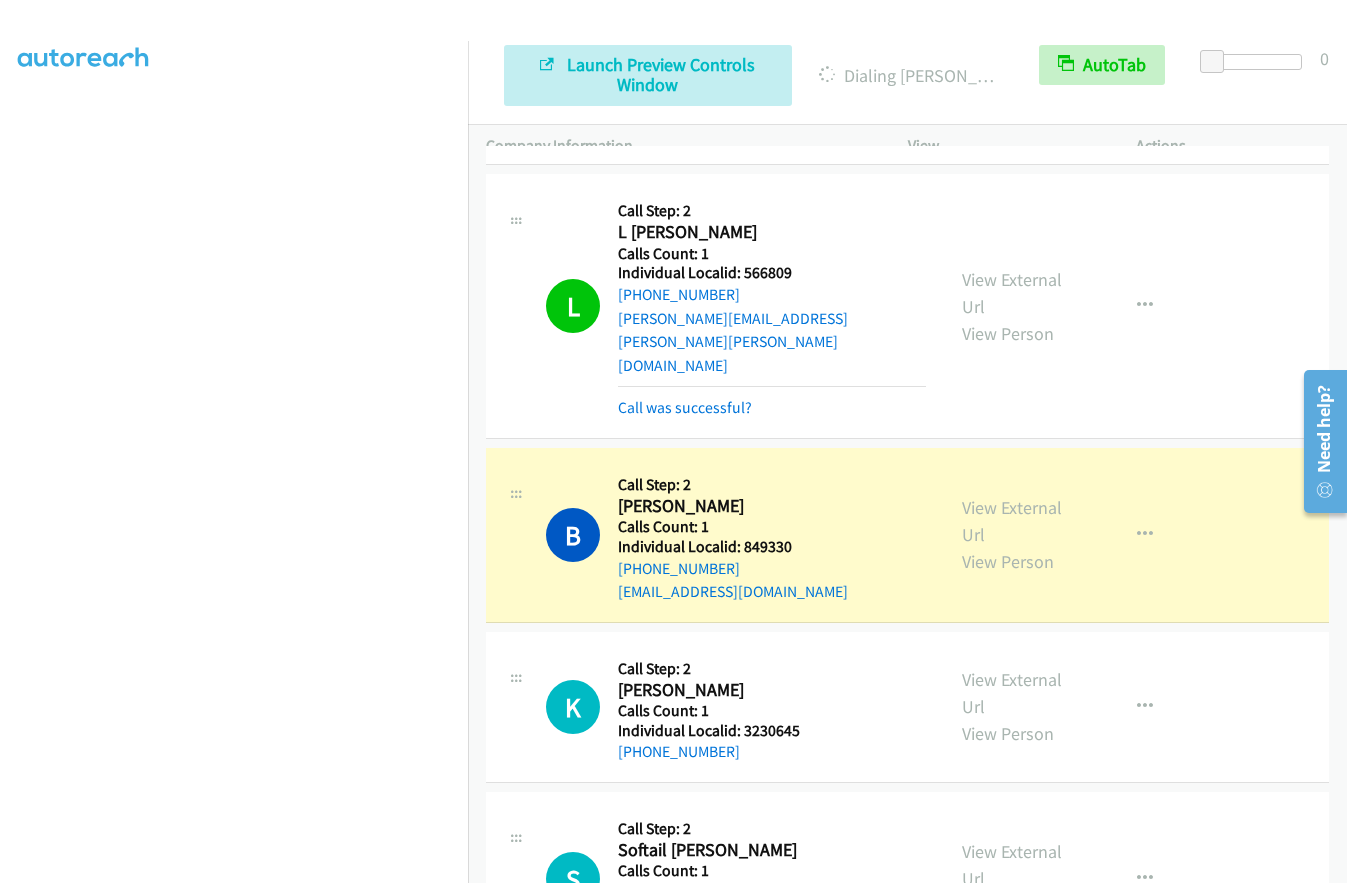 drag, startPoint x: 736, startPoint y: 744, endPoint x: 801, endPoint y: 739, distance: 65.192024 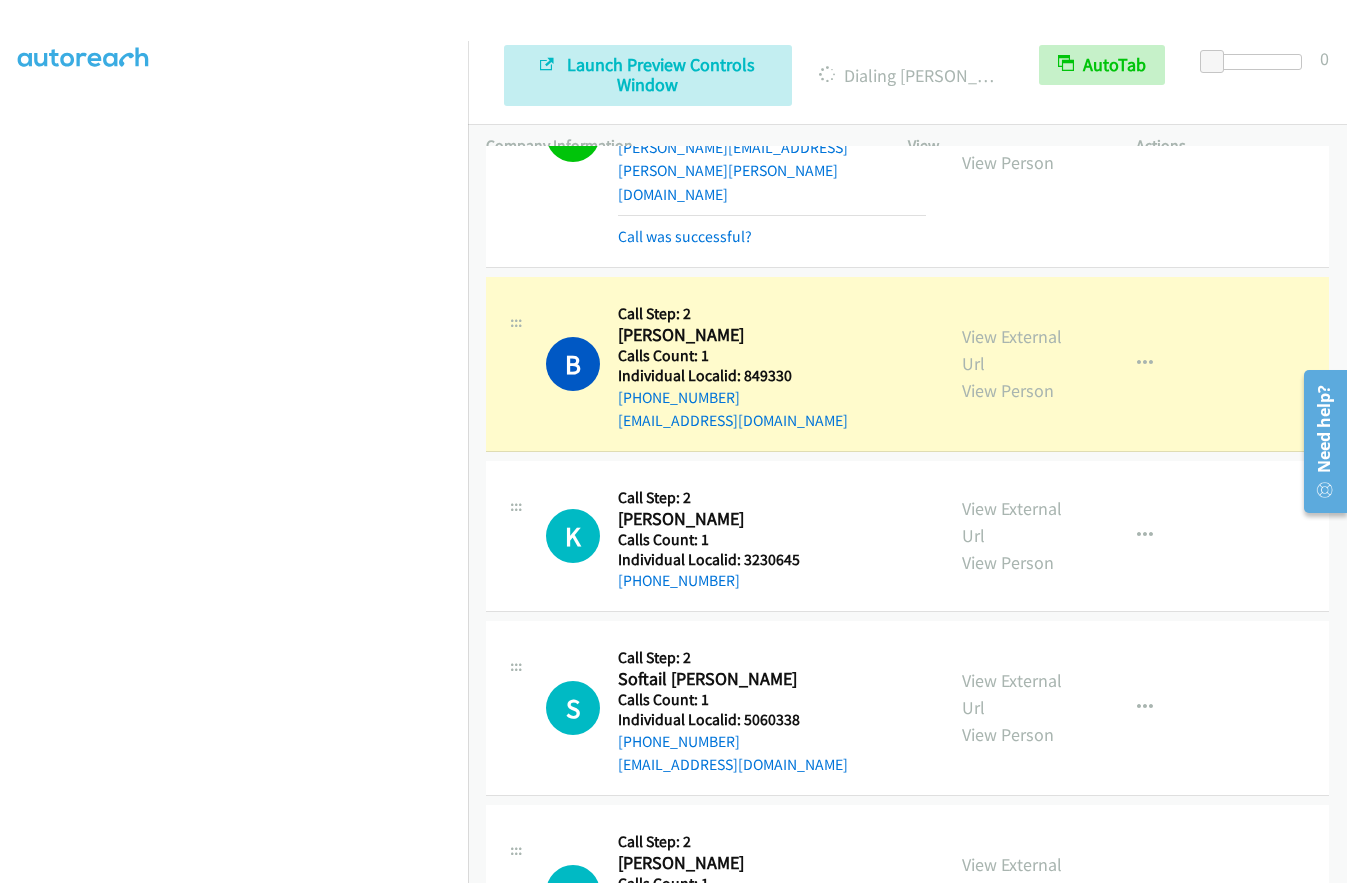 scroll, scrollTop: 21257, scrollLeft: 0, axis: vertical 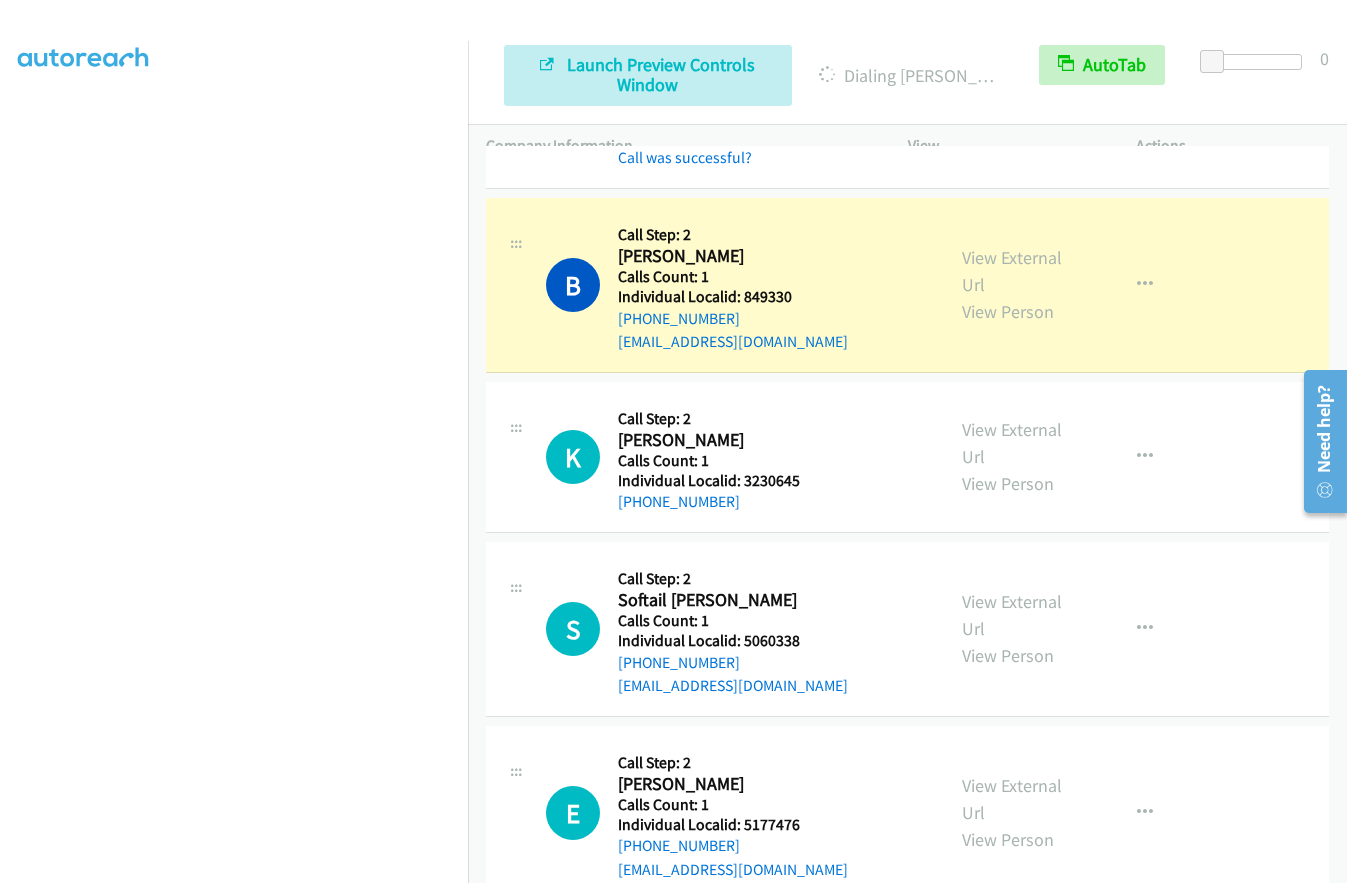 drag, startPoint x: 739, startPoint y: 677, endPoint x: 797, endPoint y: 677, distance: 58 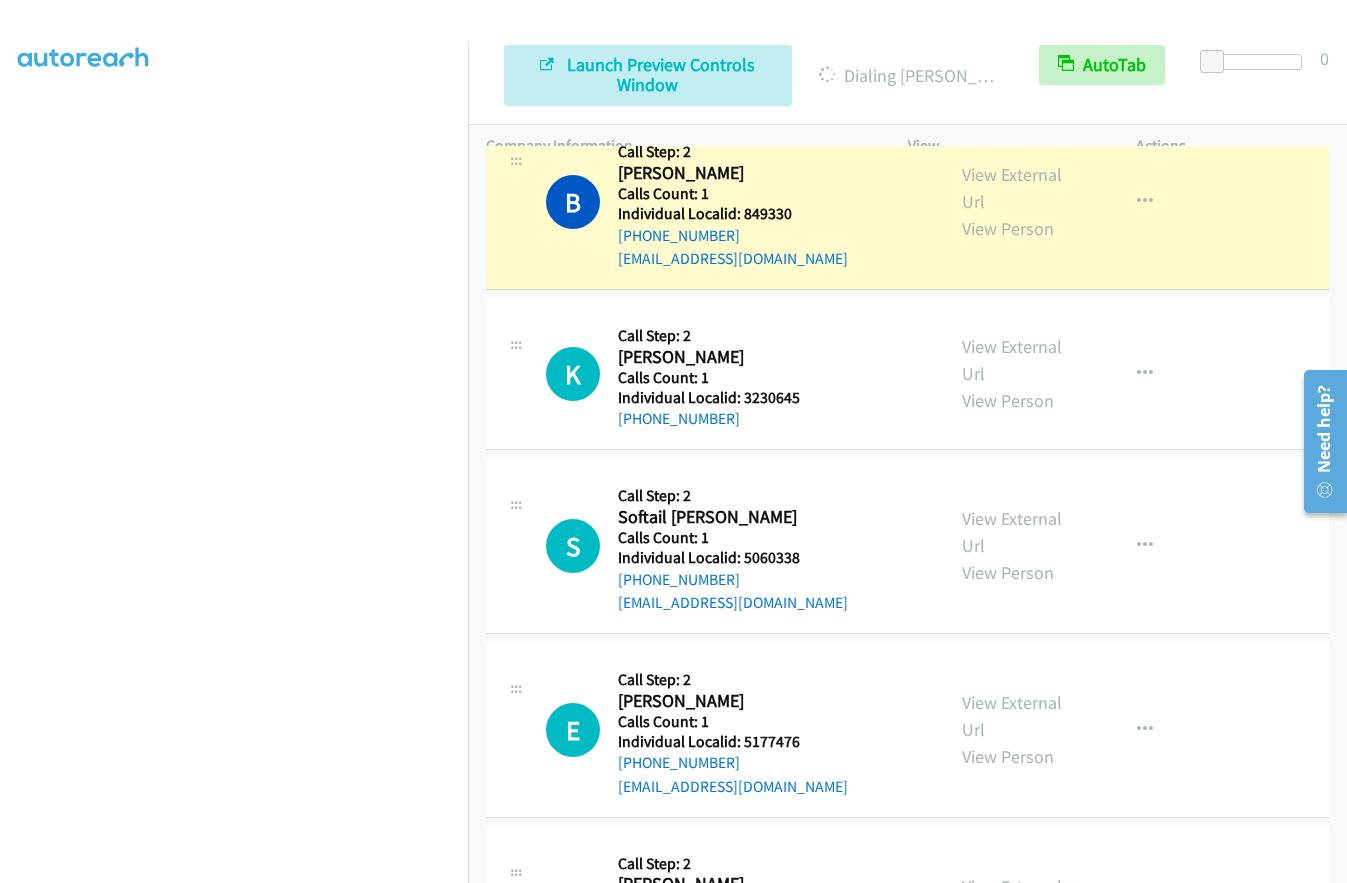 scroll, scrollTop: 21341, scrollLeft: 0, axis: vertical 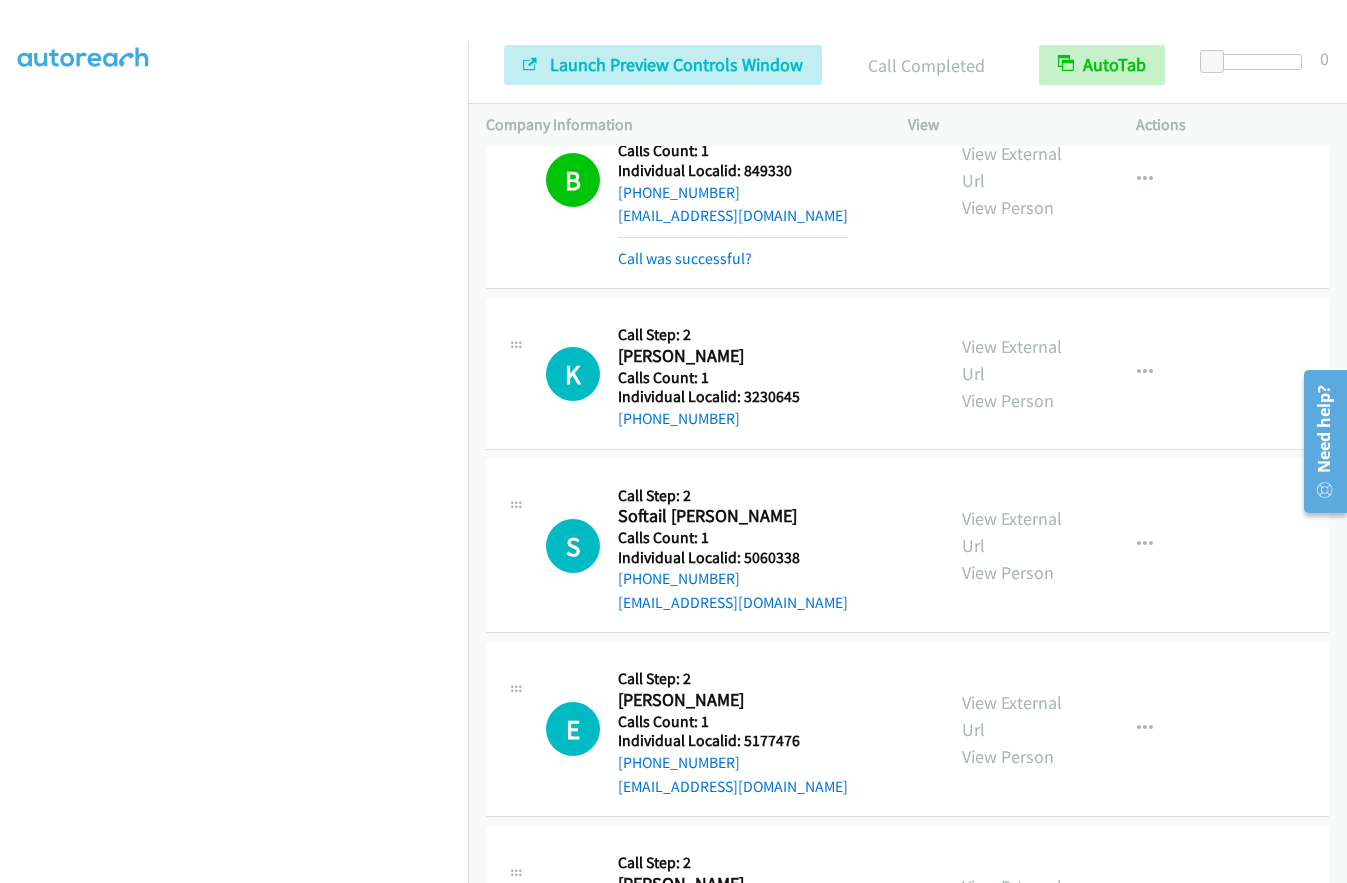 drag, startPoint x: 741, startPoint y: 778, endPoint x: 804, endPoint y: 779, distance: 63.007935 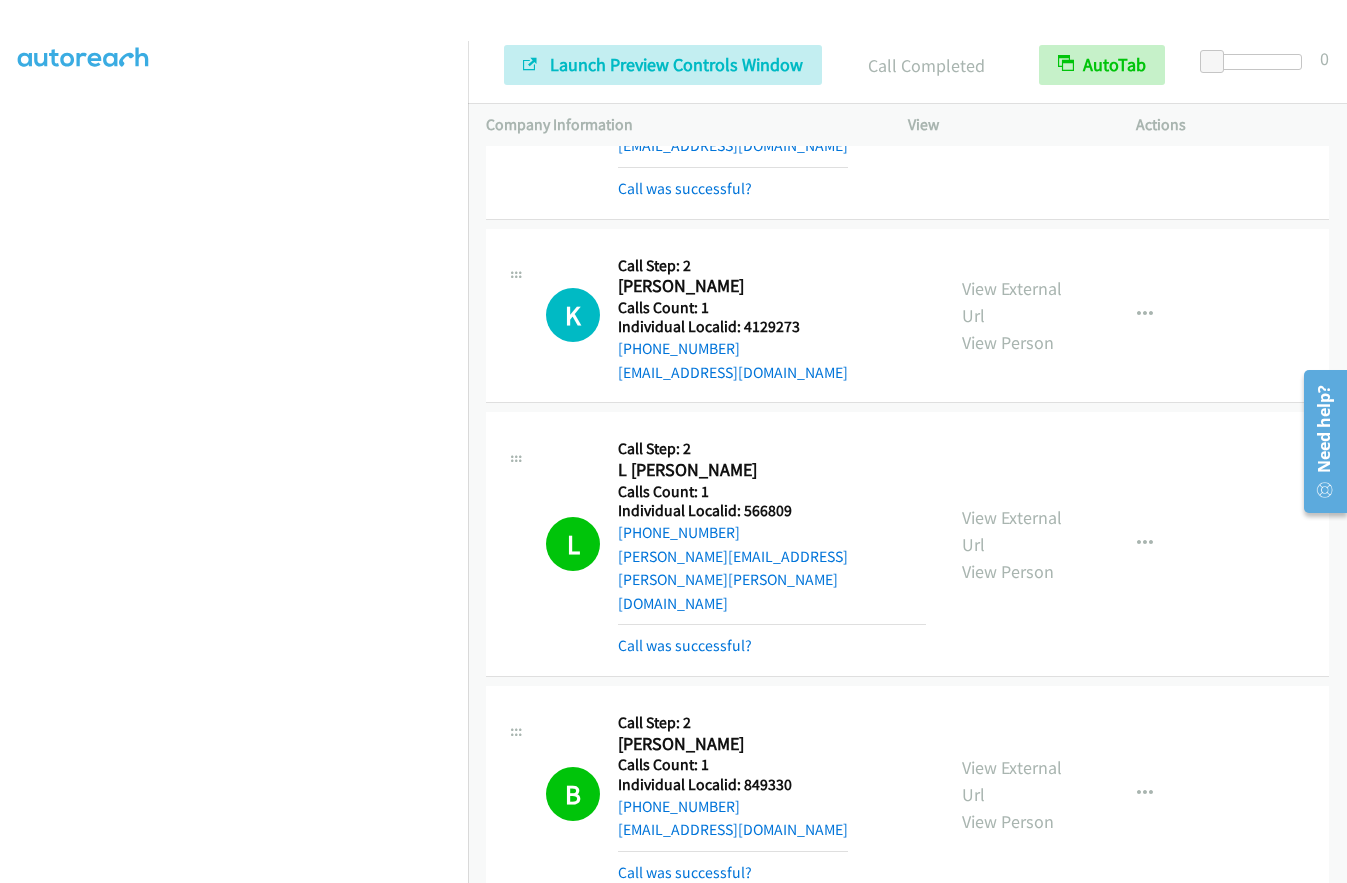 scroll, scrollTop: 20708, scrollLeft: 0, axis: vertical 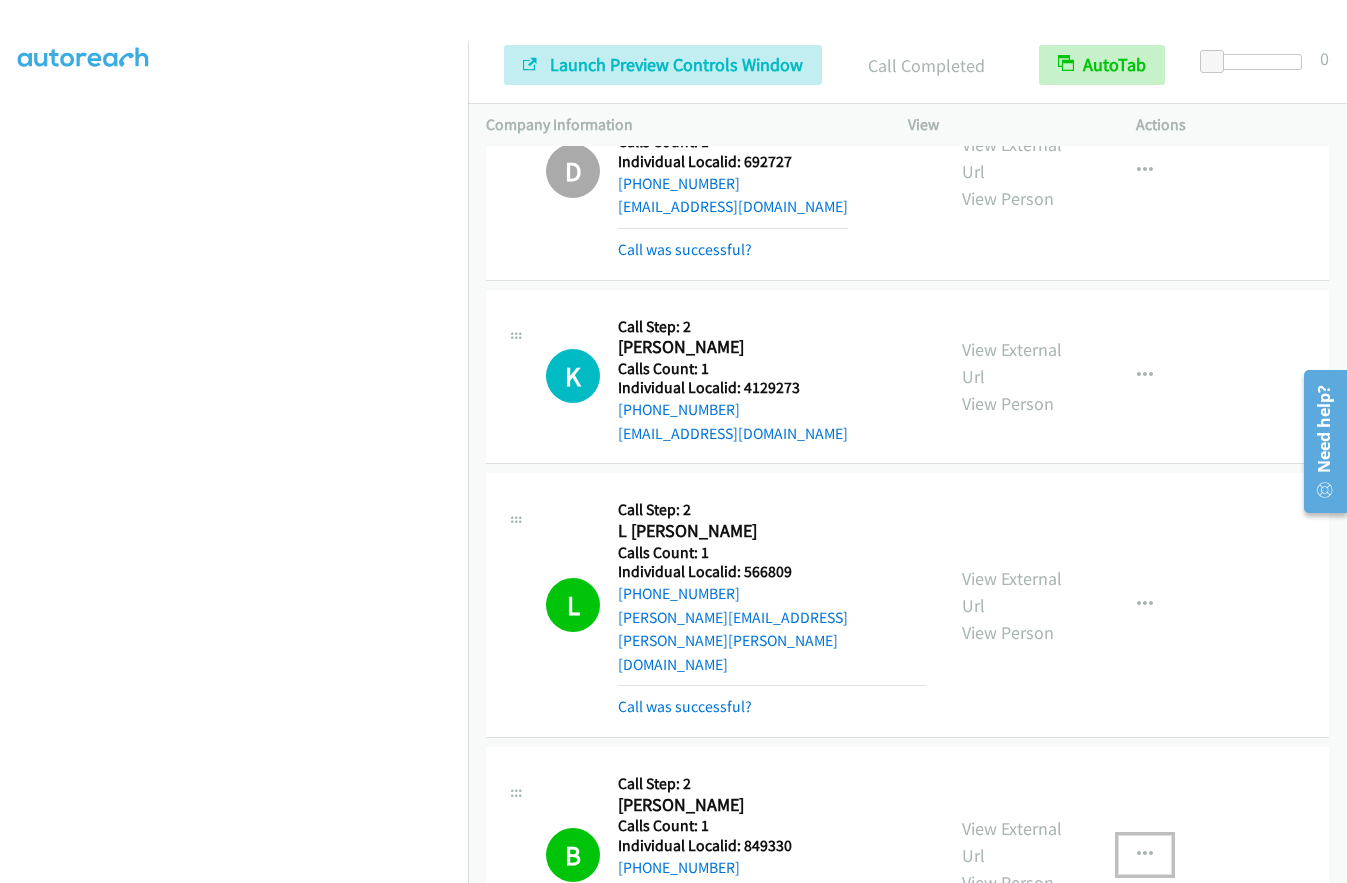 click at bounding box center [1145, 855] 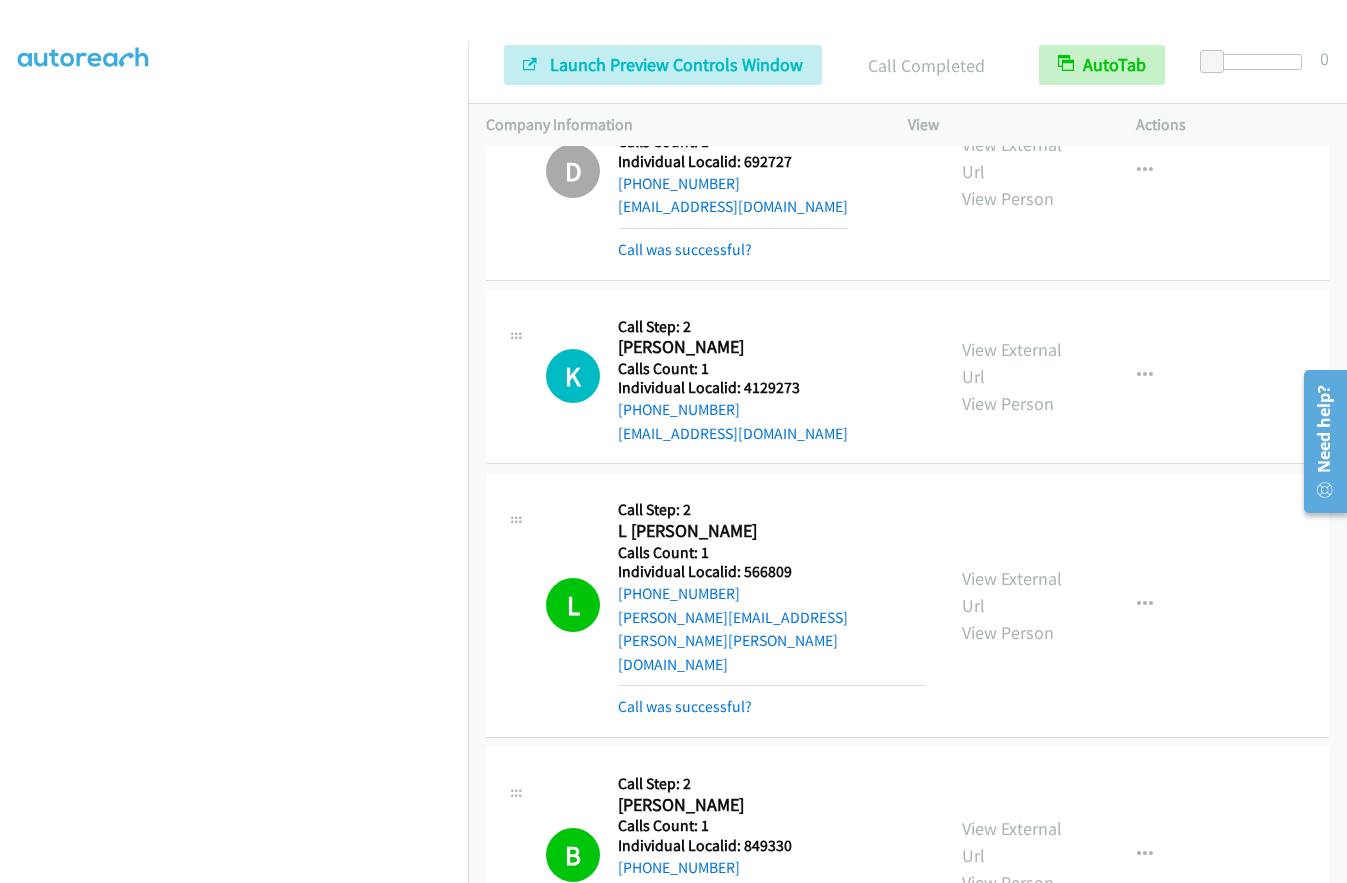 click at bounding box center (931, 1027) 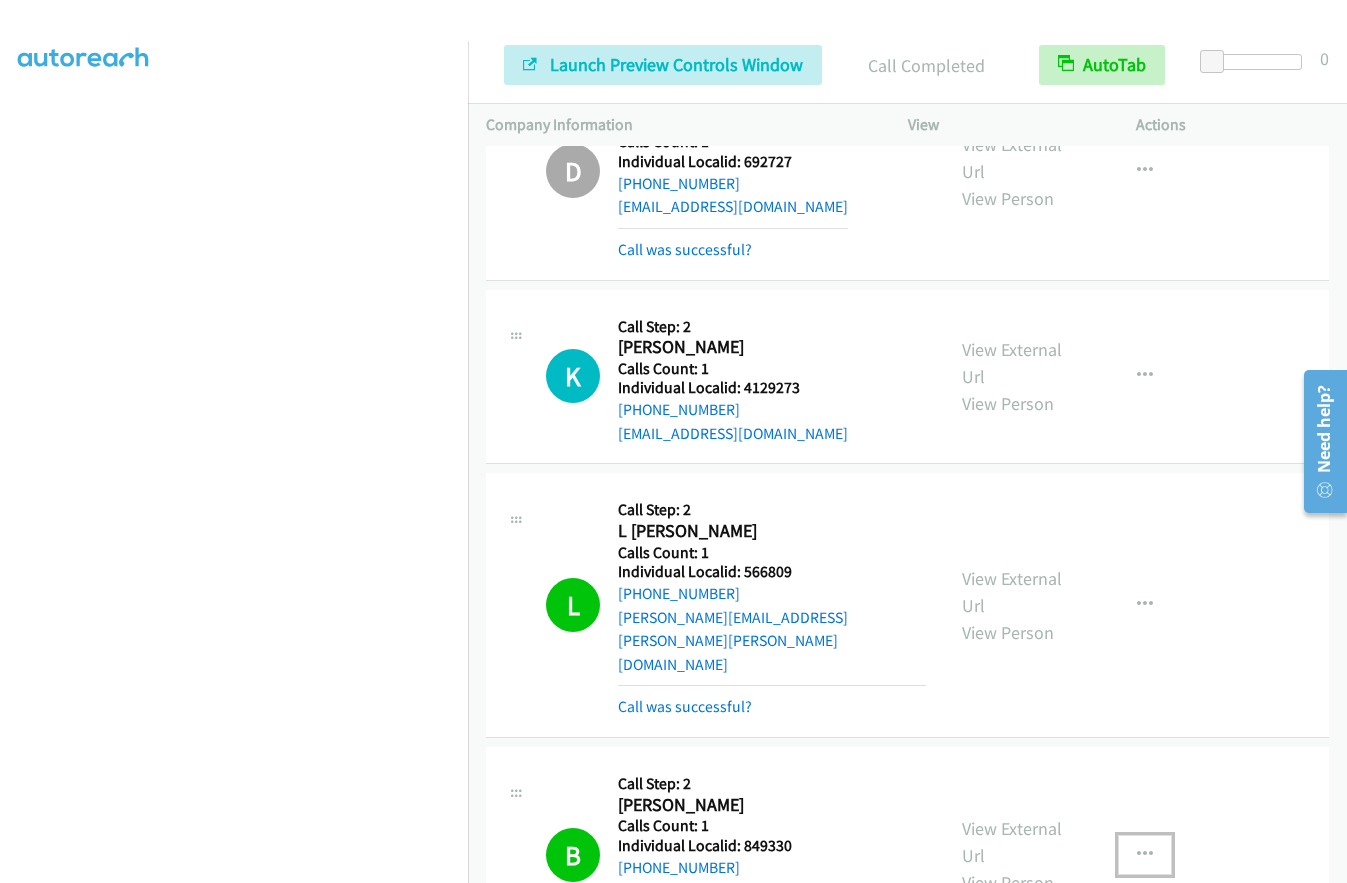 click at bounding box center (1145, 855) 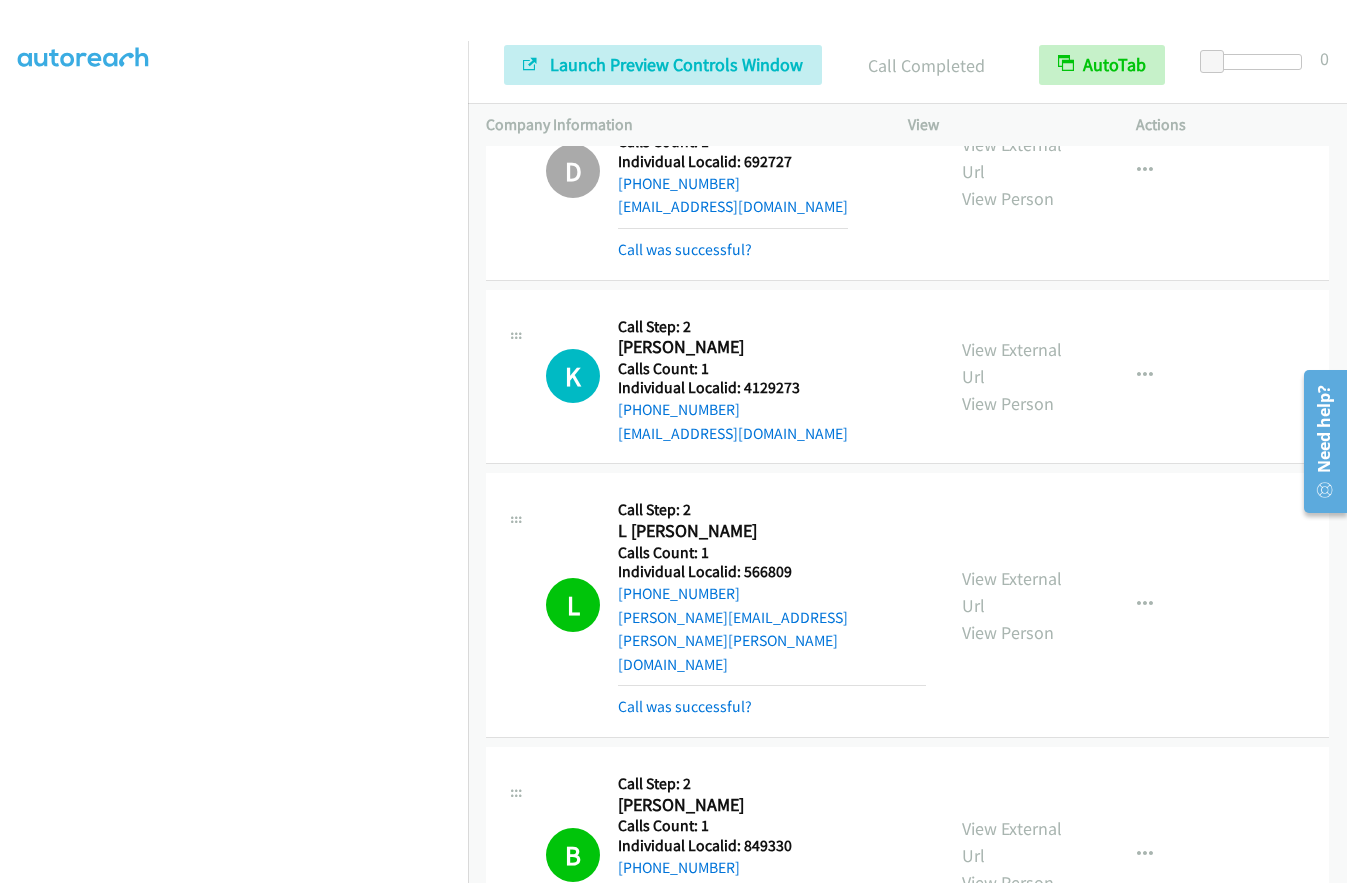 click at bounding box center [931, 1027] 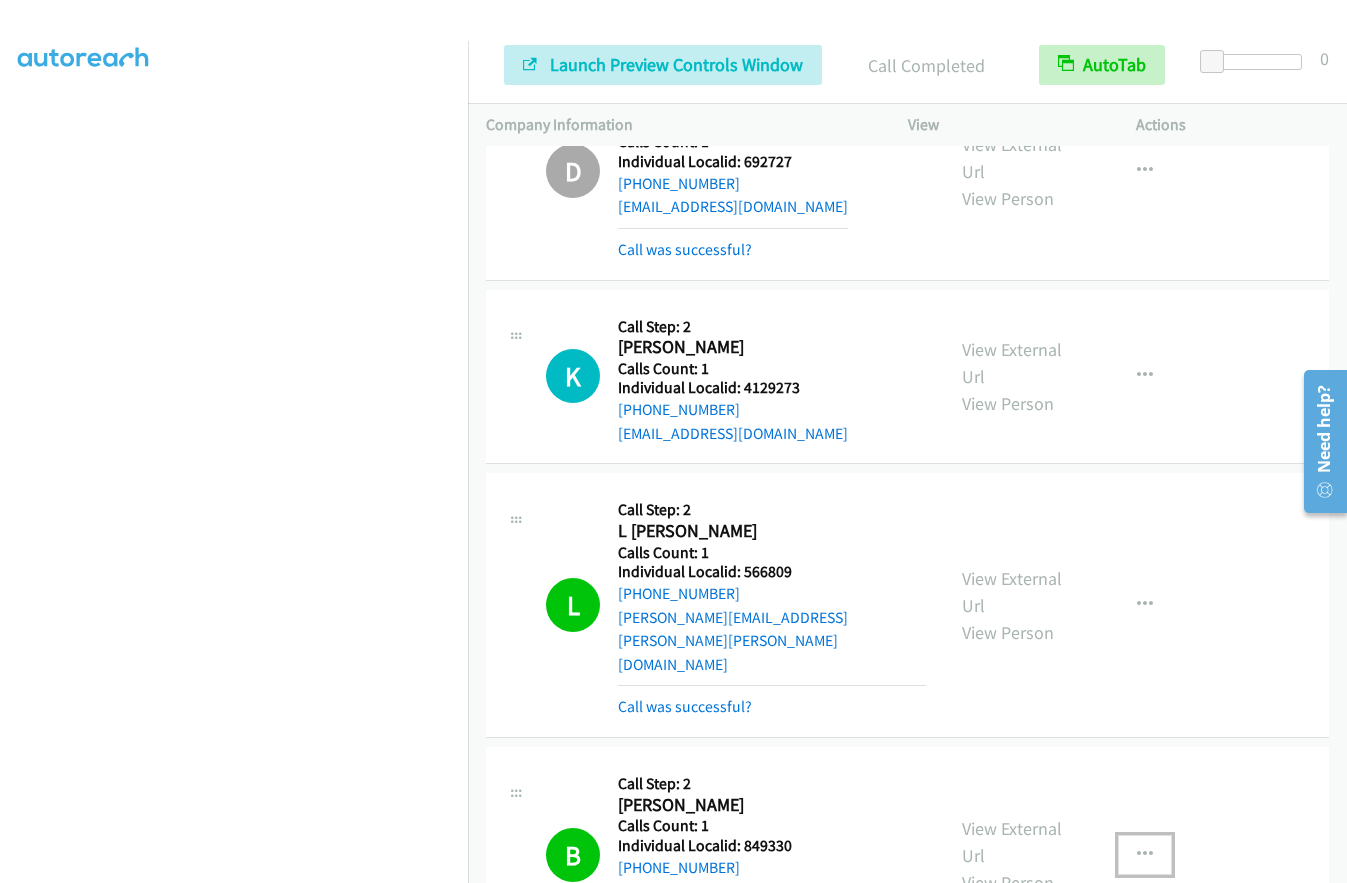 click at bounding box center (1145, 855) 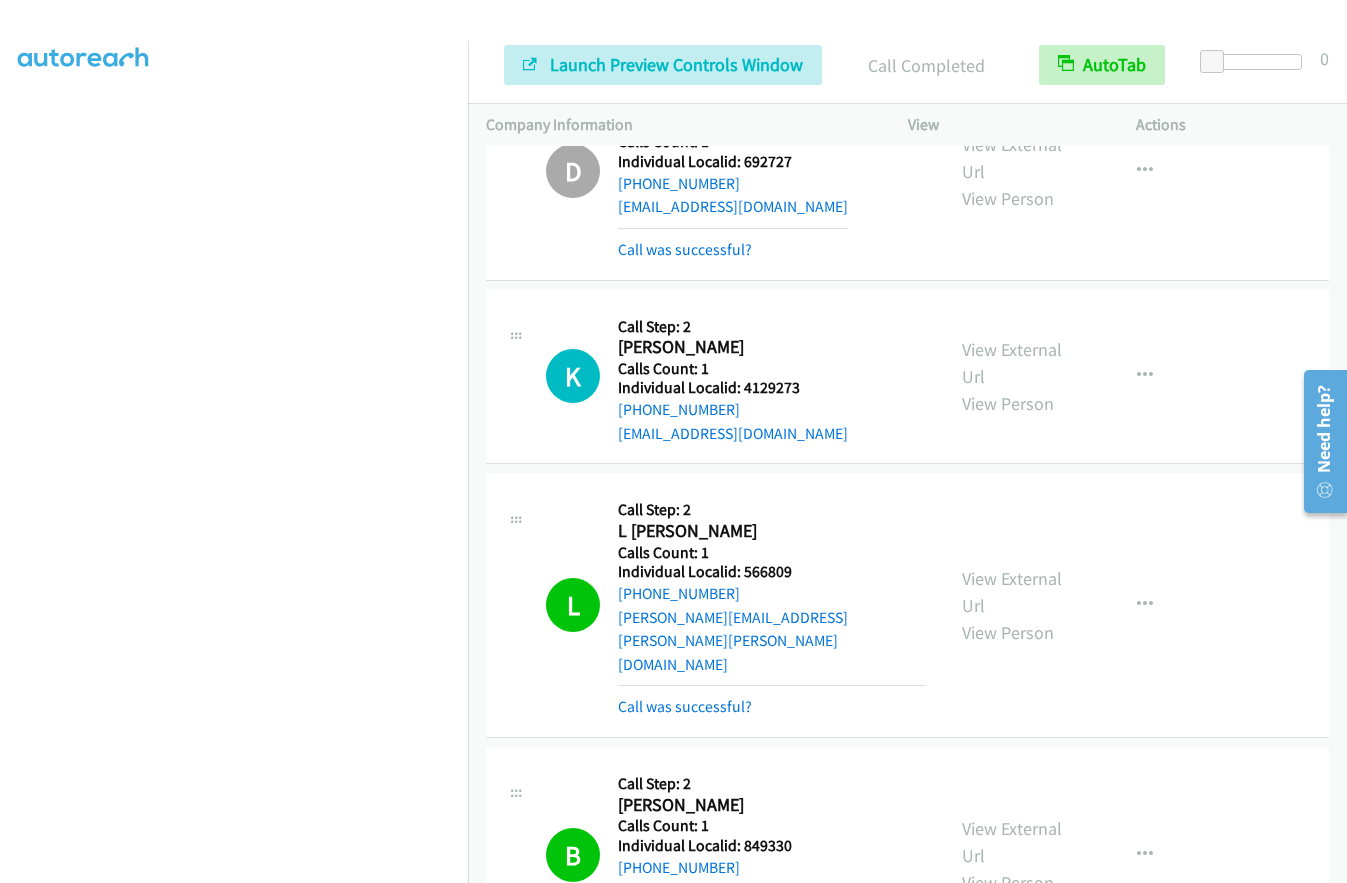 click at bounding box center (931, 987) 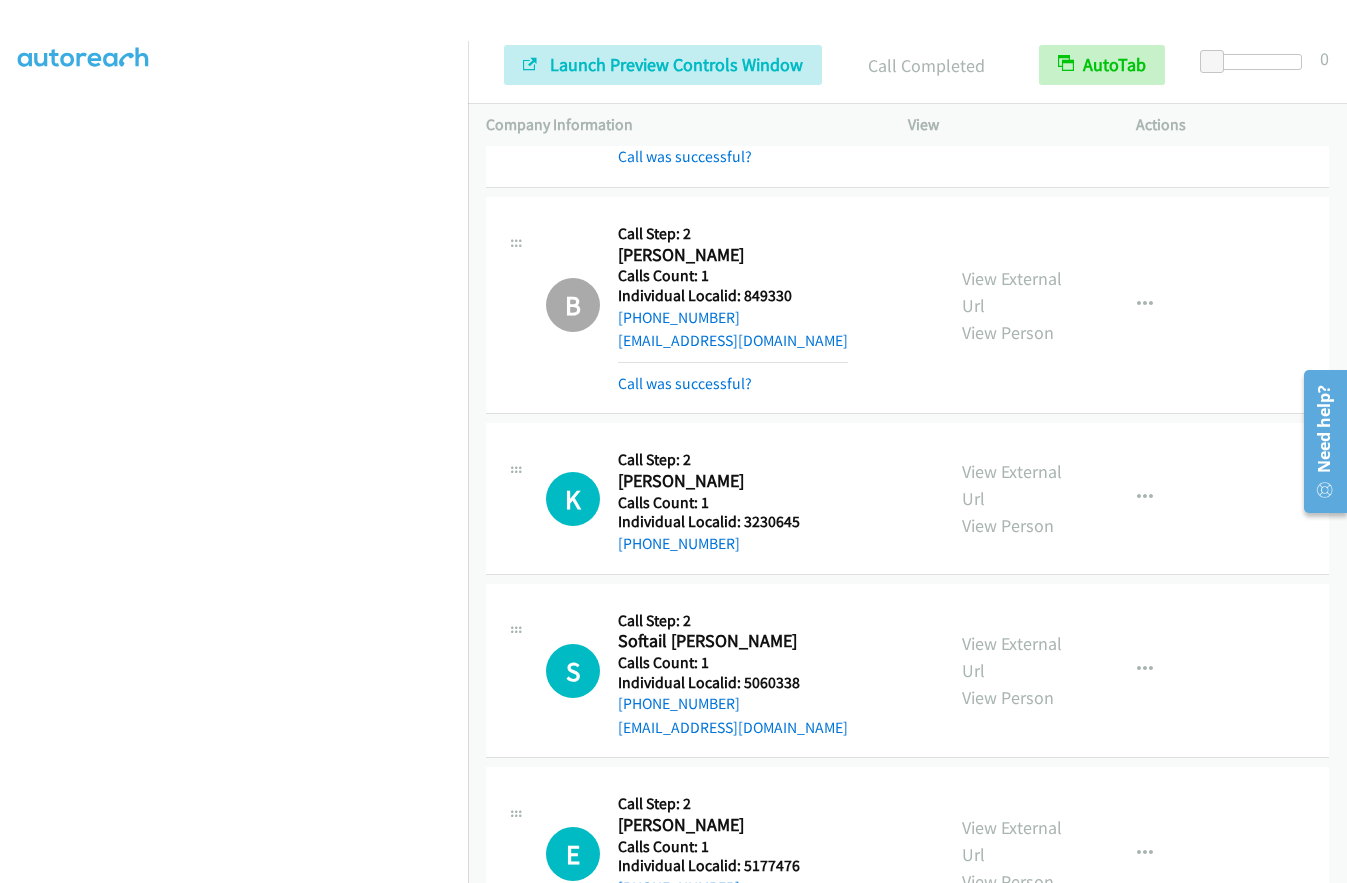 scroll, scrollTop: 21233, scrollLeft: 0, axis: vertical 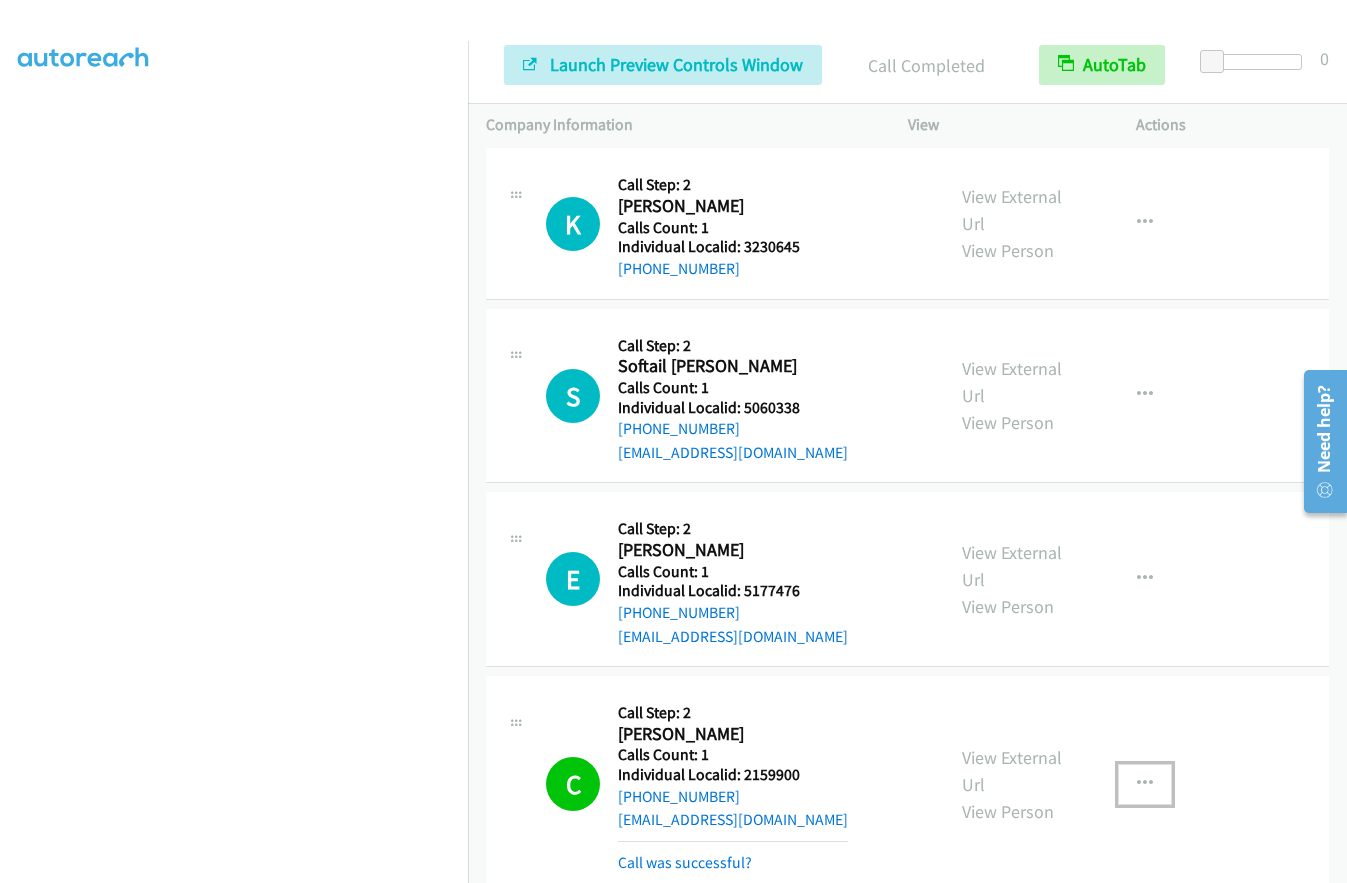 click at bounding box center [1145, 784] 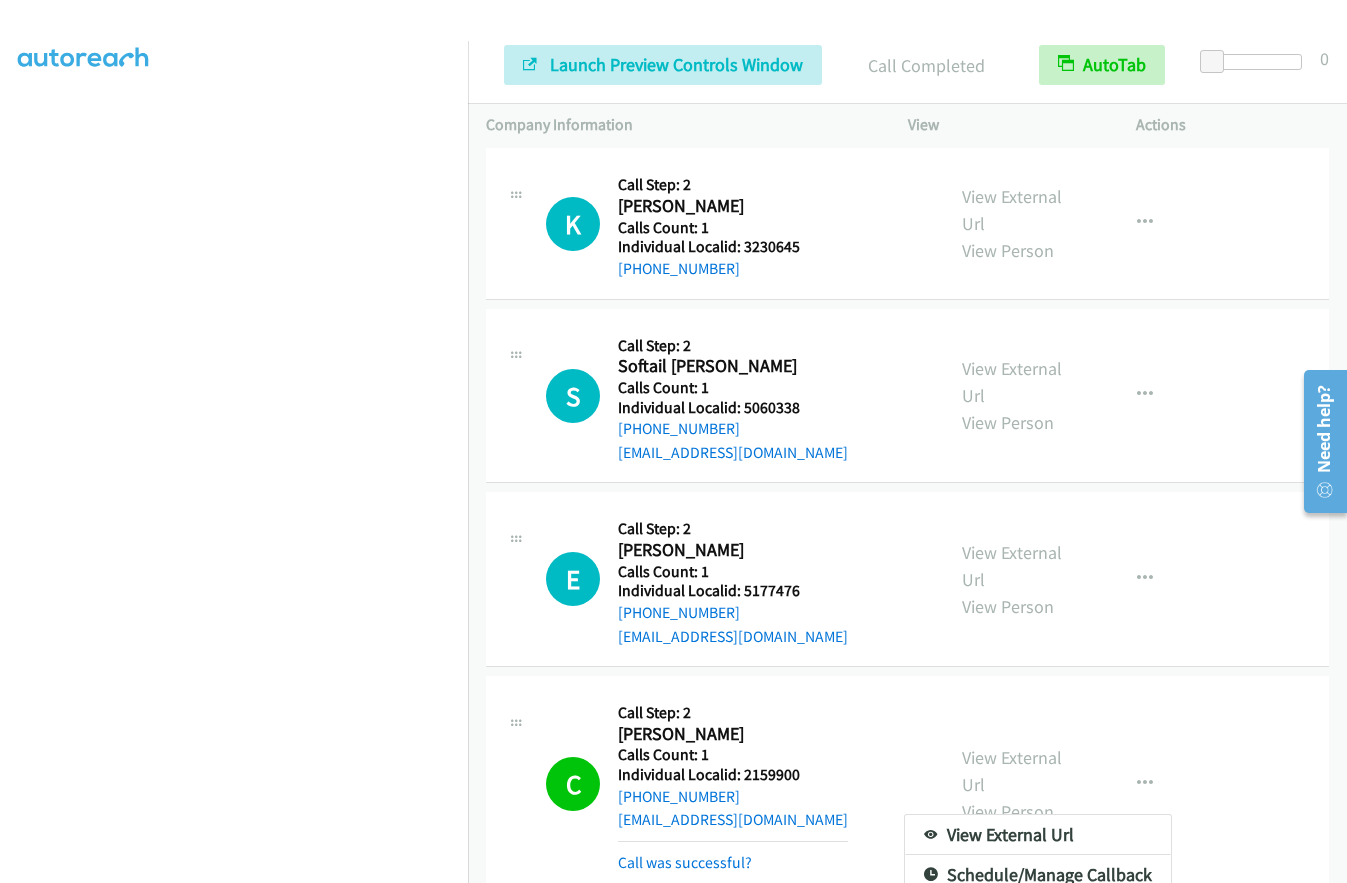 click at bounding box center (931, 916) 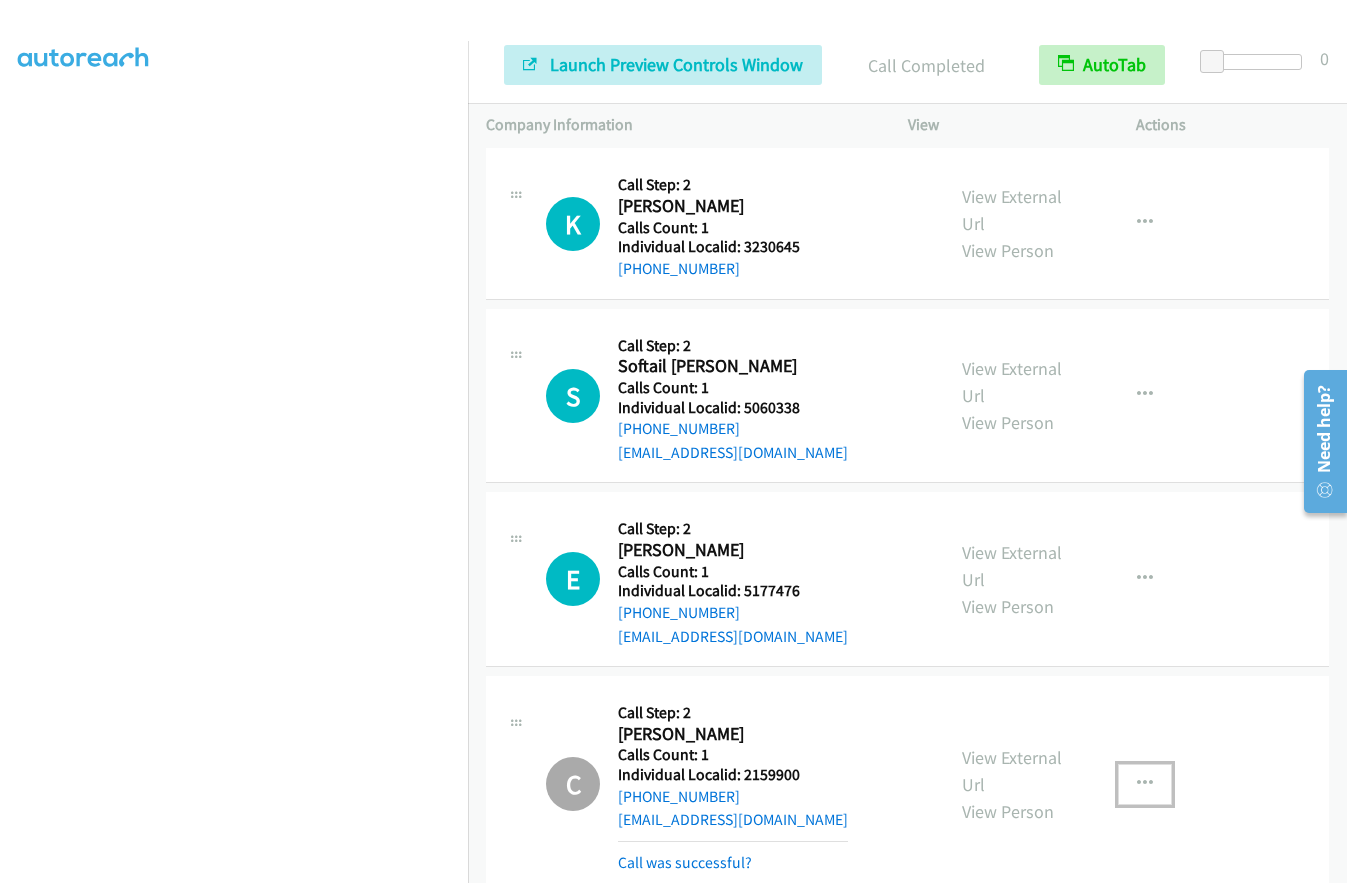 click at bounding box center (1145, 784) 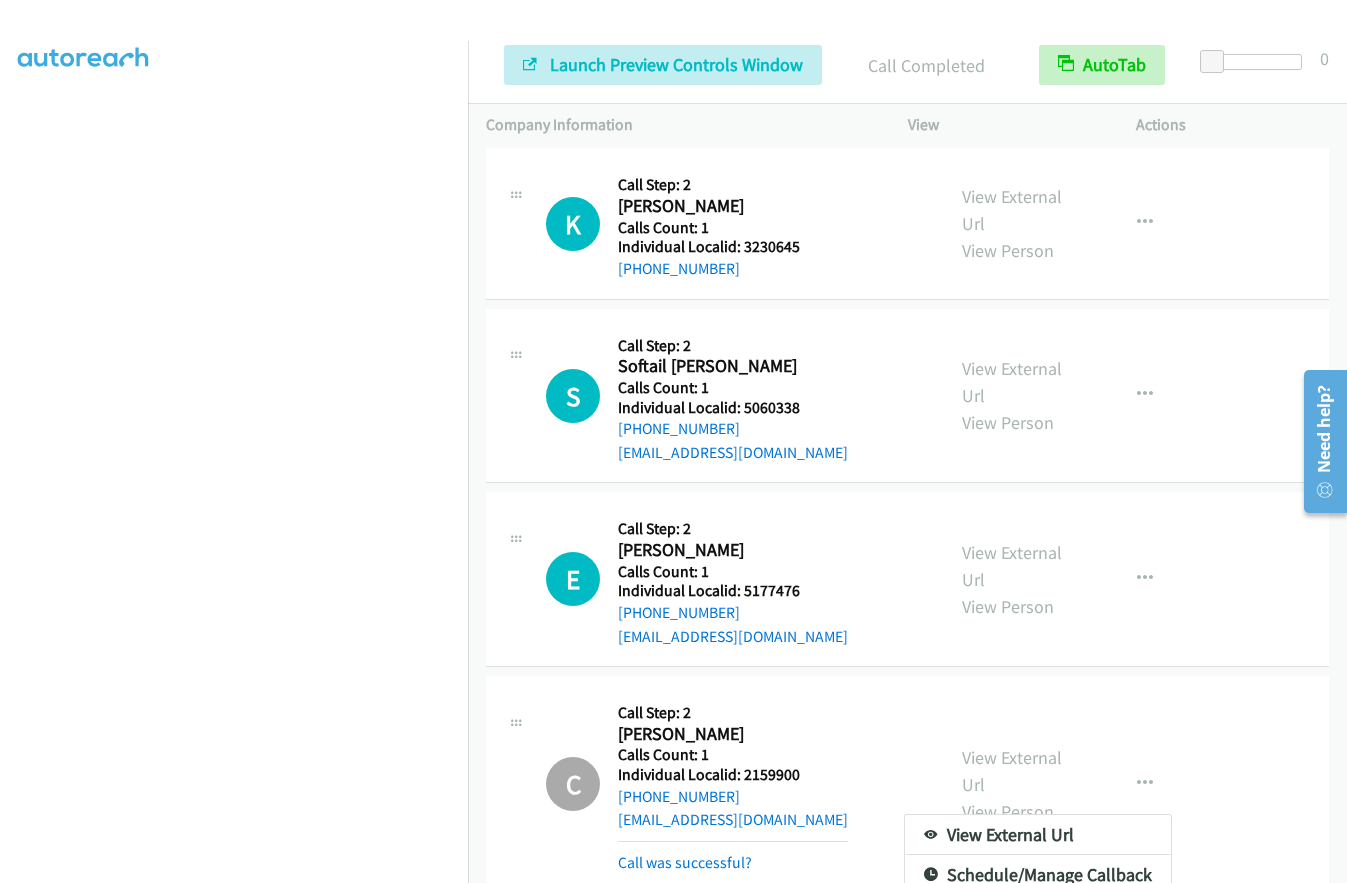 click at bounding box center [931, 956] 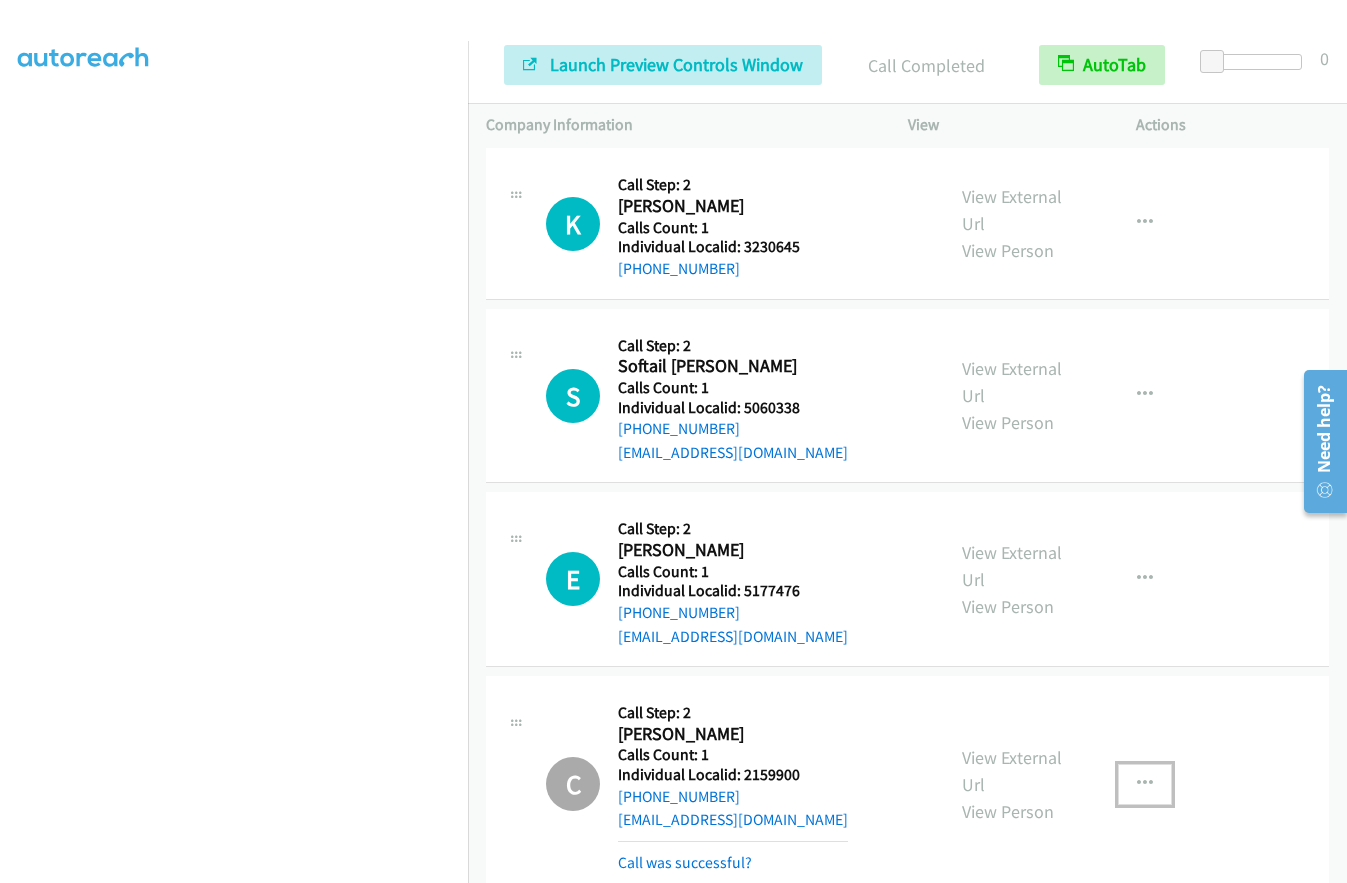 click at bounding box center [1145, 784] 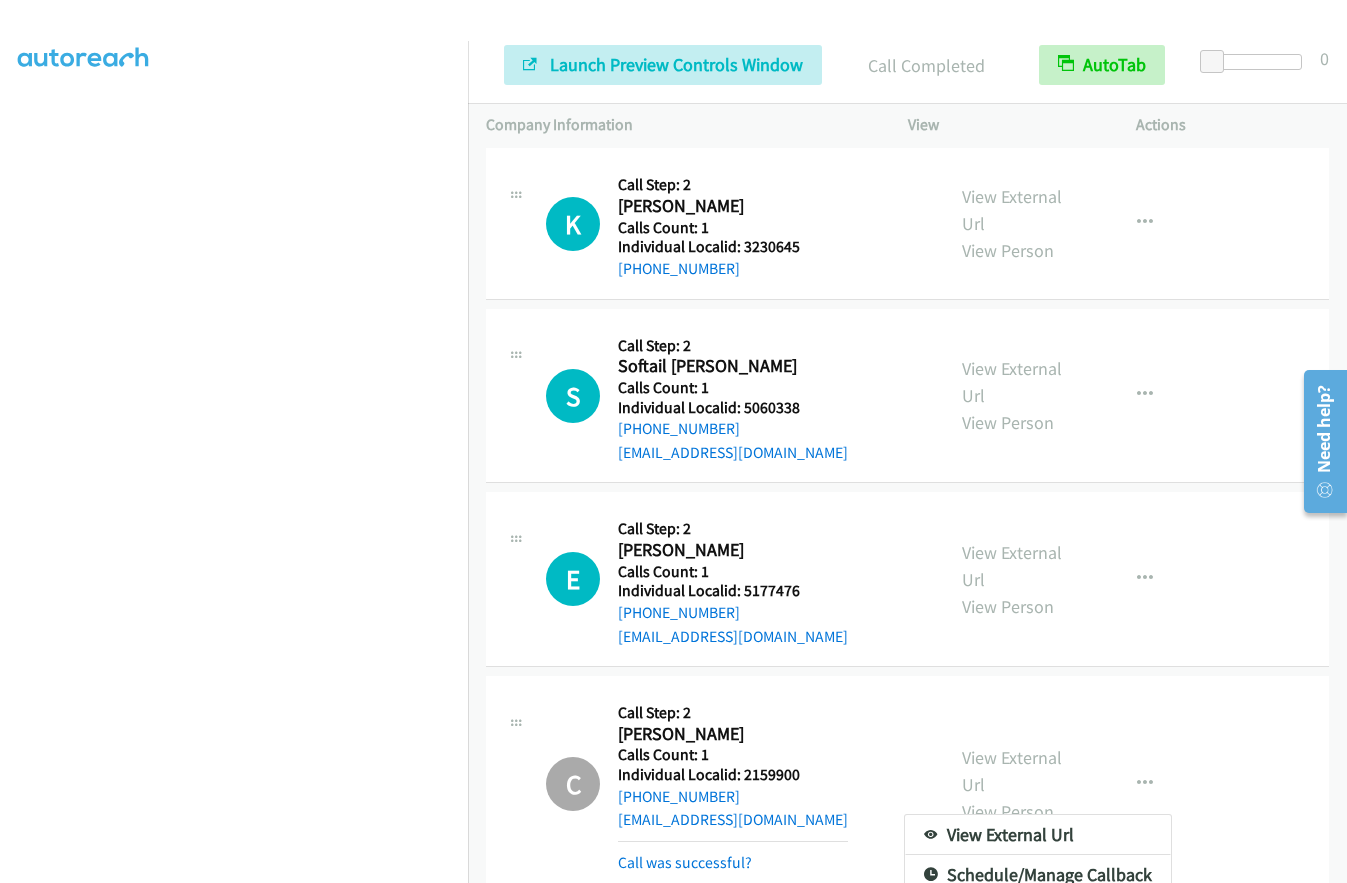 click at bounding box center (931, 956) 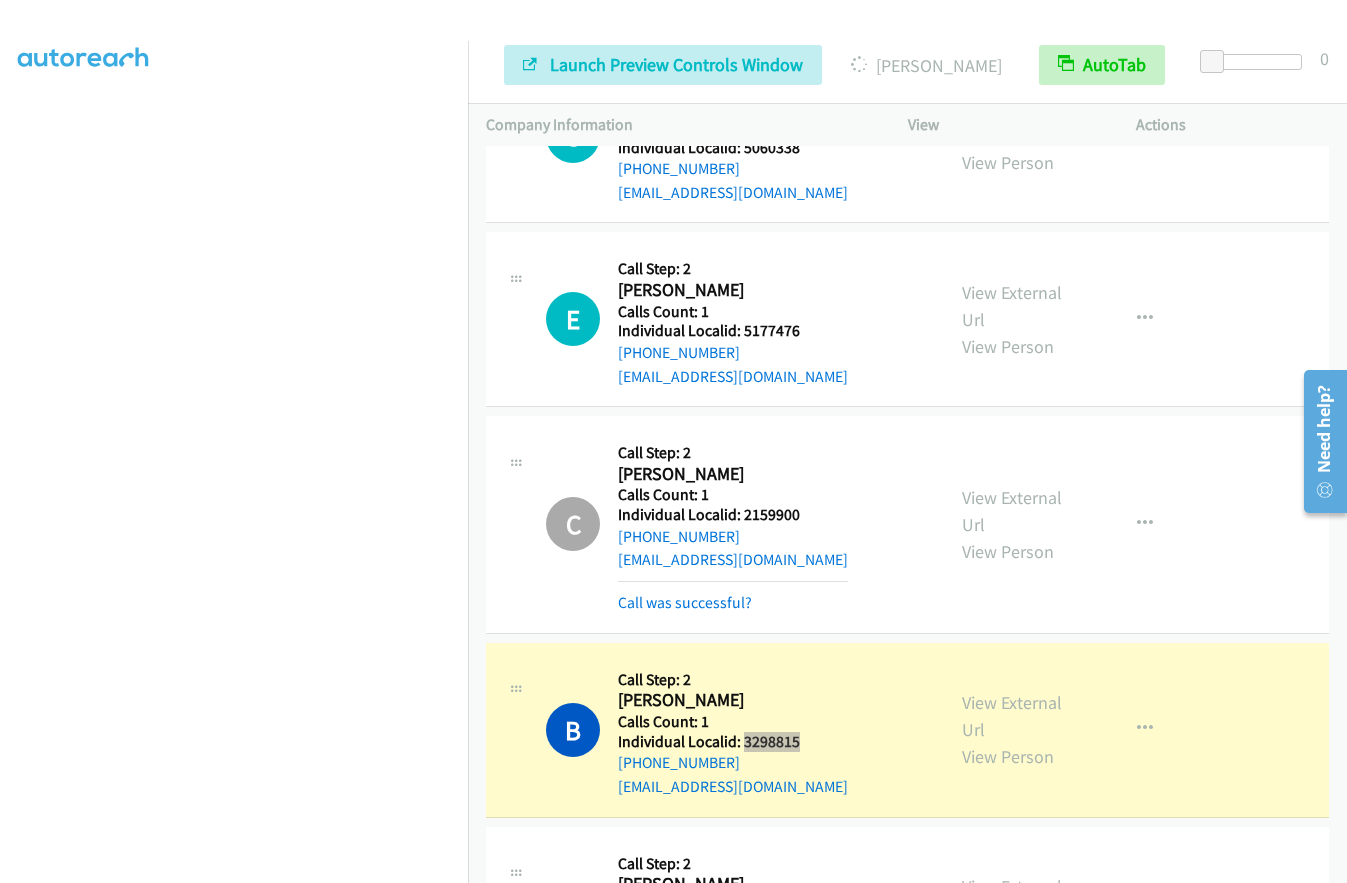 scroll, scrollTop: 21794, scrollLeft: 0, axis: vertical 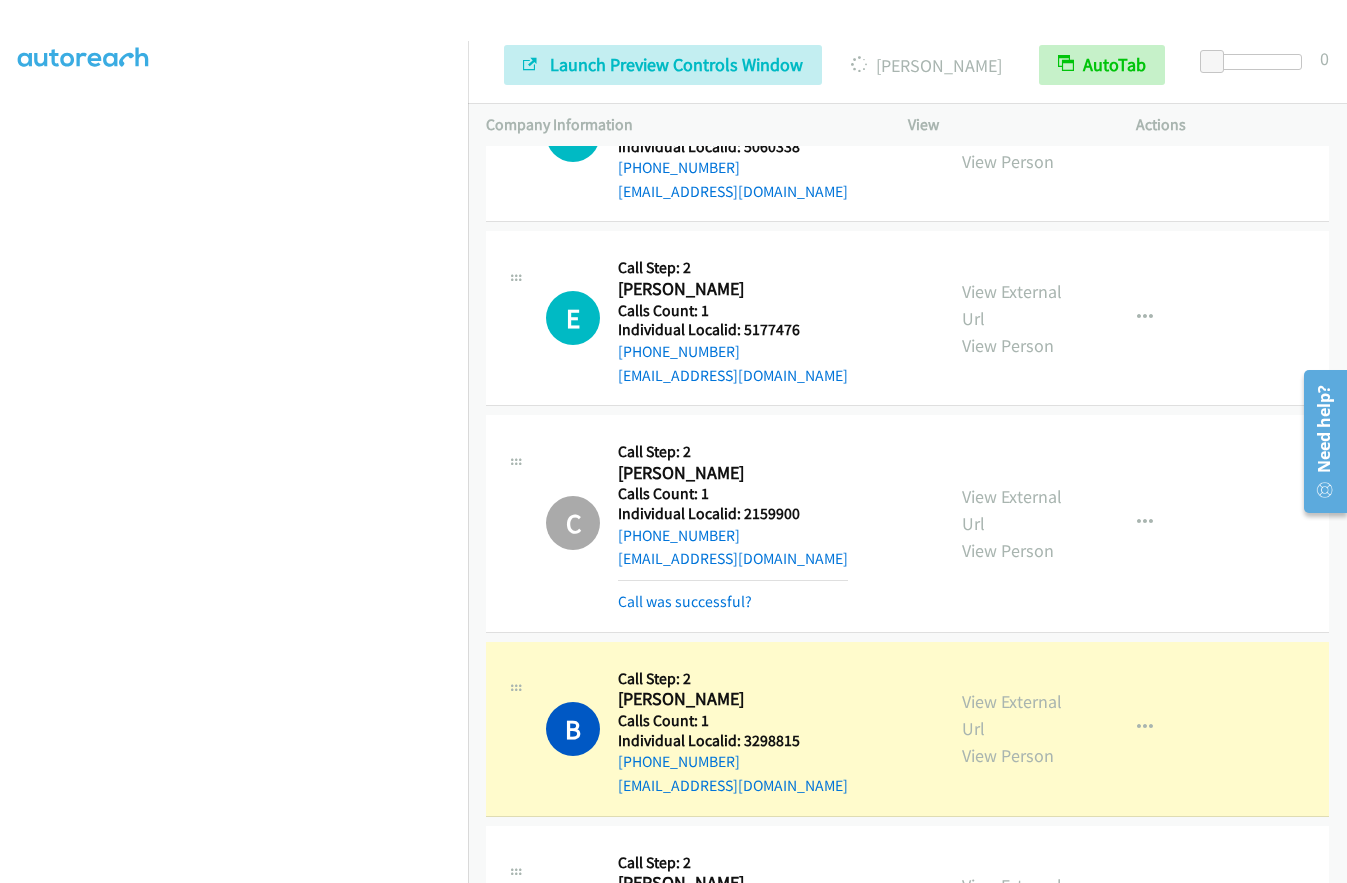 drag, startPoint x: 743, startPoint y: 592, endPoint x: 807, endPoint y: 592, distance: 64 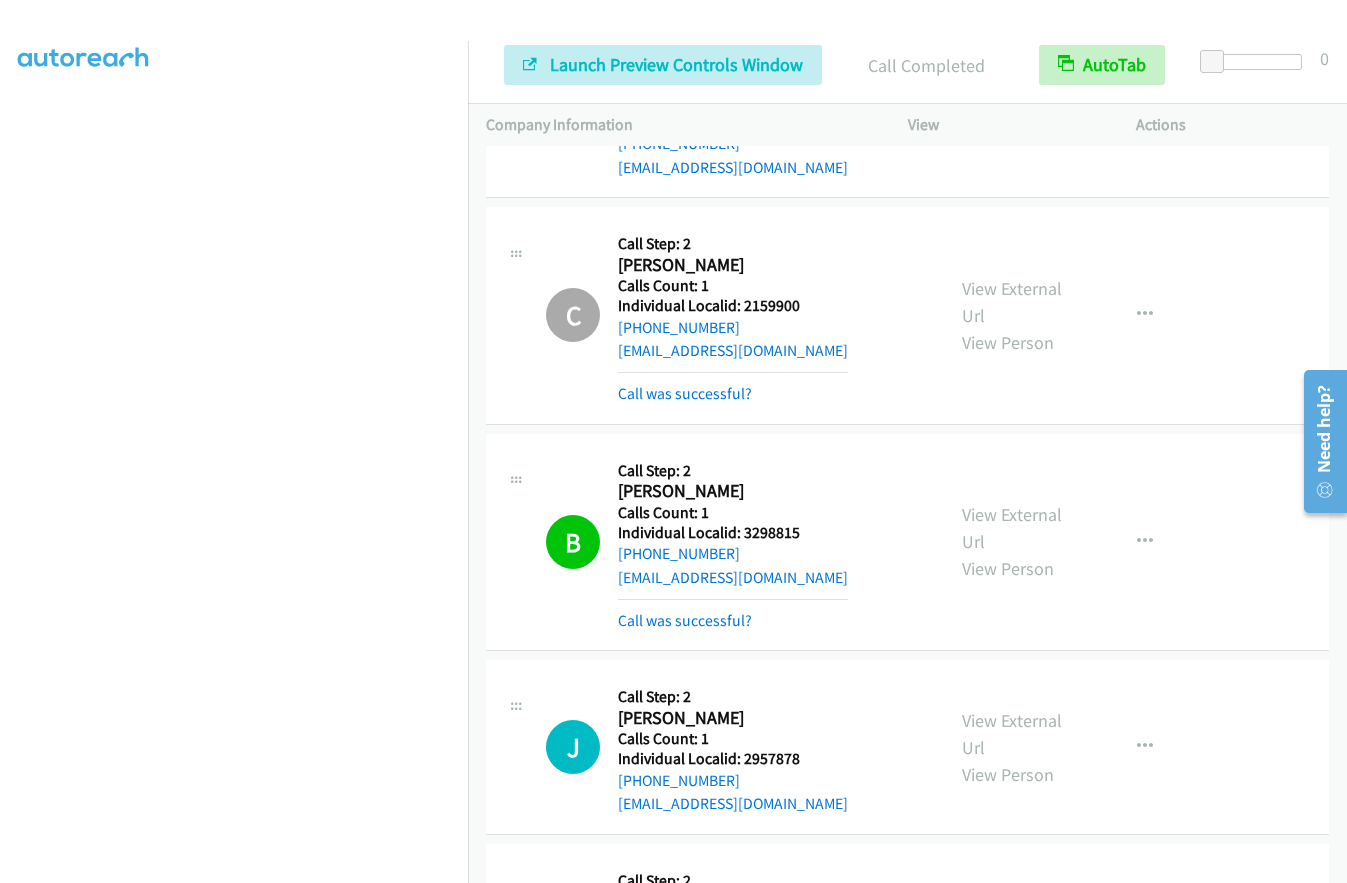 scroll, scrollTop: 22020, scrollLeft: 0, axis: vertical 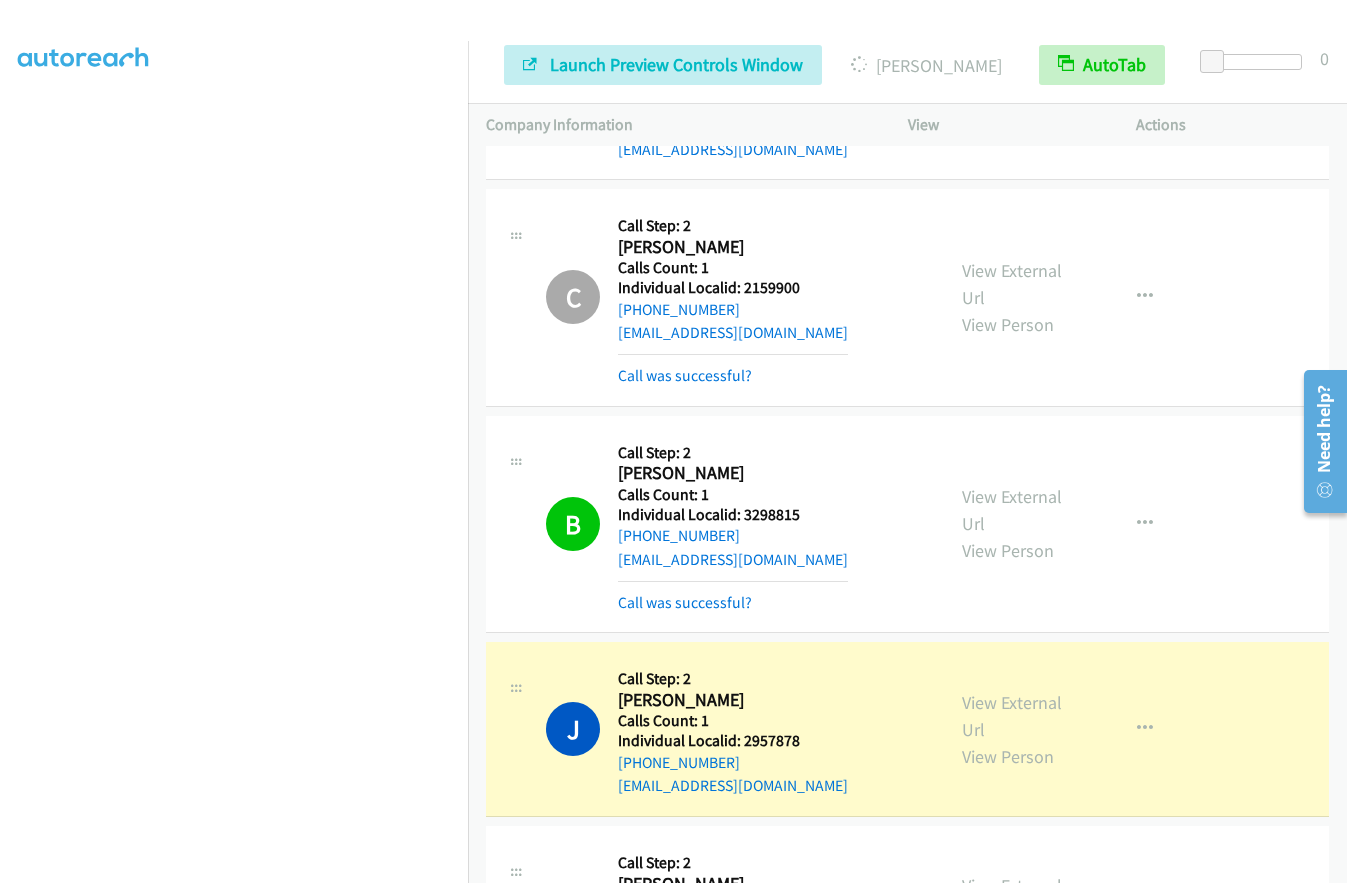drag, startPoint x: 742, startPoint y: 776, endPoint x: 804, endPoint y: 783, distance: 62.39391 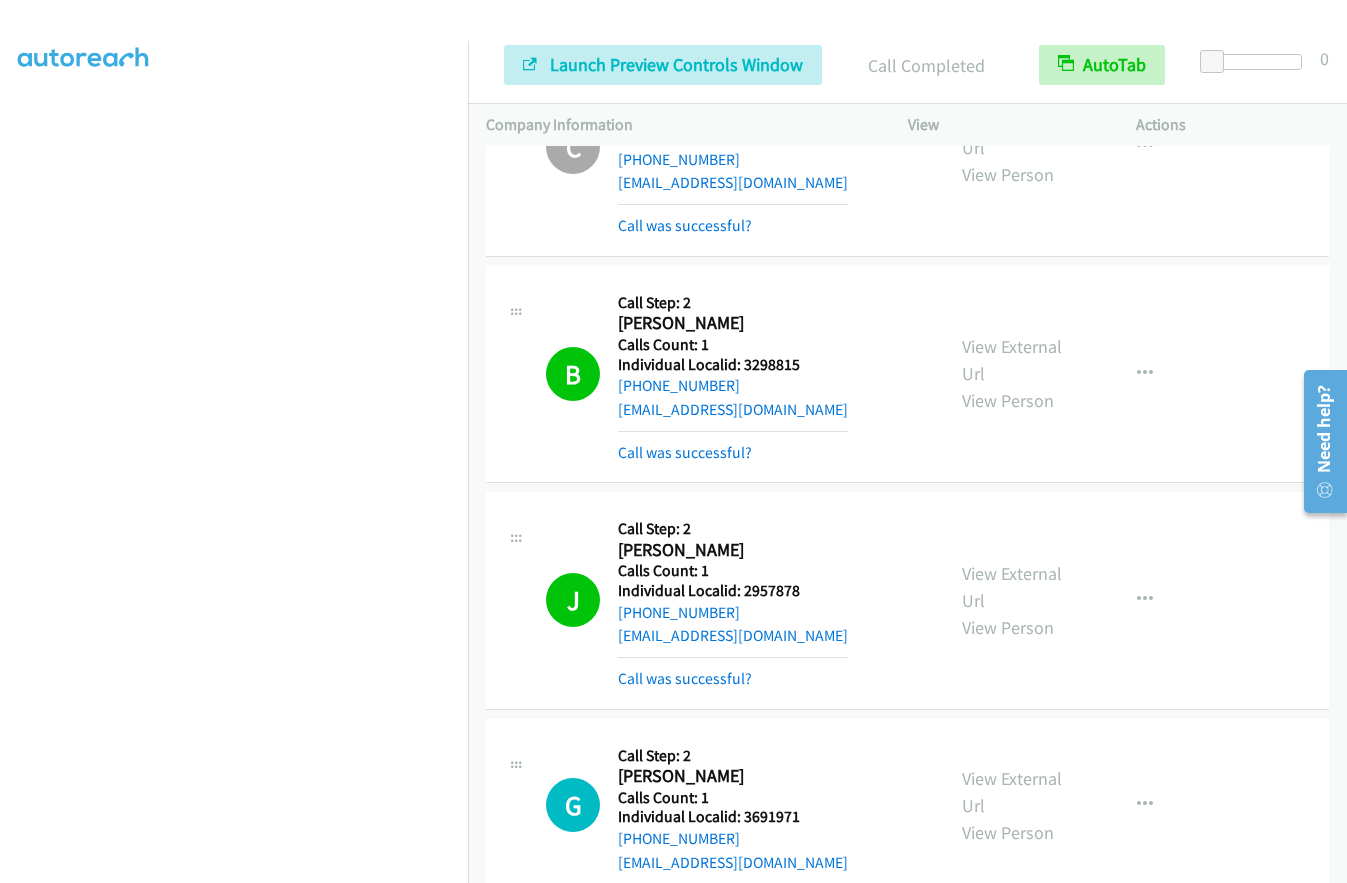 scroll, scrollTop: 22223, scrollLeft: 0, axis: vertical 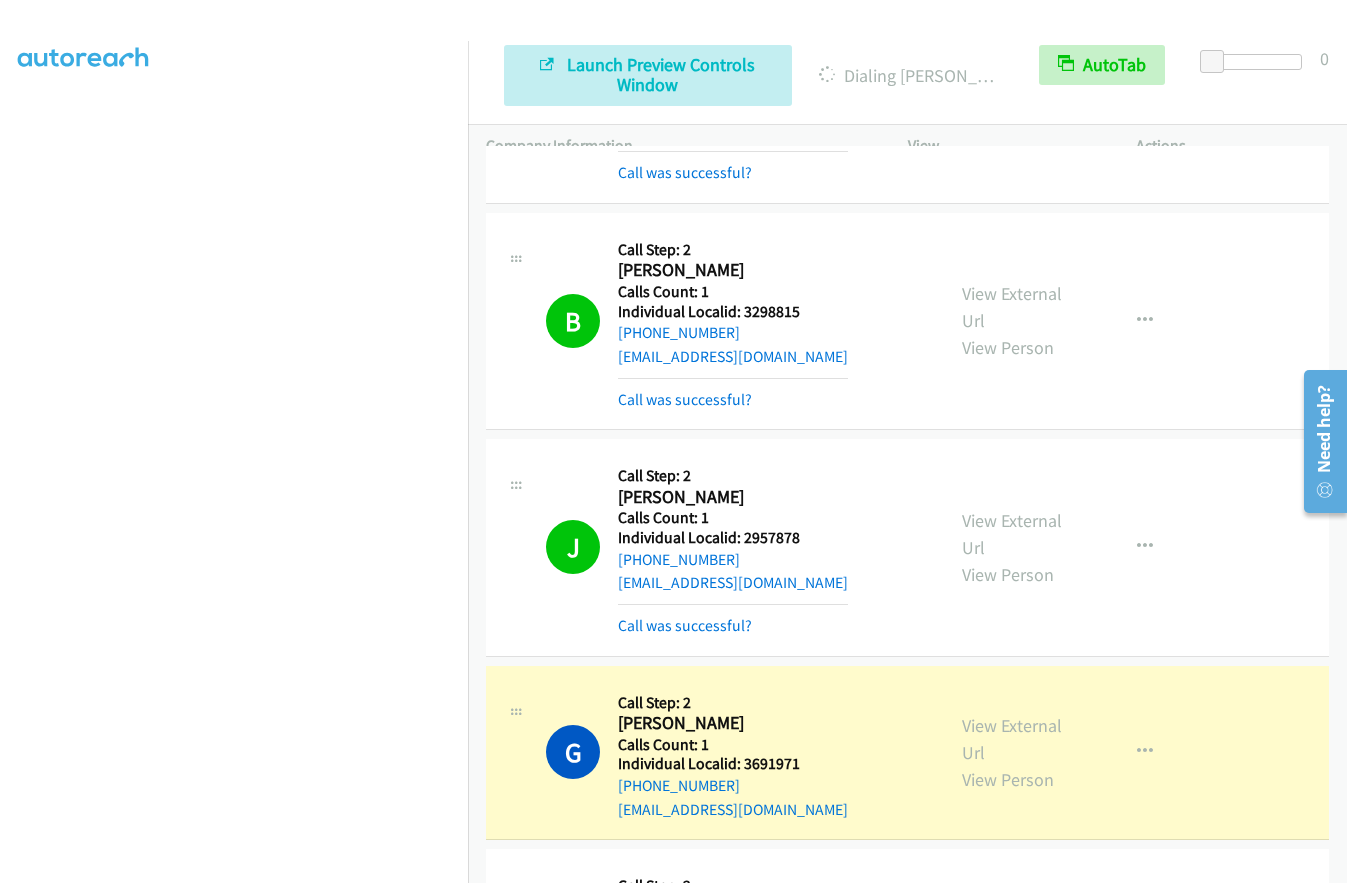 drag, startPoint x: 739, startPoint y: 802, endPoint x: 816, endPoint y: 800, distance: 77.02597 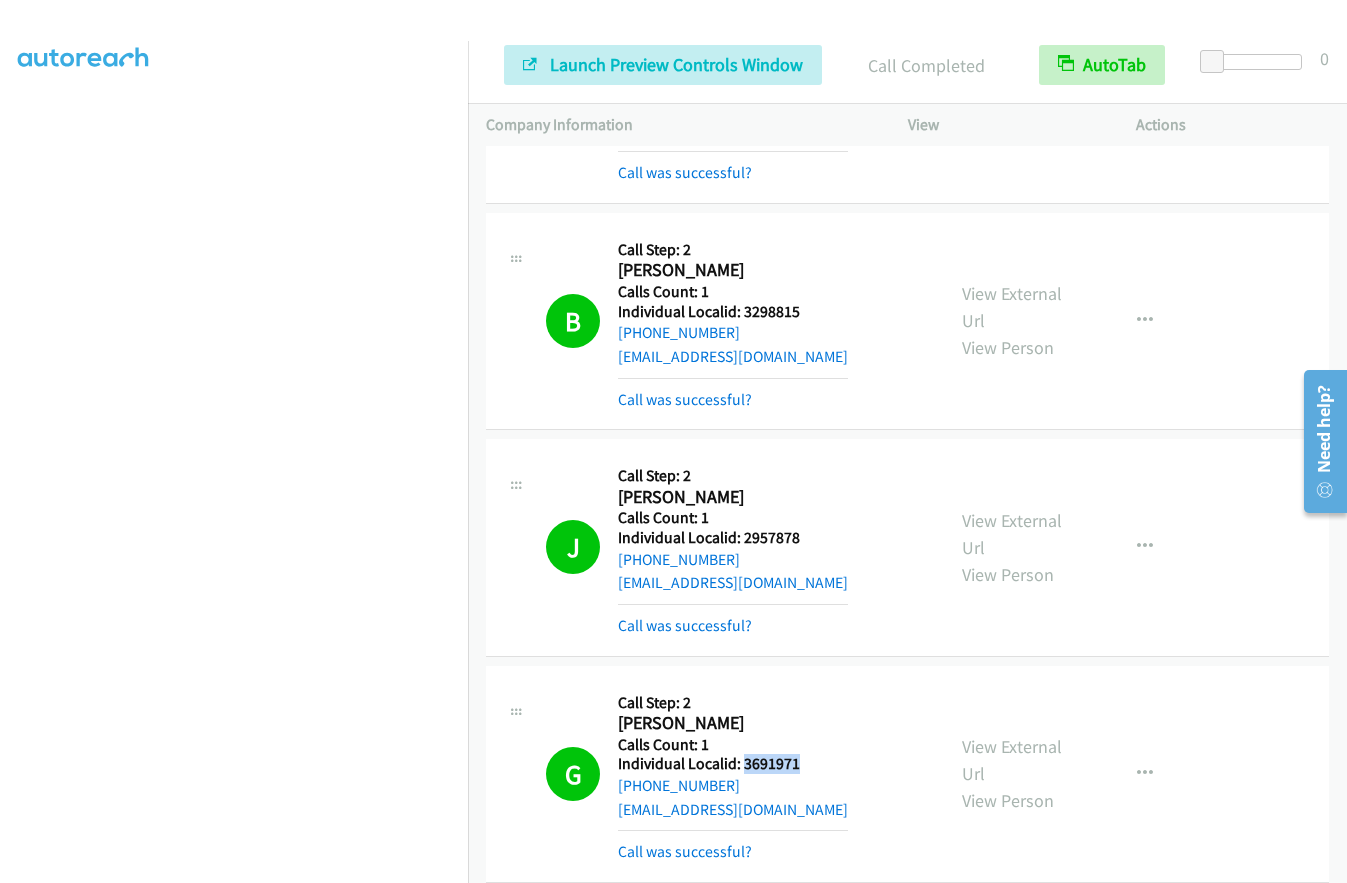 drag, startPoint x: 741, startPoint y: 436, endPoint x: 809, endPoint y: 435, distance: 68.007355 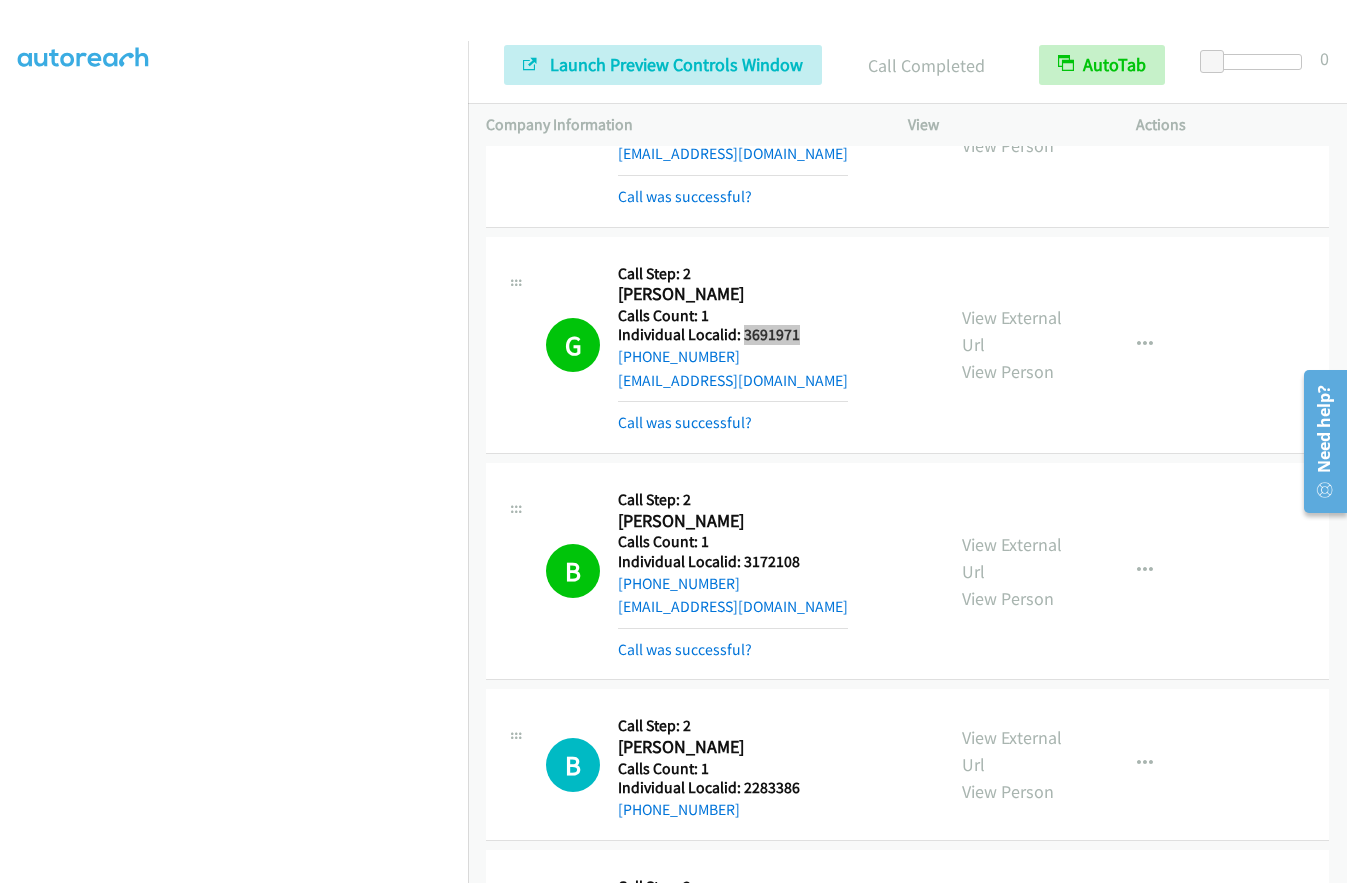scroll, scrollTop: 22676, scrollLeft: 0, axis: vertical 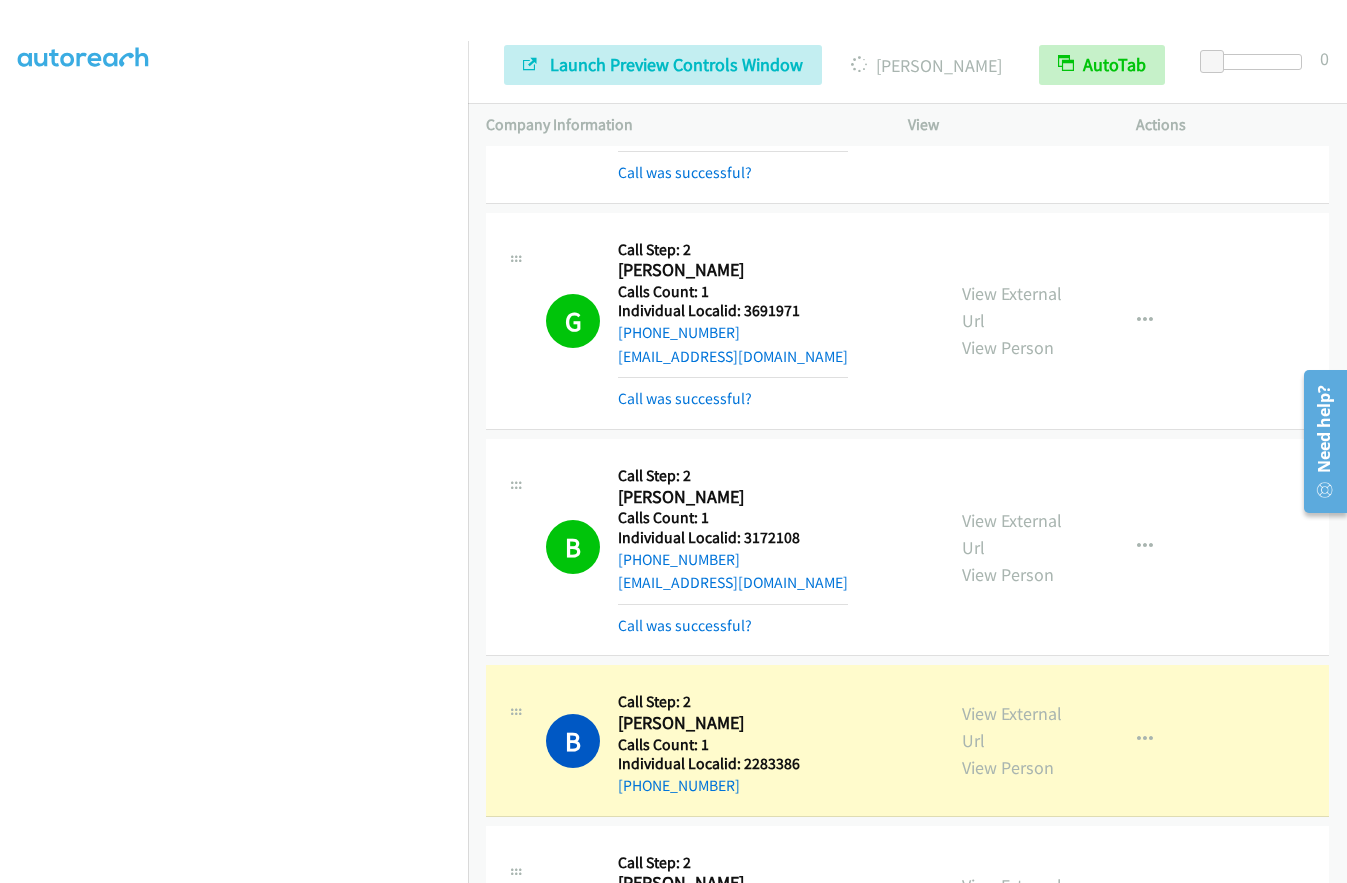 drag, startPoint x: 744, startPoint y: 595, endPoint x: 811, endPoint y: 593, distance: 67.02985 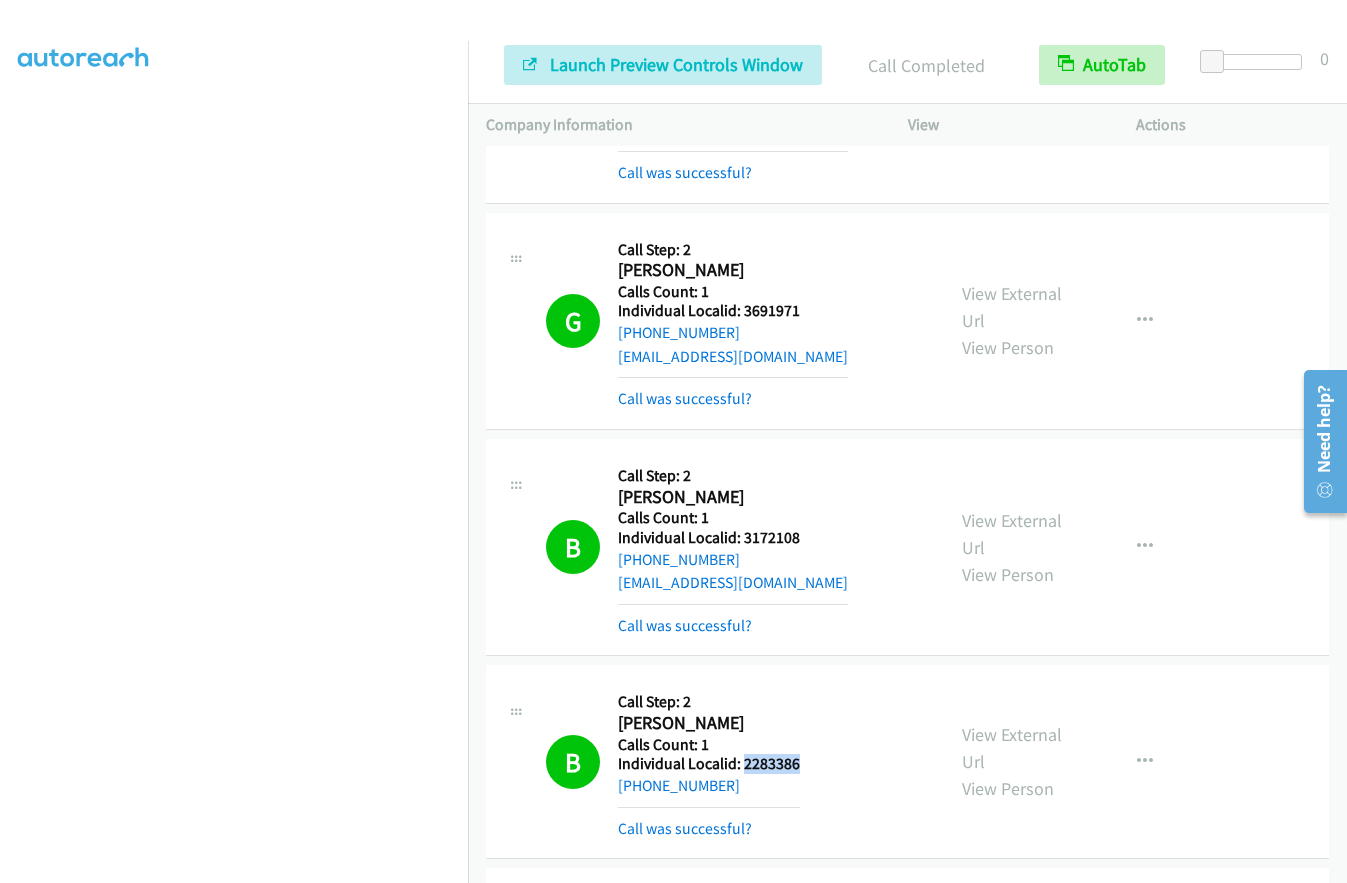 drag, startPoint x: 740, startPoint y: 434, endPoint x: 801, endPoint y: 432, distance: 61.03278 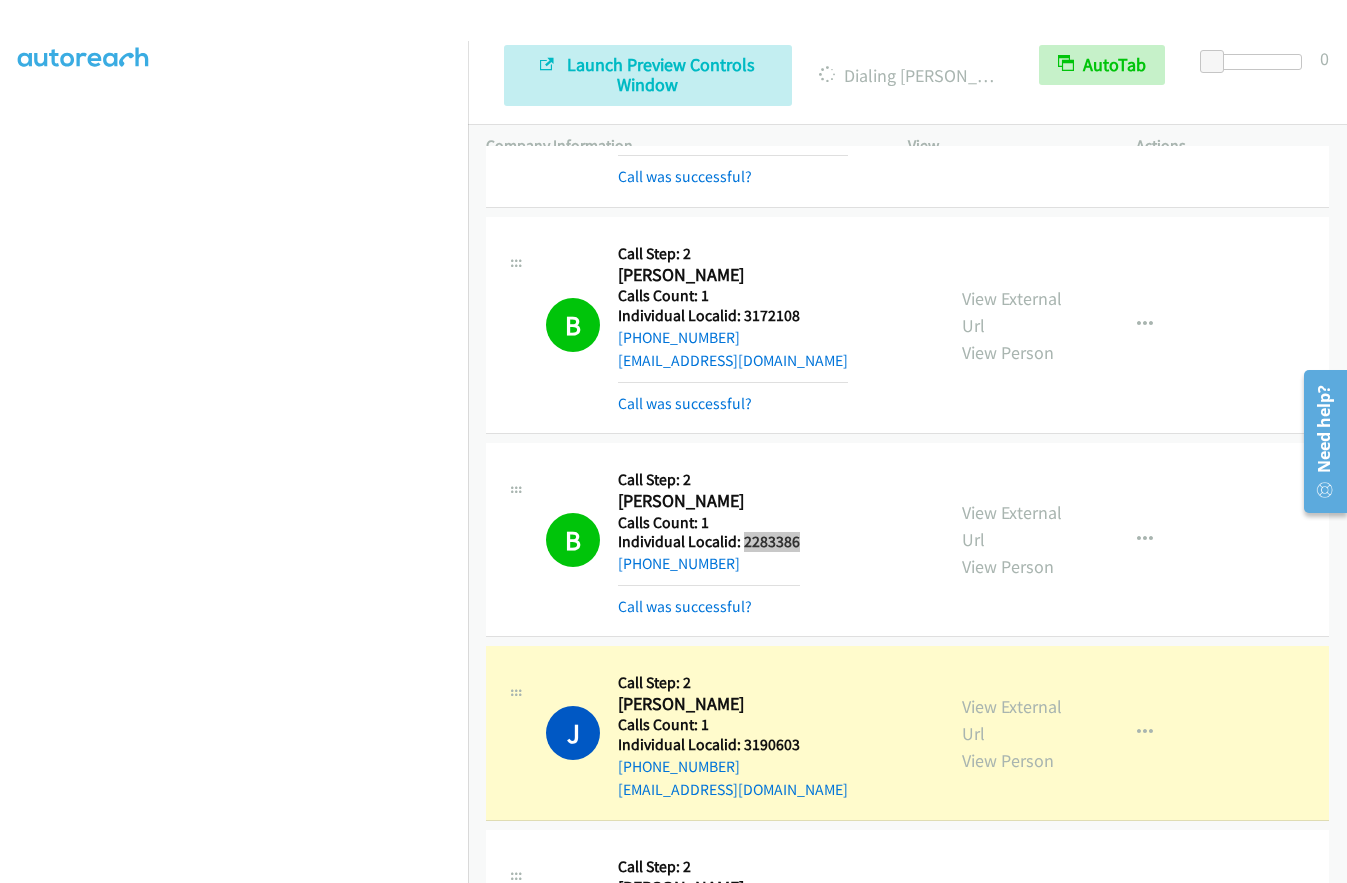 scroll, scrollTop: 22902, scrollLeft: 0, axis: vertical 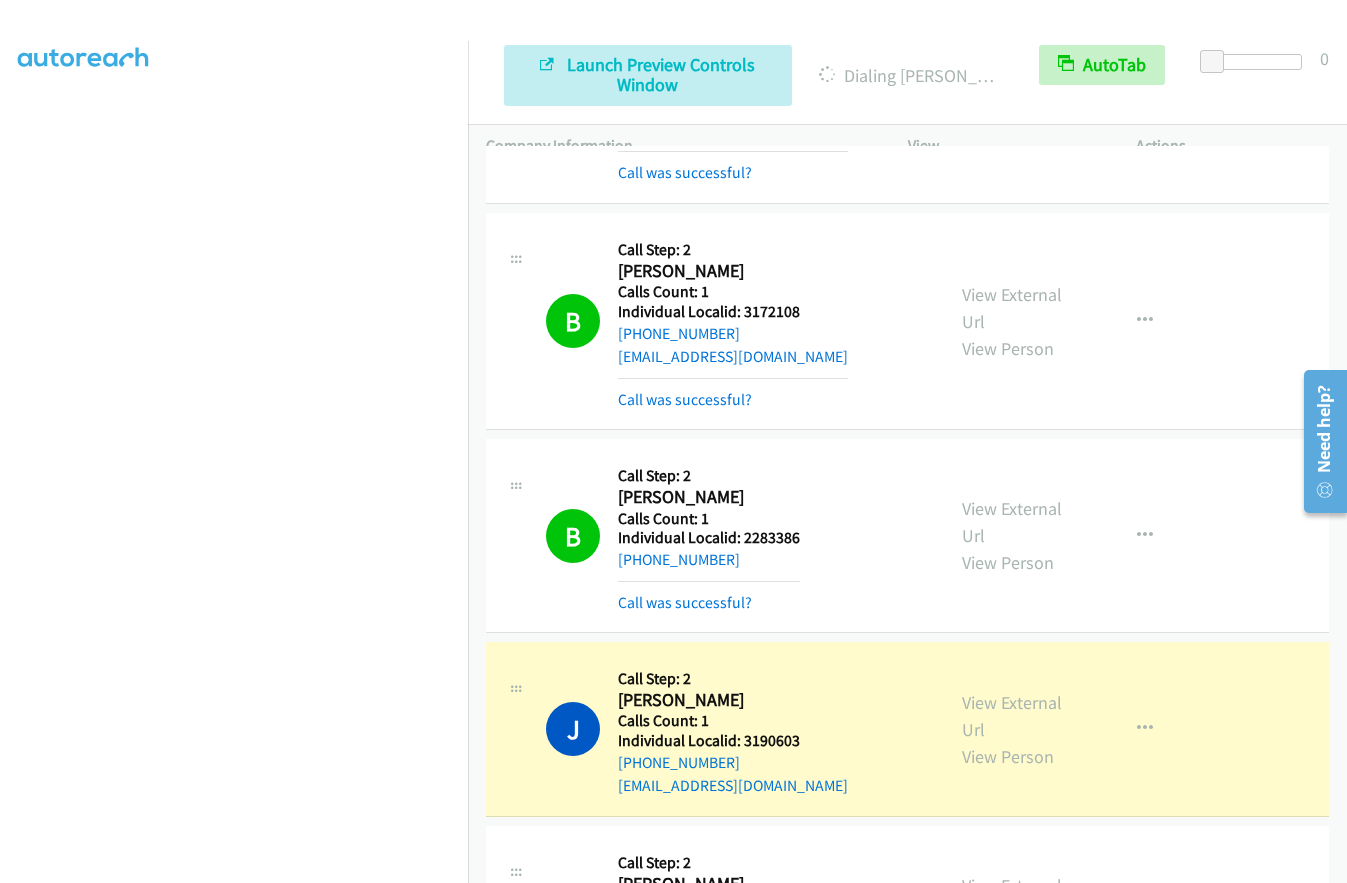 drag, startPoint x: 742, startPoint y: 780, endPoint x: 818, endPoint y: 779, distance: 76.00658 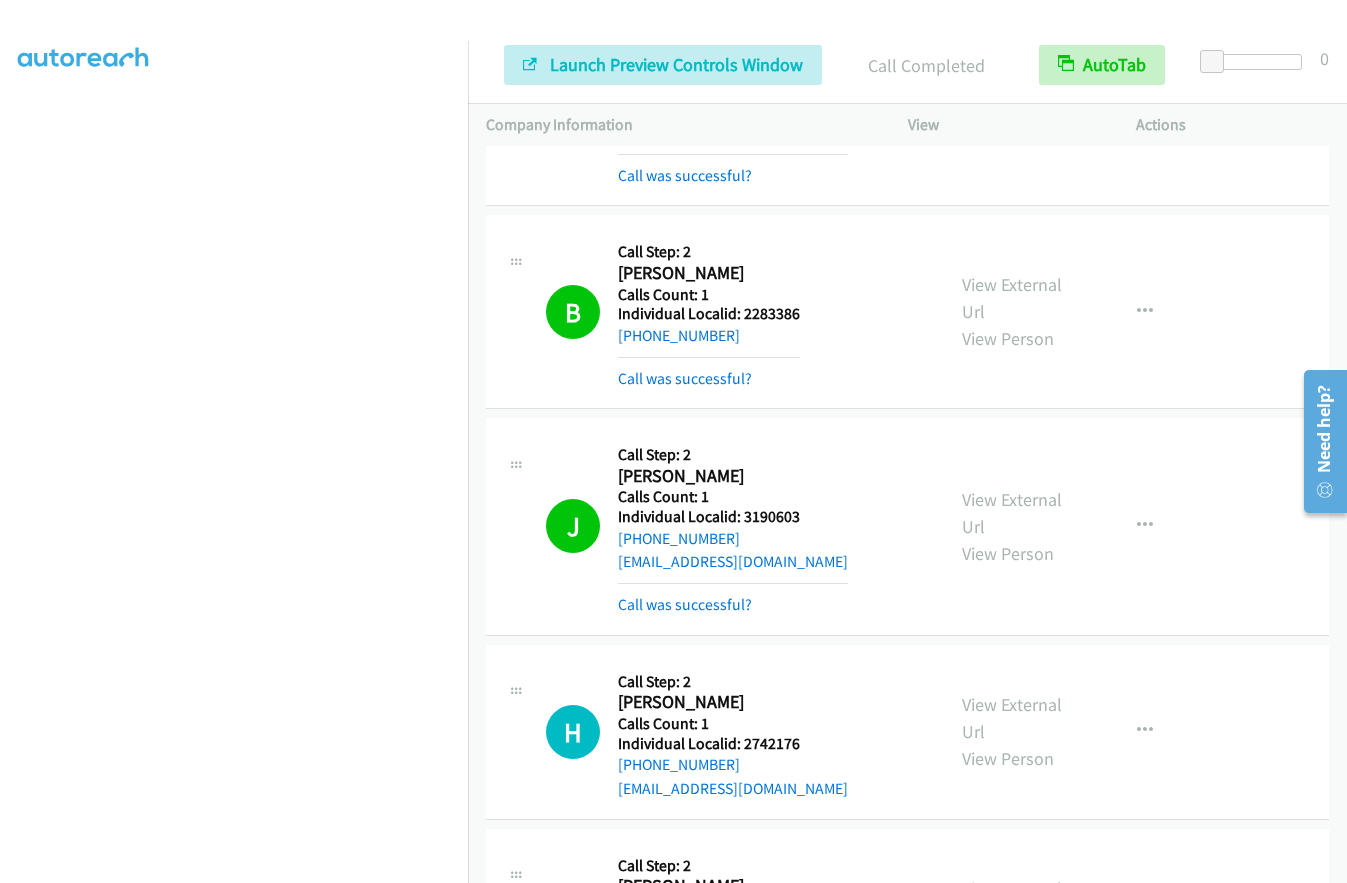 scroll, scrollTop: 23129, scrollLeft: 0, axis: vertical 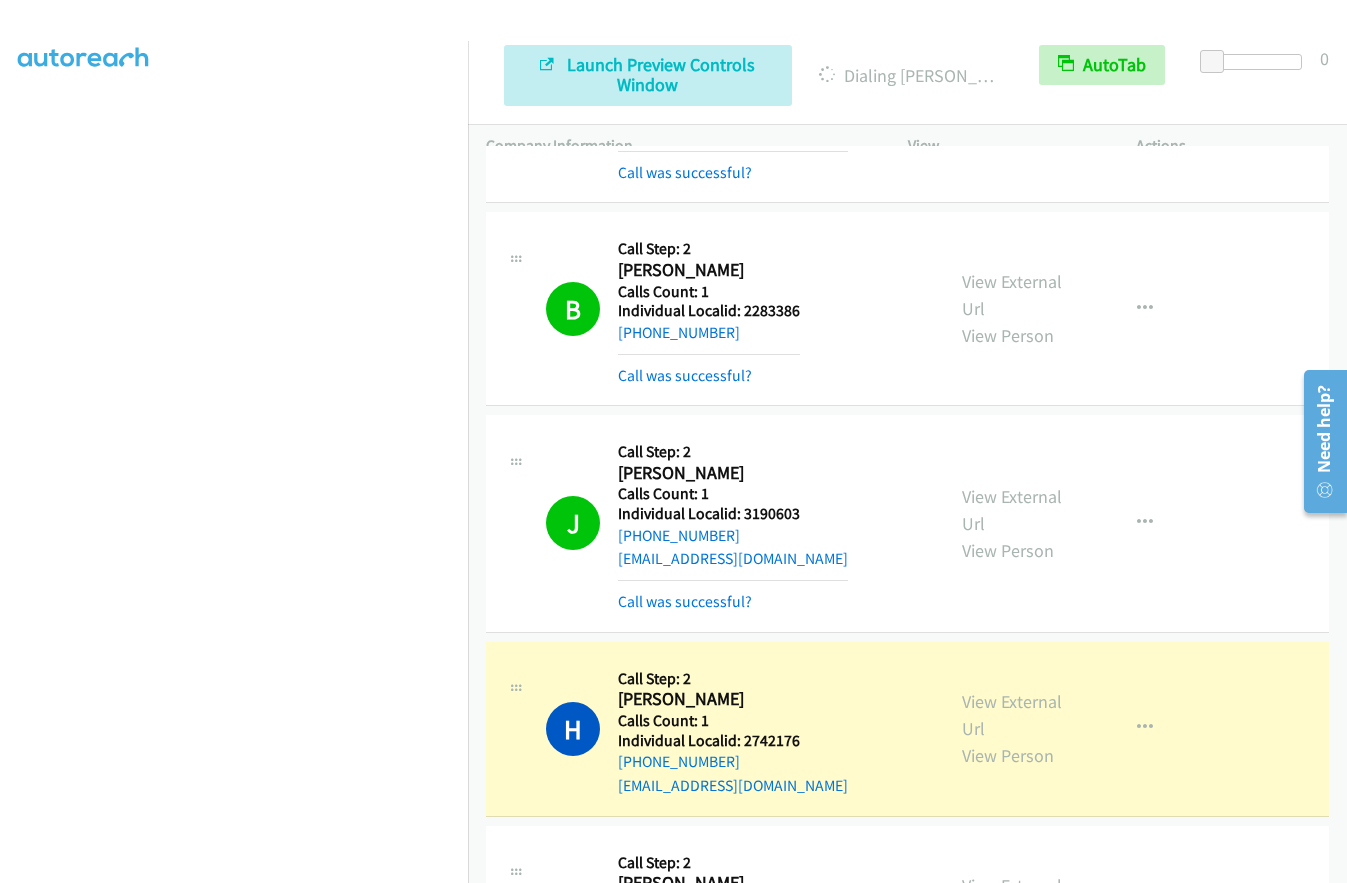 click on "D
Callback Scheduled
Call Step: 2
Dustin Haning
America/Los_Angeles
Calls Count: 1
Individual Localid: 3692257
+1 209-681-3676
darksidefab17@yahoo.com
Call was successful?" at bounding box center (736, 1096) 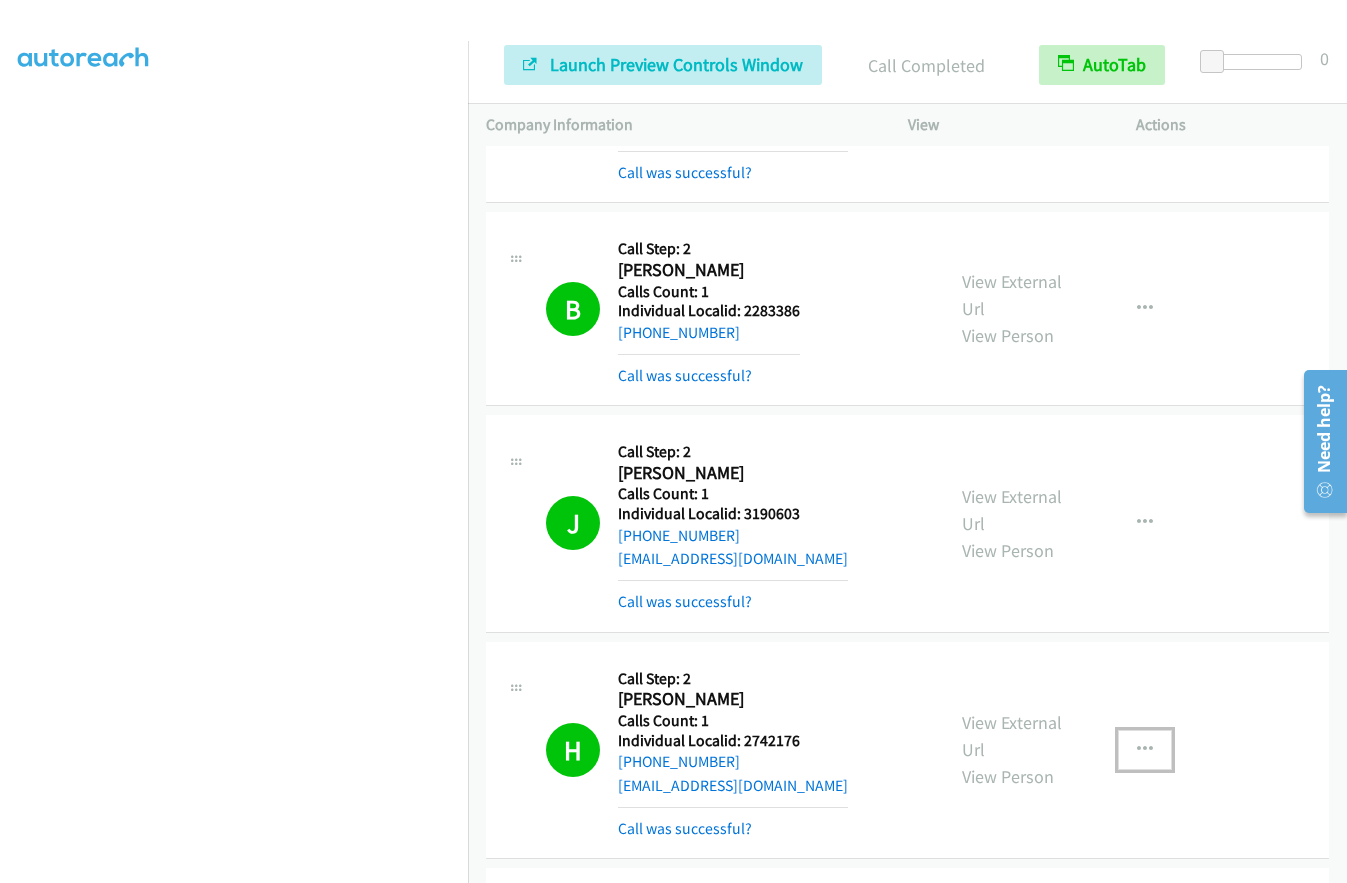 click at bounding box center (1145, 750) 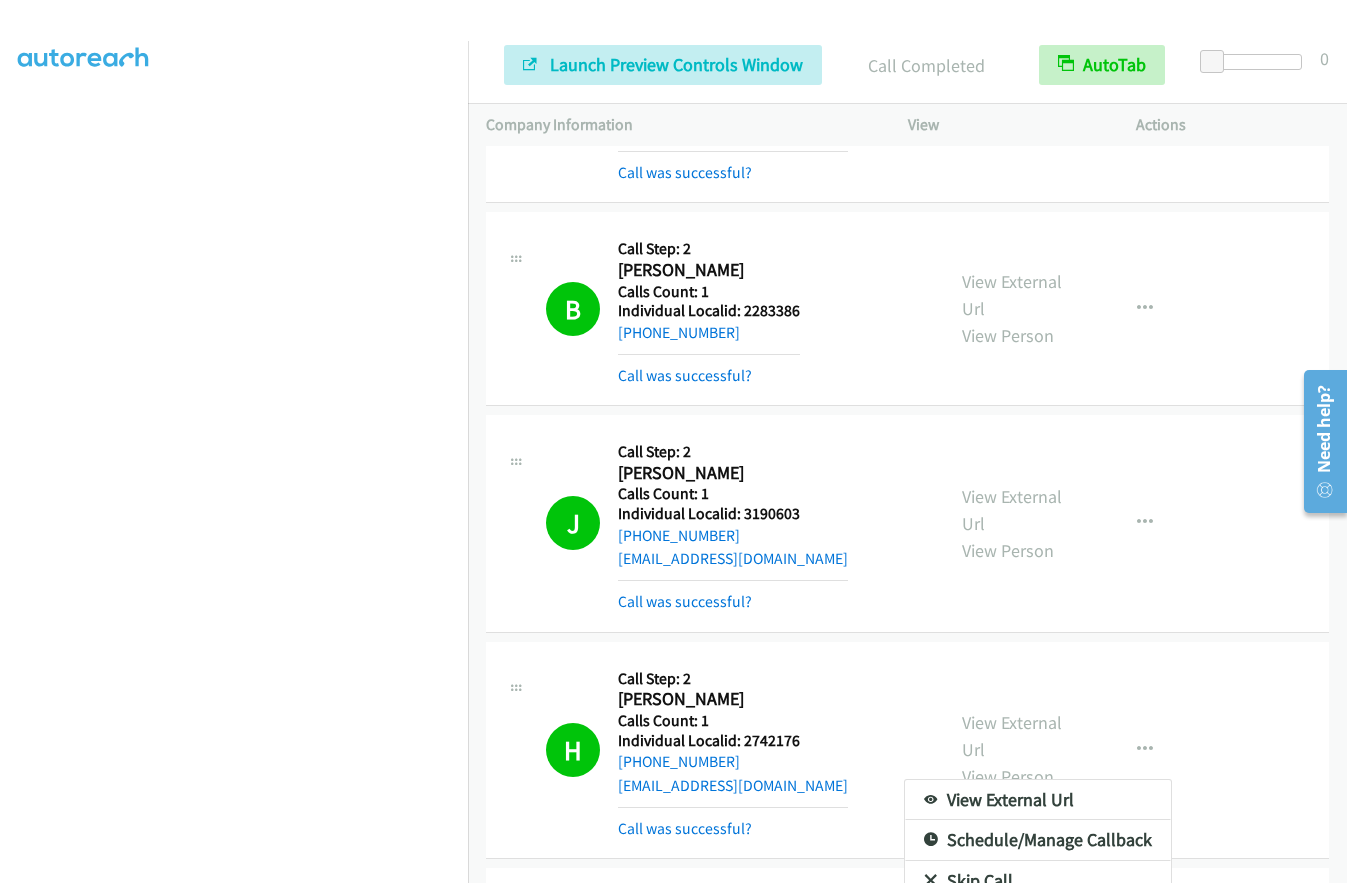 click at bounding box center (931, 922) 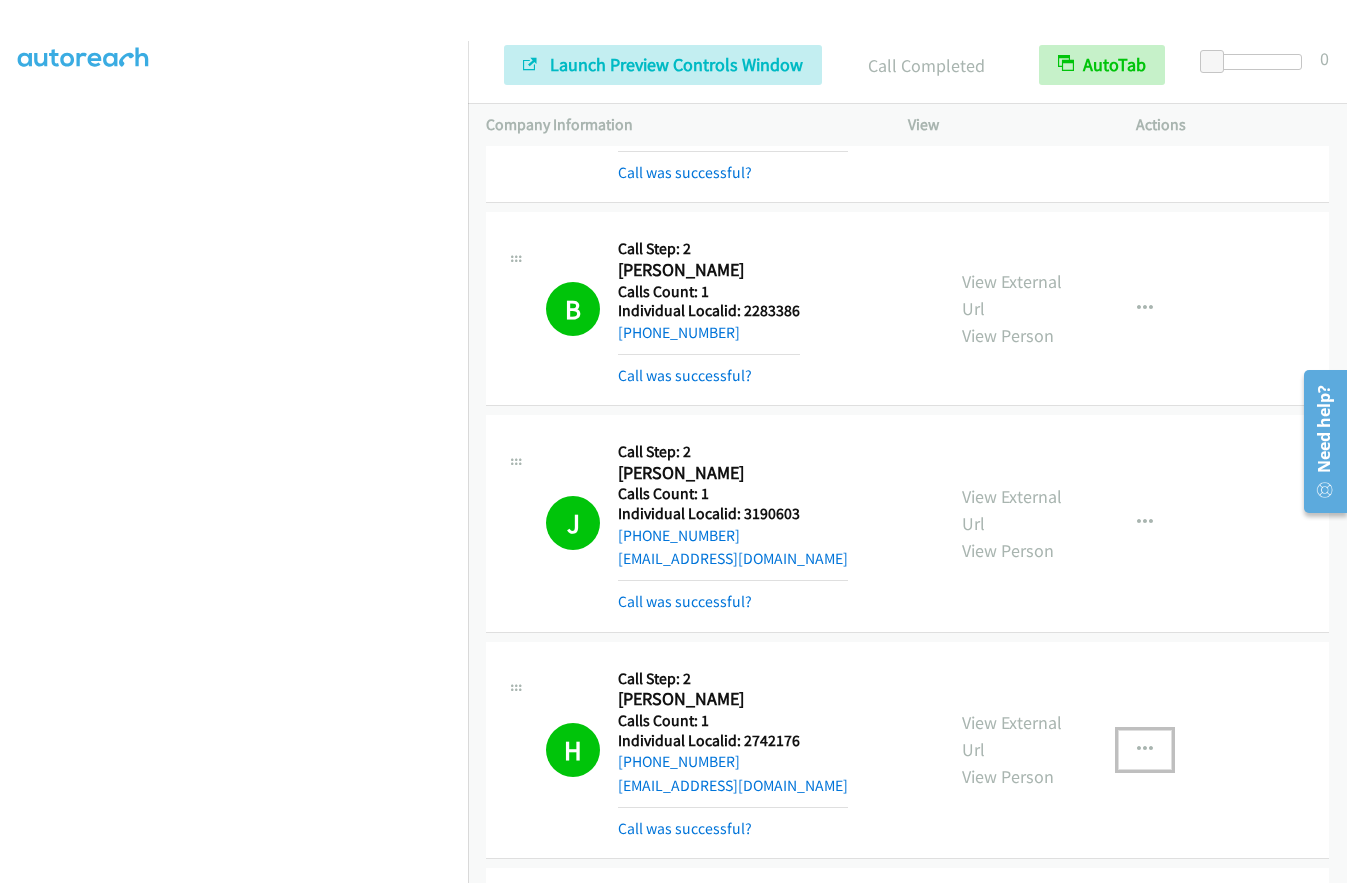 click at bounding box center [1145, 750] 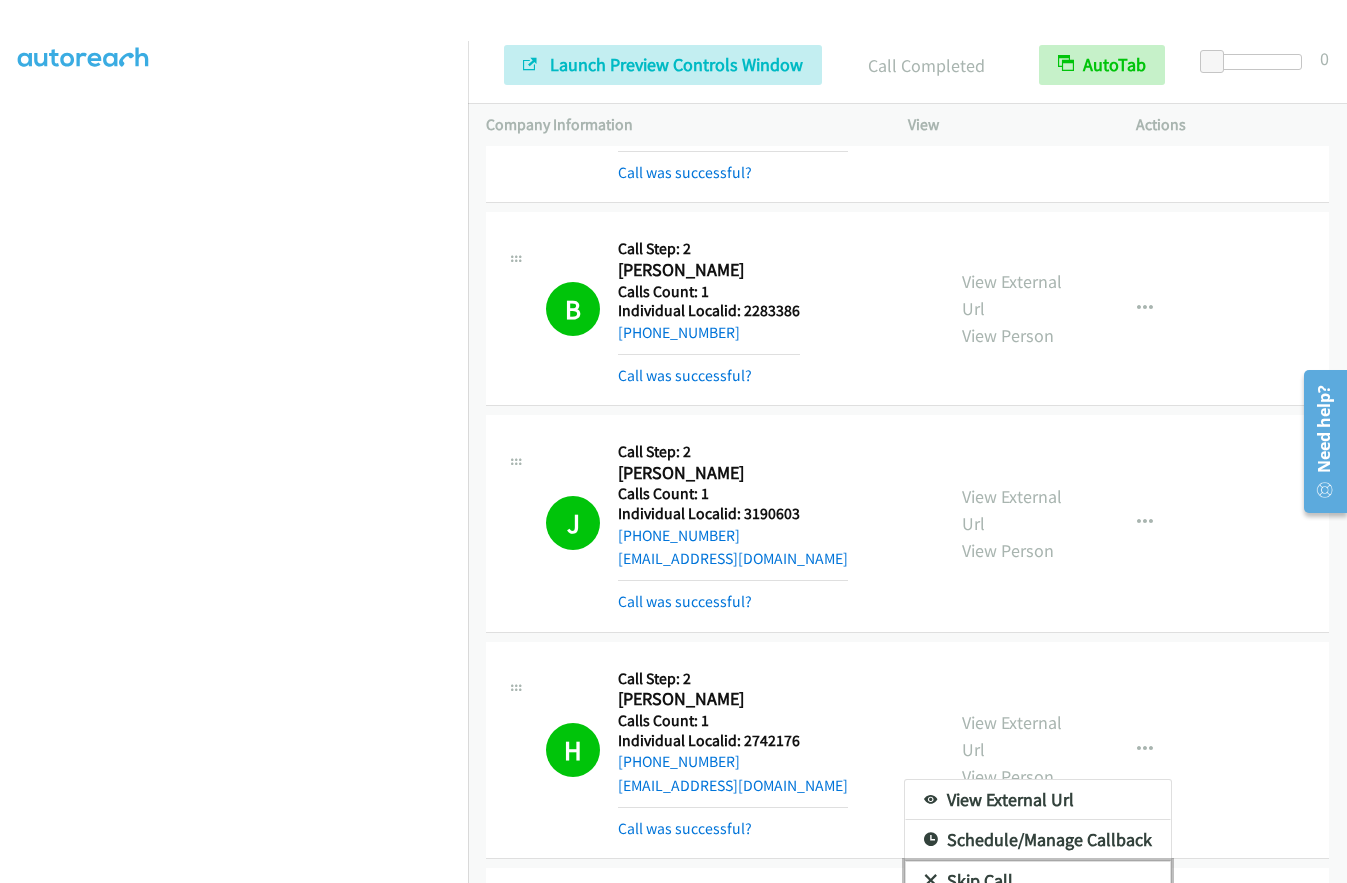 click at bounding box center (931, 882) 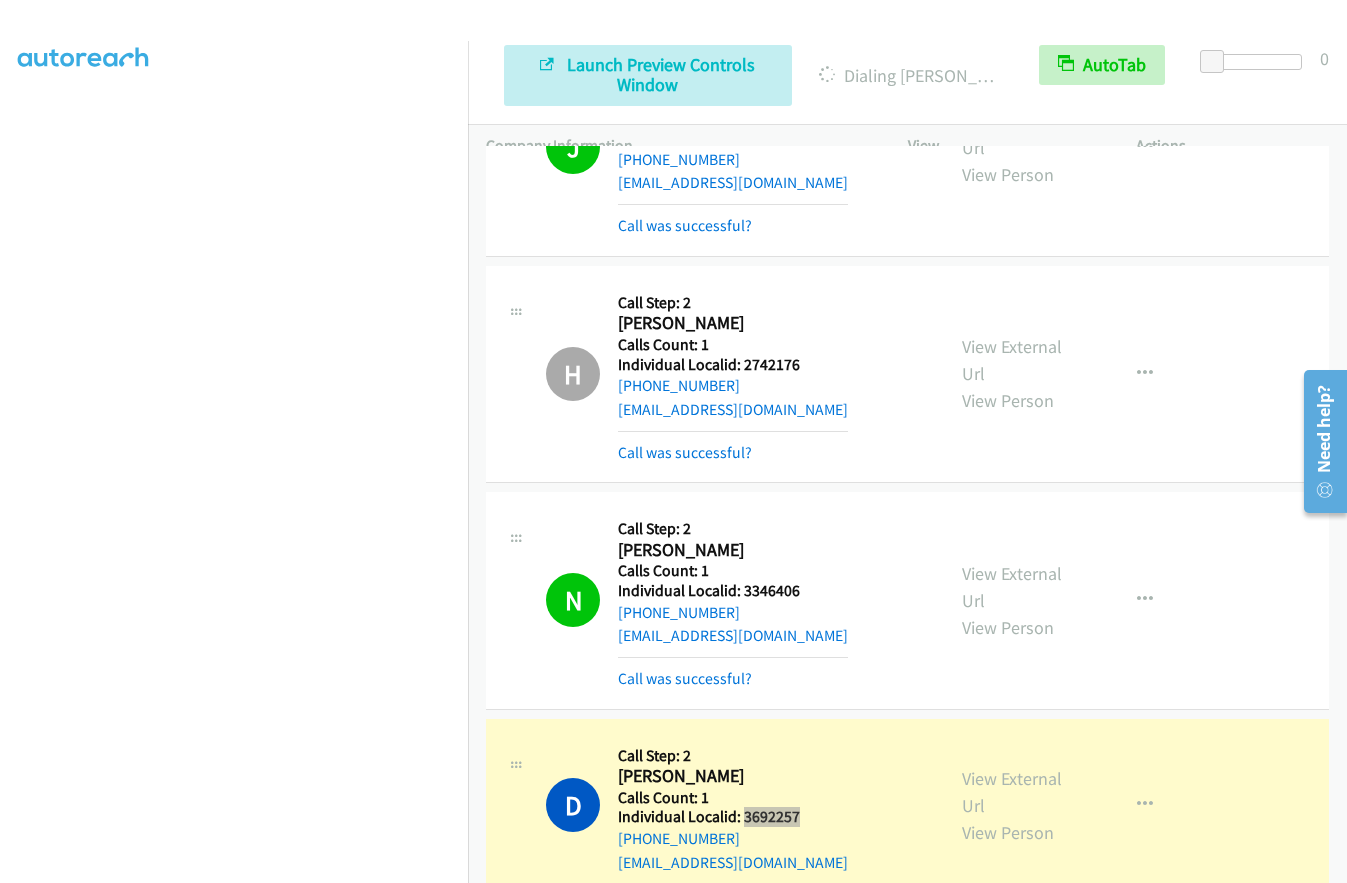 scroll, scrollTop: 23582, scrollLeft: 0, axis: vertical 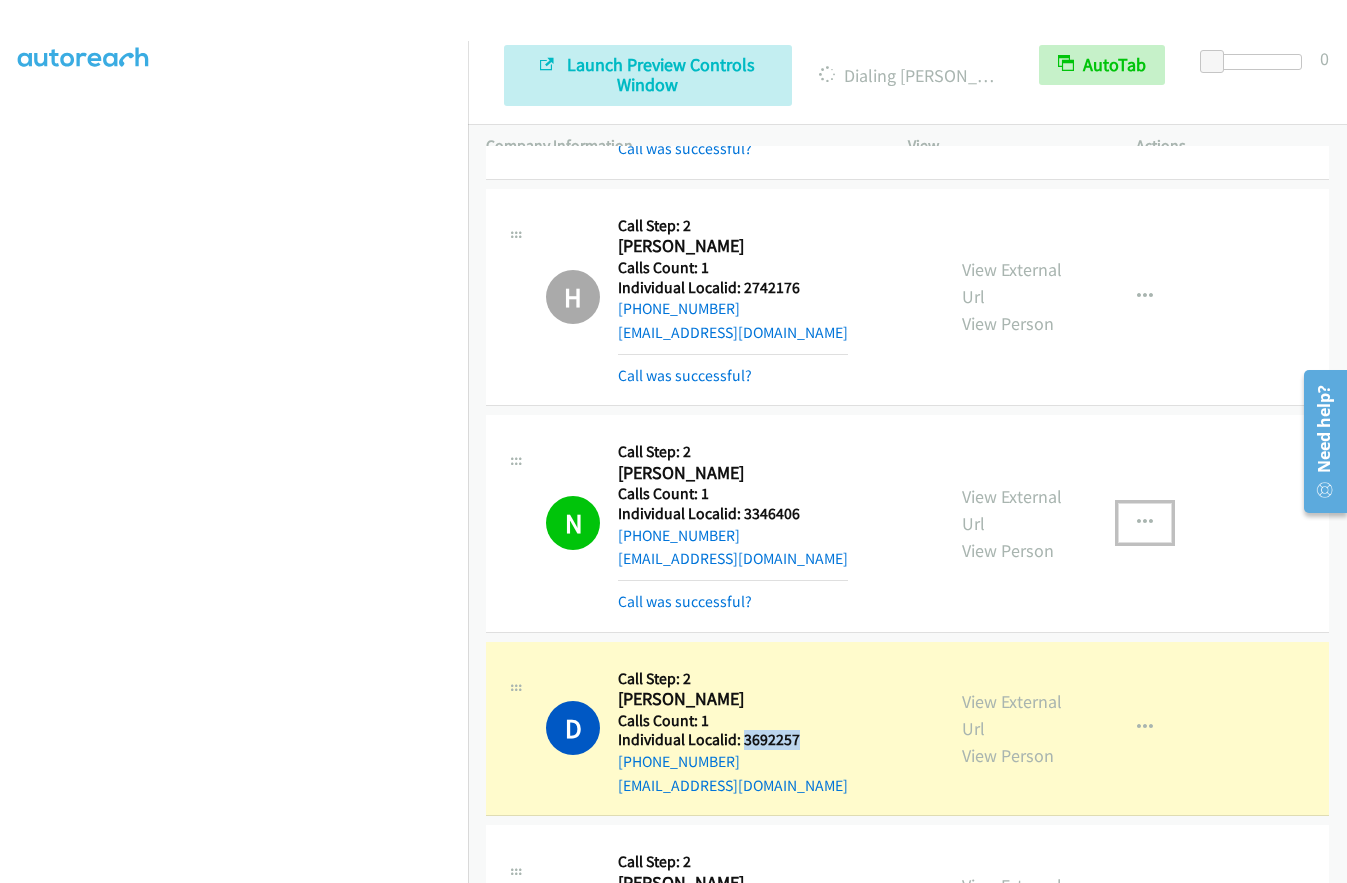 click at bounding box center (1145, 523) 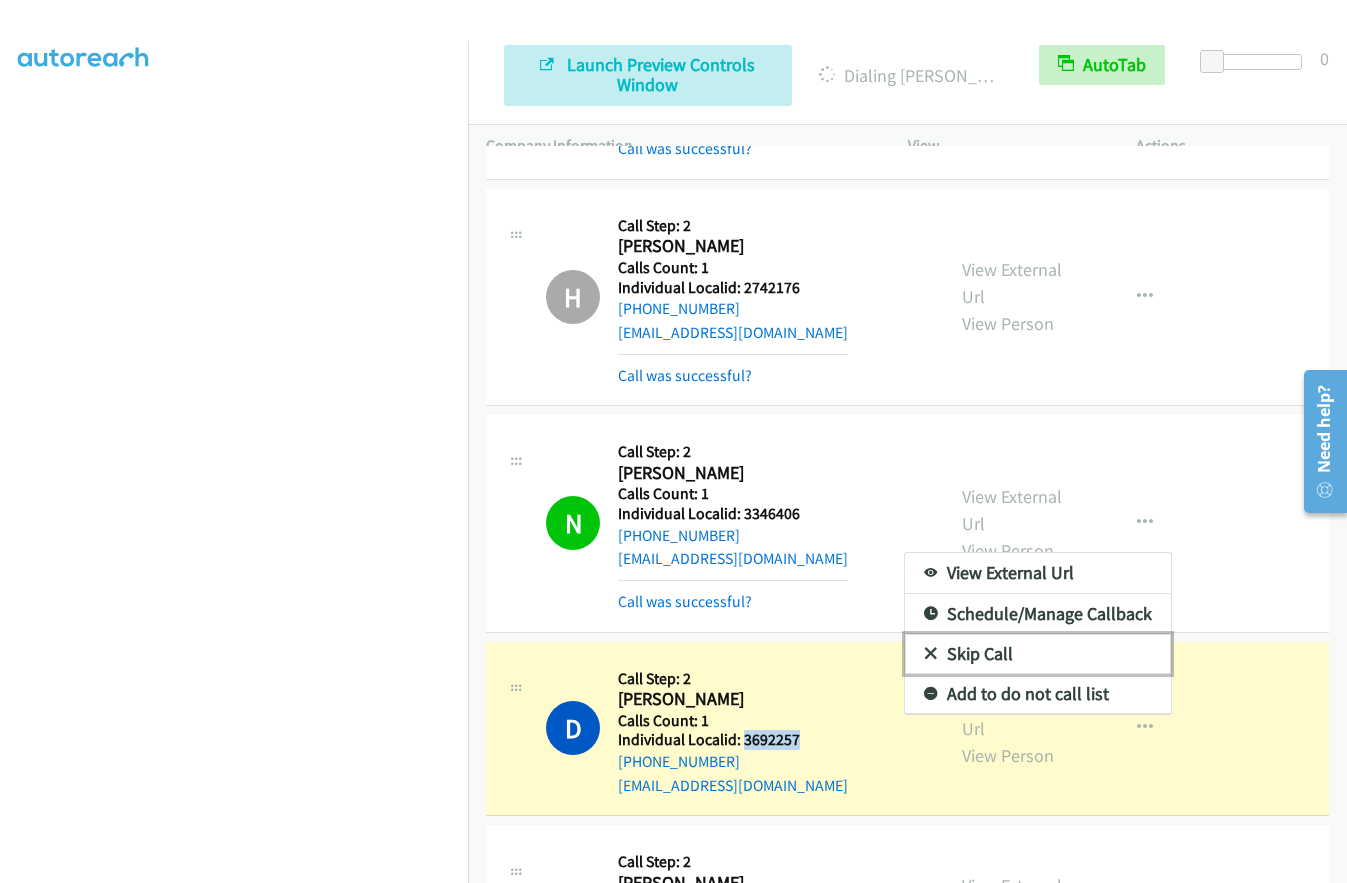 click at bounding box center (931, 655) 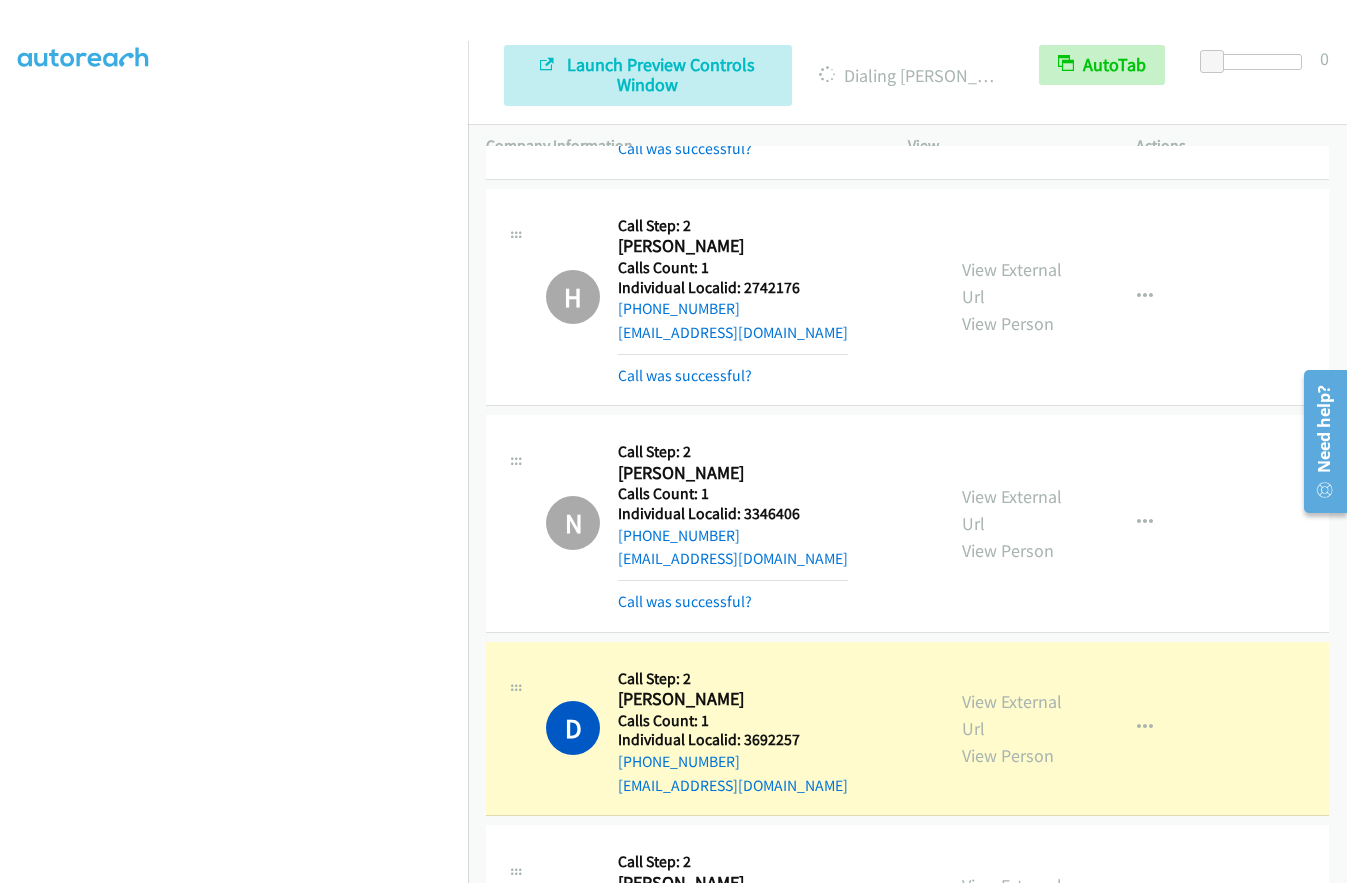 drag, startPoint x: 739, startPoint y: 596, endPoint x: 807, endPoint y: 595, distance: 68.007355 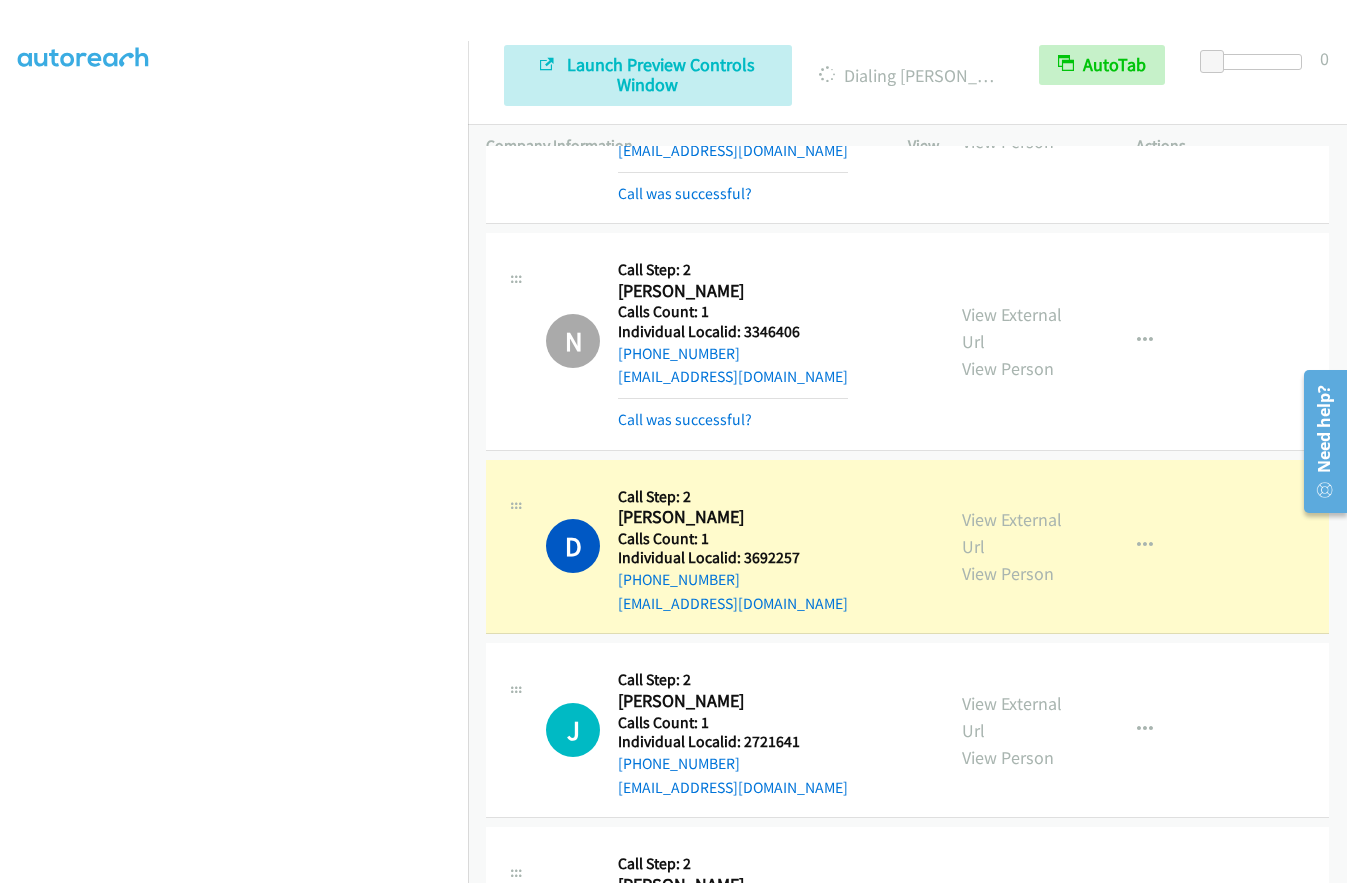 scroll, scrollTop: 23766, scrollLeft: 0, axis: vertical 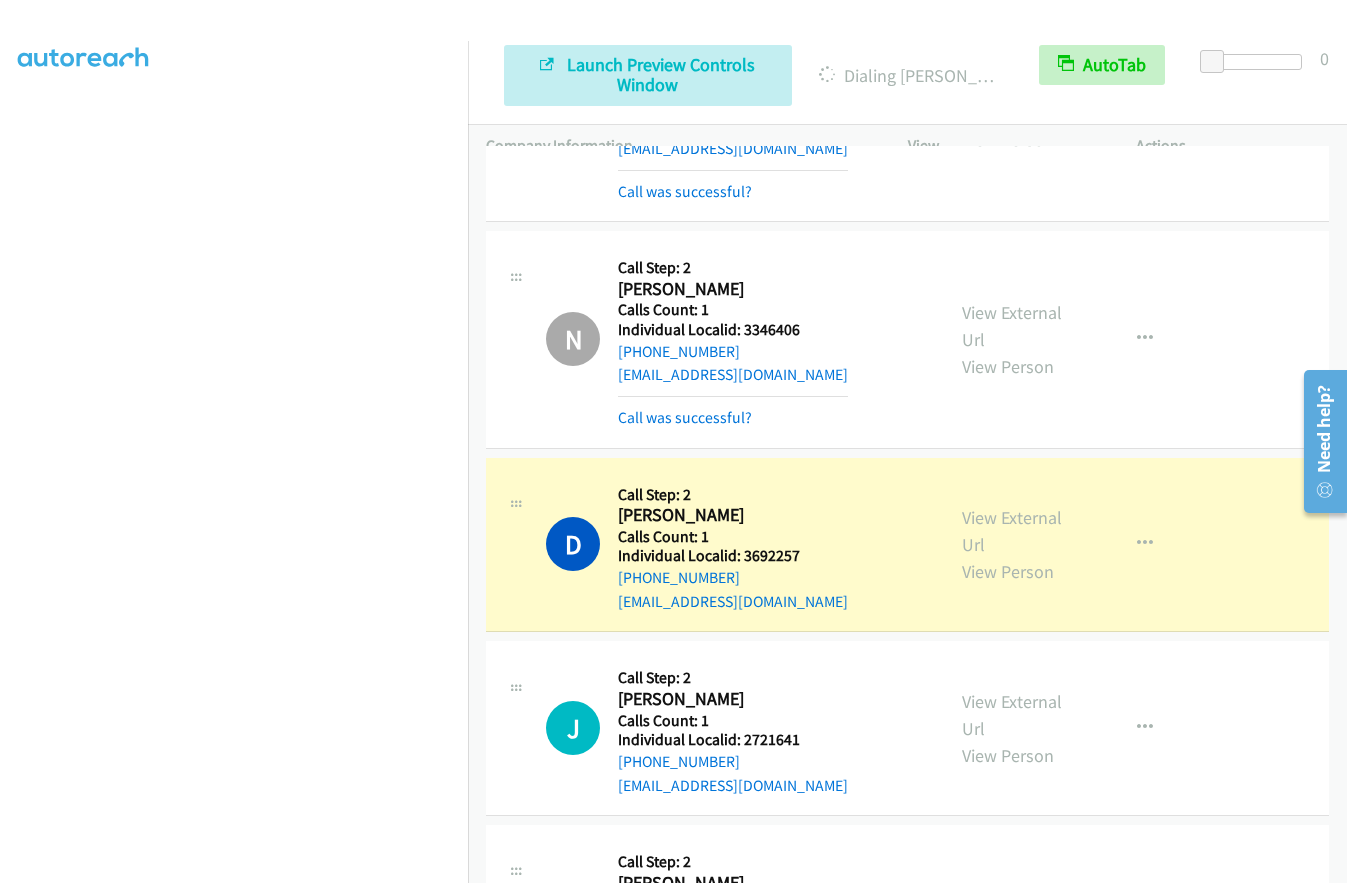 drag, startPoint x: 741, startPoint y: 775, endPoint x: 810, endPoint y: 778, distance: 69.065186 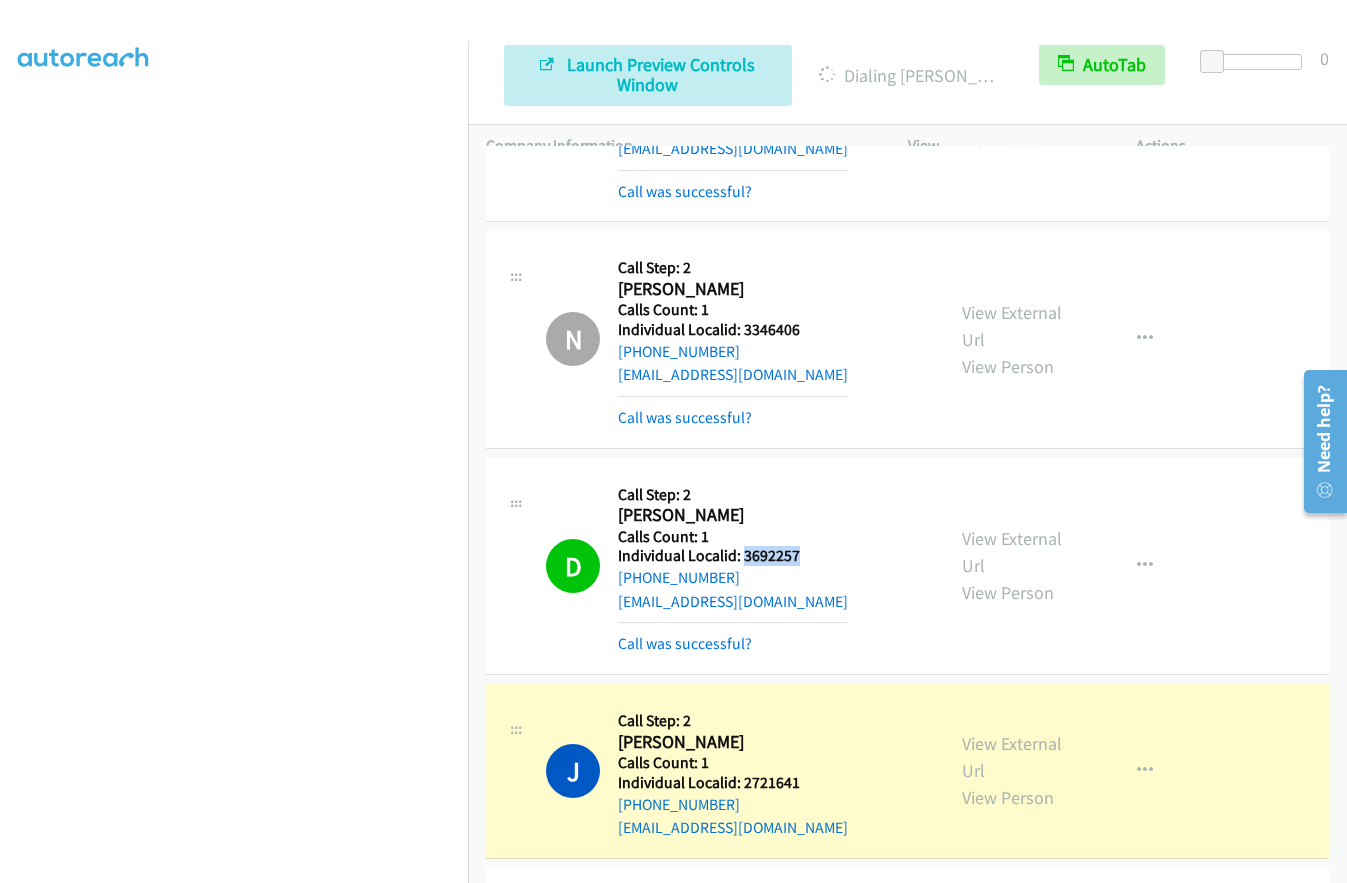 drag, startPoint x: 742, startPoint y: 220, endPoint x: 800, endPoint y: 219, distance: 58.00862 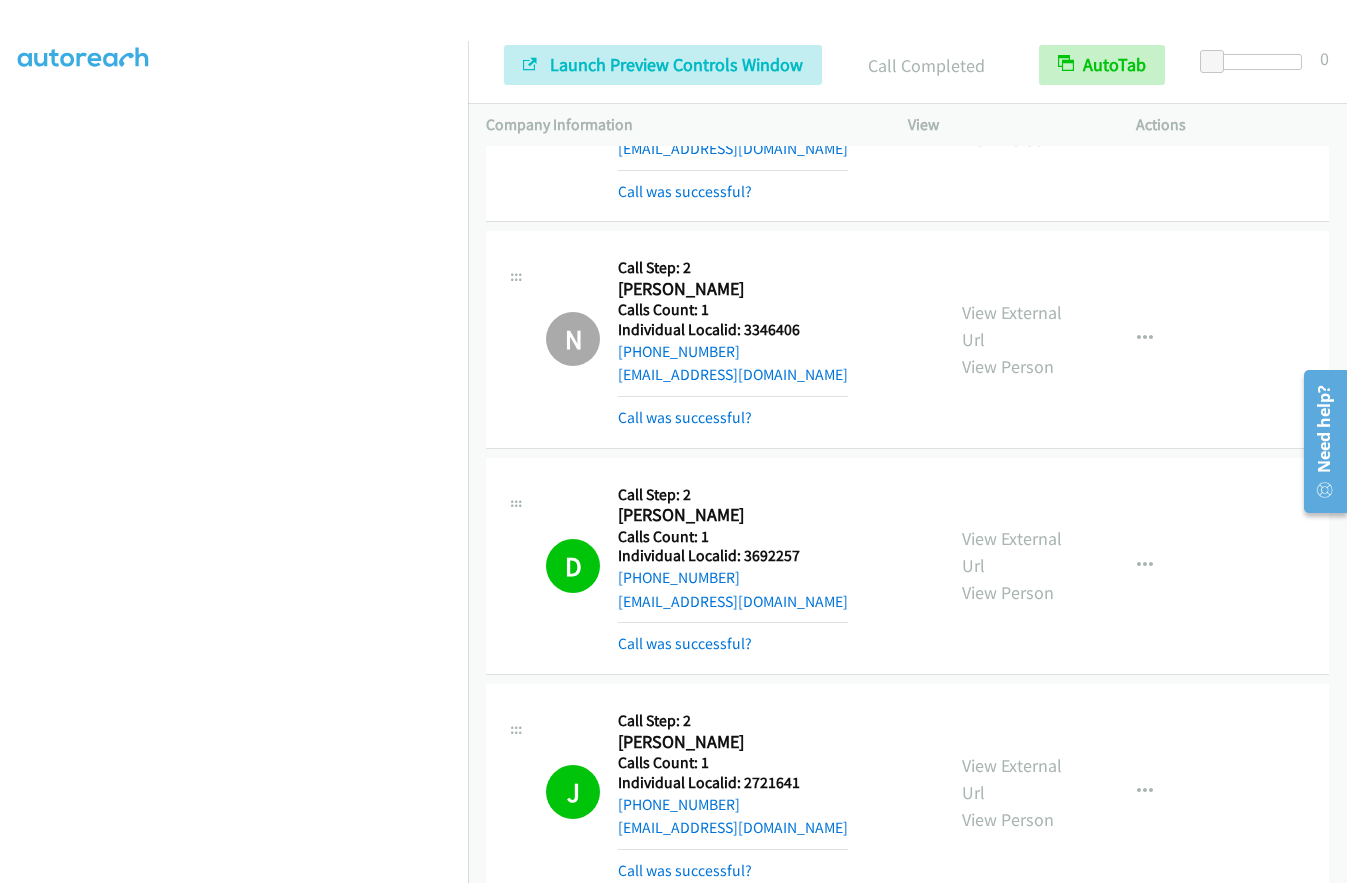 drag, startPoint x: 42, startPoint y: 448, endPoint x: 11, endPoint y: 479, distance: 43.840622 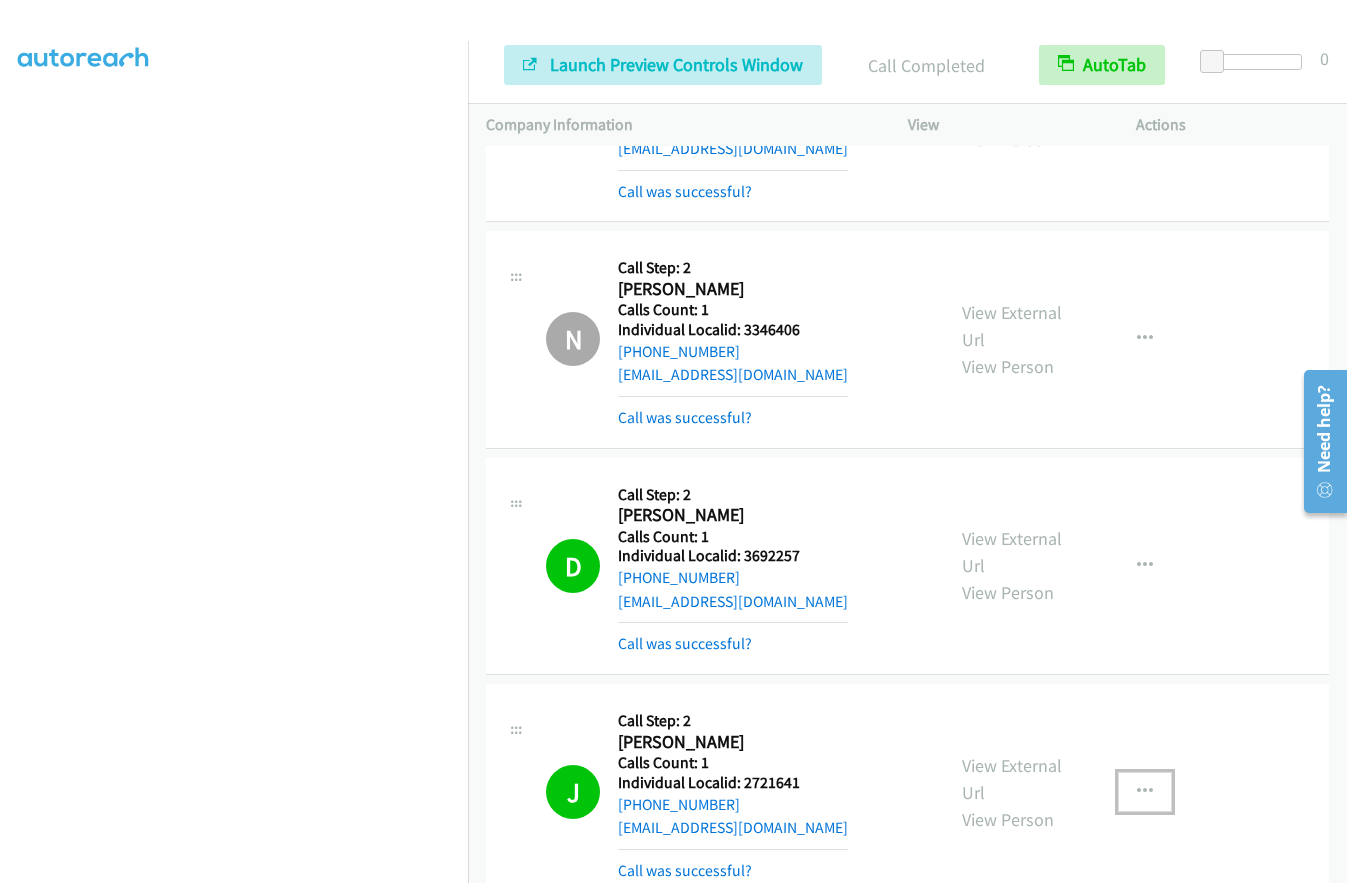 click at bounding box center (1145, 792) 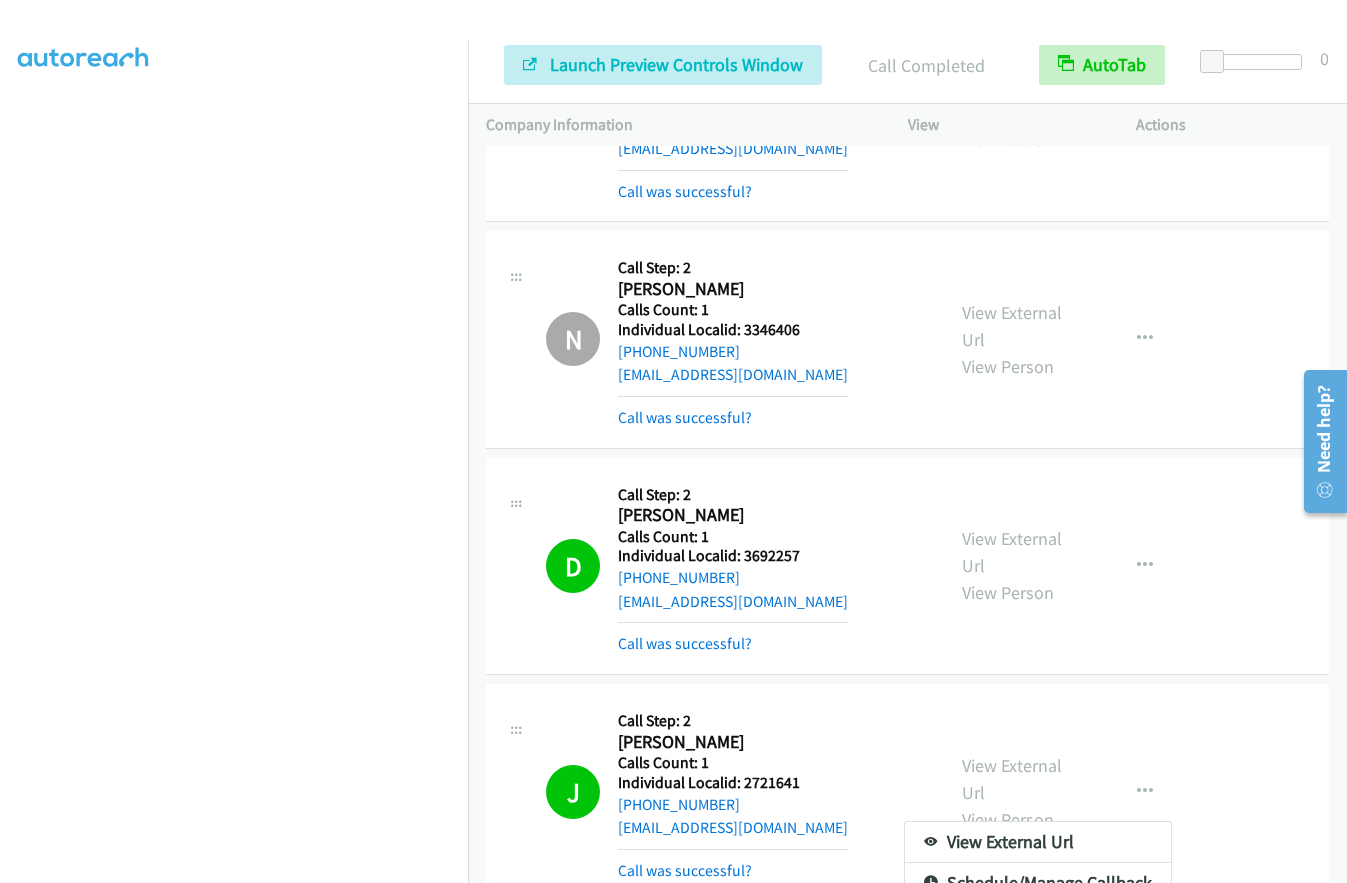 click on "Skip Call" at bounding box center [1038, 923] 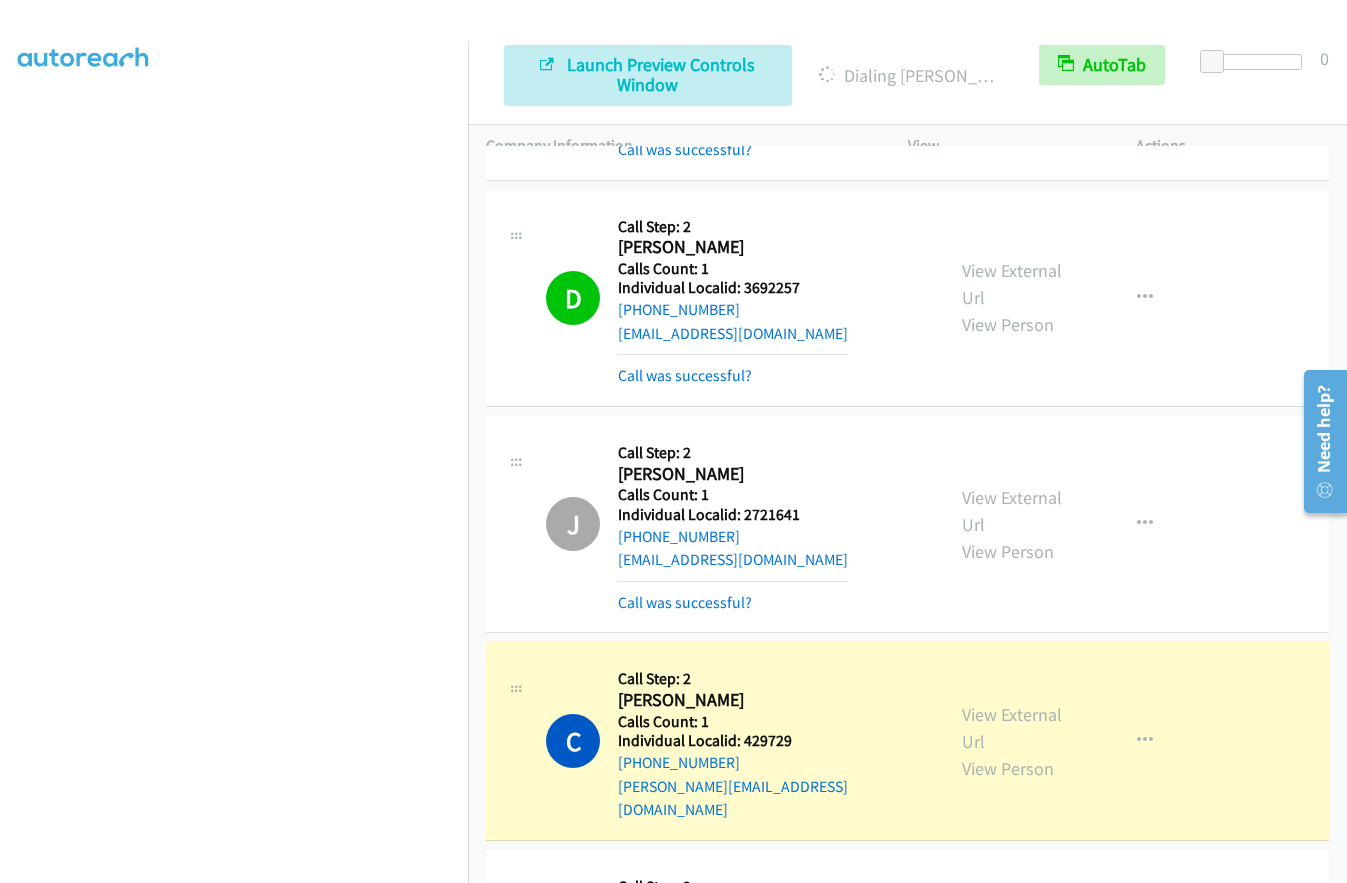 scroll, scrollTop: 24035, scrollLeft: 0, axis: vertical 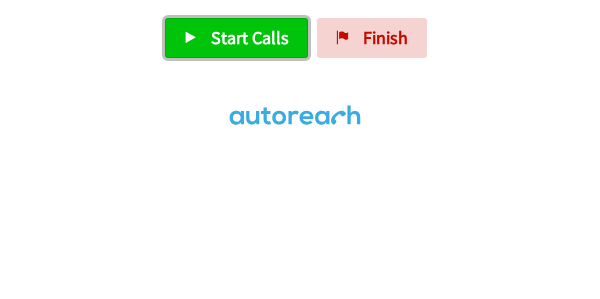 click on "Start Calls" at bounding box center (250, 37) 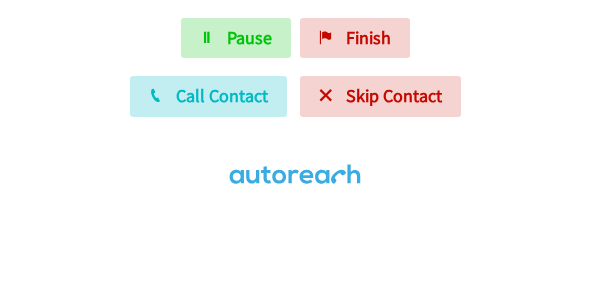 scroll, scrollTop: 0, scrollLeft: 0, axis: both 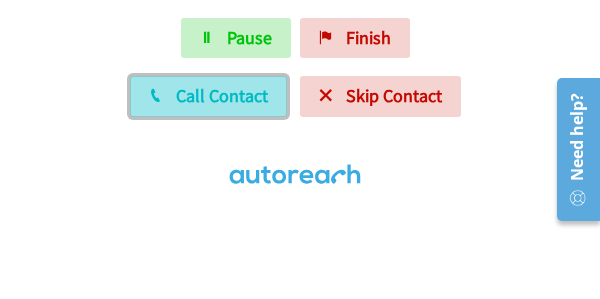 click on "Call Contact" at bounding box center (222, 95) 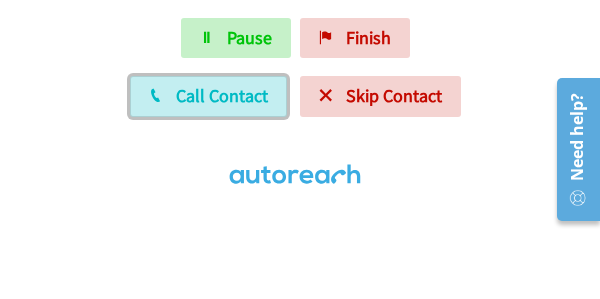 click on "Call Contact" at bounding box center [222, 95] 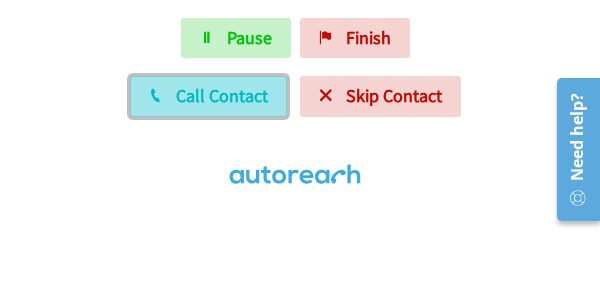 click on "Call Contact" at bounding box center [222, 95] 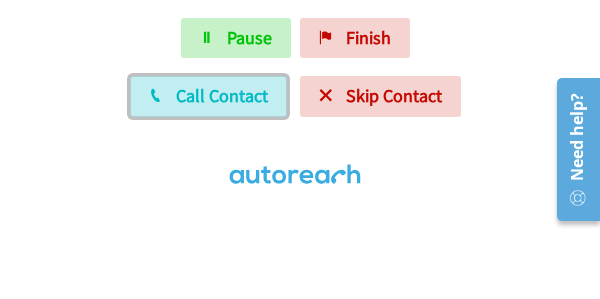 click on "Call Contact" at bounding box center [222, 95] 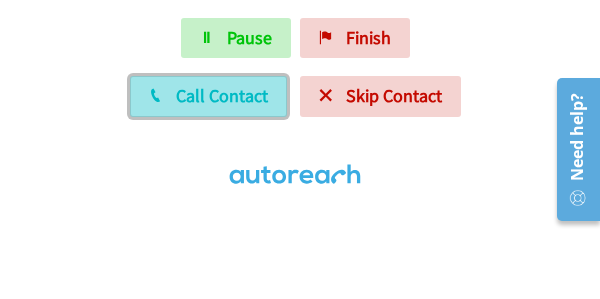 click on "Call Contact" at bounding box center (222, 95) 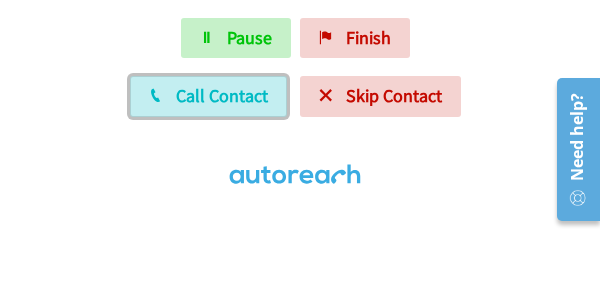click on "Call Contact" at bounding box center [222, 95] 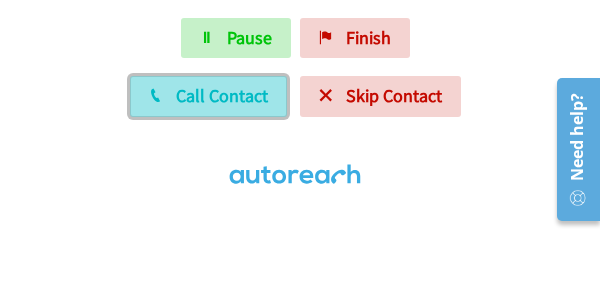 click on "Call Contact" at bounding box center (222, 95) 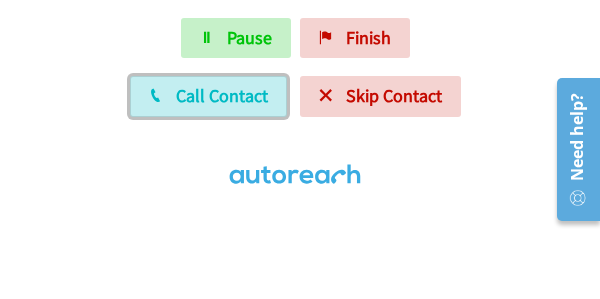 click on "Call Contact" at bounding box center [222, 95] 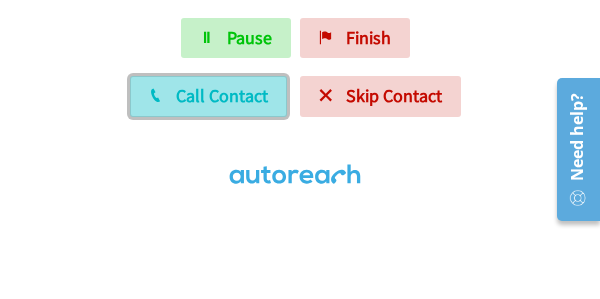click on "Call Contact" at bounding box center [208, 96] 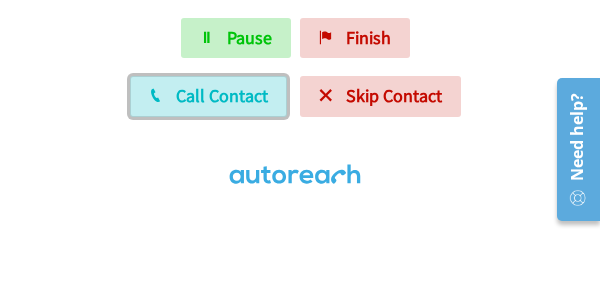 click on "Call Contact" at bounding box center [208, 96] 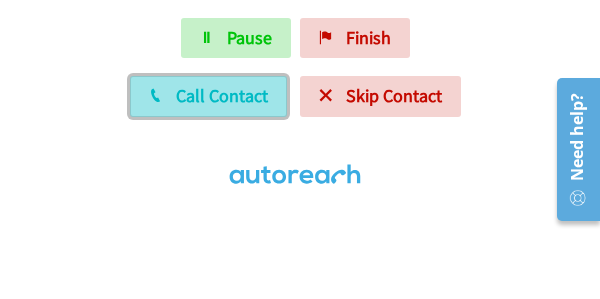 click on "Call Contact" at bounding box center [222, 95] 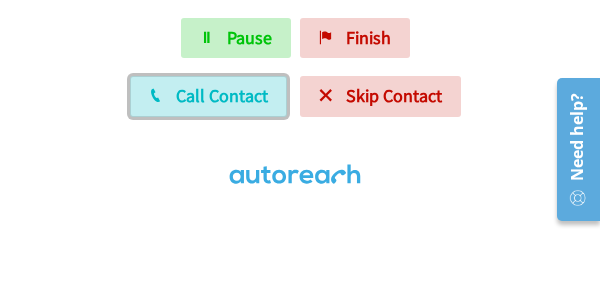 click on "Call Contact" at bounding box center [222, 95] 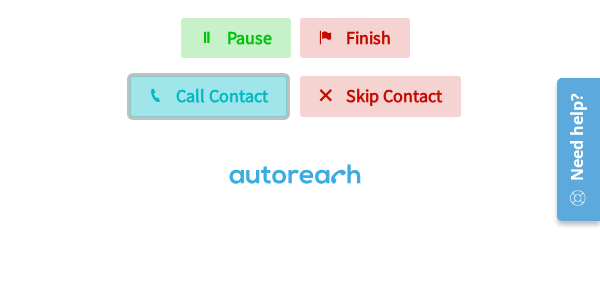 click on "Call Contact" at bounding box center (222, 95) 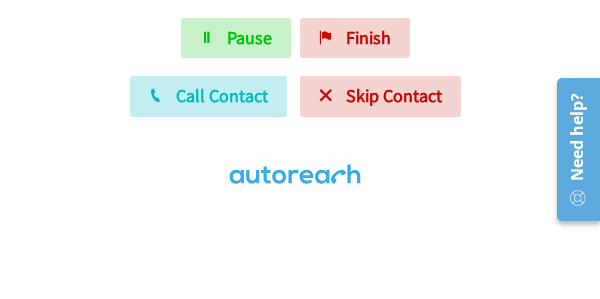 click on "Start Calls
Pause
Finish
Call Contact
Skip Contact" at bounding box center (300, 106) 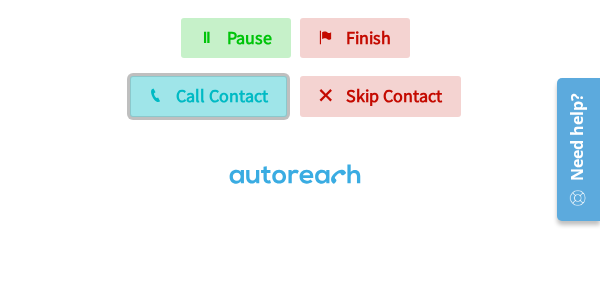 click on "Call Contact" at bounding box center [222, 95] 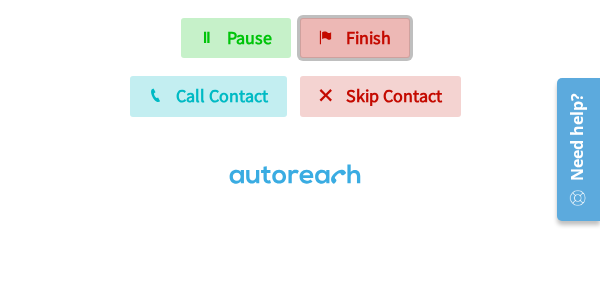 click on "Finish" at bounding box center (368, 37) 